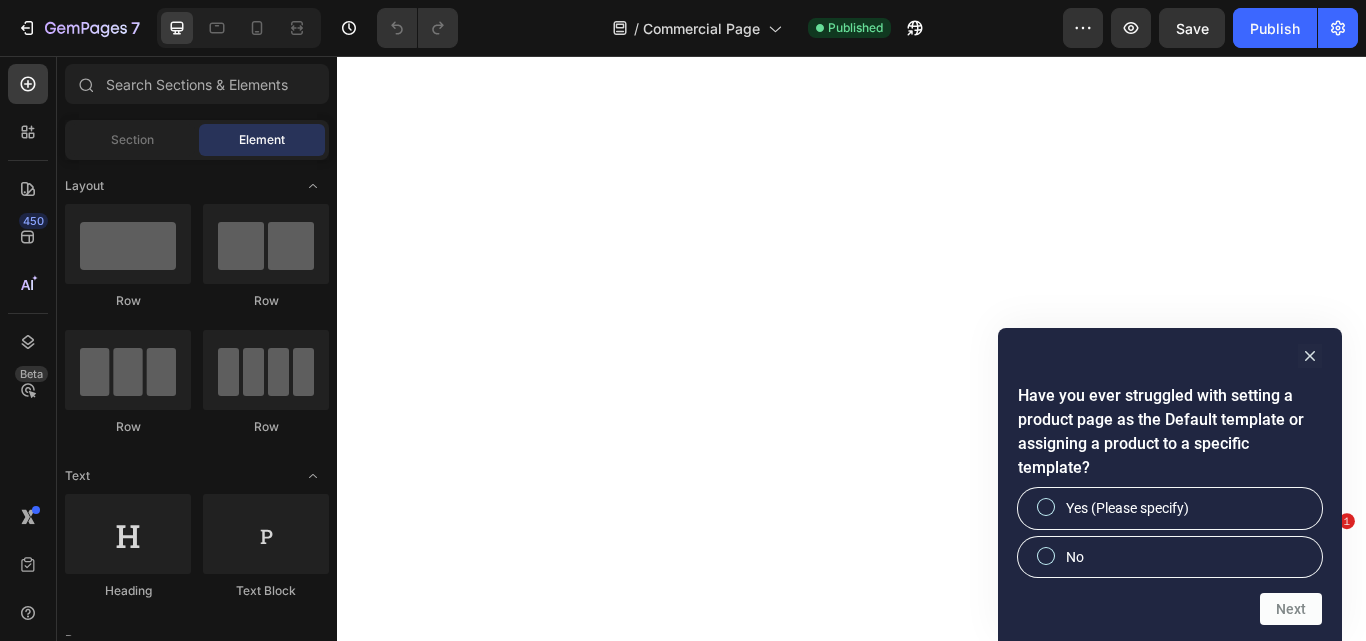 scroll, scrollTop: 0, scrollLeft: 0, axis: both 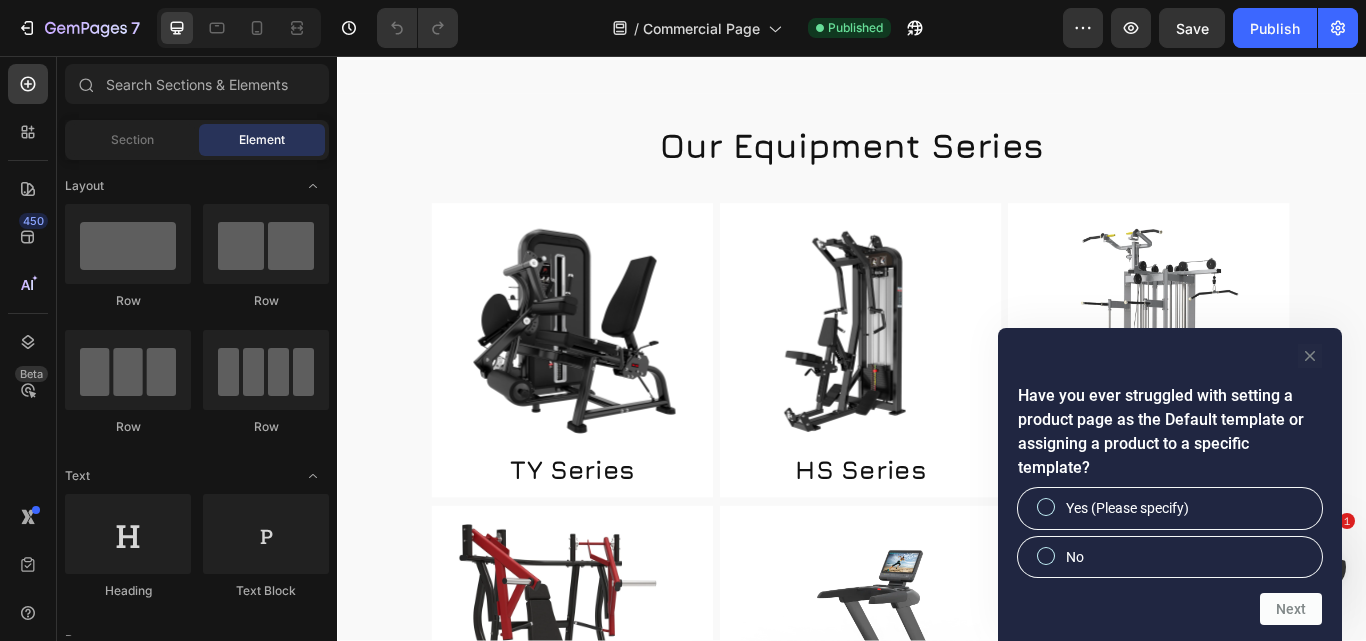 click 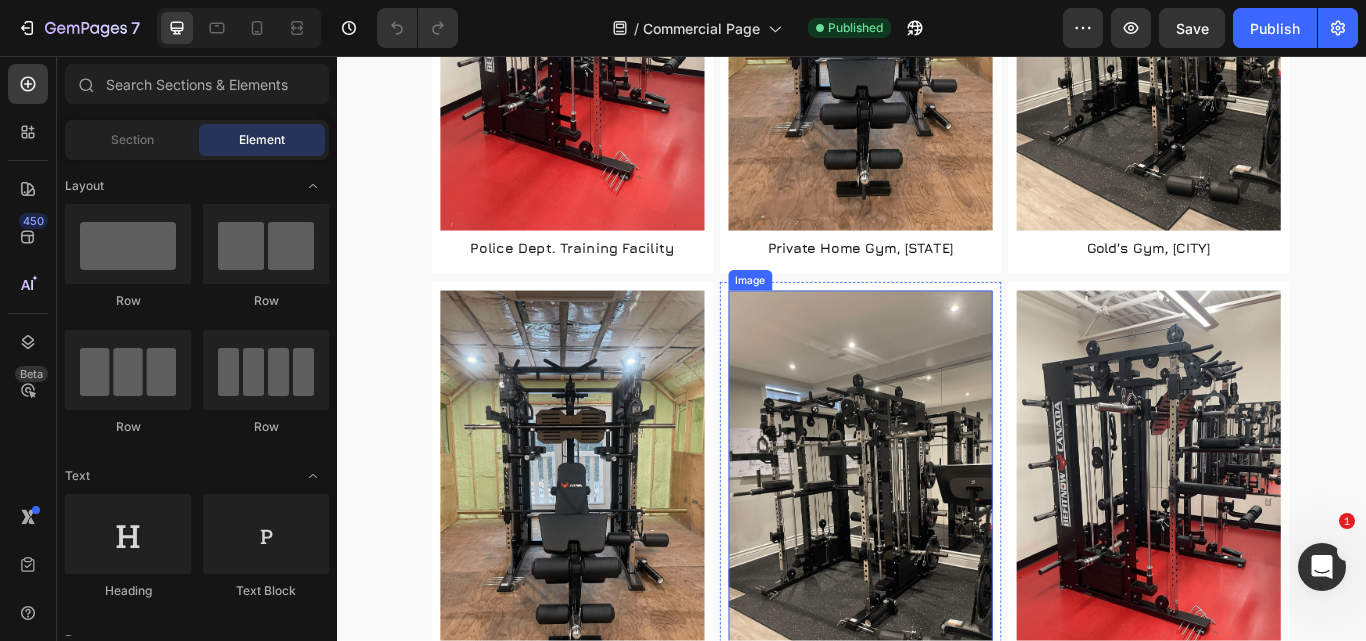 scroll, scrollTop: 4567, scrollLeft: 0, axis: vertical 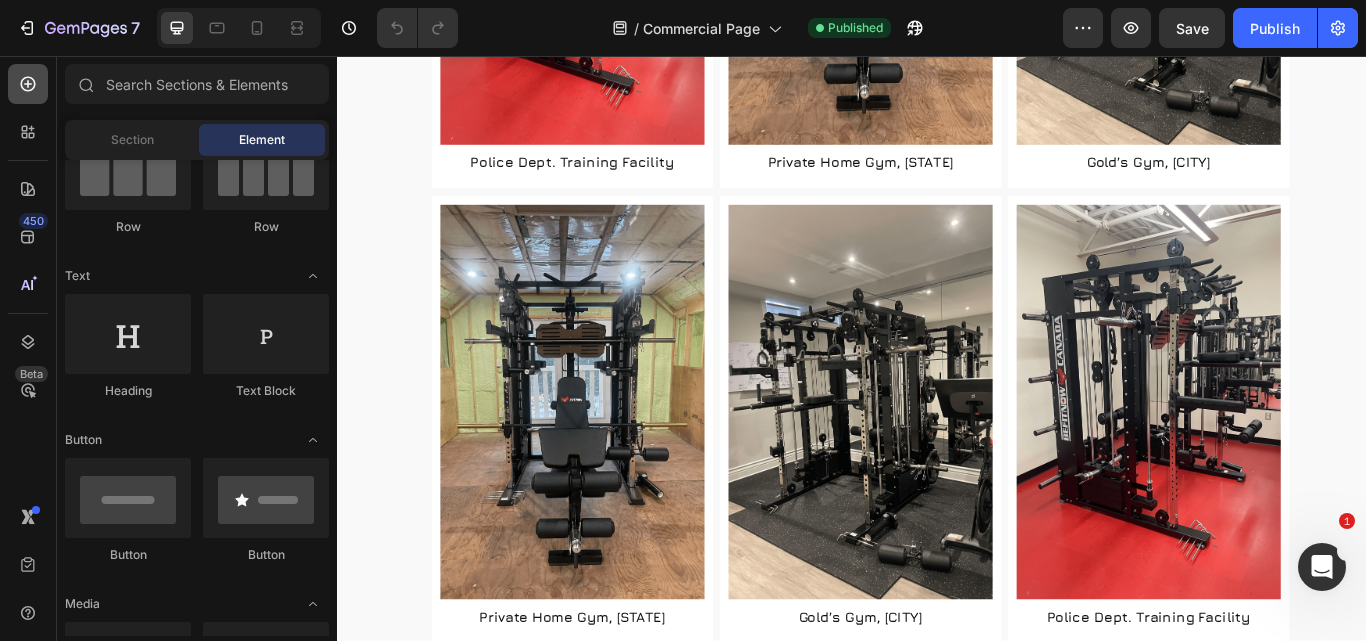 click 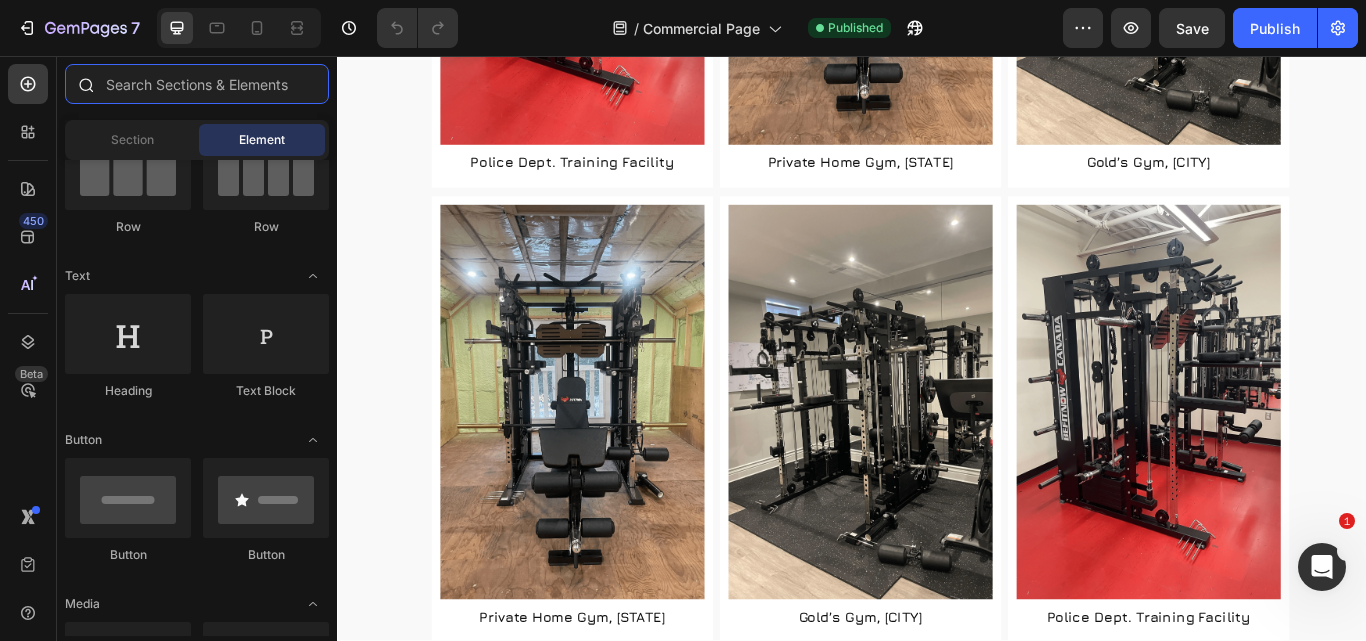 click at bounding box center [197, 84] 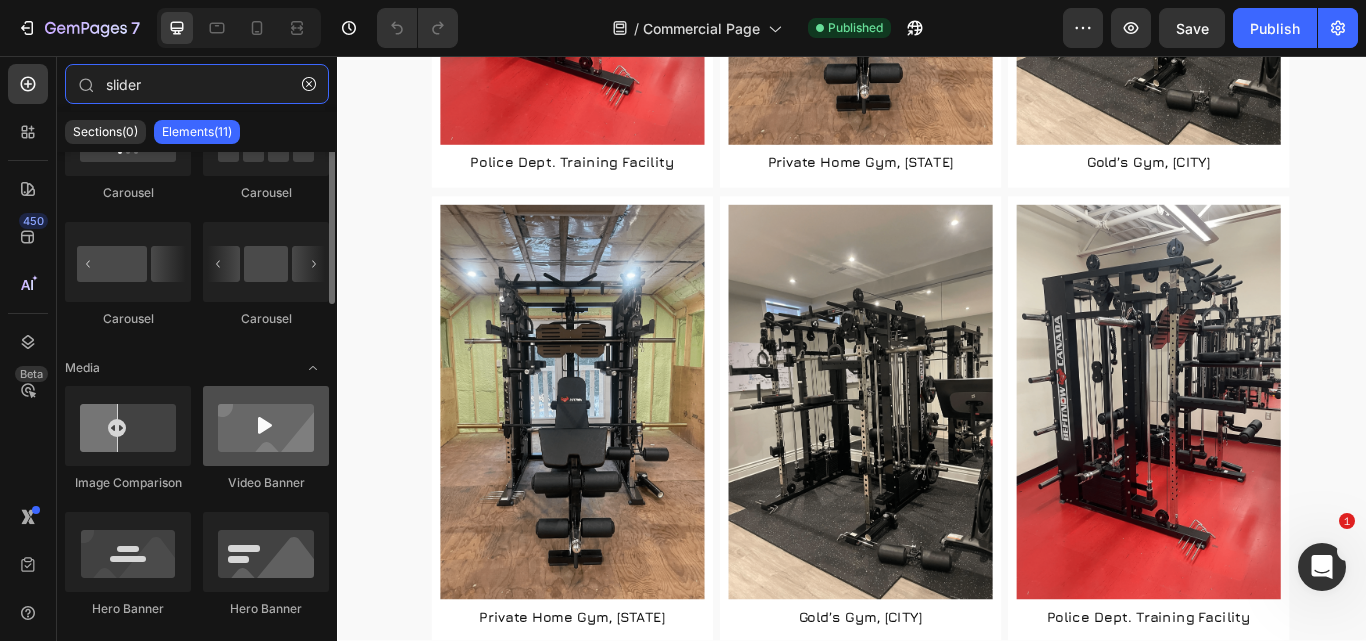 scroll, scrollTop: 0, scrollLeft: 0, axis: both 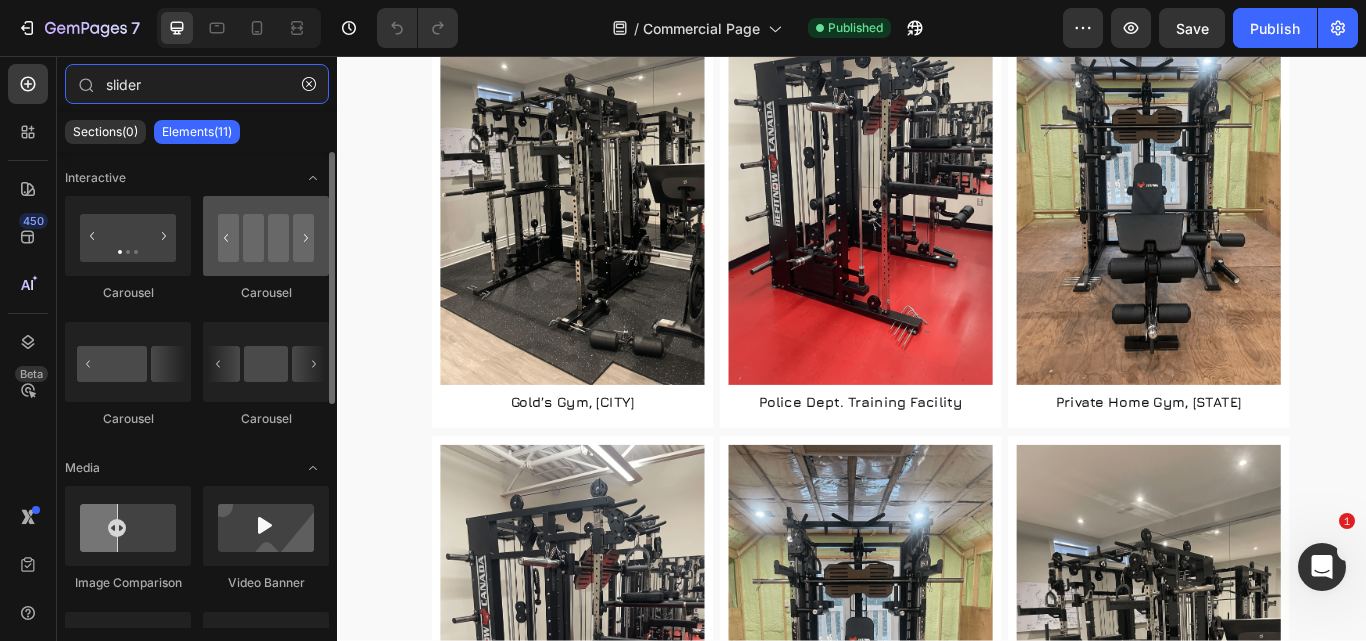 type on "slider" 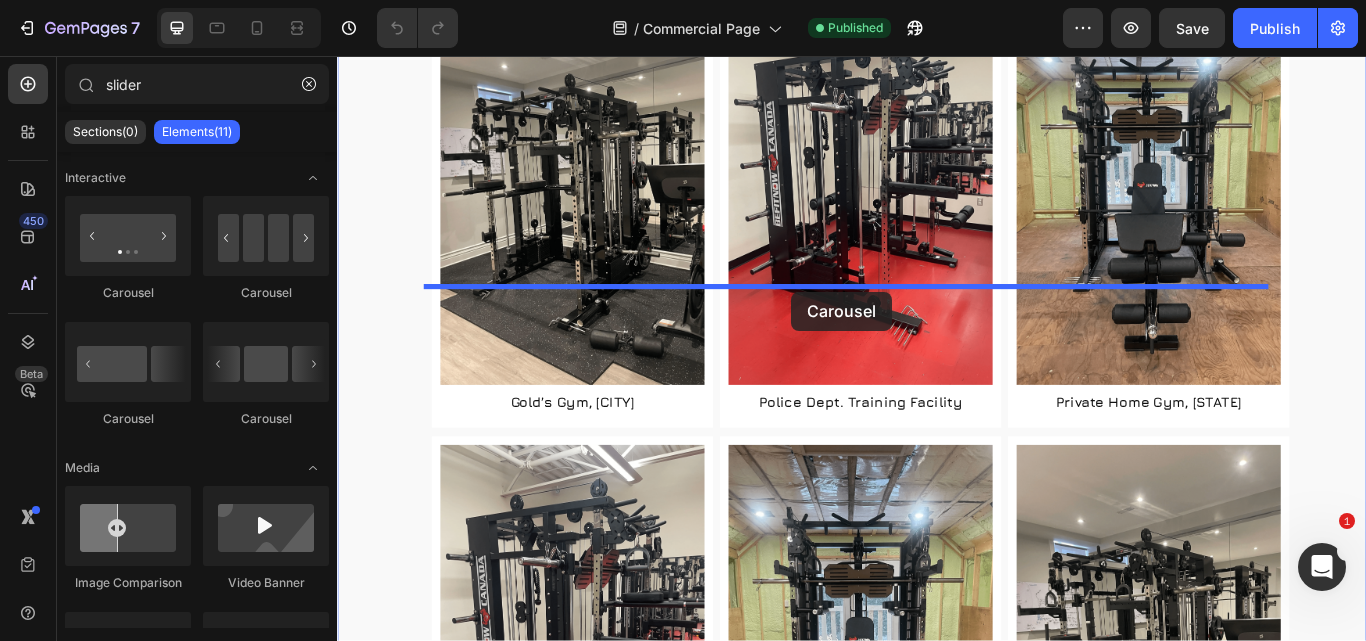 drag, startPoint x: 577, startPoint y: 303, endPoint x: 866, endPoint y: 331, distance: 290.35324 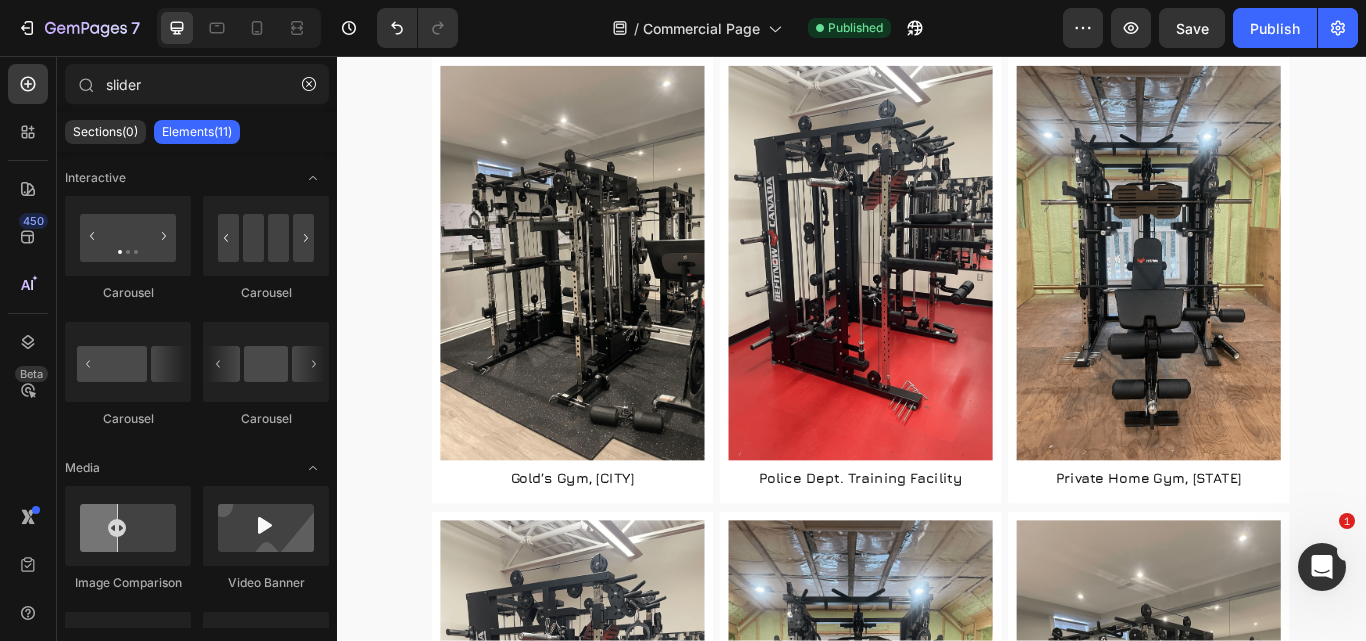 click on "Drop element here" at bounding box center (834, -40) 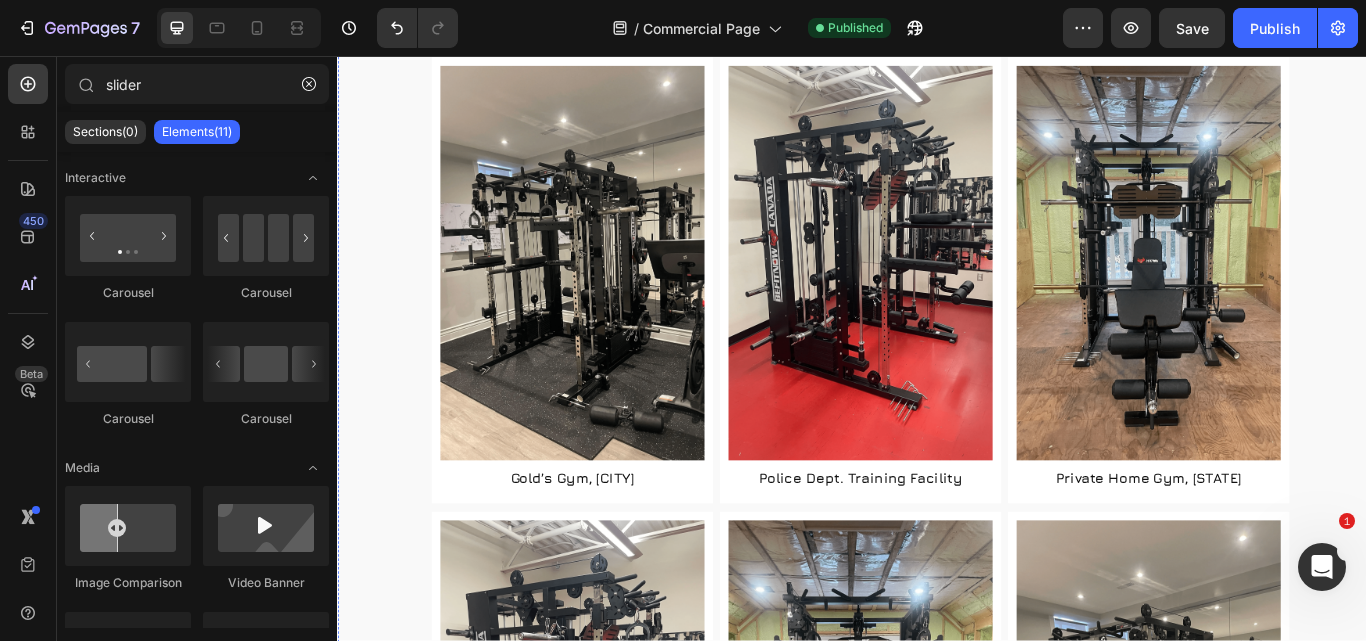 click on "Drop element here" at bounding box center [834, -40] 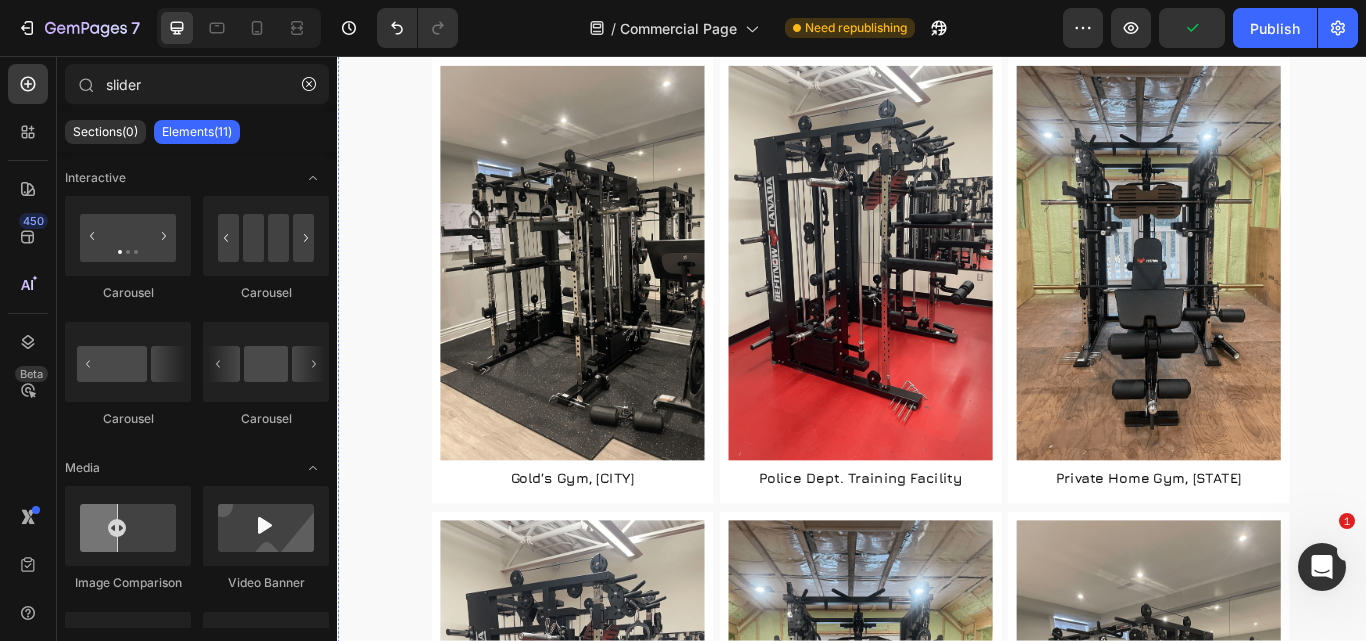 click at bounding box center (937, 12) 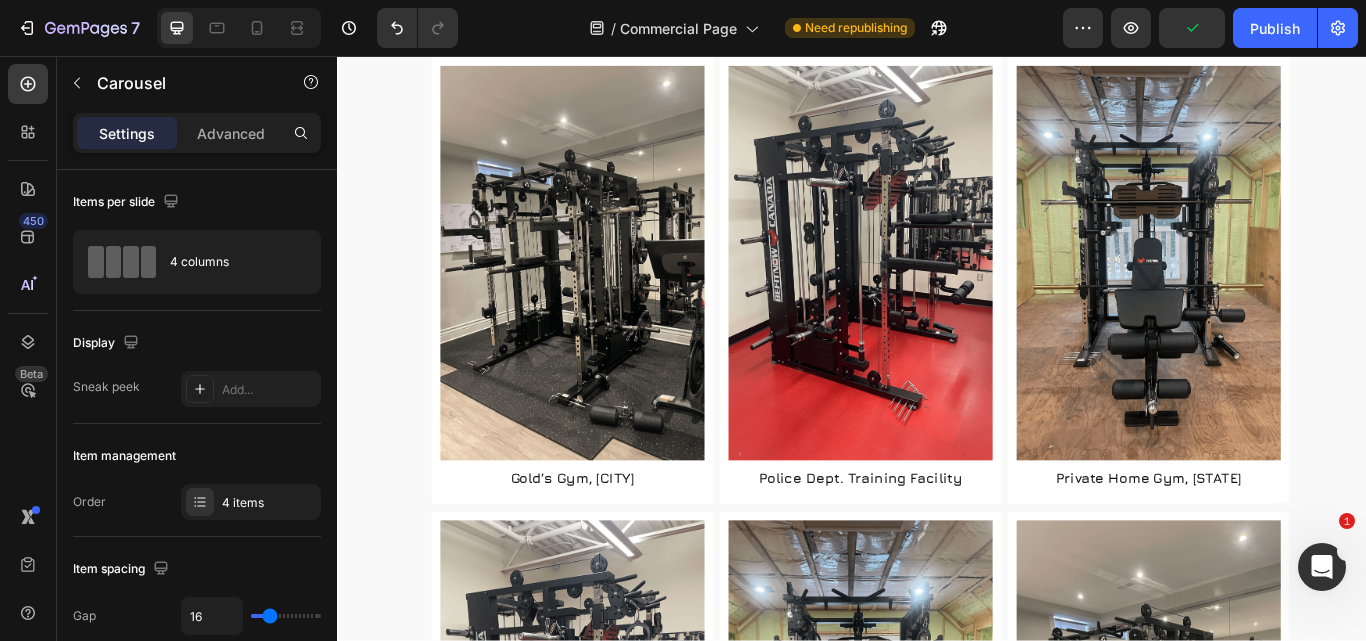 click on "Drop element here
Drop element here
Drop element here
Drop element here
Carousel   0" at bounding box center [937, -26] 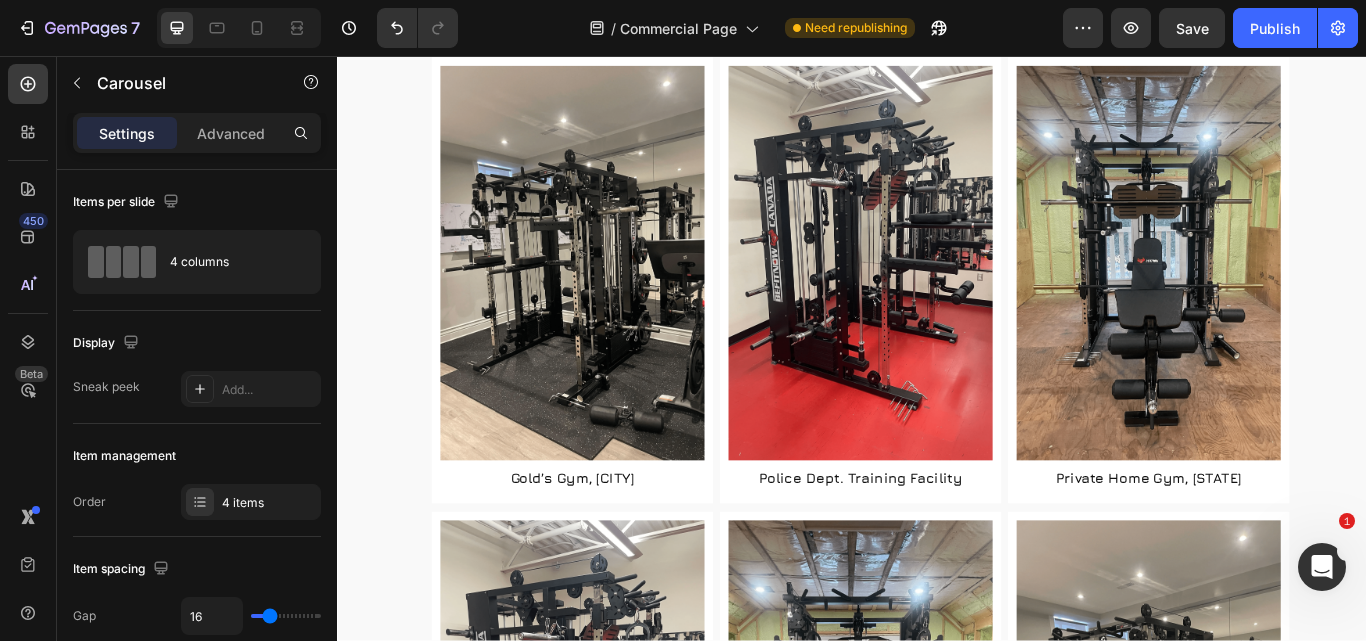 click on "Carousel" at bounding box center [491, -89] 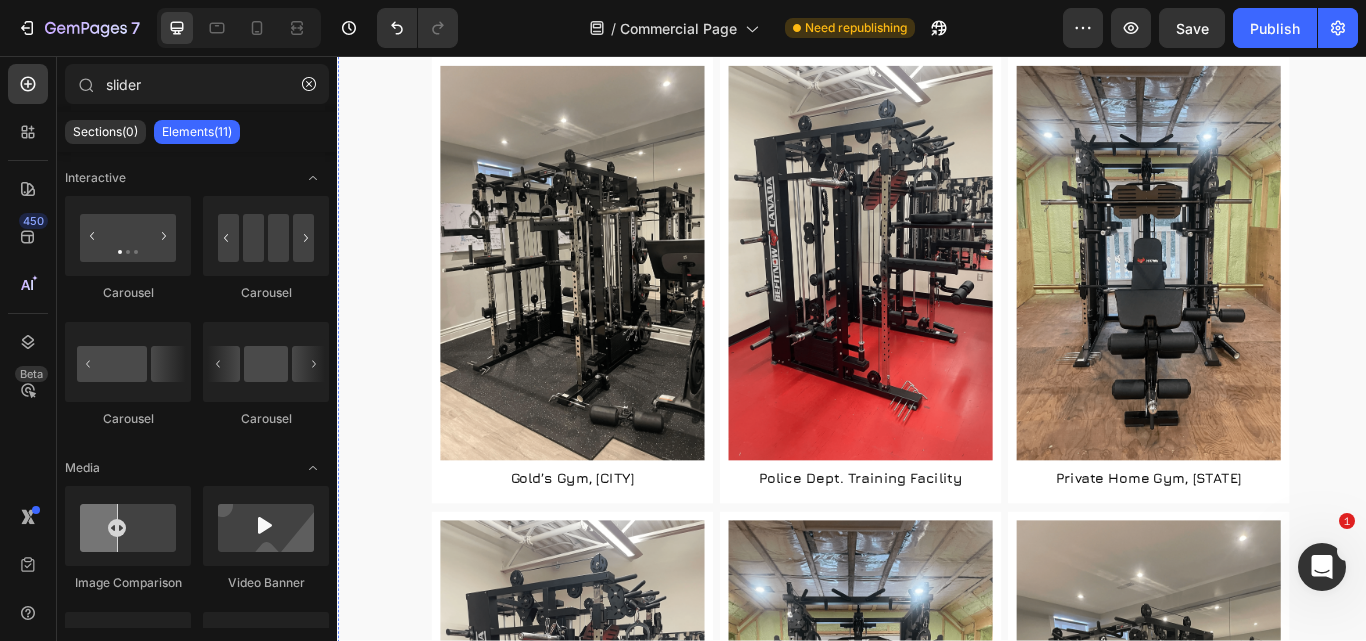 click on "Drop element here" at bounding box center (1049, -40) 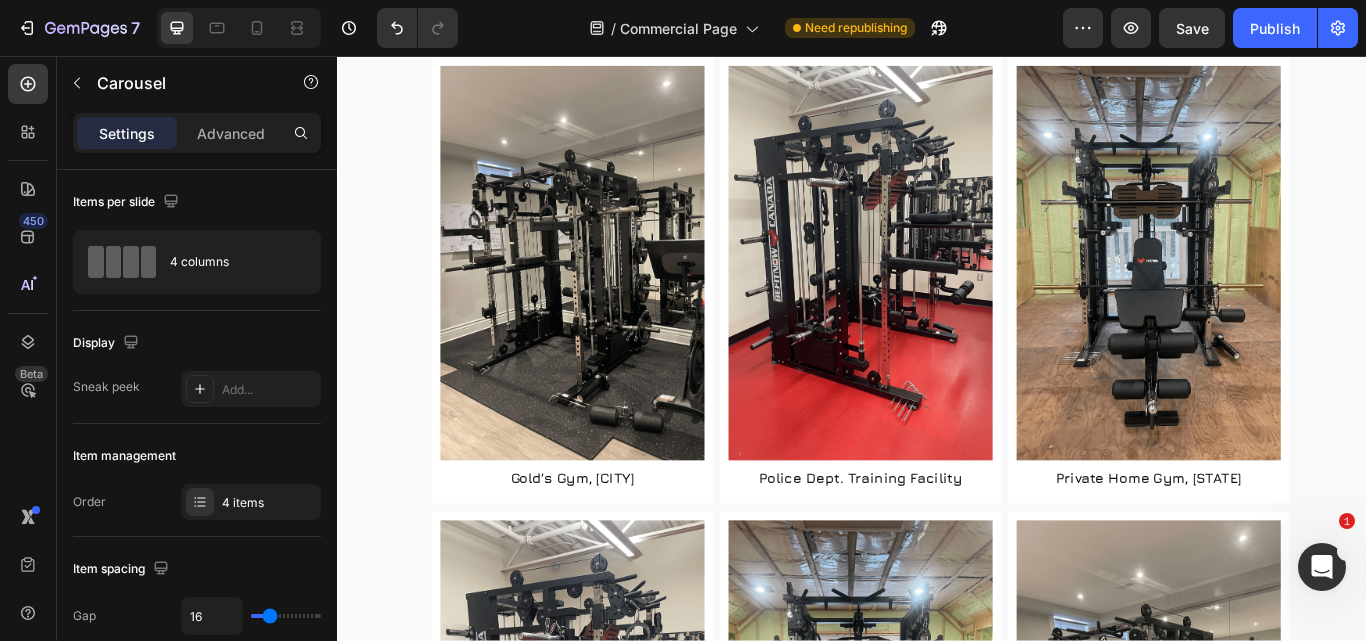 click 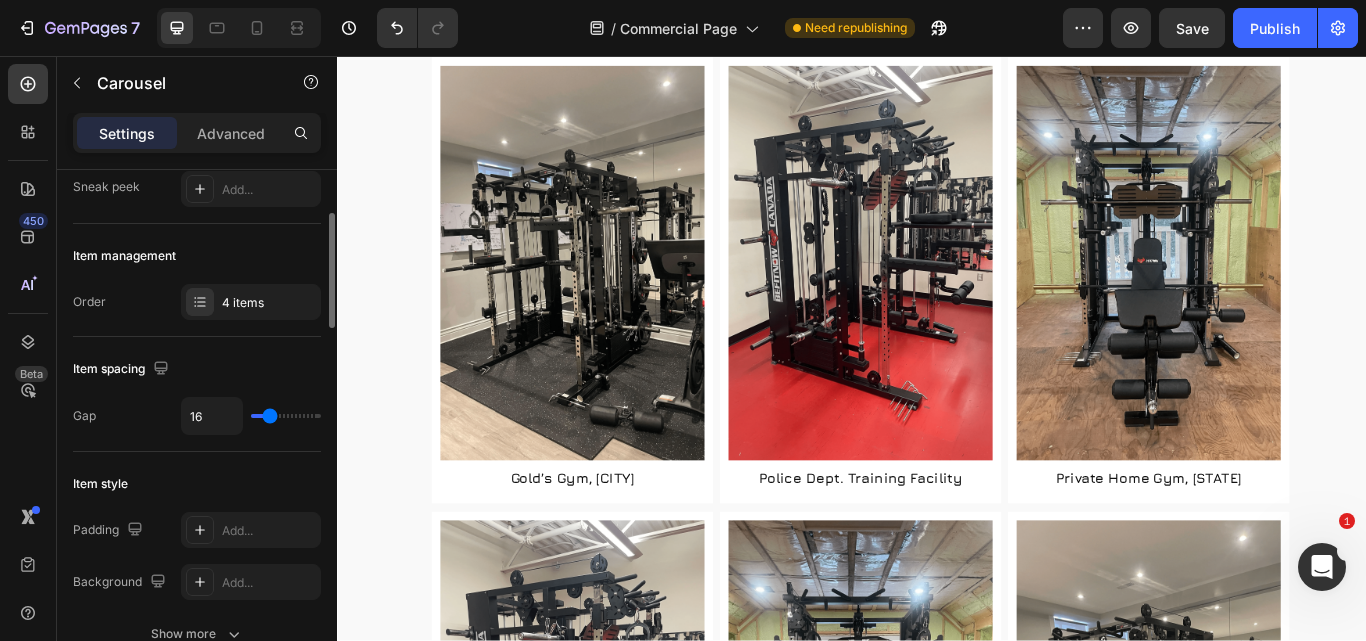 scroll, scrollTop: 0, scrollLeft: 0, axis: both 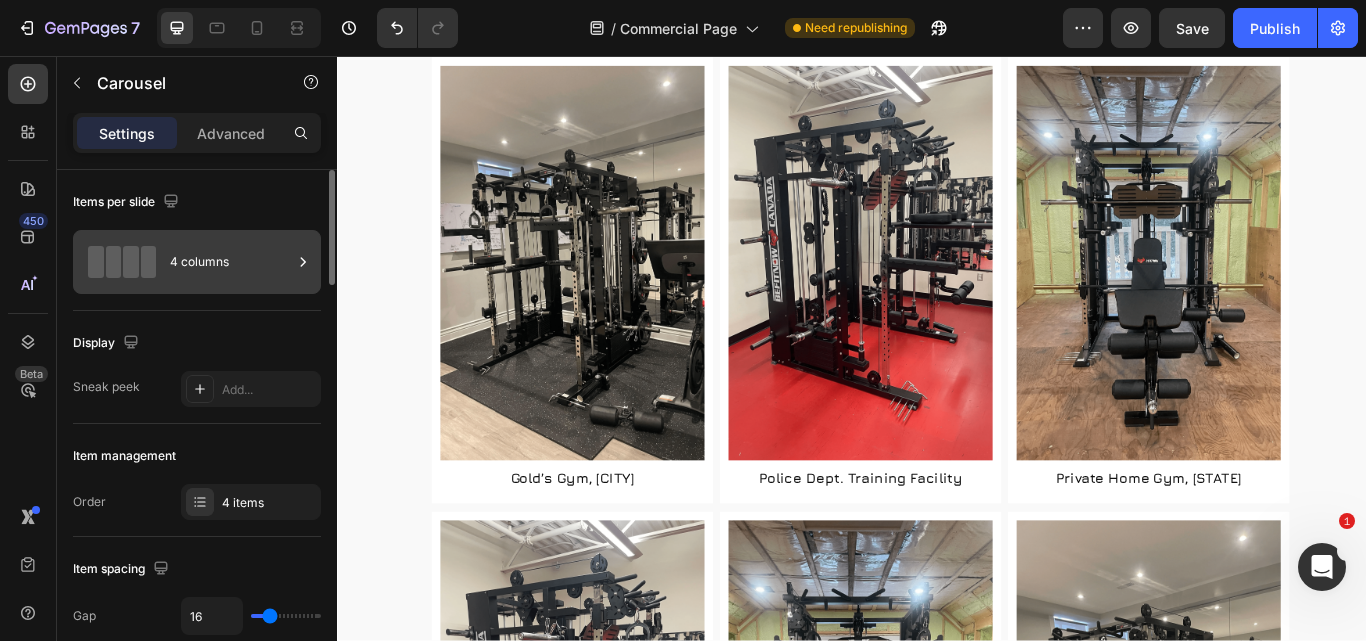 click 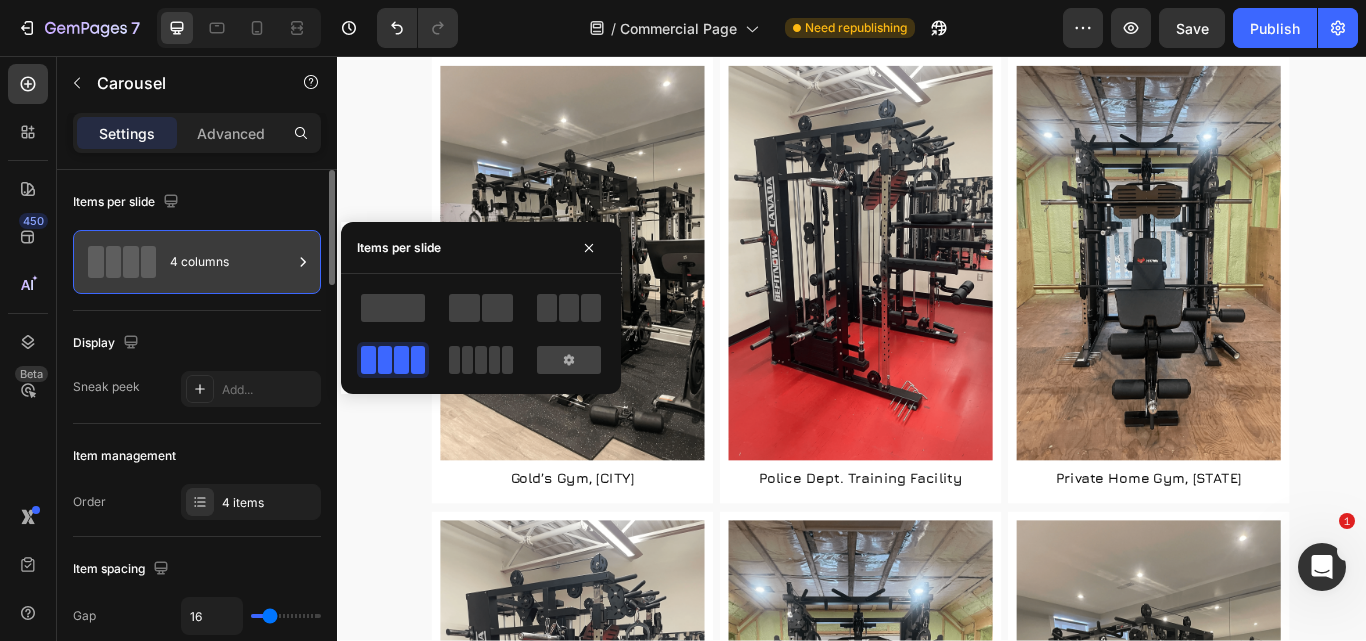 click on "4 columns" at bounding box center [231, 262] 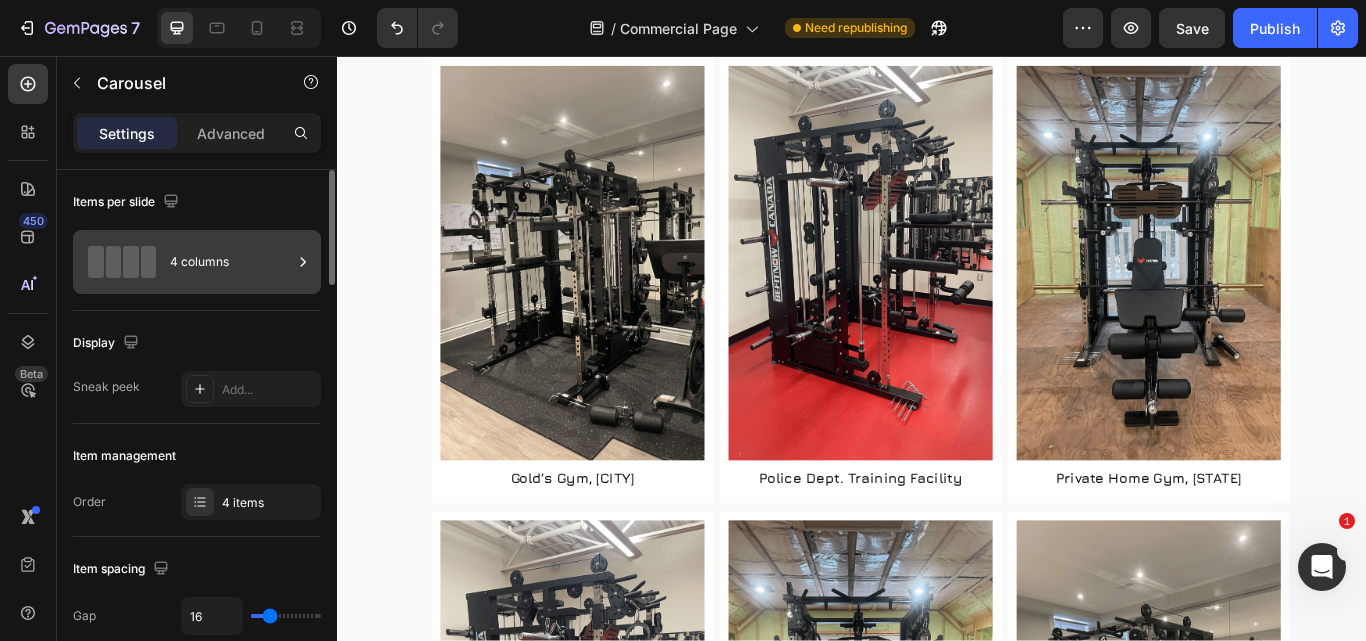 click on "4 columns" at bounding box center [231, 262] 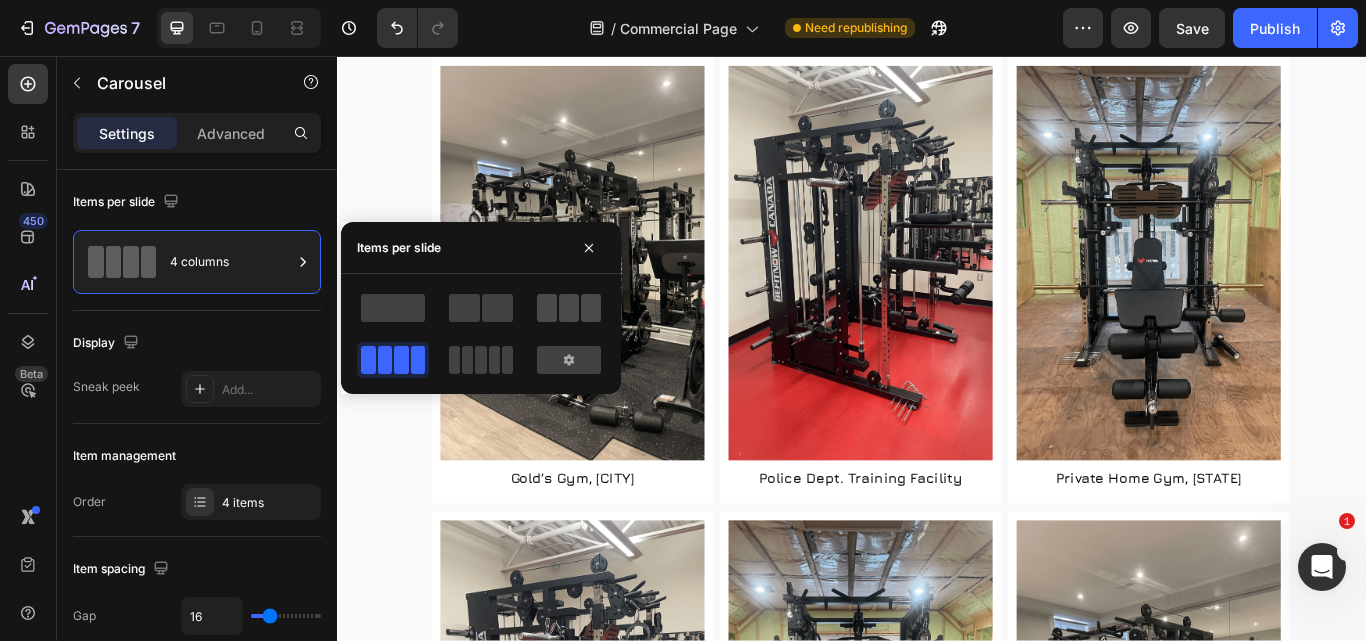 click 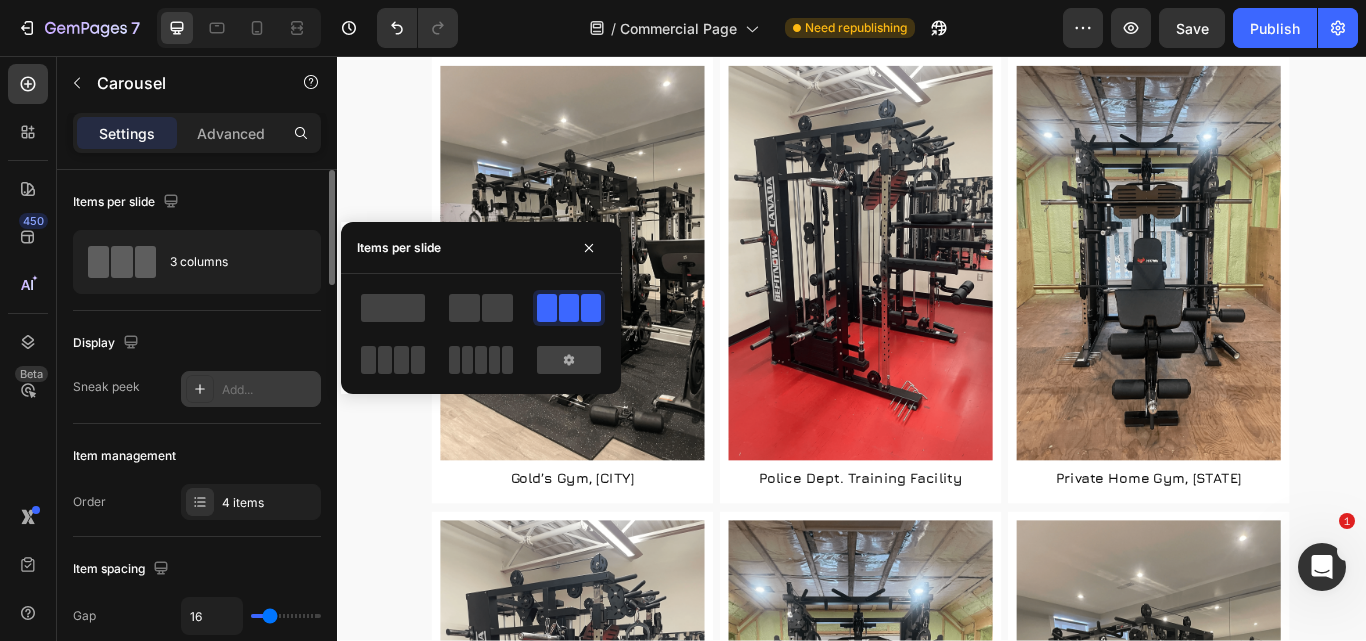 click on "Add..." at bounding box center (269, 390) 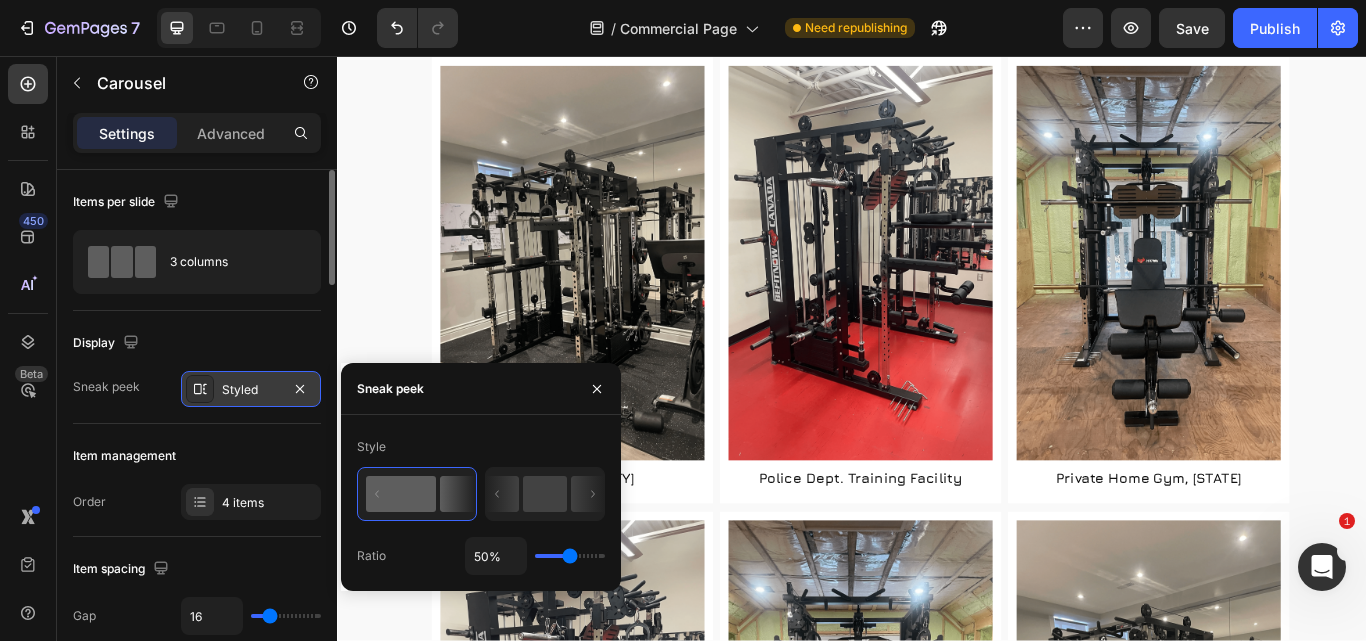 click at bounding box center [200, 389] 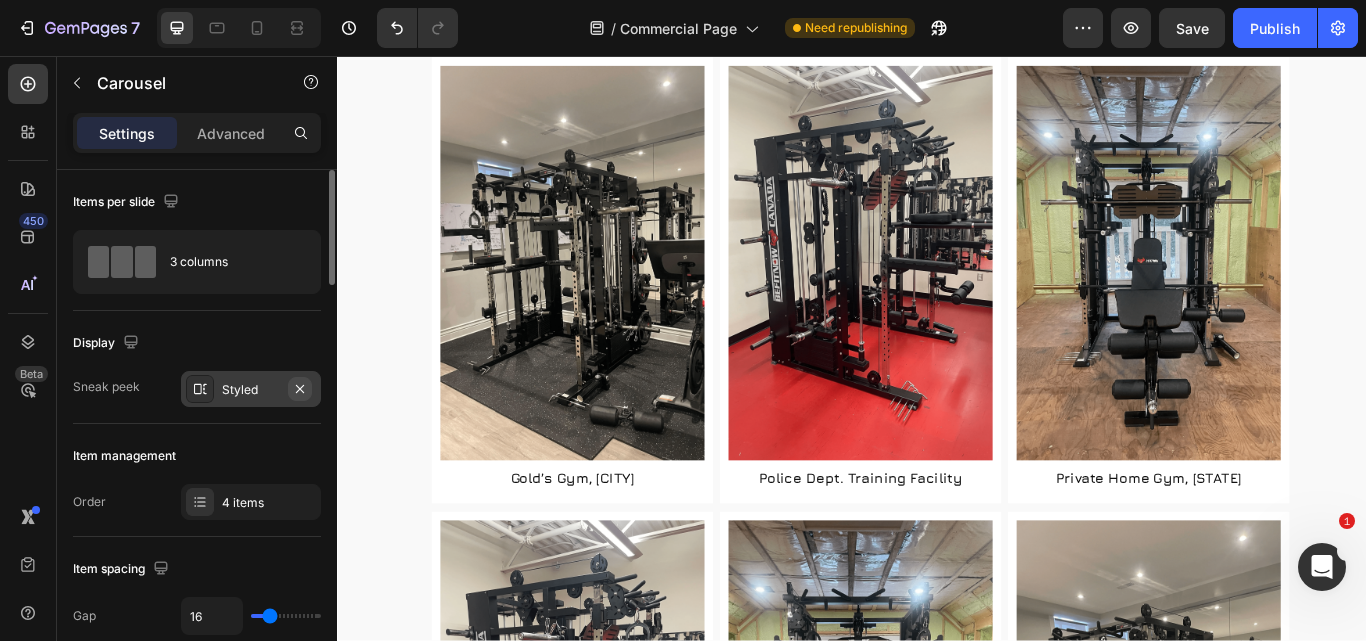 click 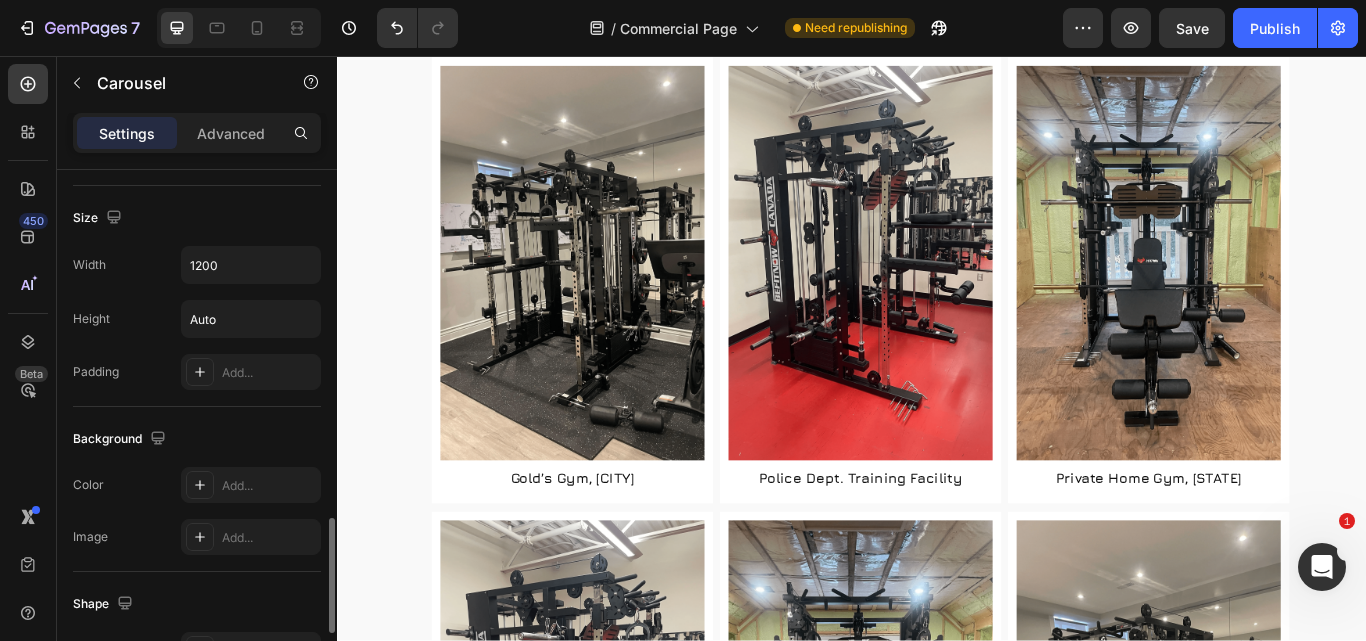 scroll, scrollTop: 1896, scrollLeft: 0, axis: vertical 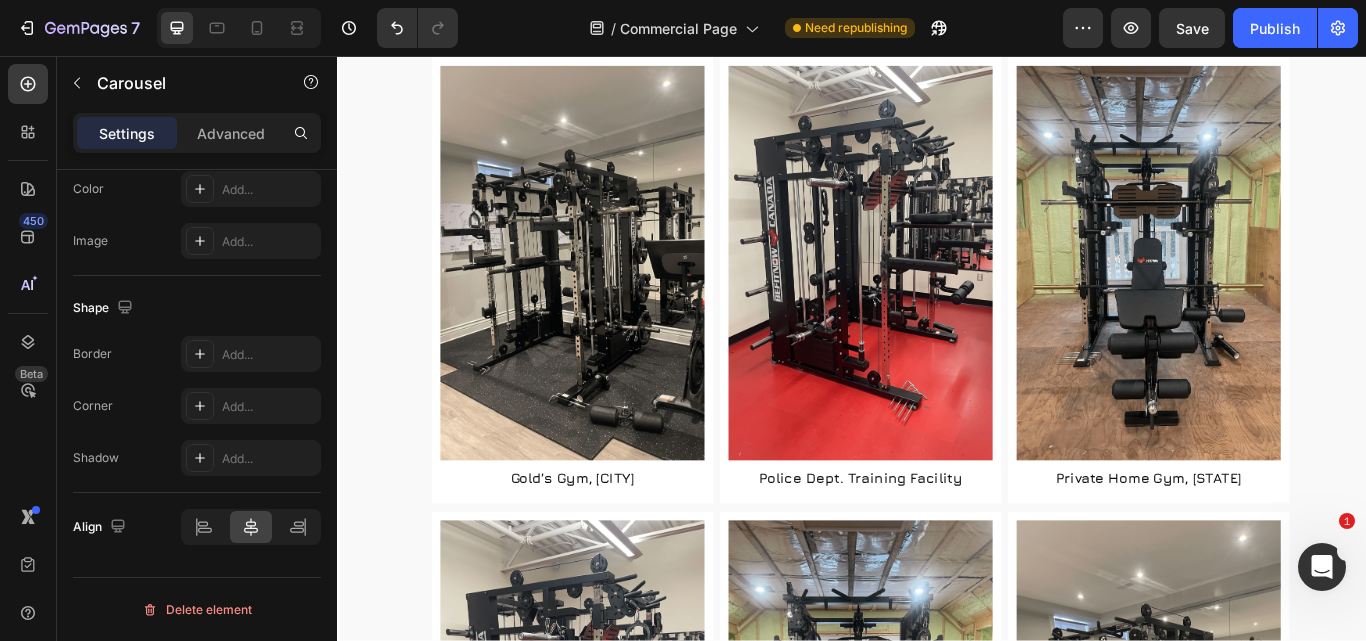 click on "Drop element here" at bounding box center [656, -40] 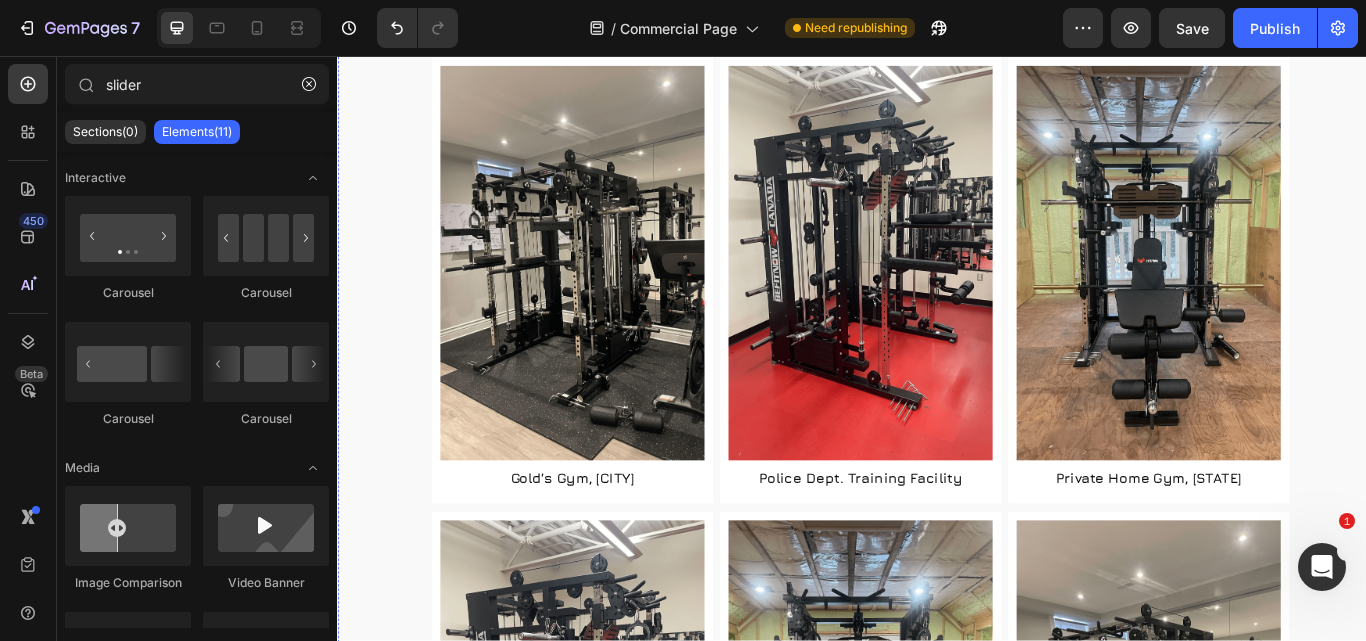 click on "Drop element here" at bounding box center [656, -40] 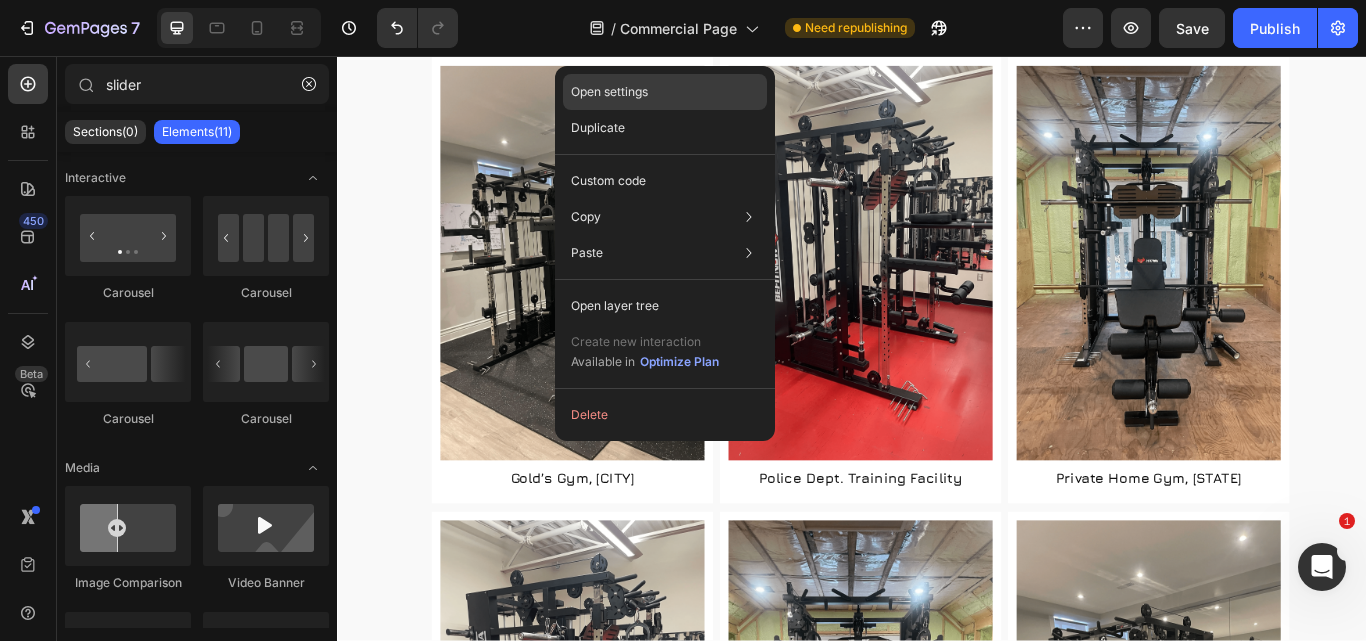drag, startPoint x: 623, startPoint y: 98, endPoint x: 332, endPoint y: 80, distance: 291.55618 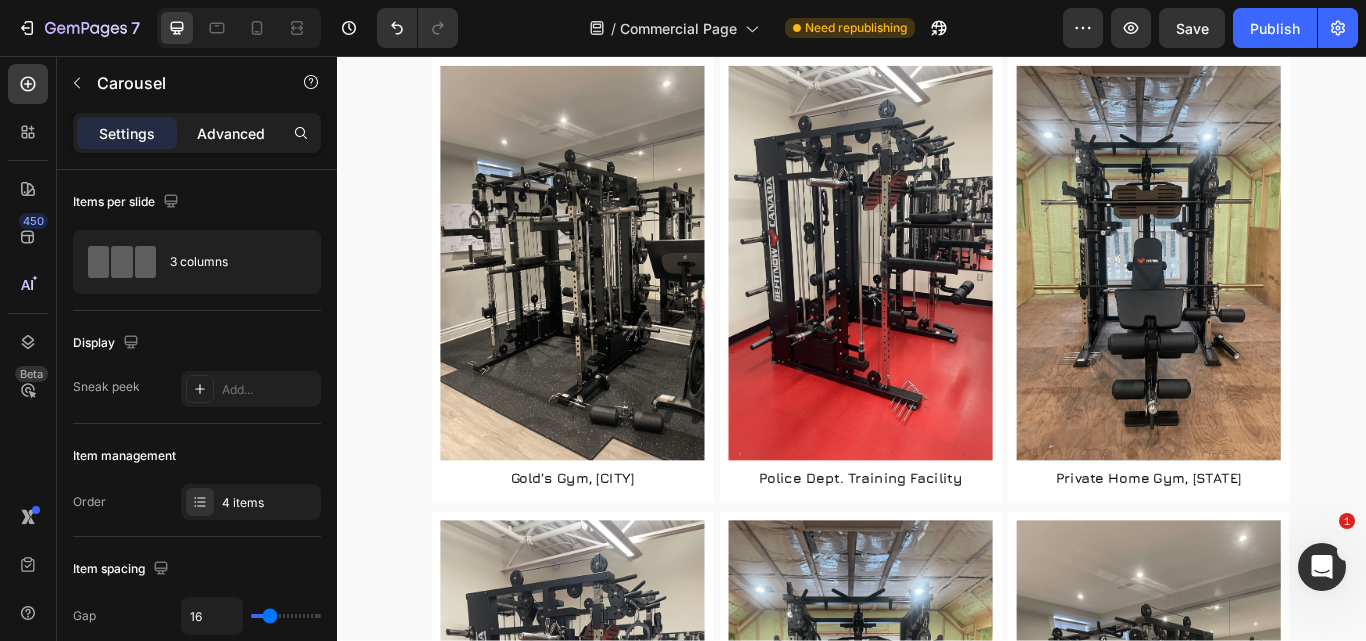 click on "Advanced" at bounding box center [231, 133] 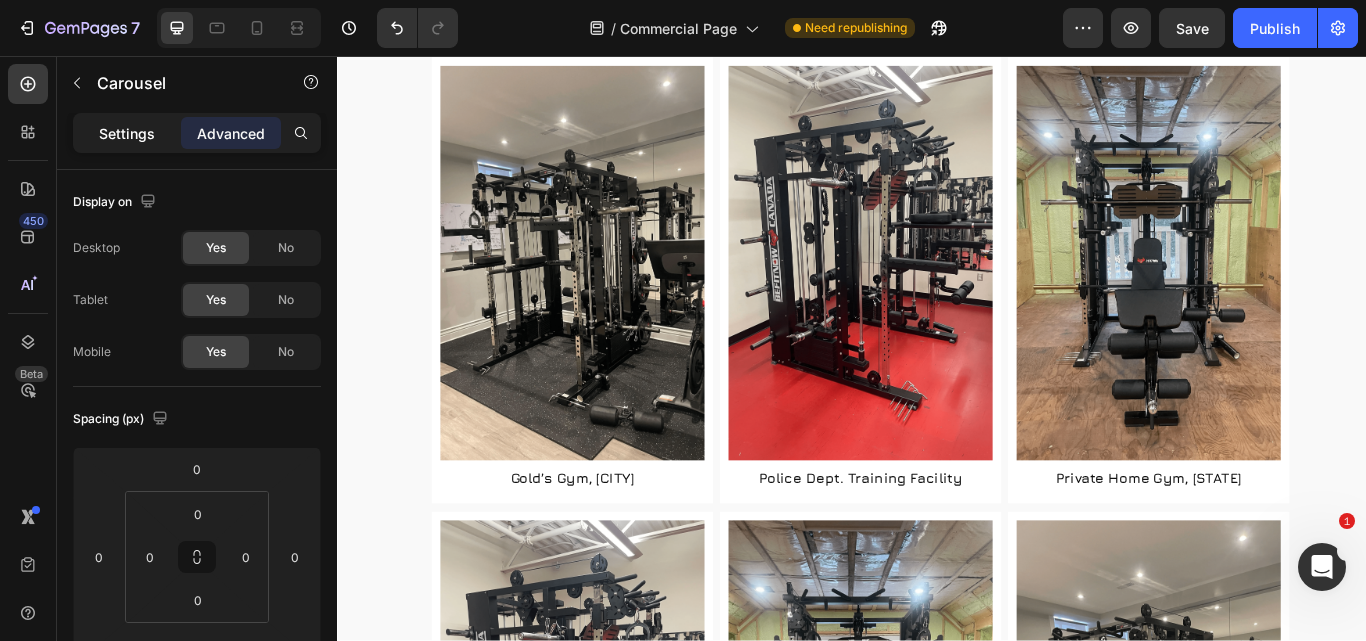 click on "Settings" at bounding box center (127, 133) 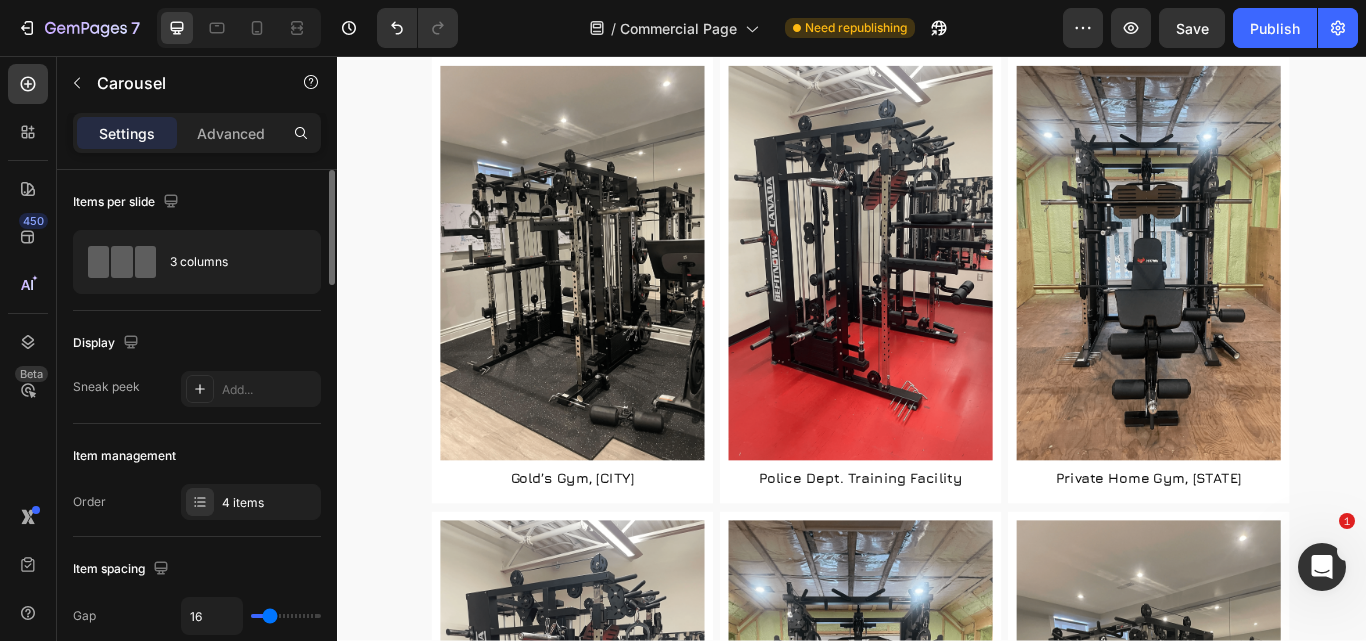 scroll, scrollTop: 200, scrollLeft: 0, axis: vertical 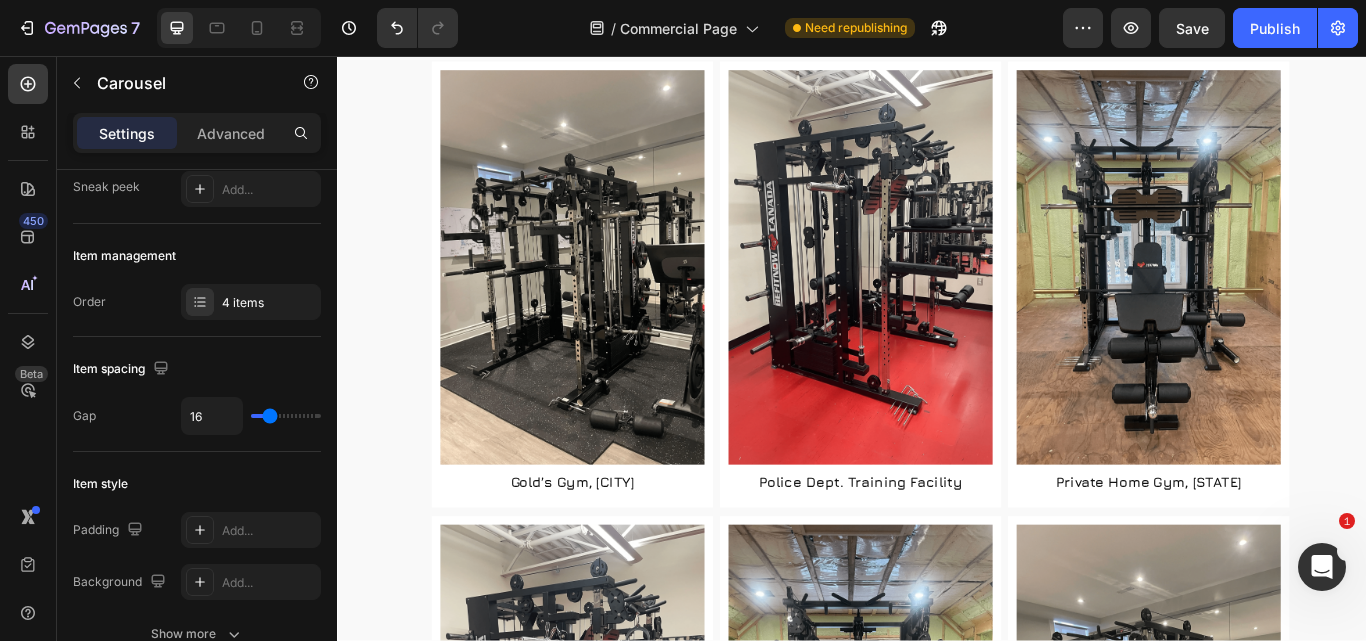 click 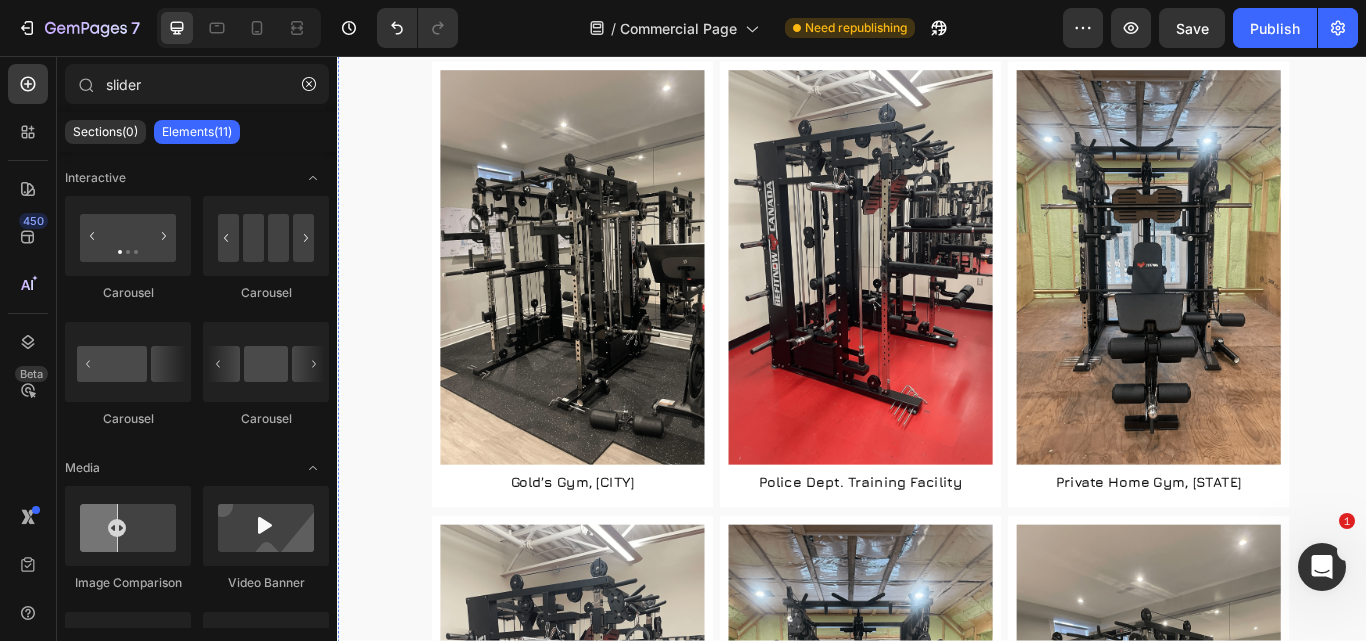 click 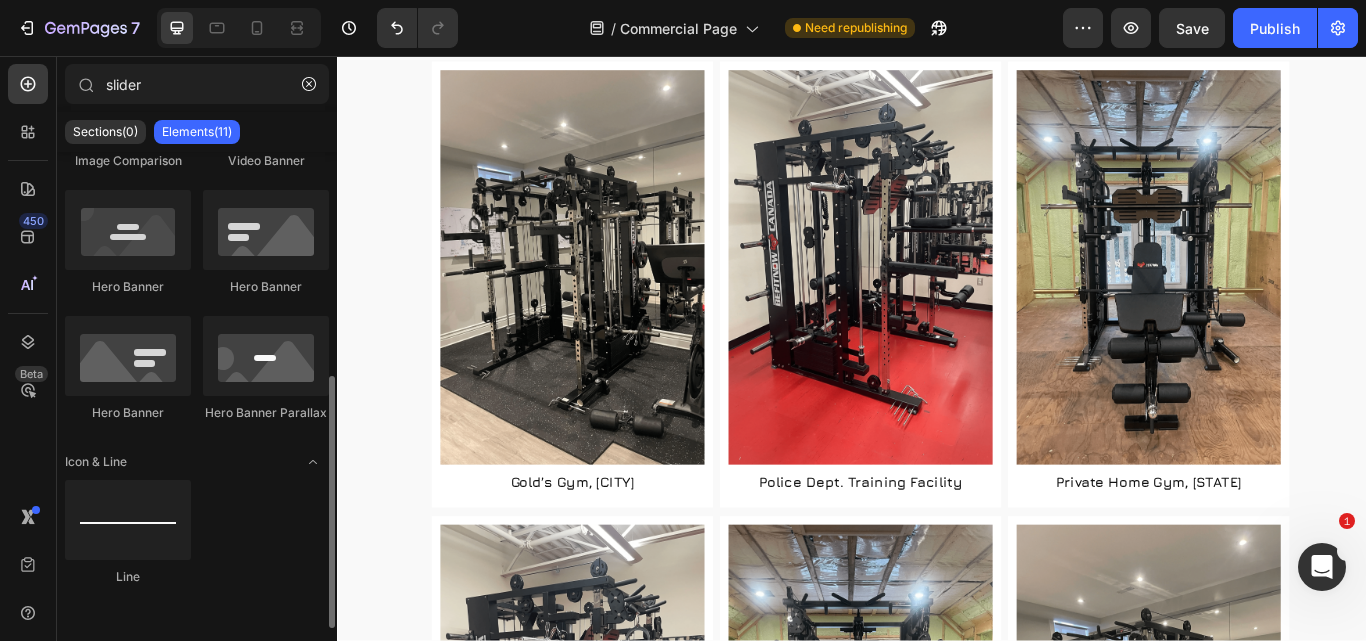 scroll, scrollTop: 0, scrollLeft: 0, axis: both 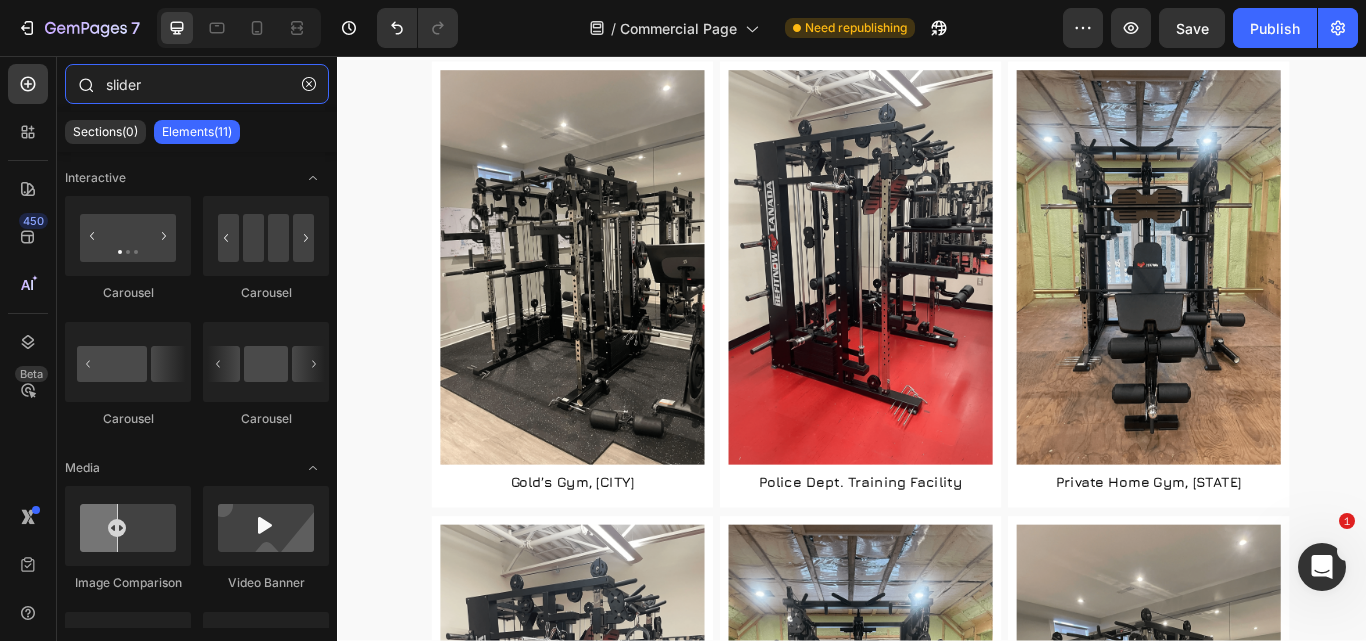 click on "slider" at bounding box center (197, 84) 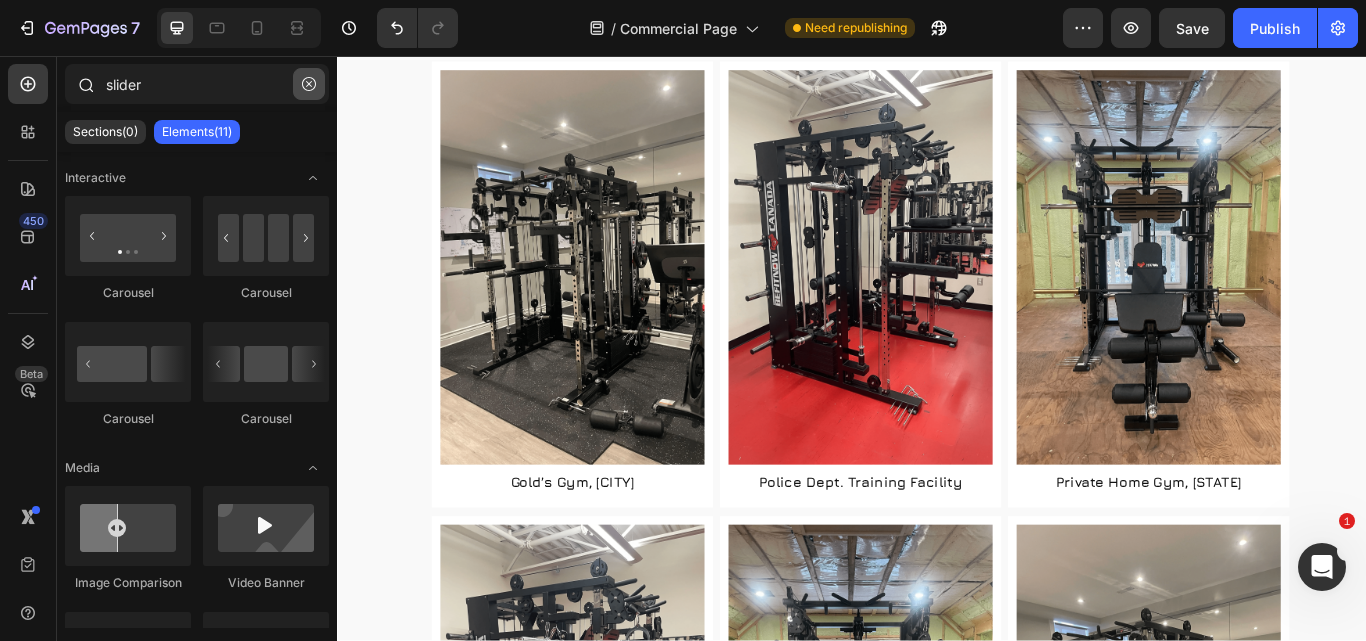 click at bounding box center (309, 84) 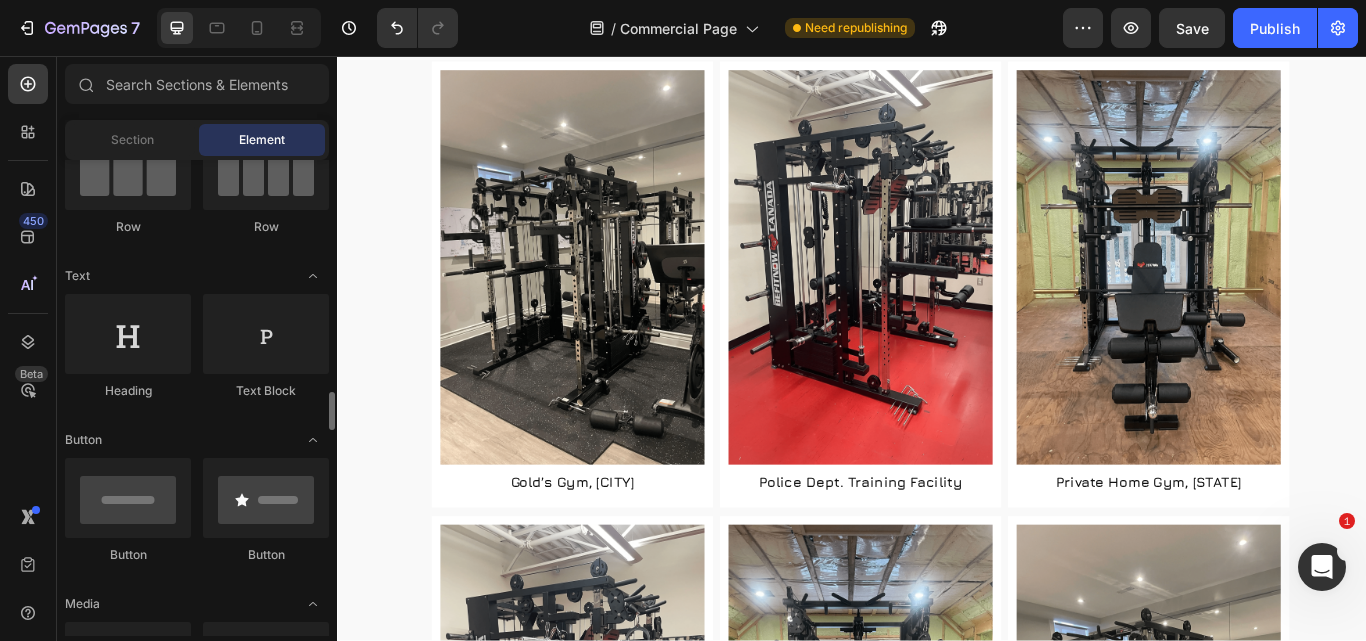 scroll, scrollTop: 500, scrollLeft: 0, axis: vertical 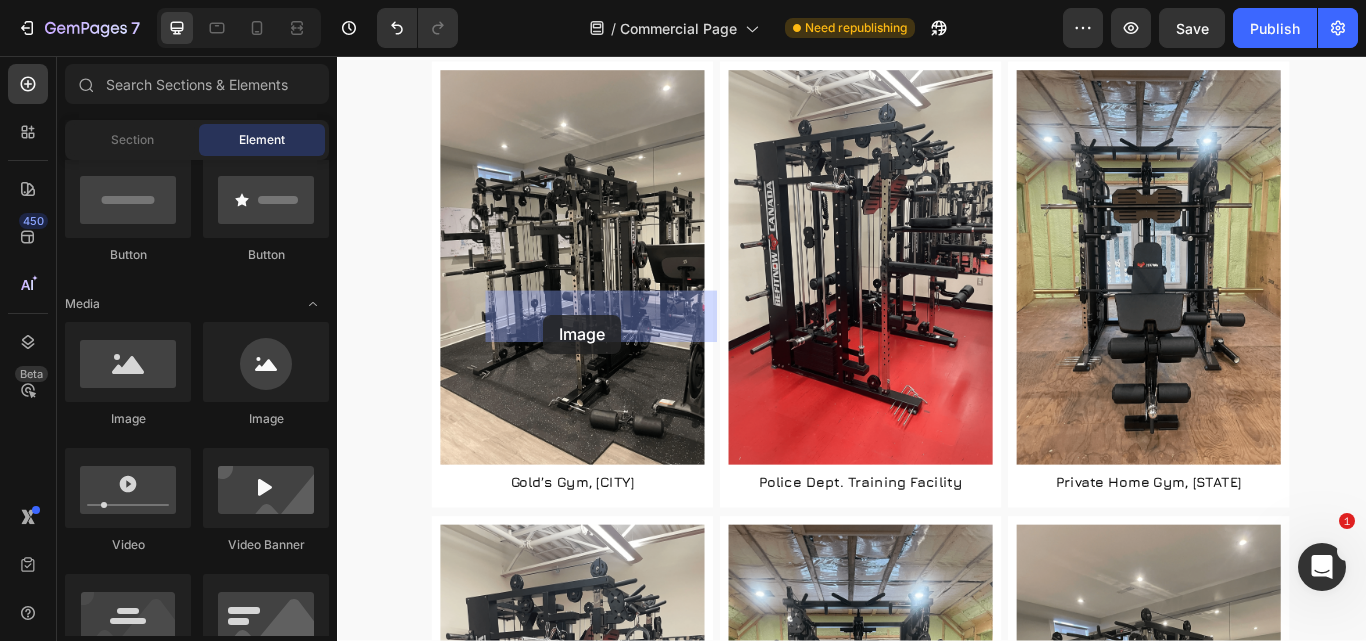 drag, startPoint x: 470, startPoint y: 430, endPoint x: 577, endPoint y: 358, distance: 128.969 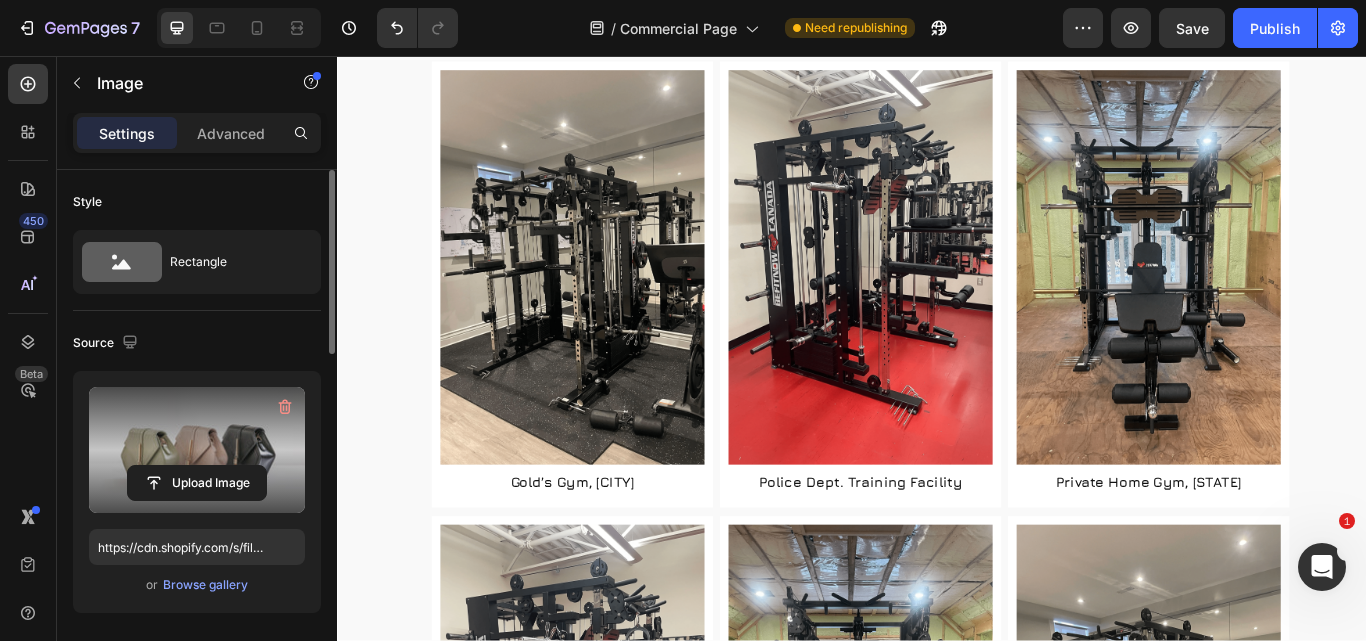 click at bounding box center [197, 450] 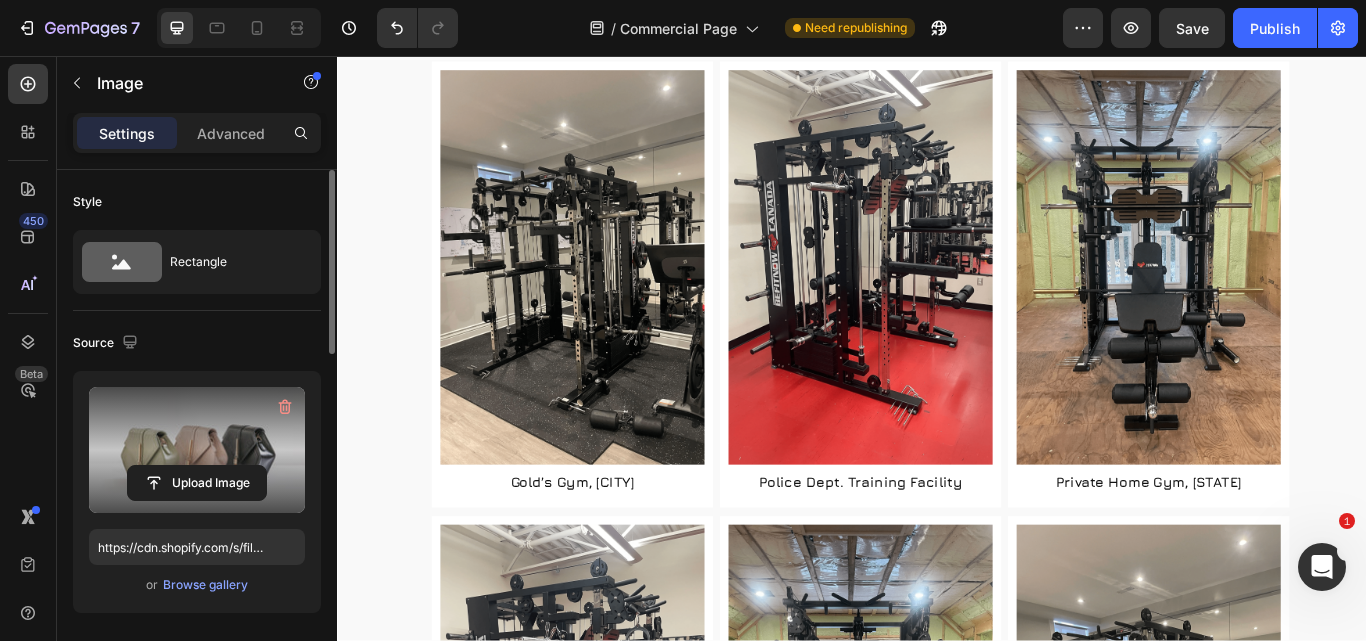 click 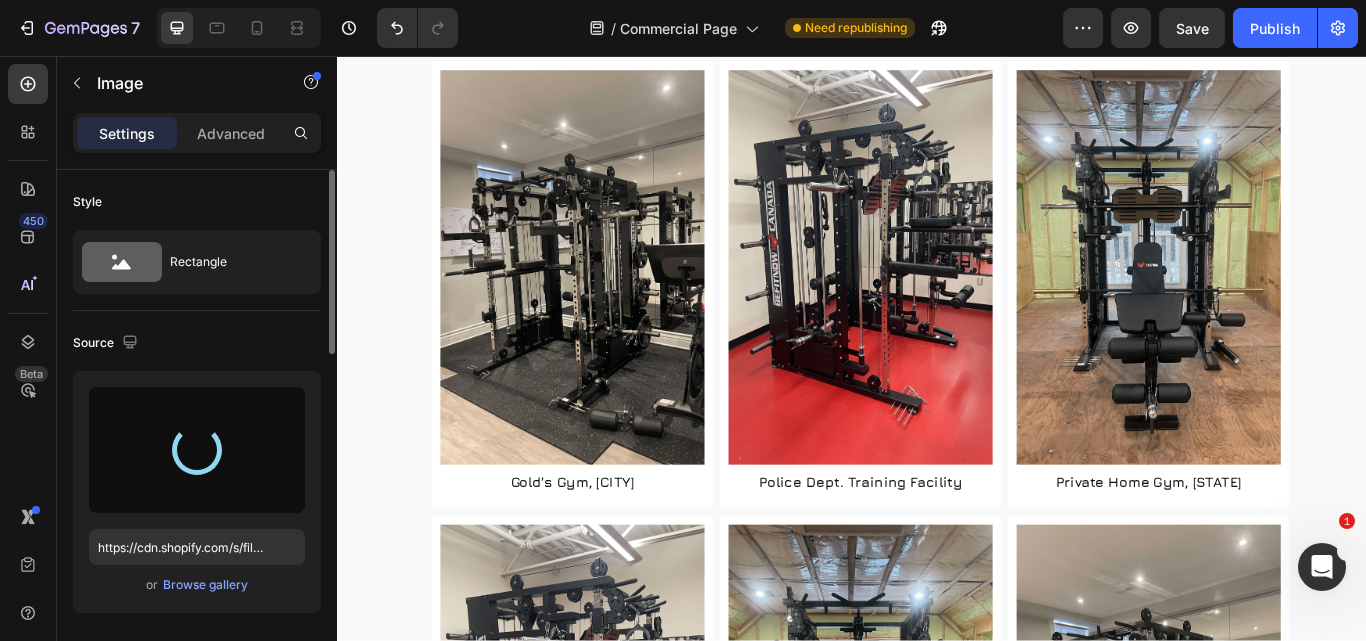 type on "https://cdn.shopify.com/s/files/1/0570/3339/2197/files/gempages_516092555671110776-47f60ef4-9cf6-4fb9-a710-b436a90dee07.jpg" 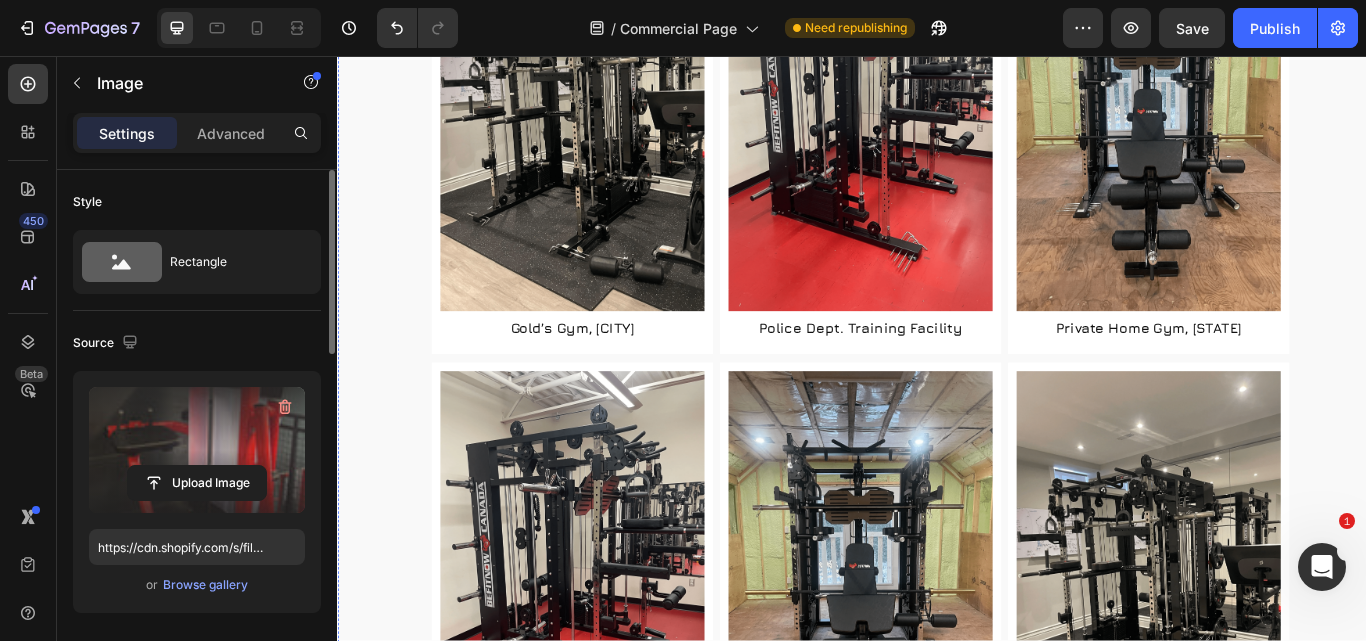 scroll, scrollTop: 3557, scrollLeft: 0, axis: vertical 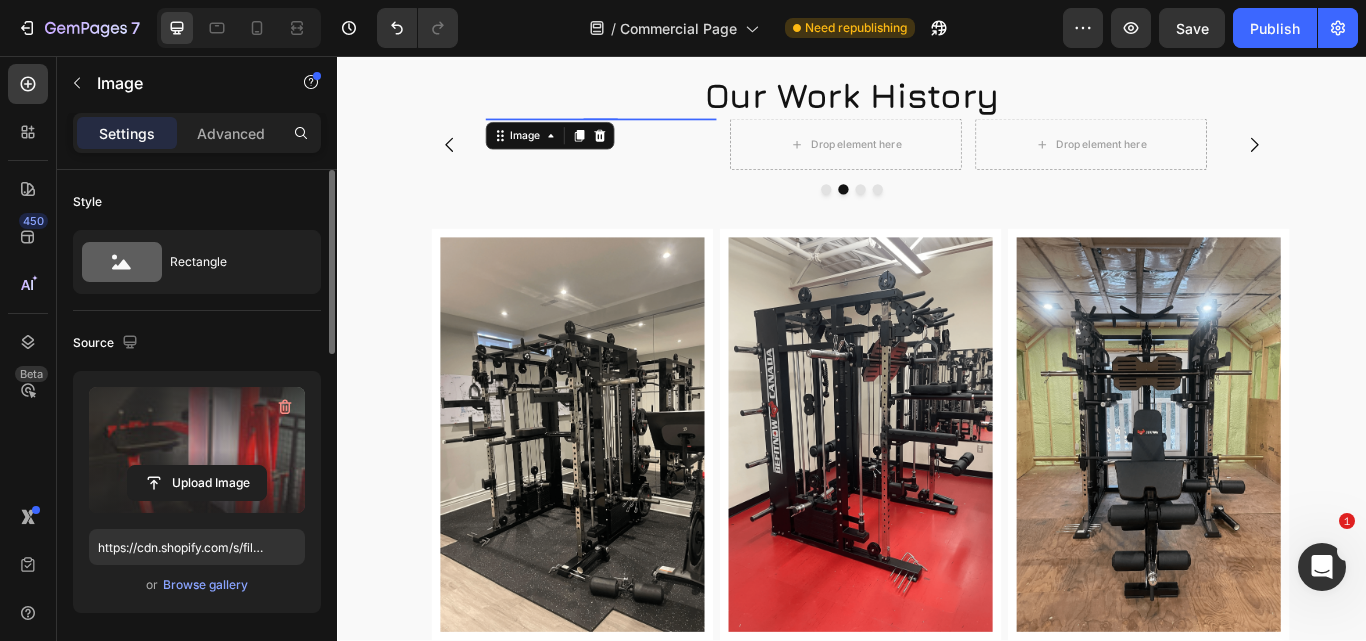 click at bounding box center (644, 130) 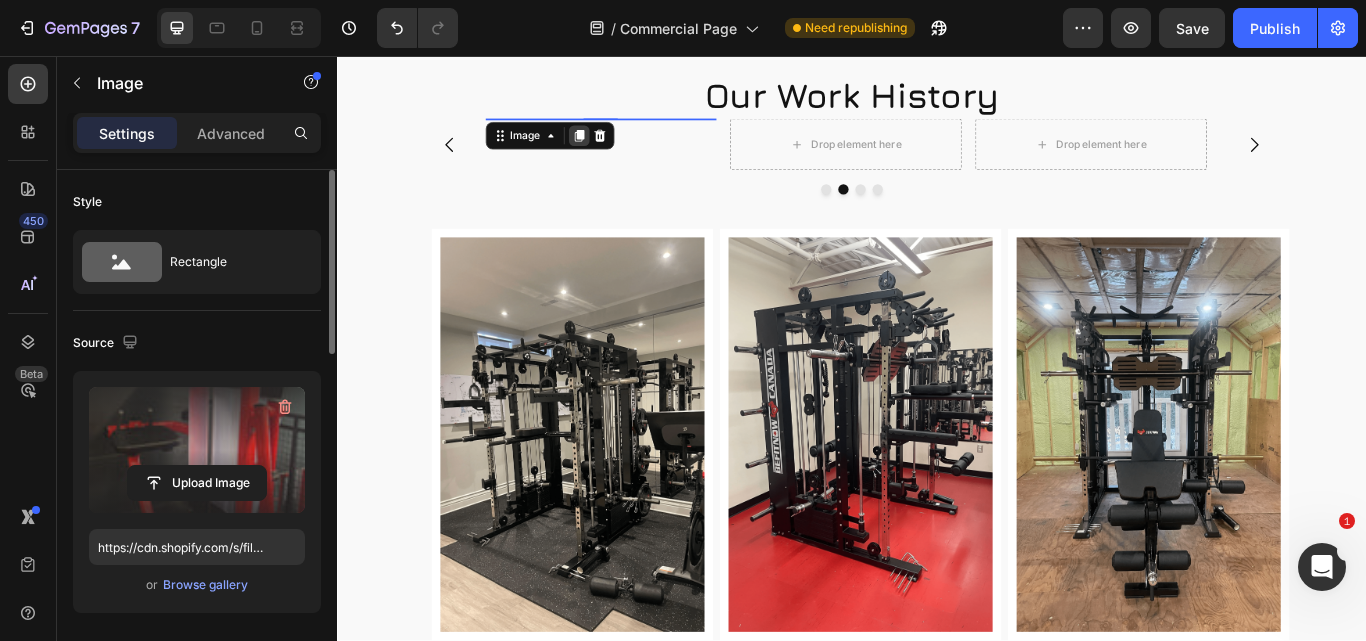 click 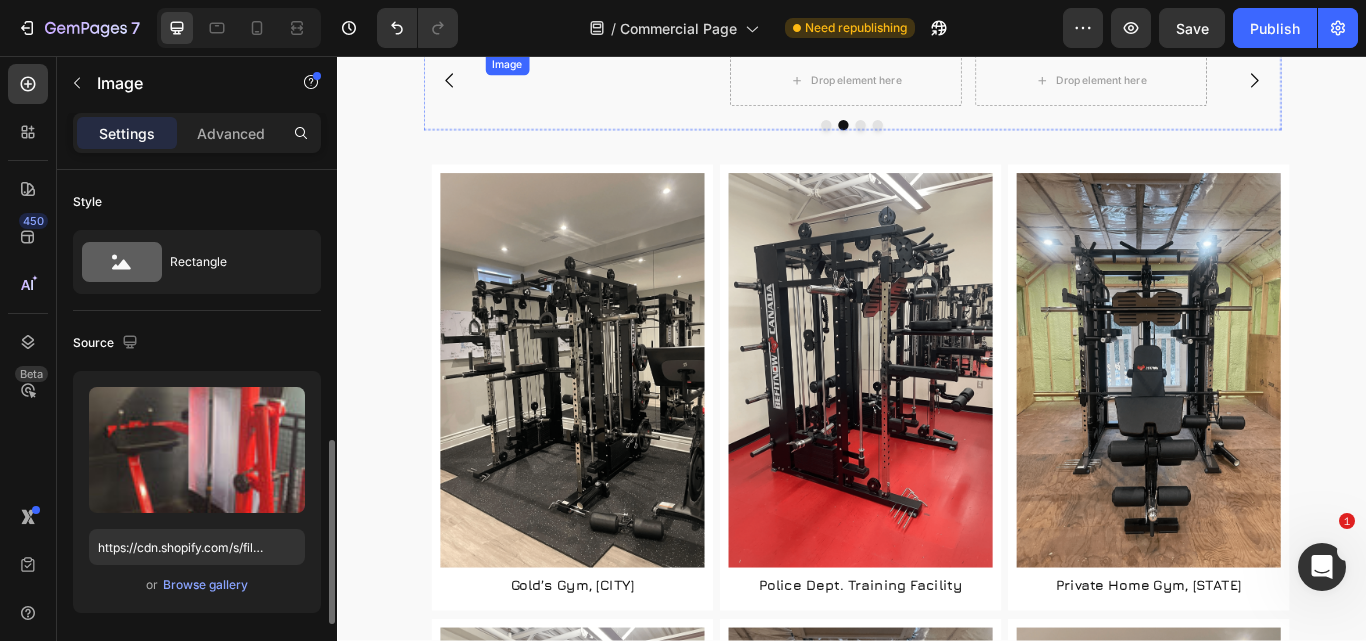 scroll, scrollTop: 200, scrollLeft: 0, axis: vertical 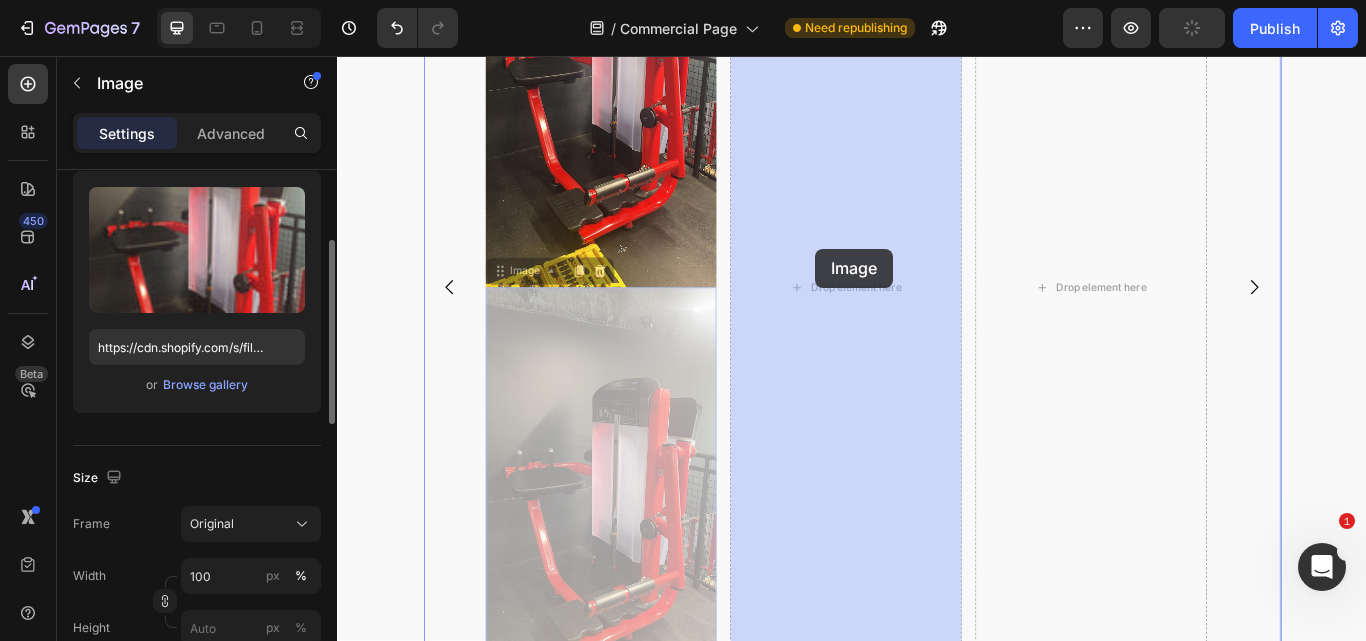 drag, startPoint x: 565, startPoint y: 303, endPoint x: 847, endPoint y: 288, distance: 282.39865 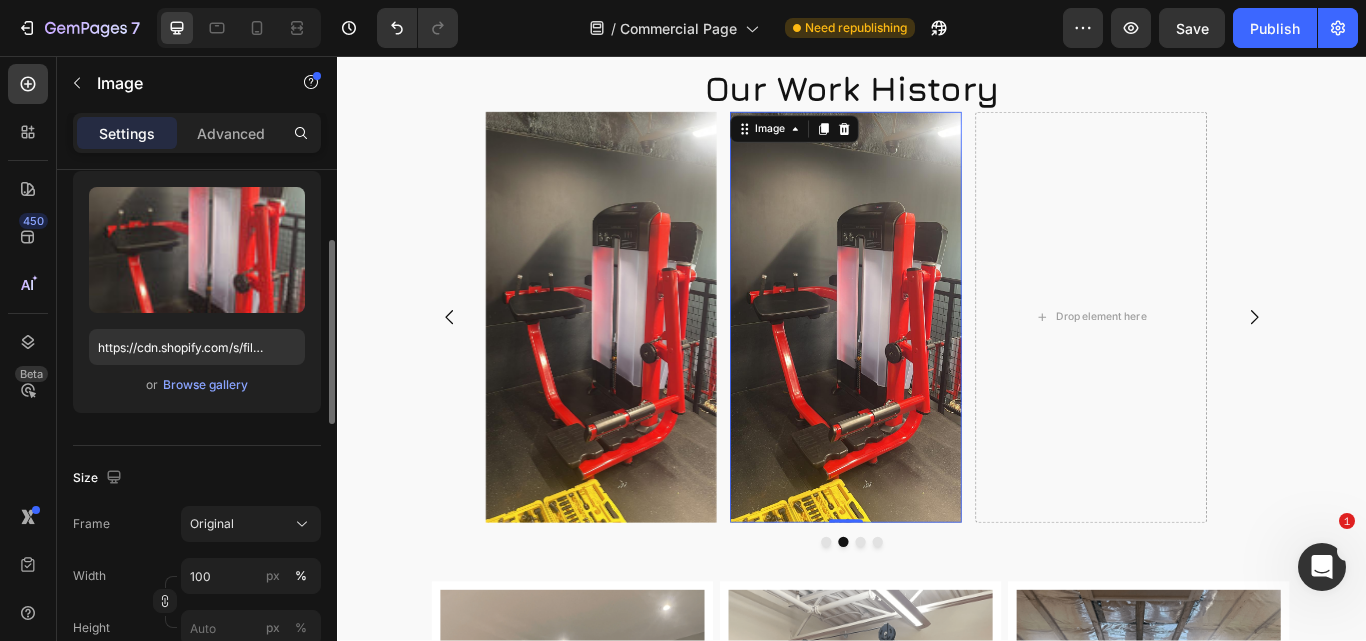 scroll, scrollTop: 3301, scrollLeft: 0, axis: vertical 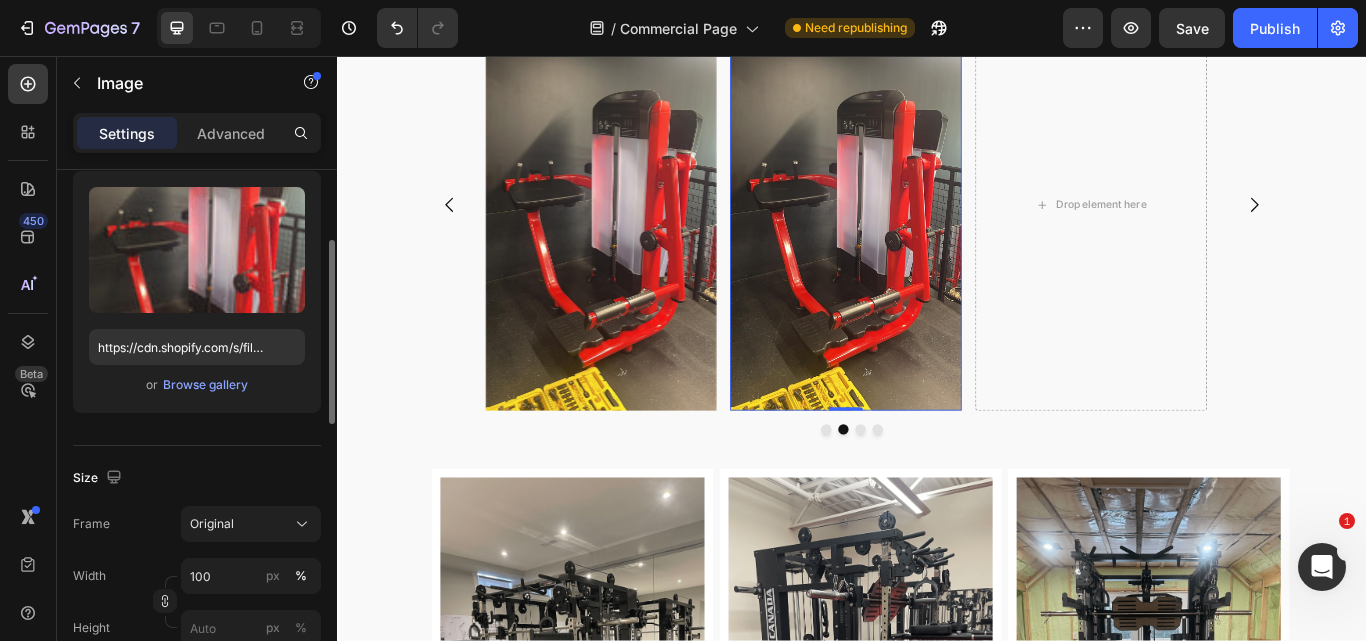 click 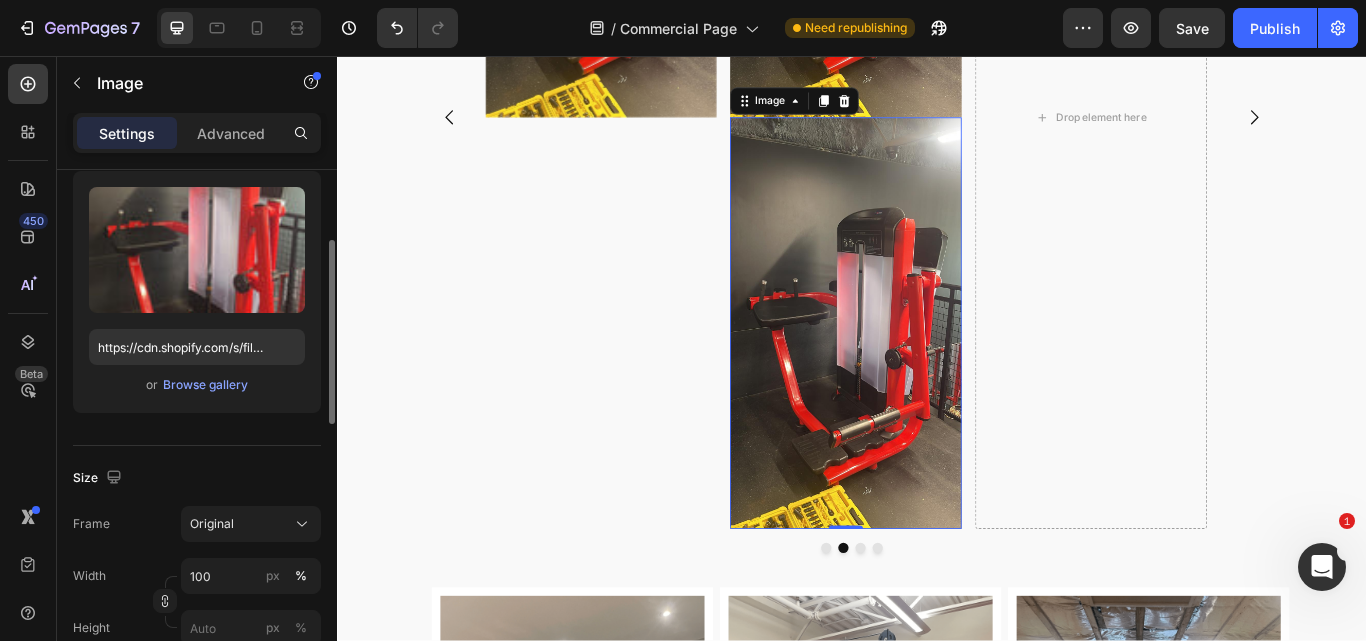 scroll, scrollTop: 4040, scrollLeft: 0, axis: vertical 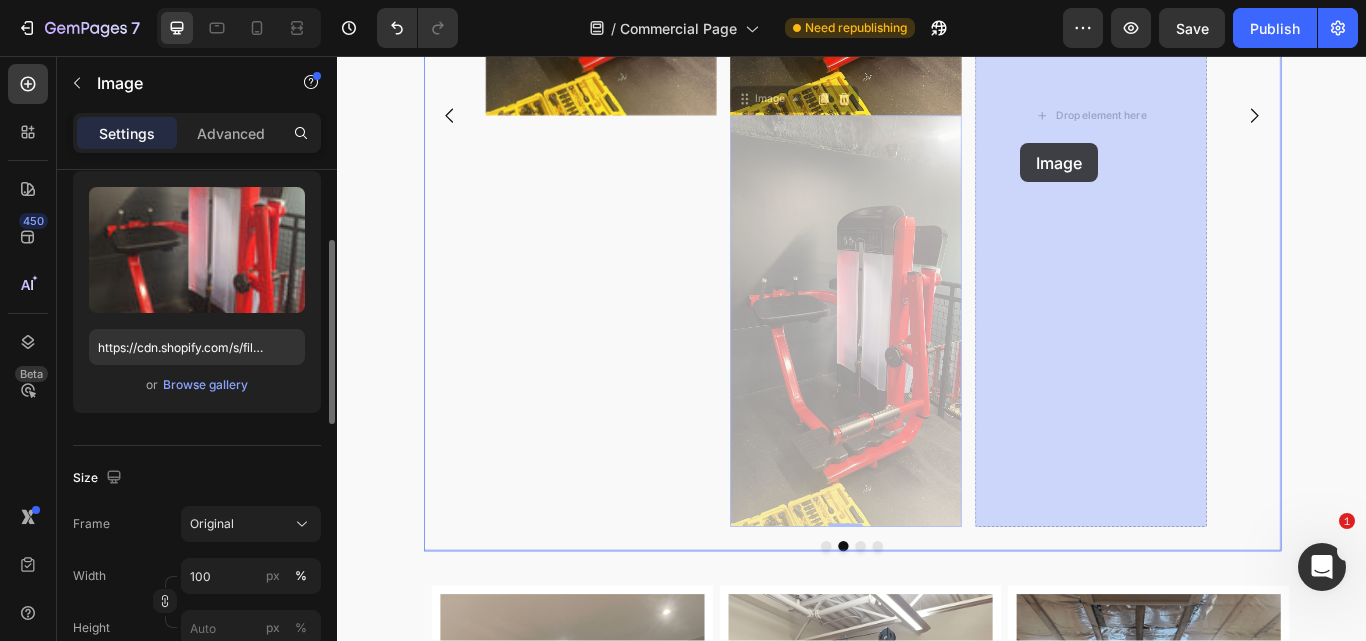 drag, startPoint x: 823, startPoint y: 108, endPoint x: 1133, endPoint y: 158, distance: 314.00638 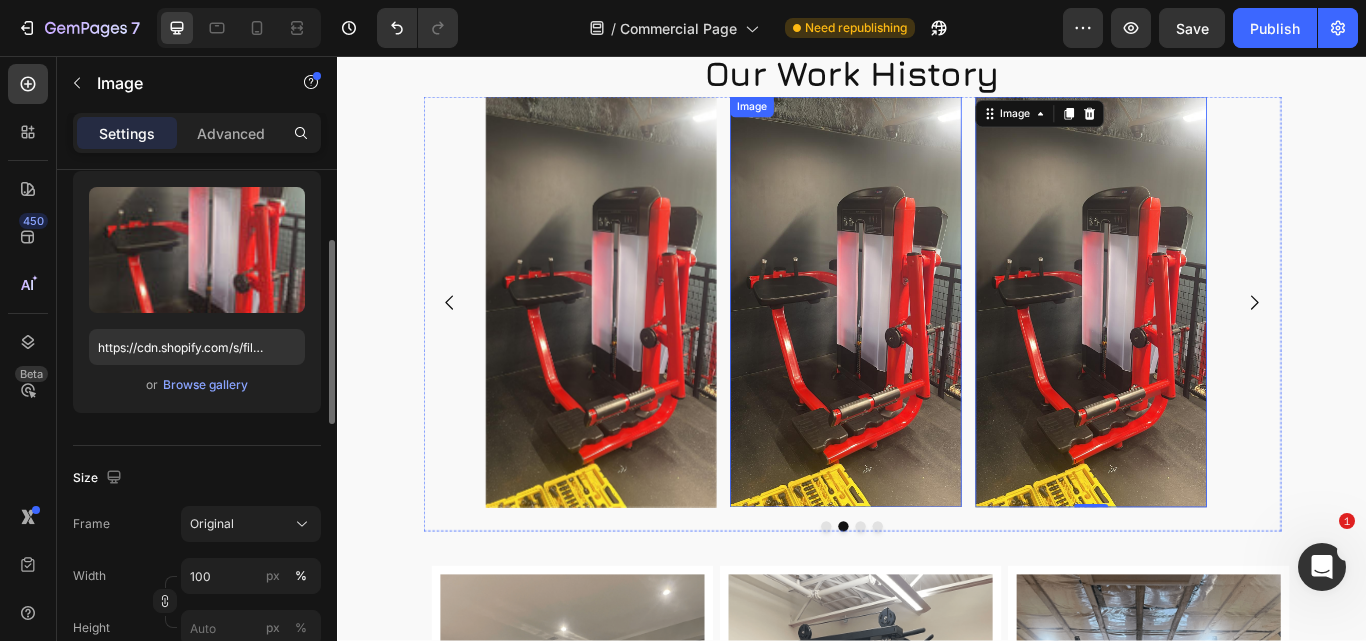 scroll, scrollTop: 3601, scrollLeft: 0, axis: vertical 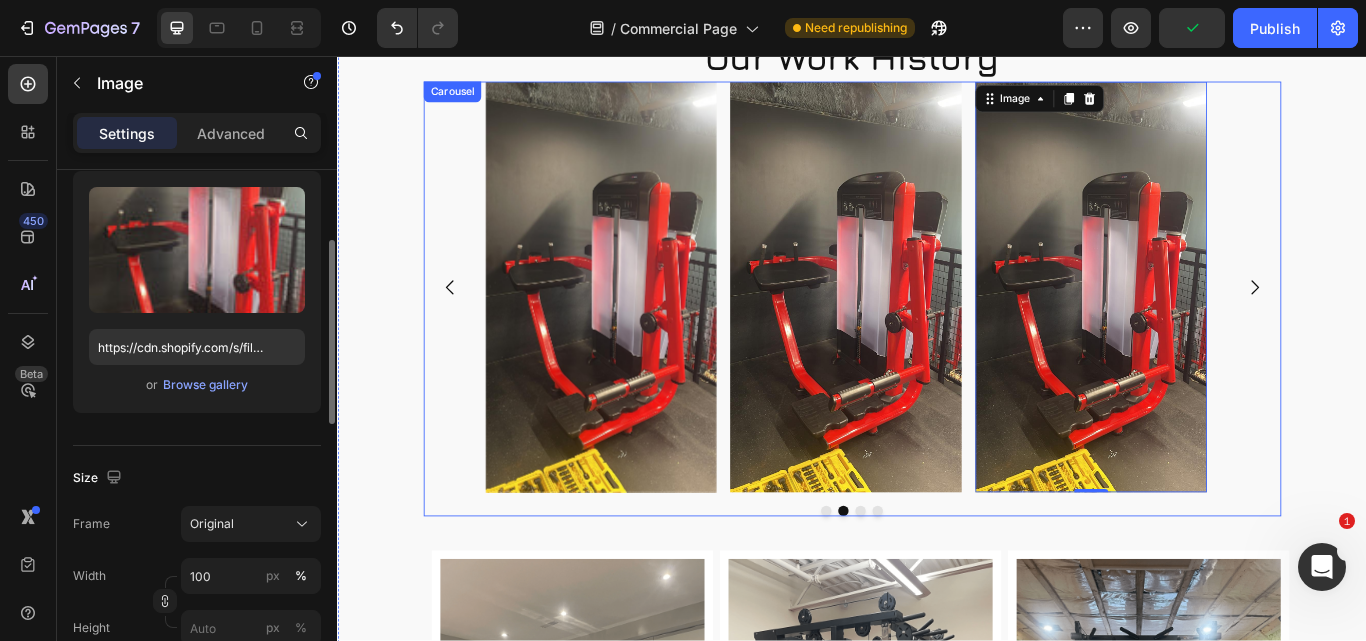 click 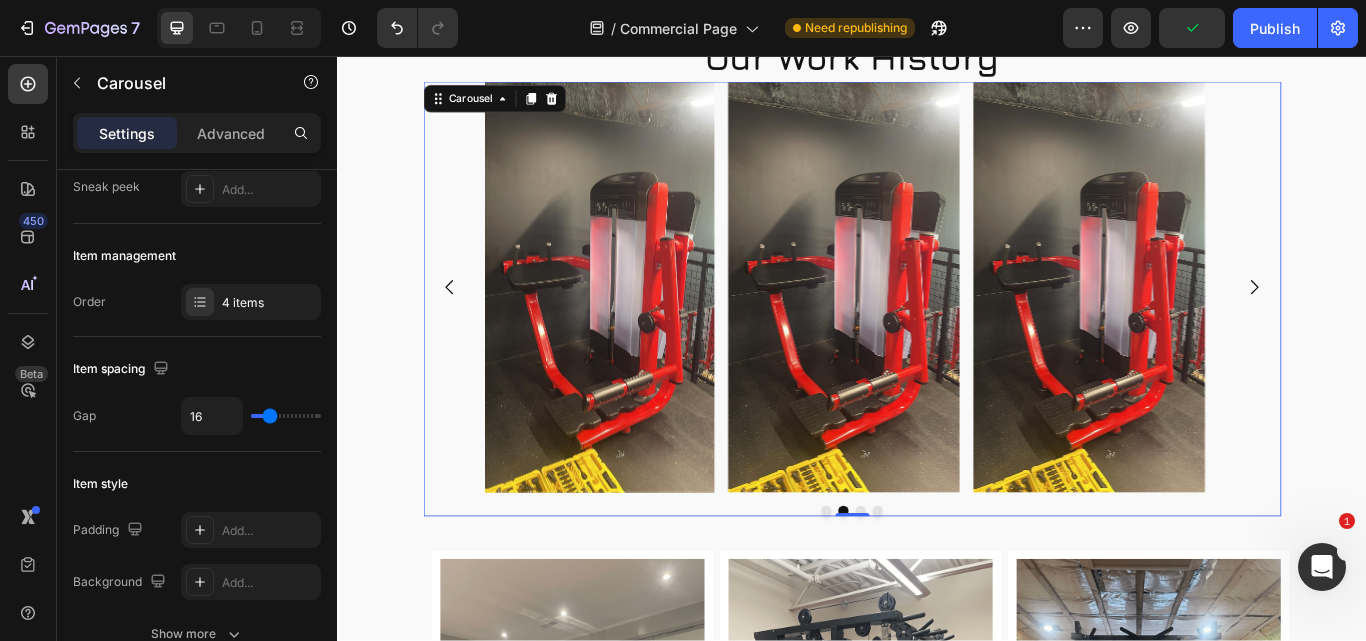 scroll, scrollTop: 0, scrollLeft: 0, axis: both 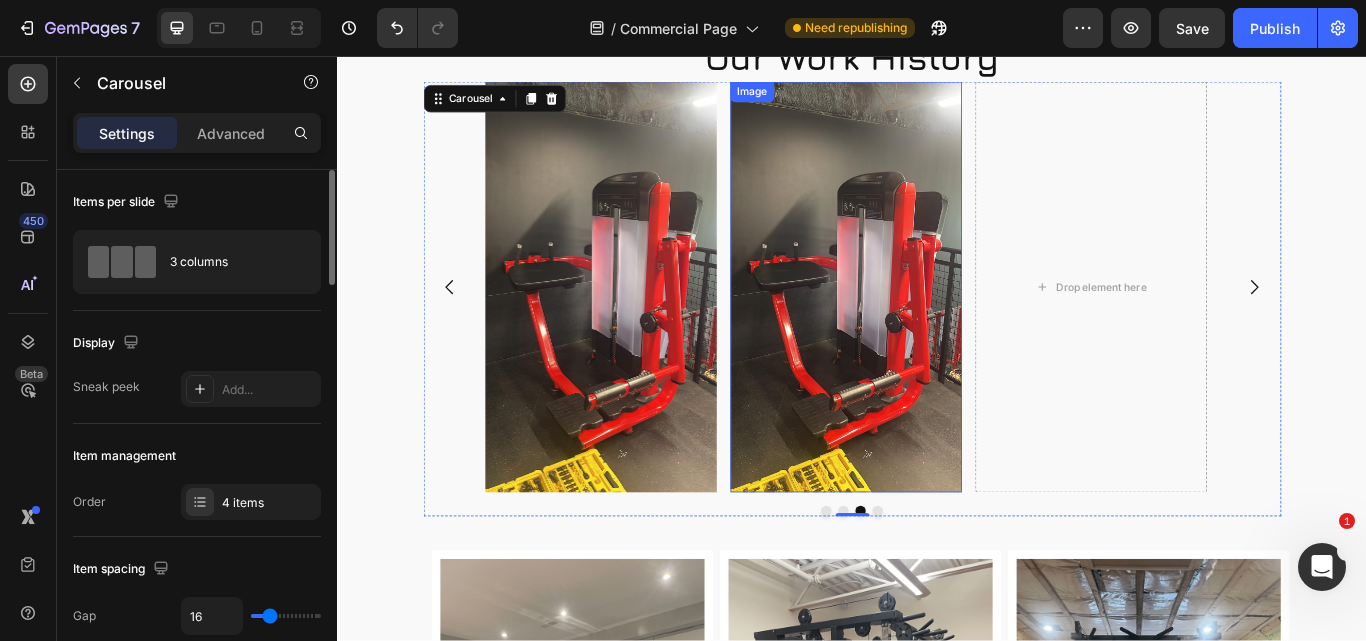 click at bounding box center (930, 325) 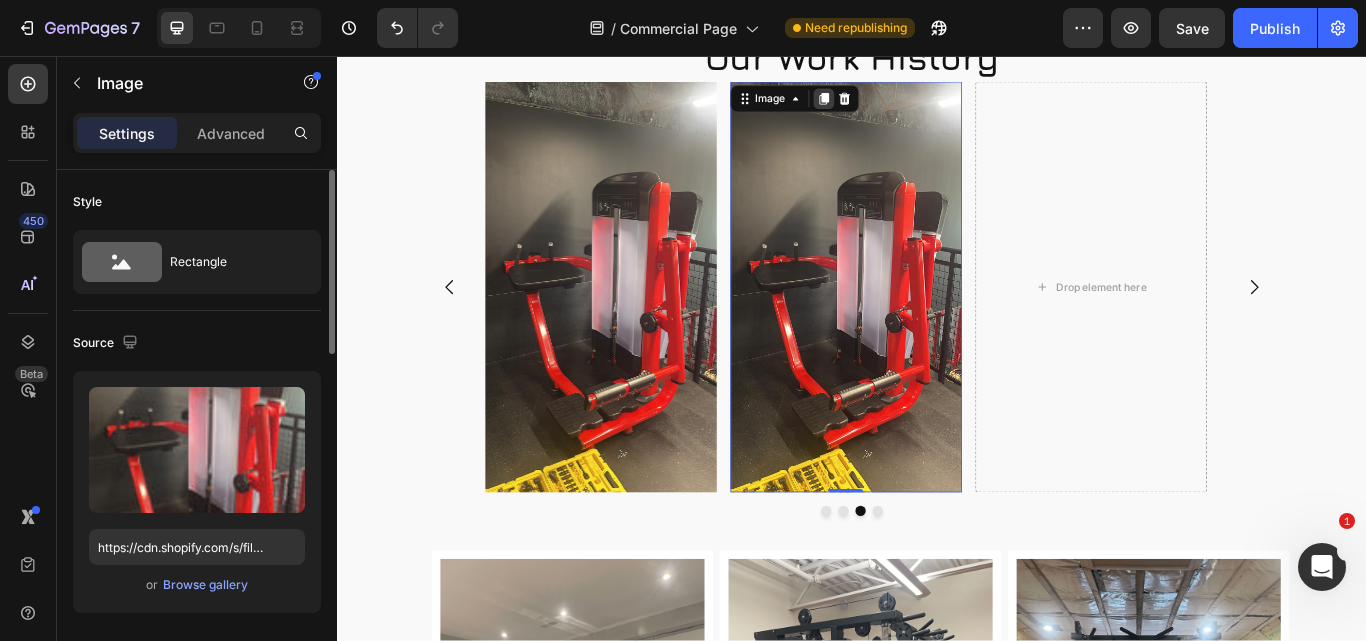 click 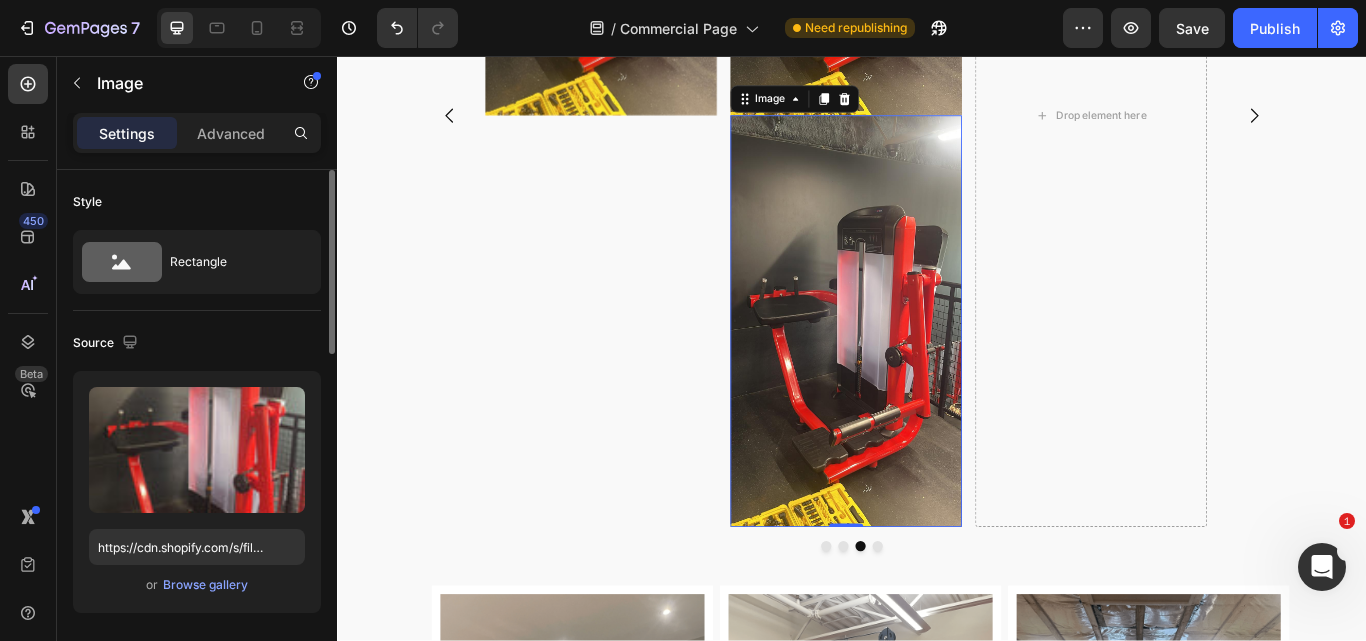 scroll, scrollTop: 3940, scrollLeft: 0, axis: vertical 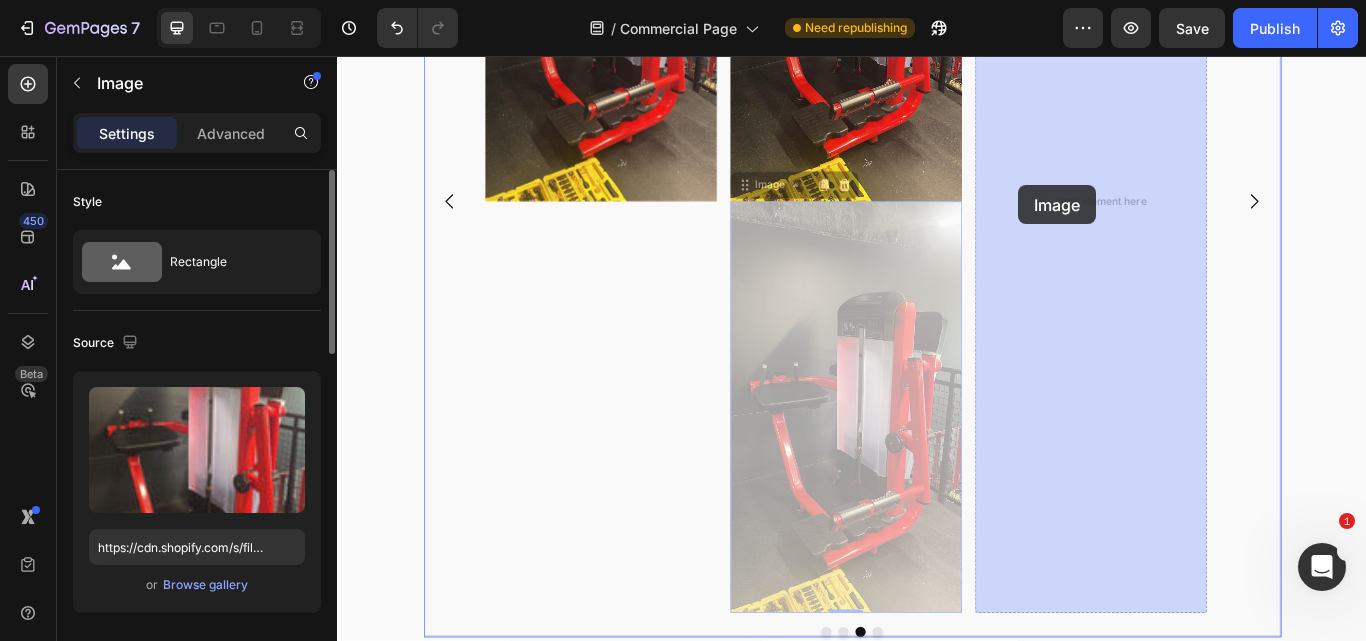drag, startPoint x: 832, startPoint y: 200, endPoint x: 1131, endPoint y: 207, distance: 299.08194 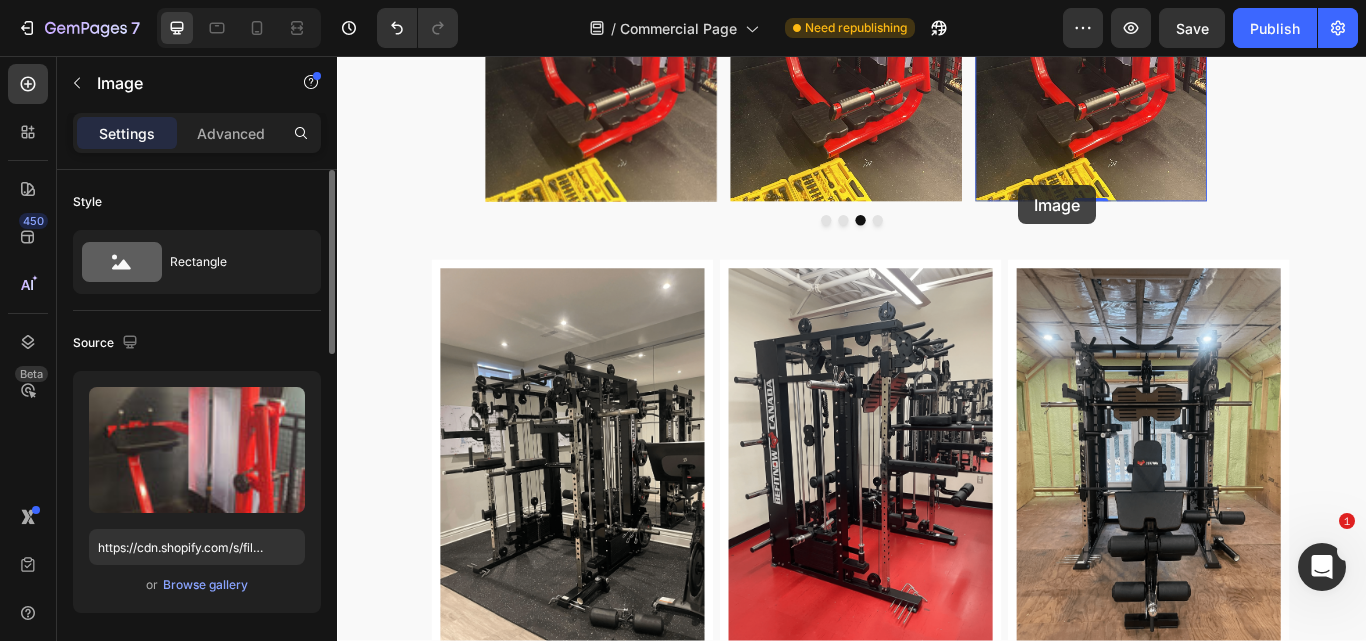 scroll, scrollTop: 3701, scrollLeft: 0, axis: vertical 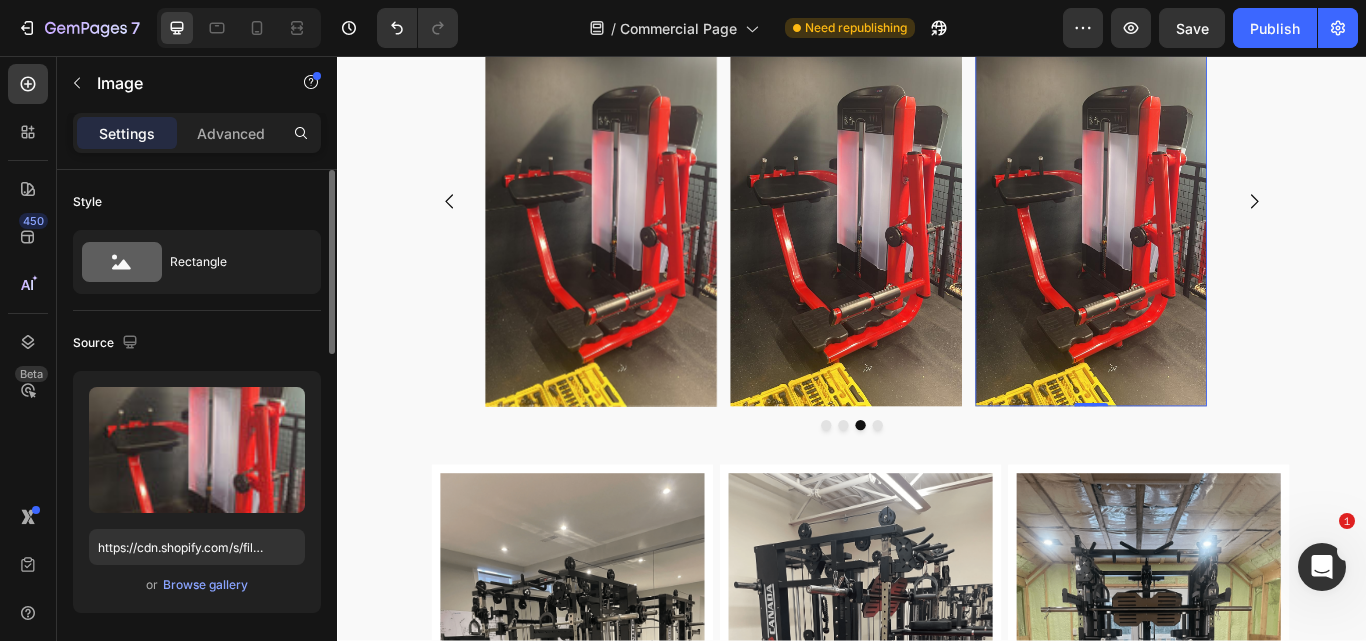 click at bounding box center [1215, 225] 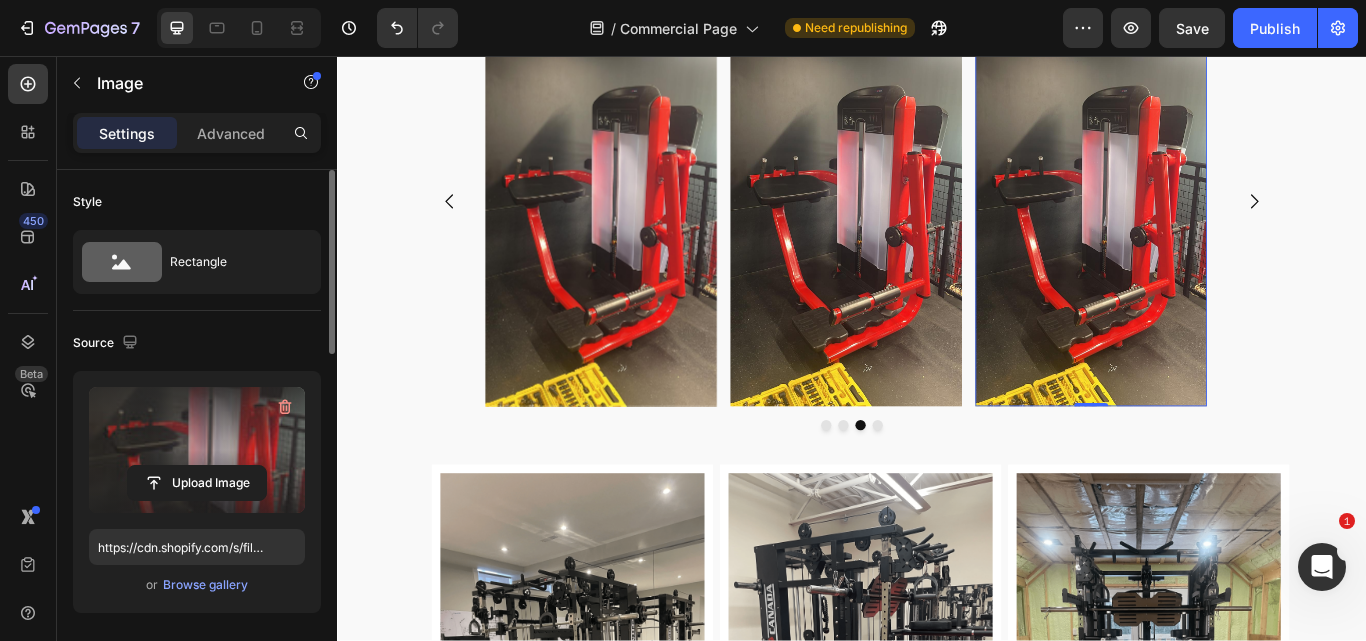 click at bounding box center [197, 450] 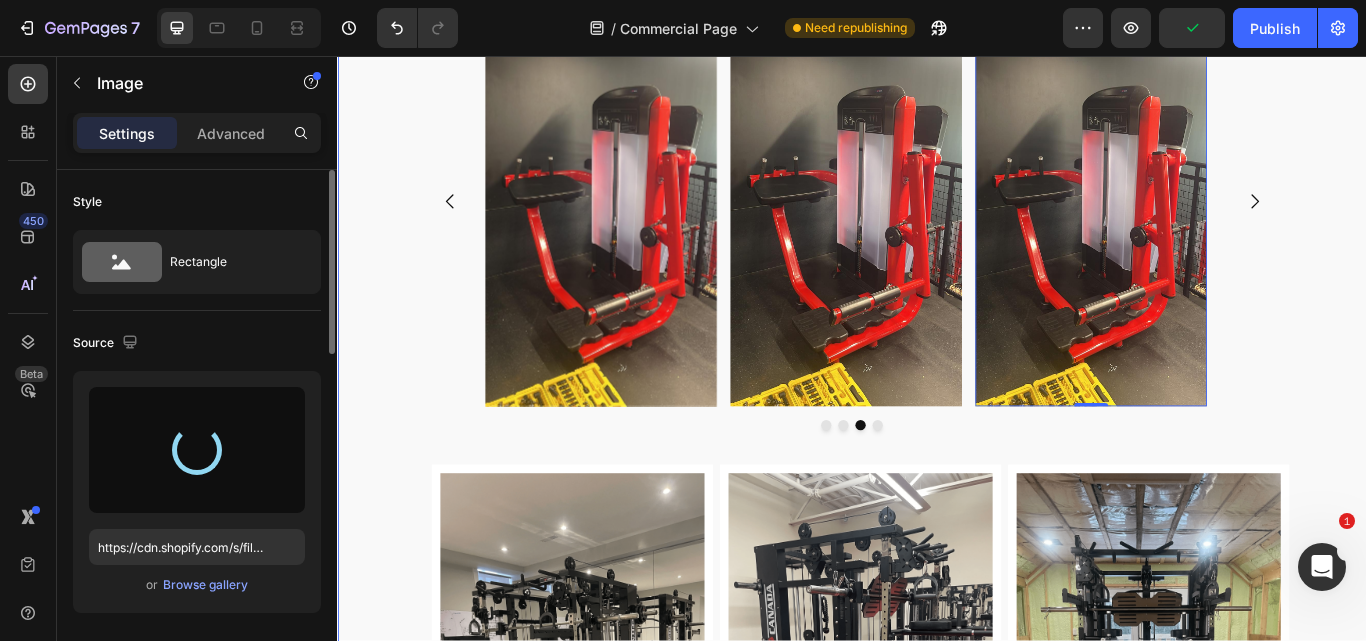 type on "https://cdn.shopify.com/s/files/1/0570/3339/2197/files/gempages_516092555671110776-a71246c0-613a-479b-86c5-5f105d6cd57e.jpg" 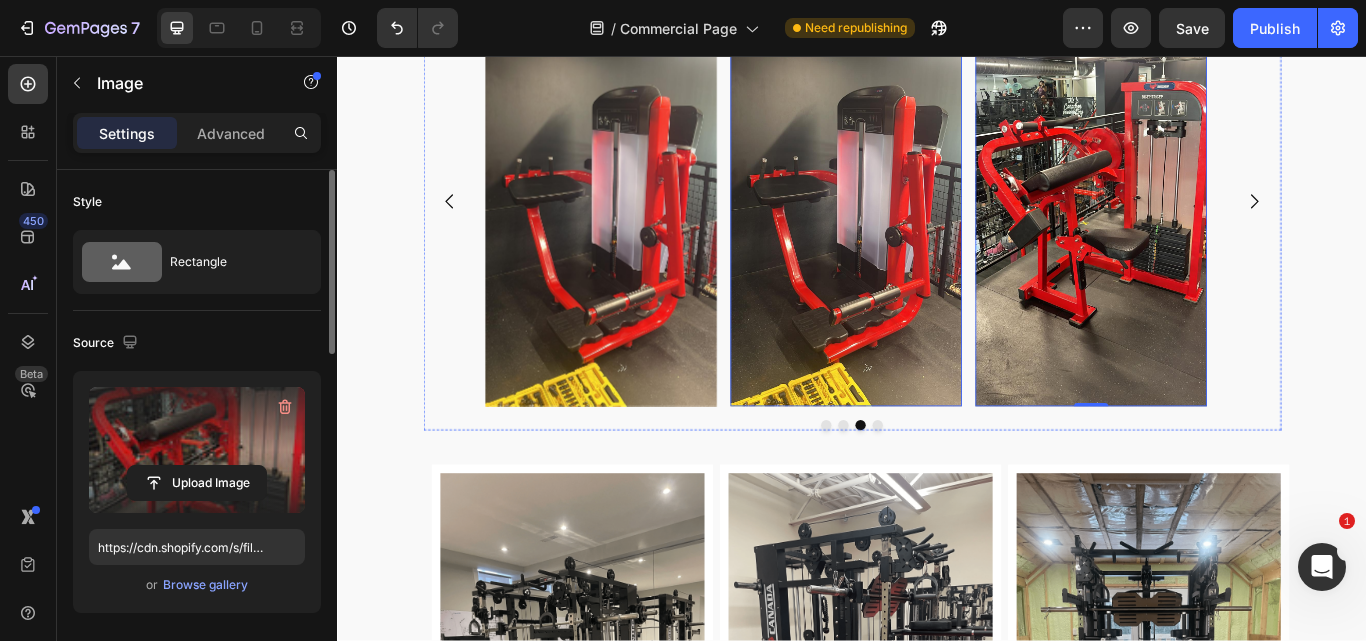 click at bounding box center [930, 225] 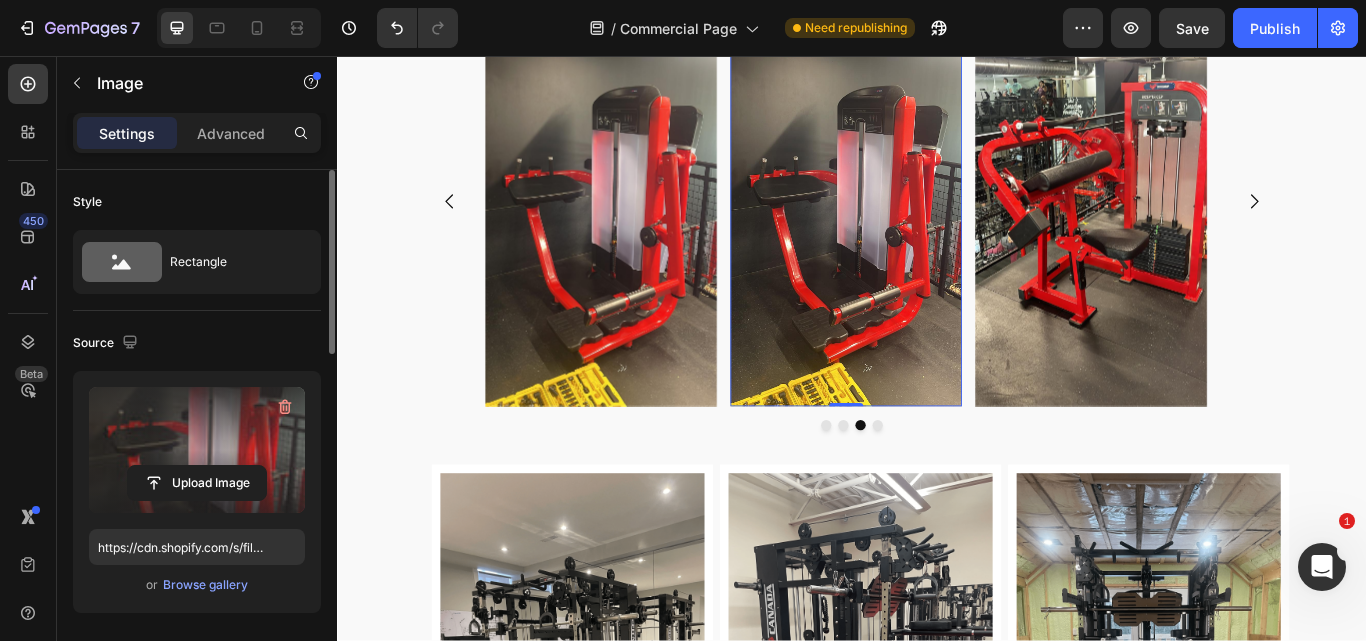 click at bounding box center [197, 450] 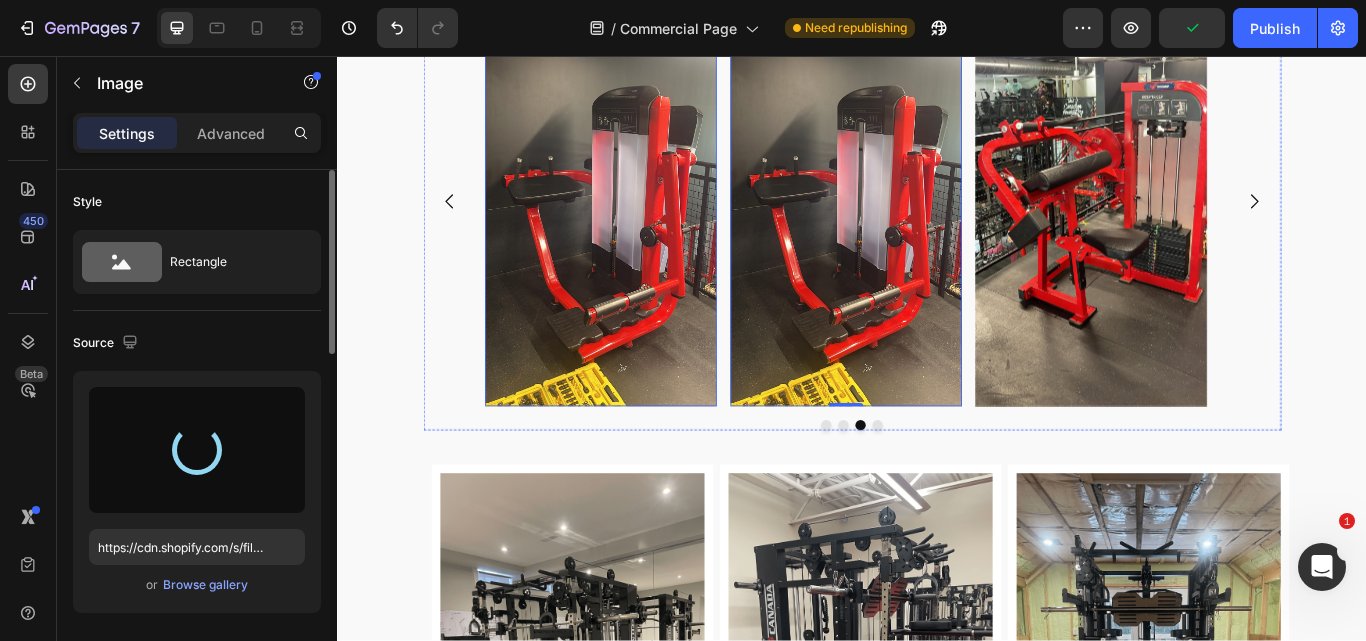 type on "https://cdn.shopify.com/s/files/1/0570/3339/2197/files/gempages_516092555671110776-0bfca854-b3d2-4e59-ba76-c47fa98cb6f6.jpg" 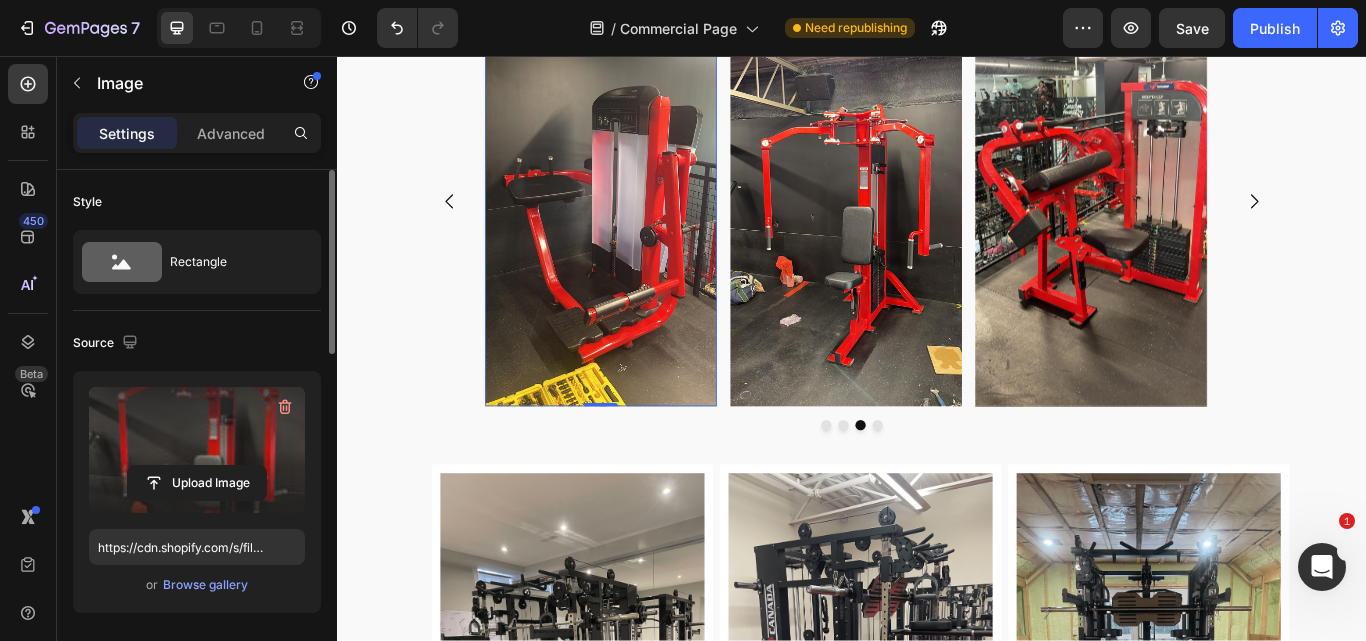click at bounding box center [644, 225] 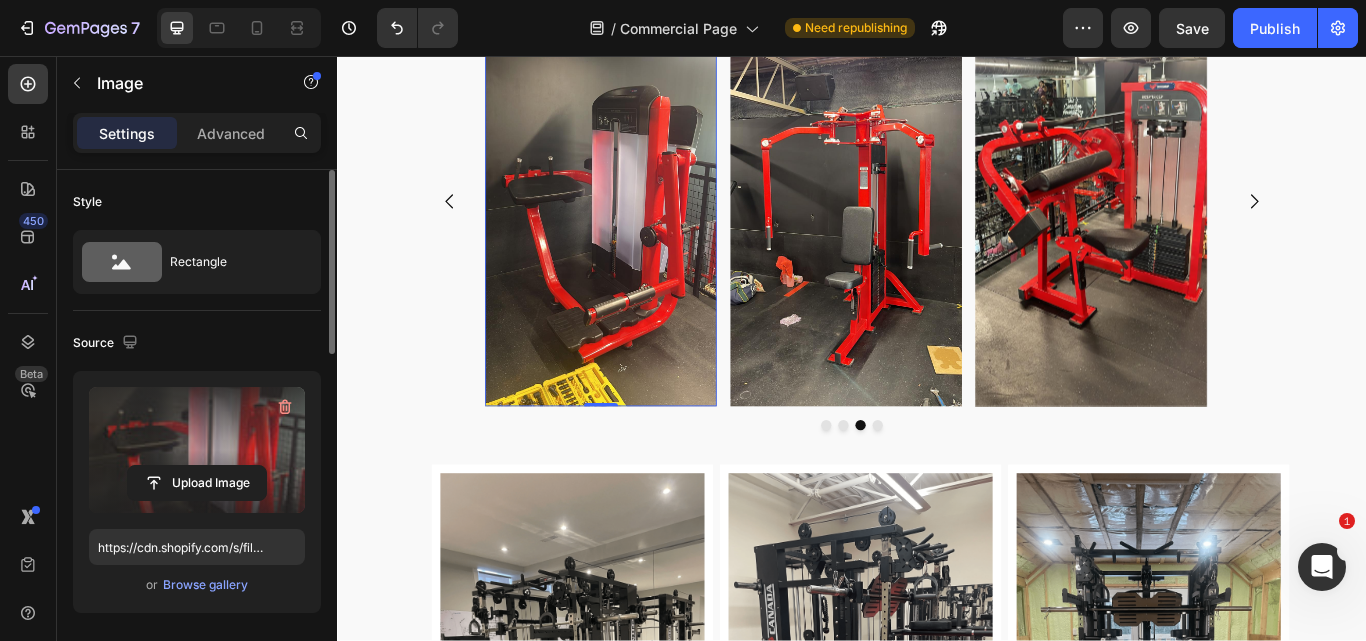 click at bounding box center (197, 450) 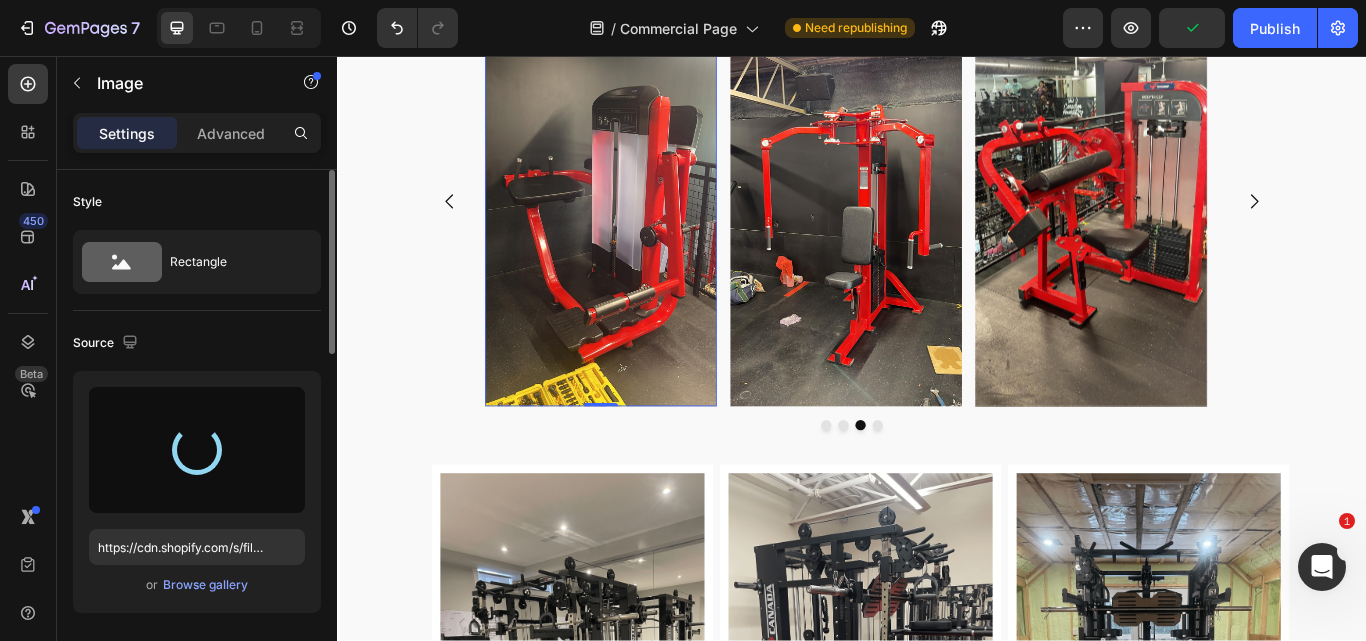 type on "https://cdn.shopify.com/s/files/1/0570/3339/2197/files/gempages_516092555671110776-7e02a738-1820-4e54-a9b0-d19cab83ebe3.jpg" 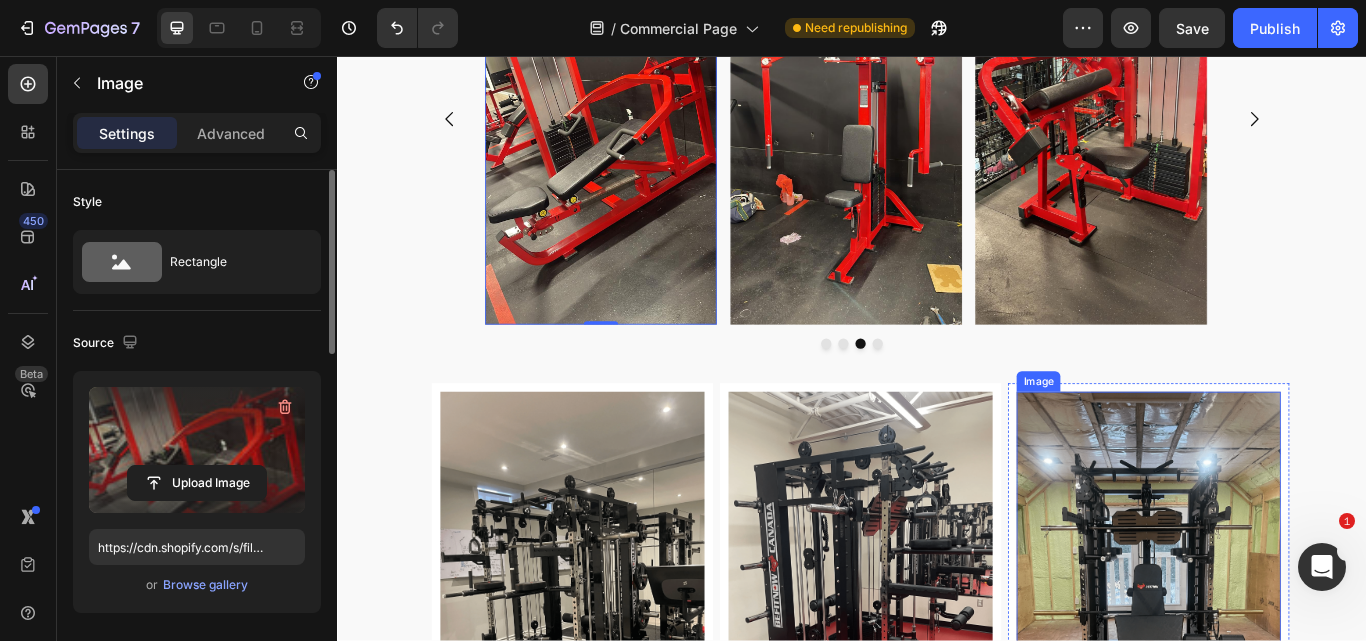 scroll, scrollTop: 3501, scrollLeft: 0, axis: vertical 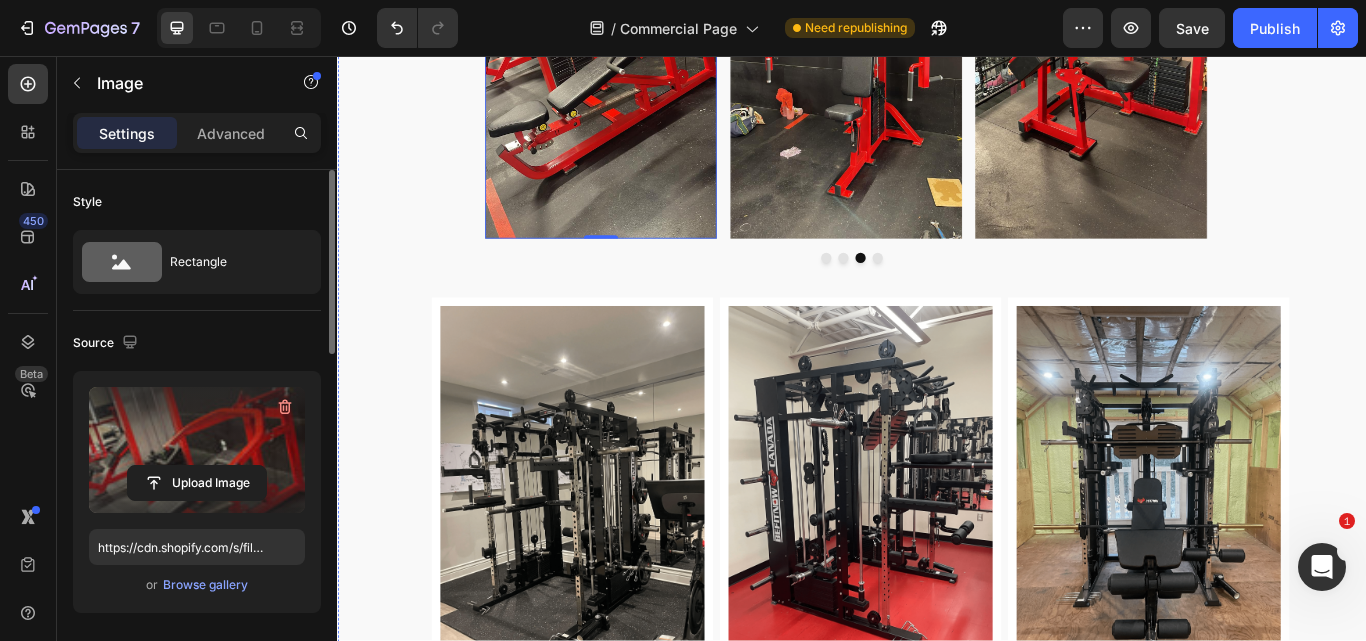 click on "Our Work History" at bounding box center [937, -237] 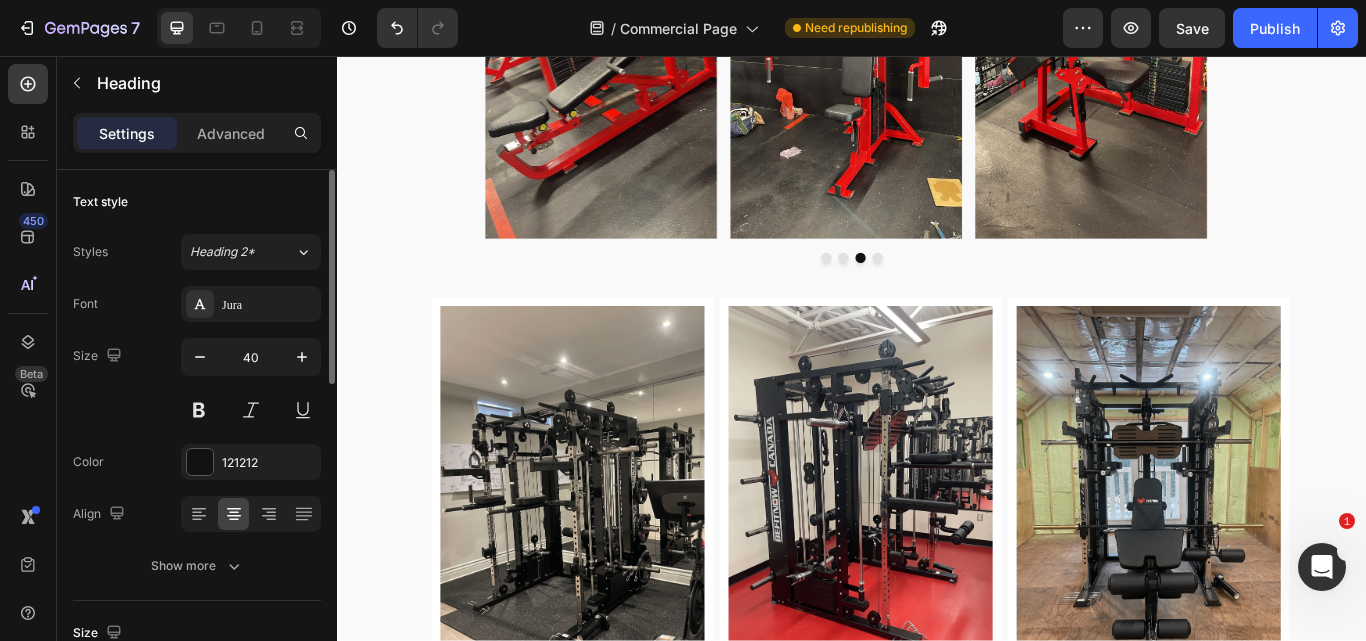 click 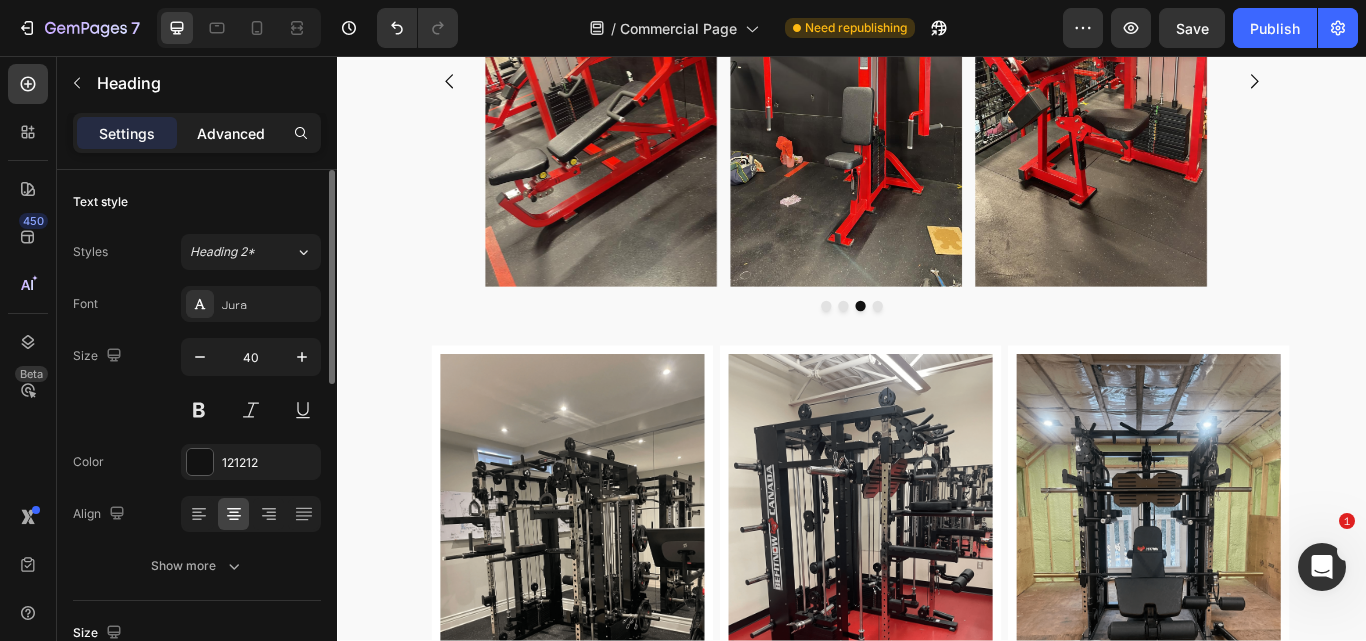 click on "Advanced" at bounding box center (231, 133) 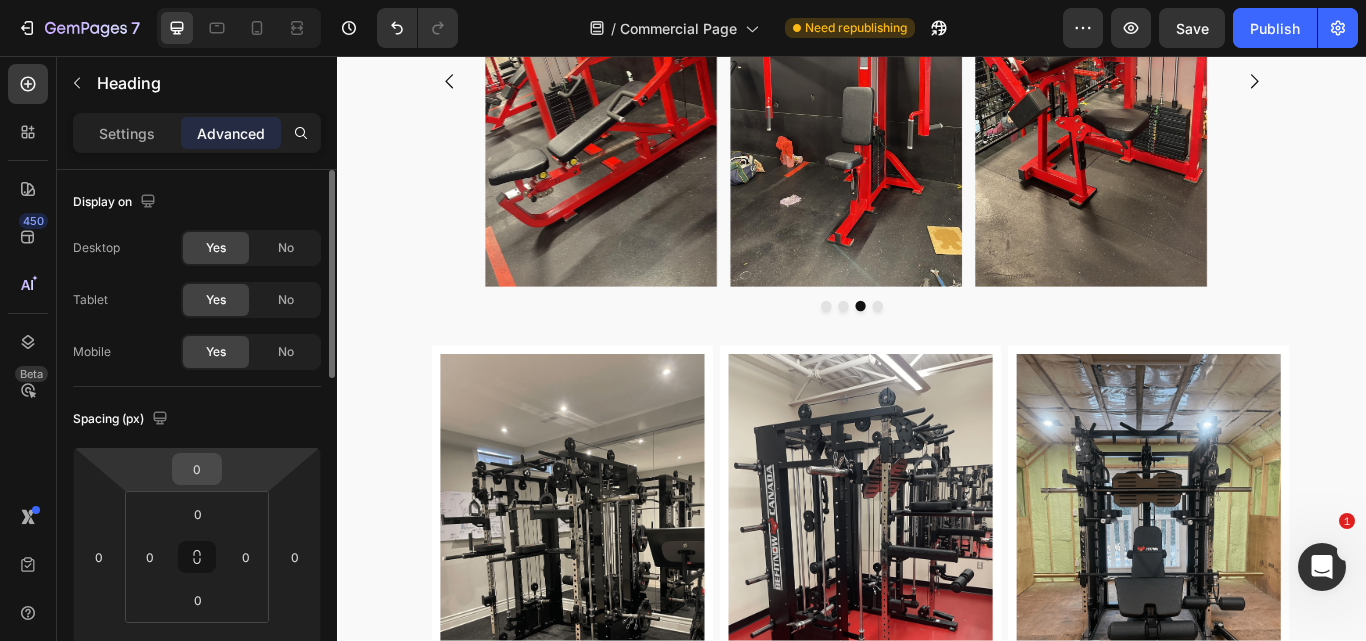 click on "0" at bounding box center [197, 469] 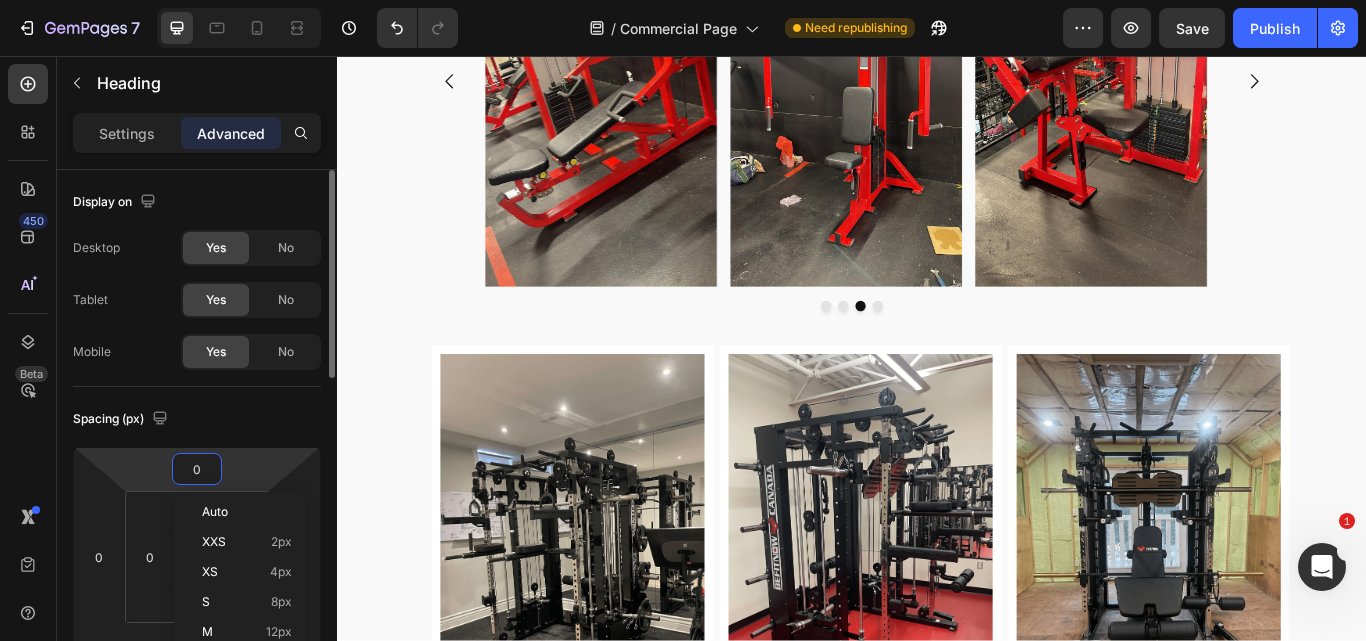 click on "0" at bounding box center (197, 469) 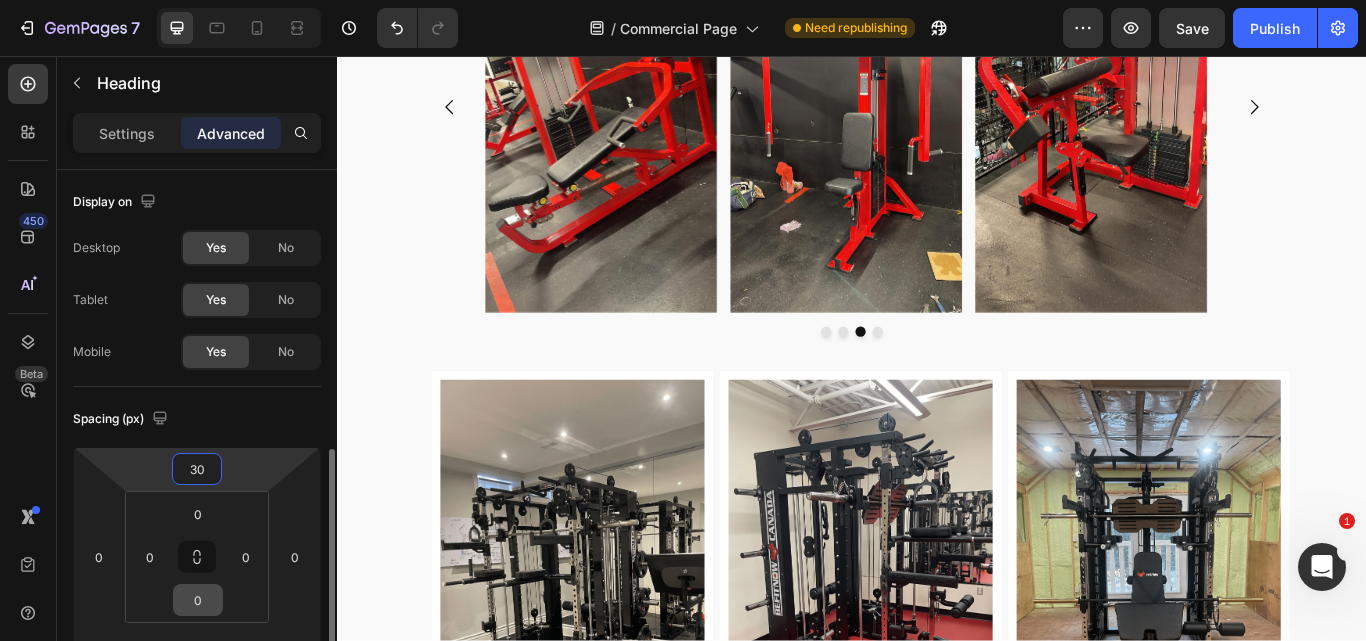 scroll, scrollTop: 200, scrollLeft: 0, axis: vertical 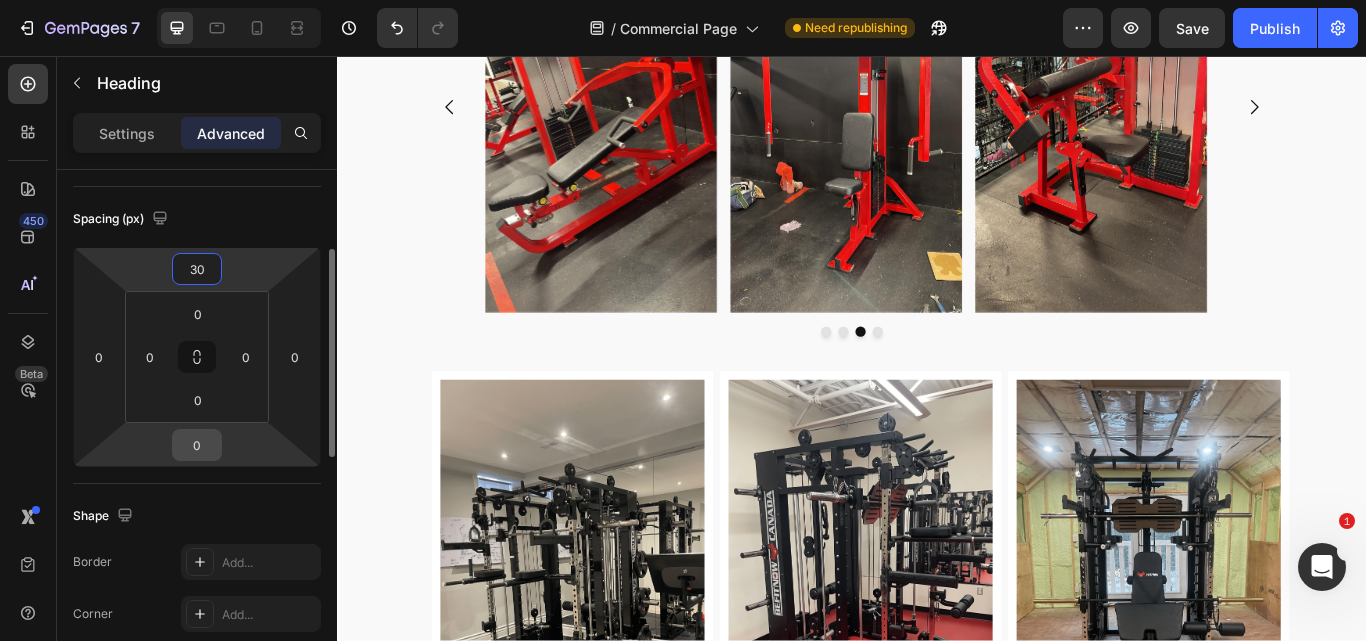 type on "30" 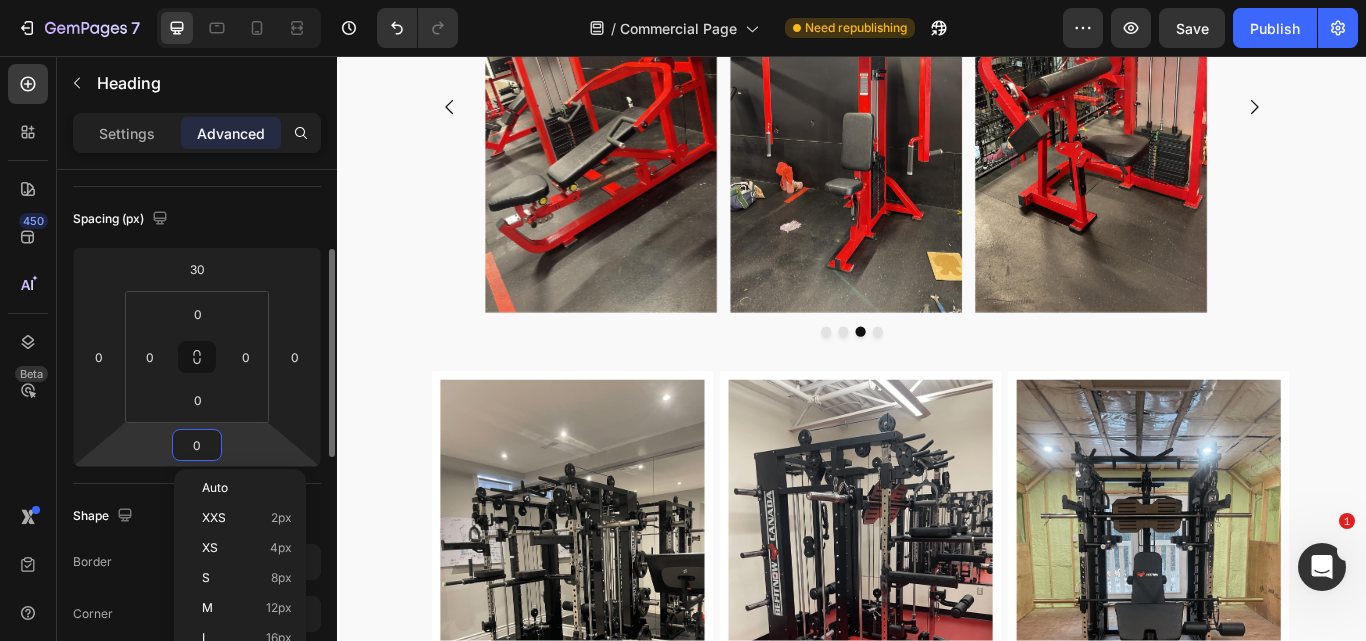 click on "0" at bounding box center (197, 445) 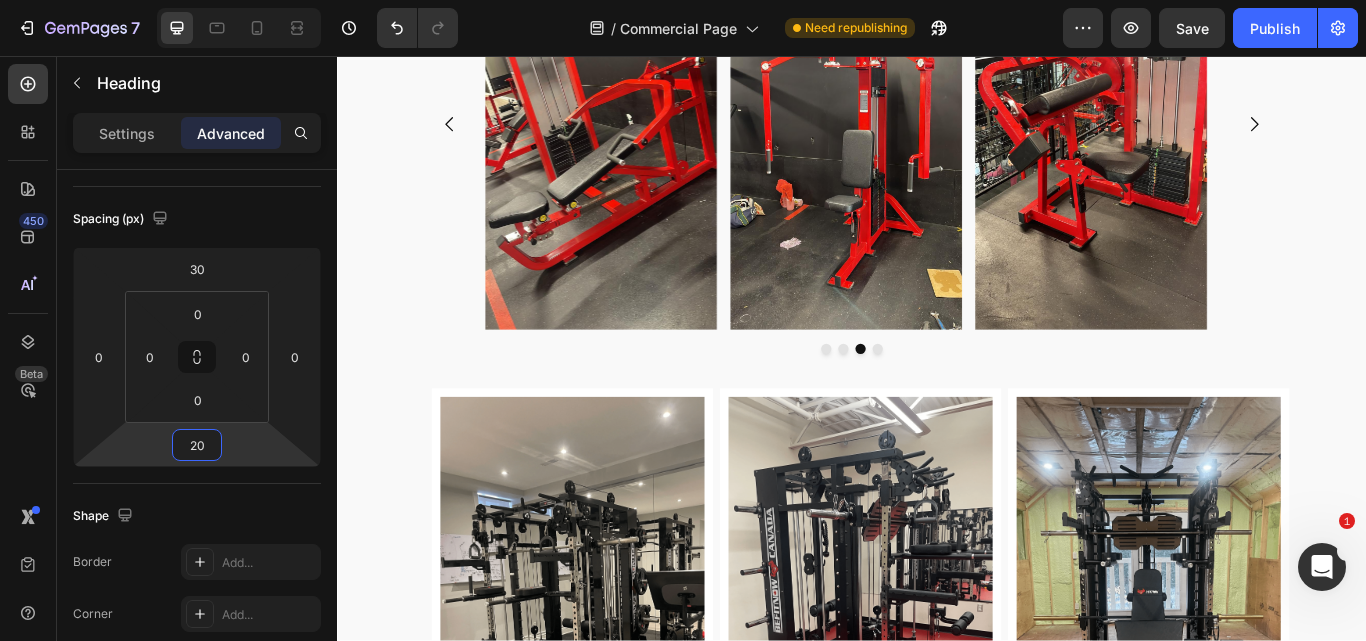 type on "20" 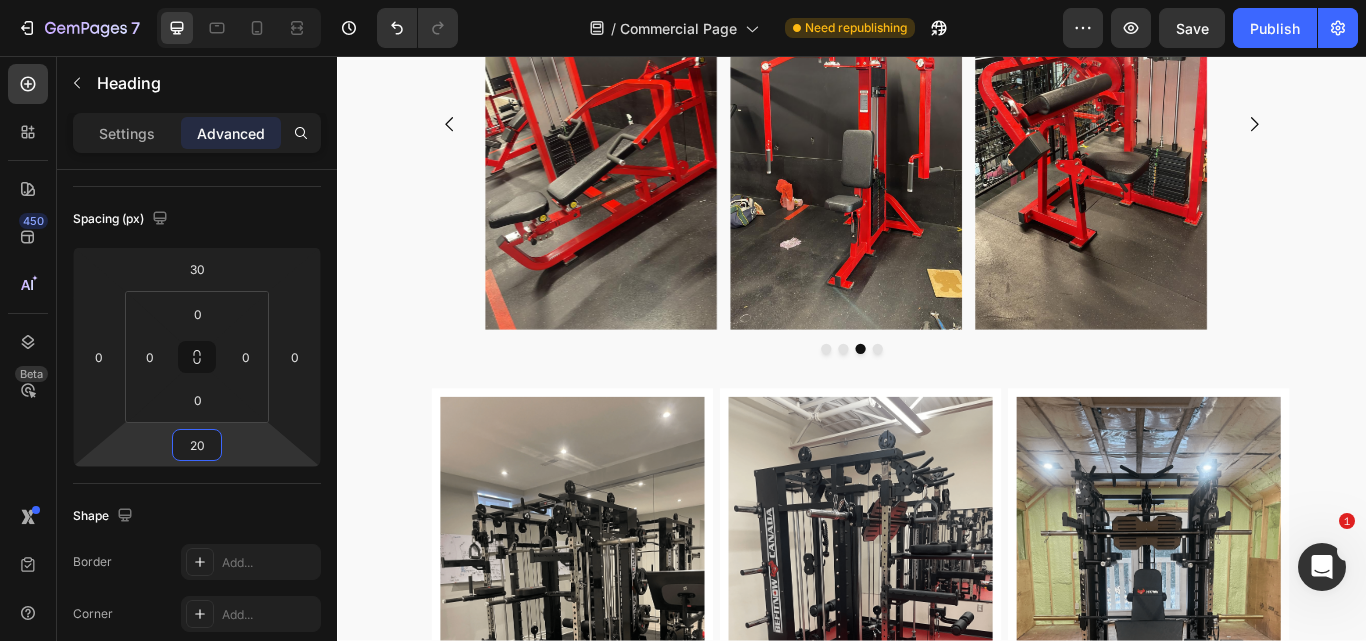 click on "Our Work History" at bounding box center (937, -151) 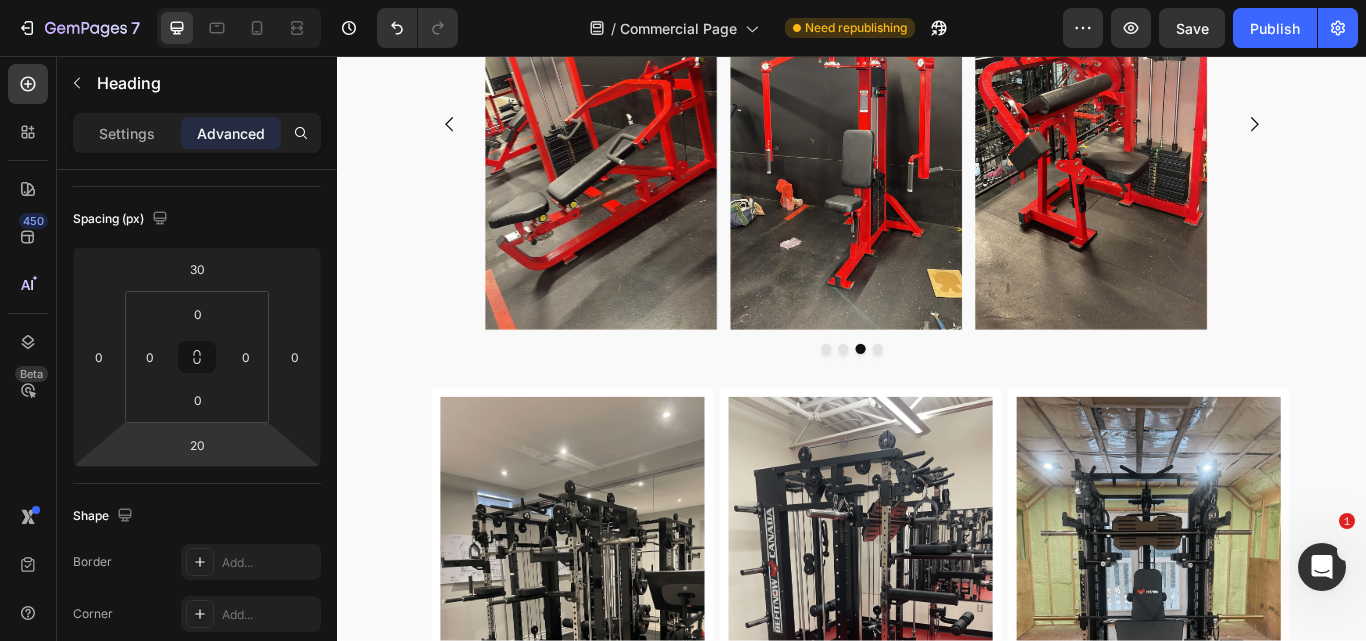 click on "Our Work History" at bounding box center [937, -151] 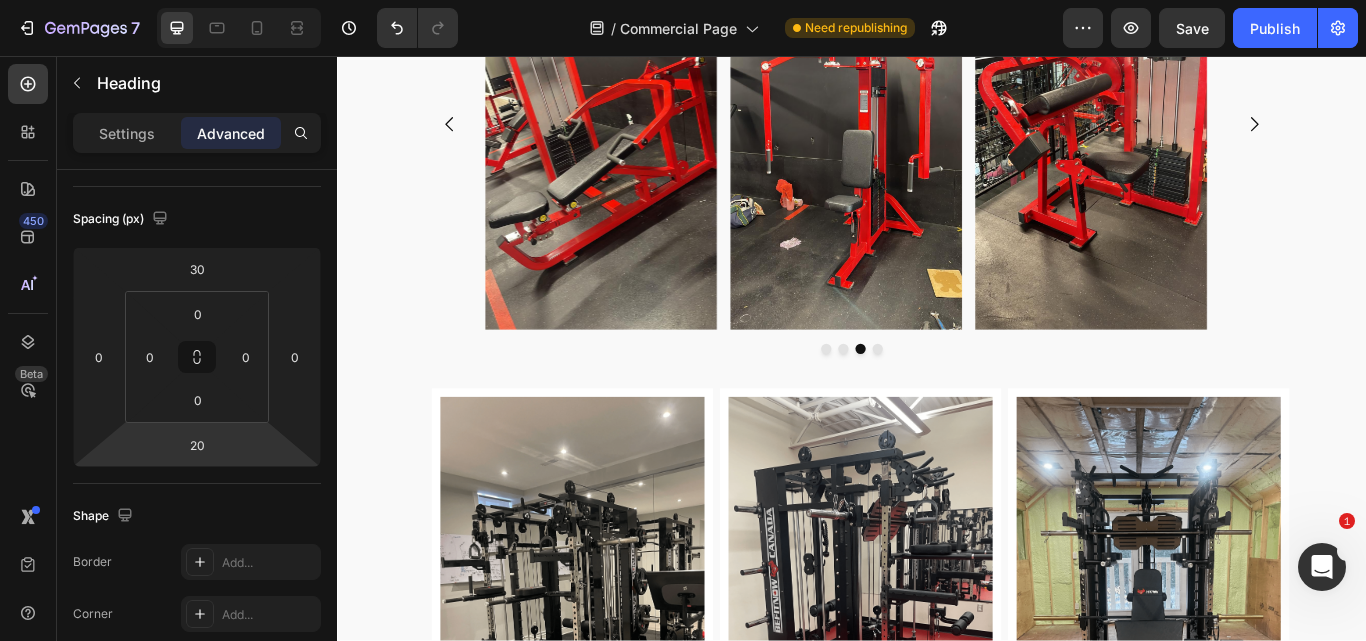 click on "Our Work History" at bounding box center [937, -151] 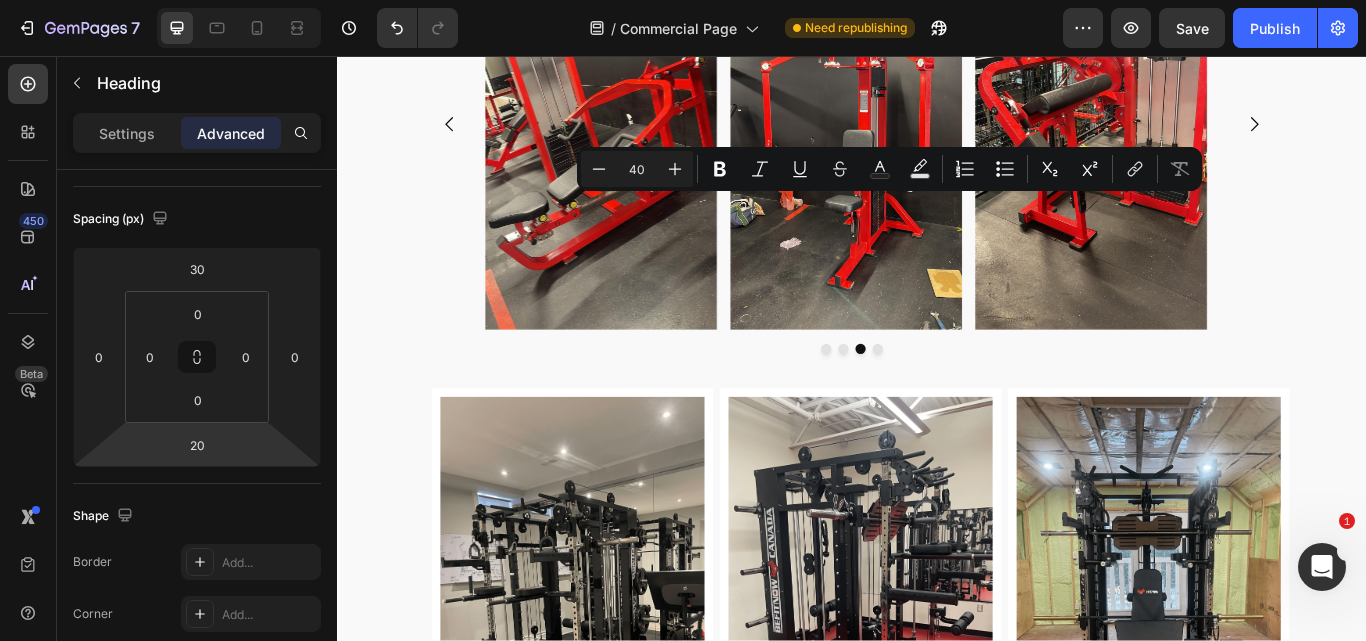 click on "Our Work History" at bounding box center [937, -151] 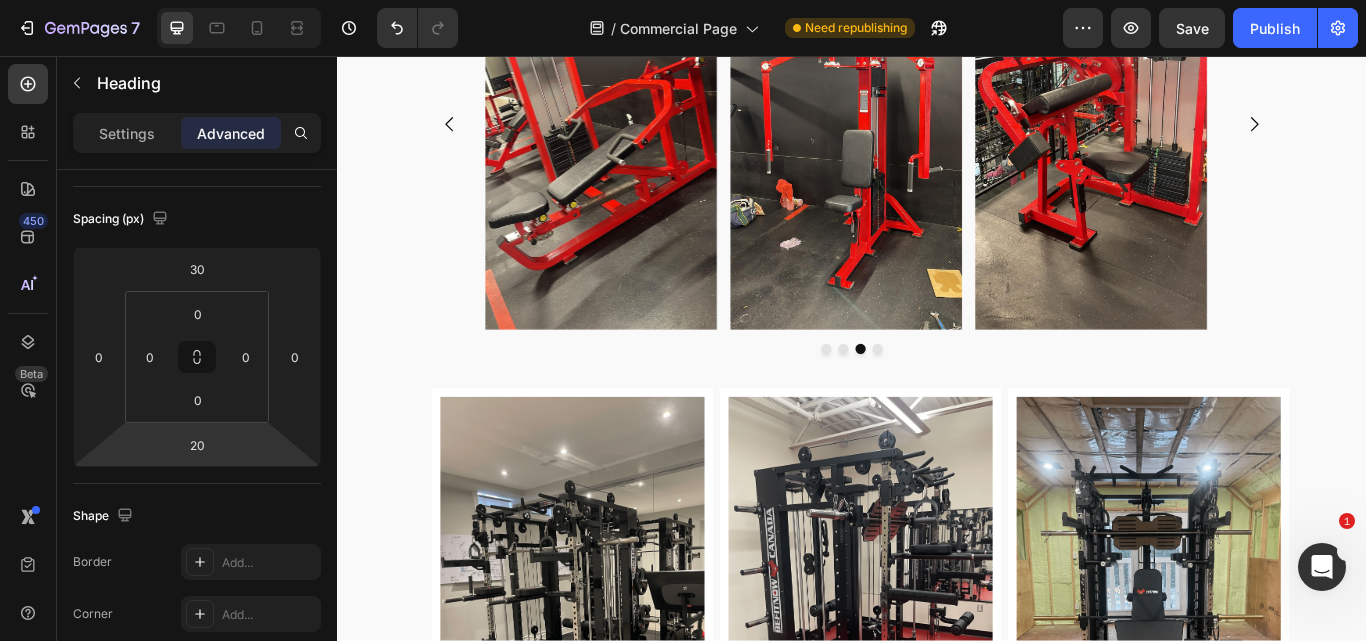 click on "Our Work History" at bounding box center [937, -151] 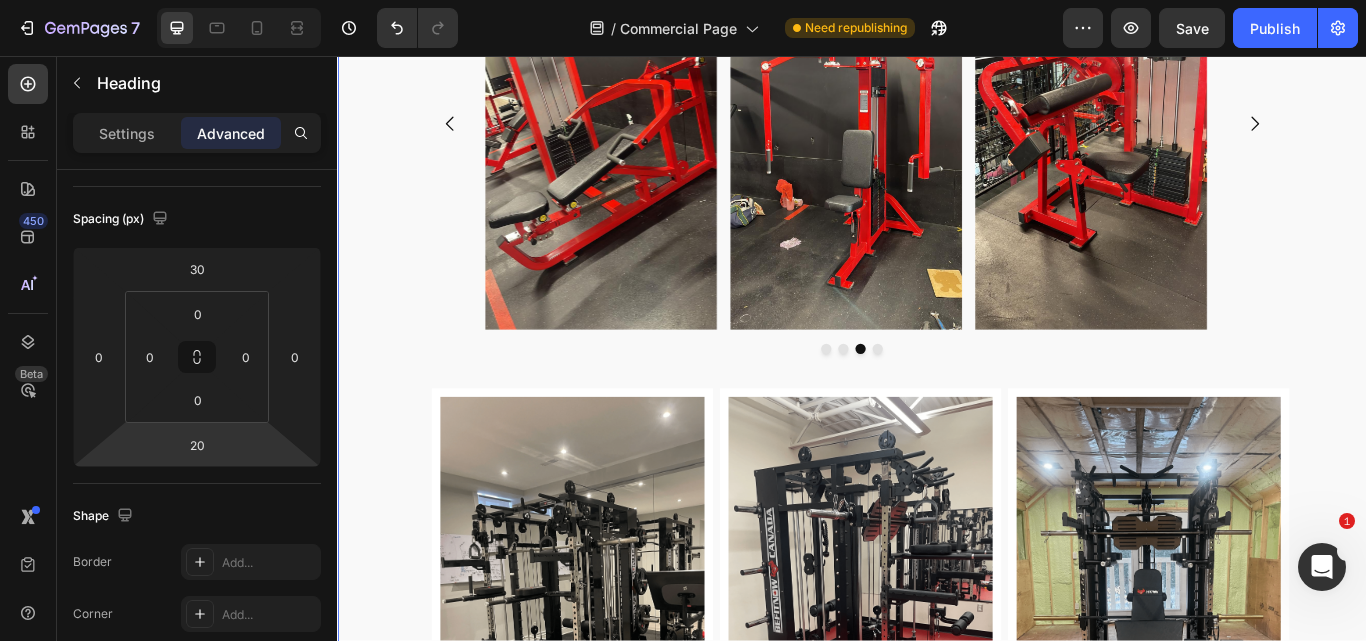 click on "Our Work History Heading 613 LIFT Heading   20
Image Image Image Image
Carousel Image Gold’s Gym, Miami Heading Row Image Police Dept. Training Facility Heading Row Image Private Home Gym, Texas Heading Row Row Image Gold’s Gym, Miami Heading Row Image Police Dept. Training Facility Heading Row Image Private Home Gym, Texas Heading Row Row Image Gold’s Gym, Miami Heading Row Image Police Dept. Training Facility Heading Row Image Private Home Gym, Texas Heading Row Row" at bounding box center [937, 879] 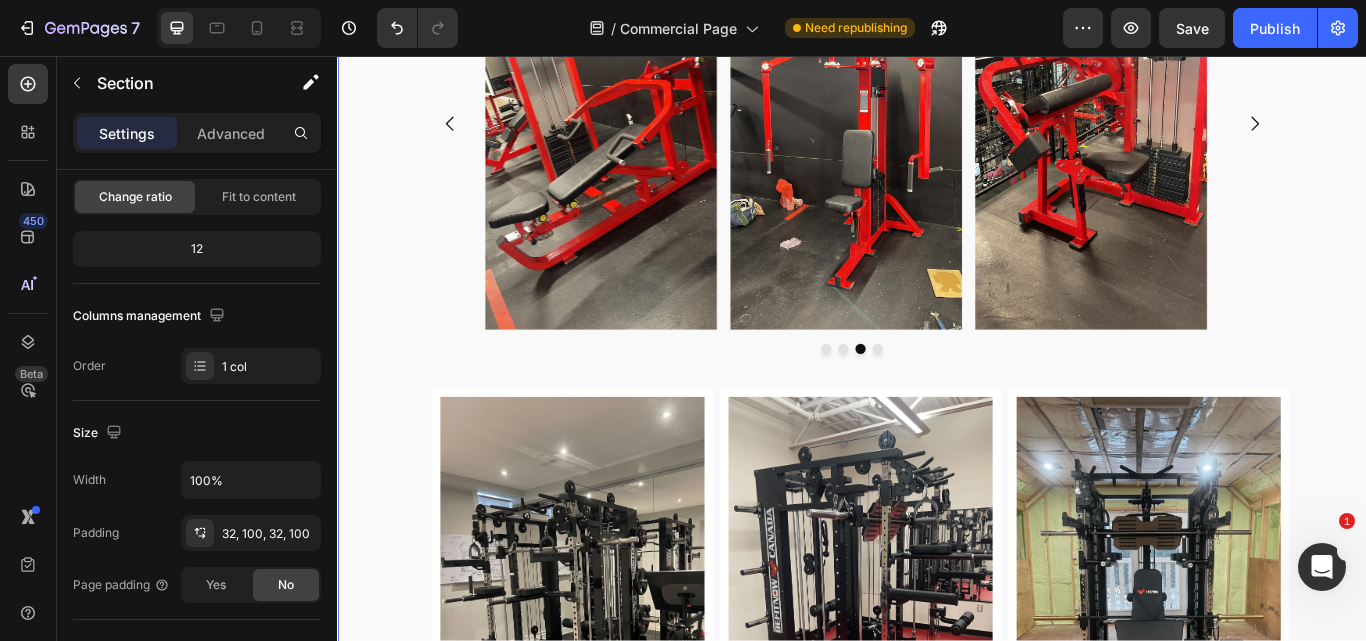 scroll, scrollTop: 0, scrollLeft: 0, axis: both 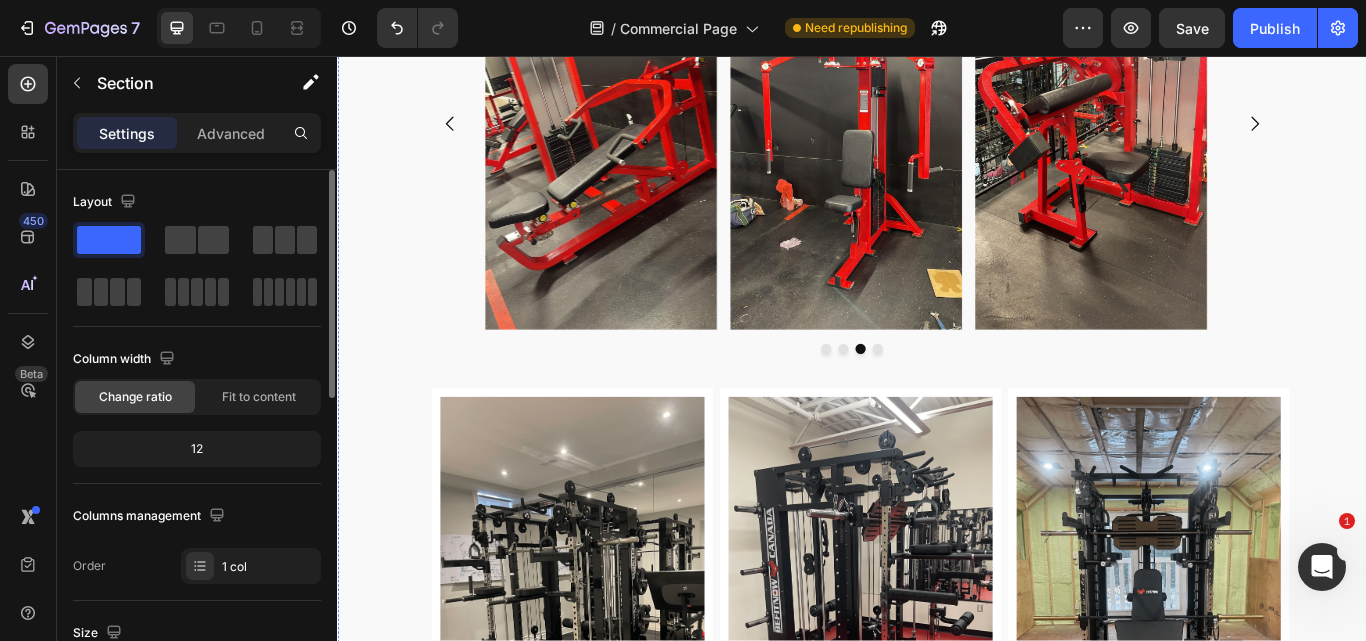 click on "613 LIFT" at bounding box center [937, -151] 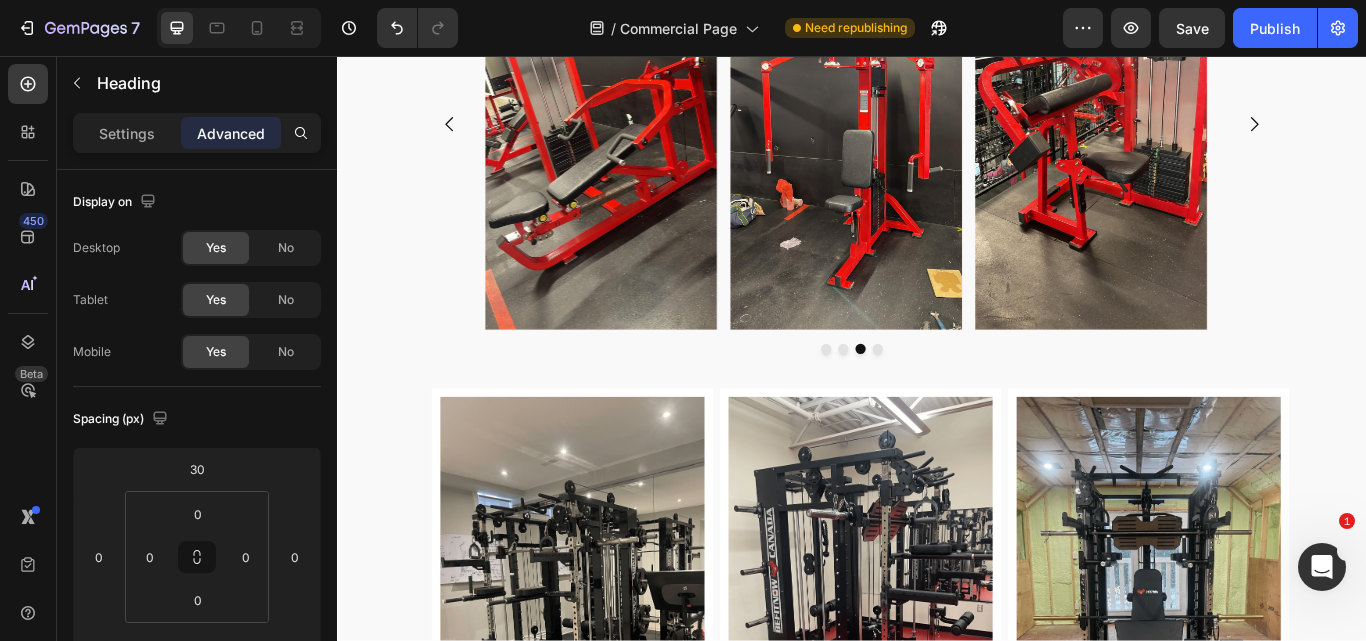 click on "Heading" 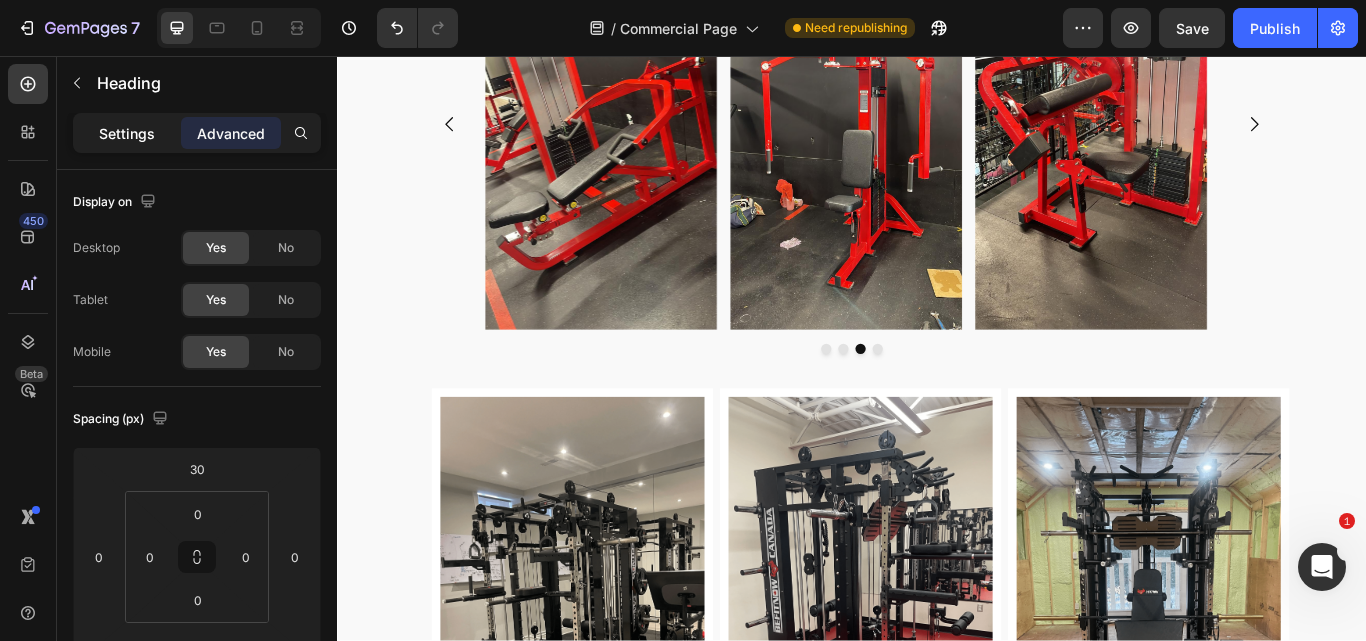 click on "Settings" at bounding box center (127, 133) 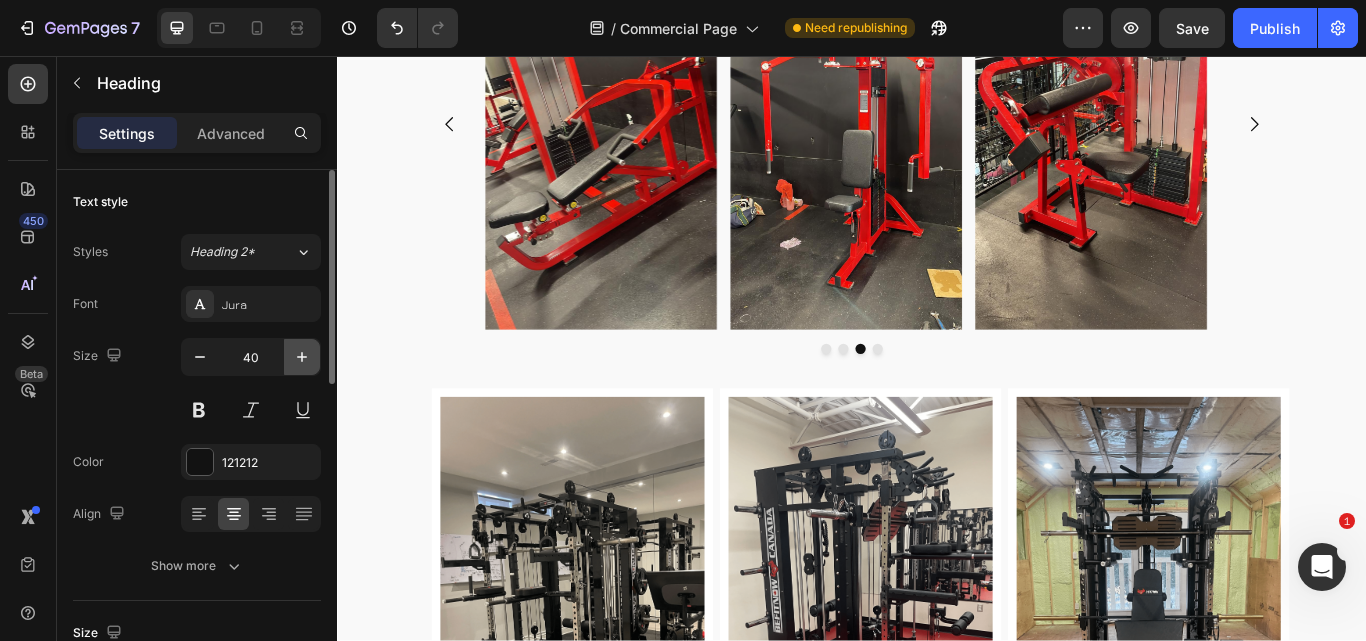 click 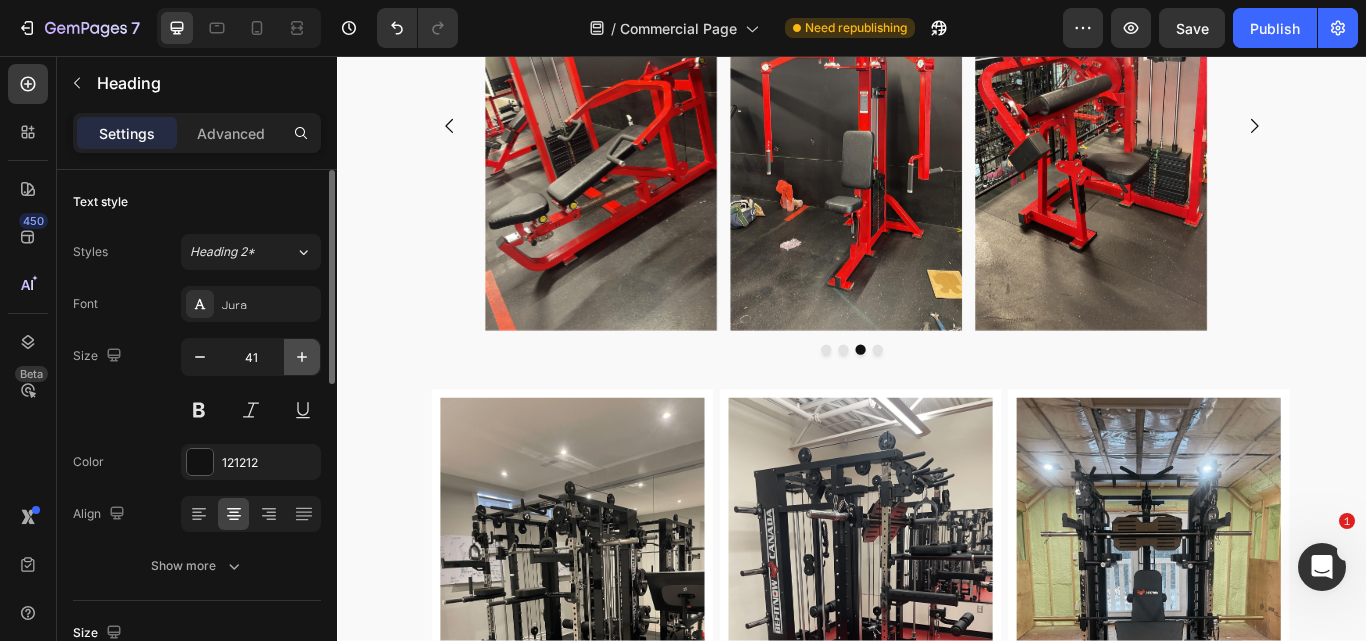 click 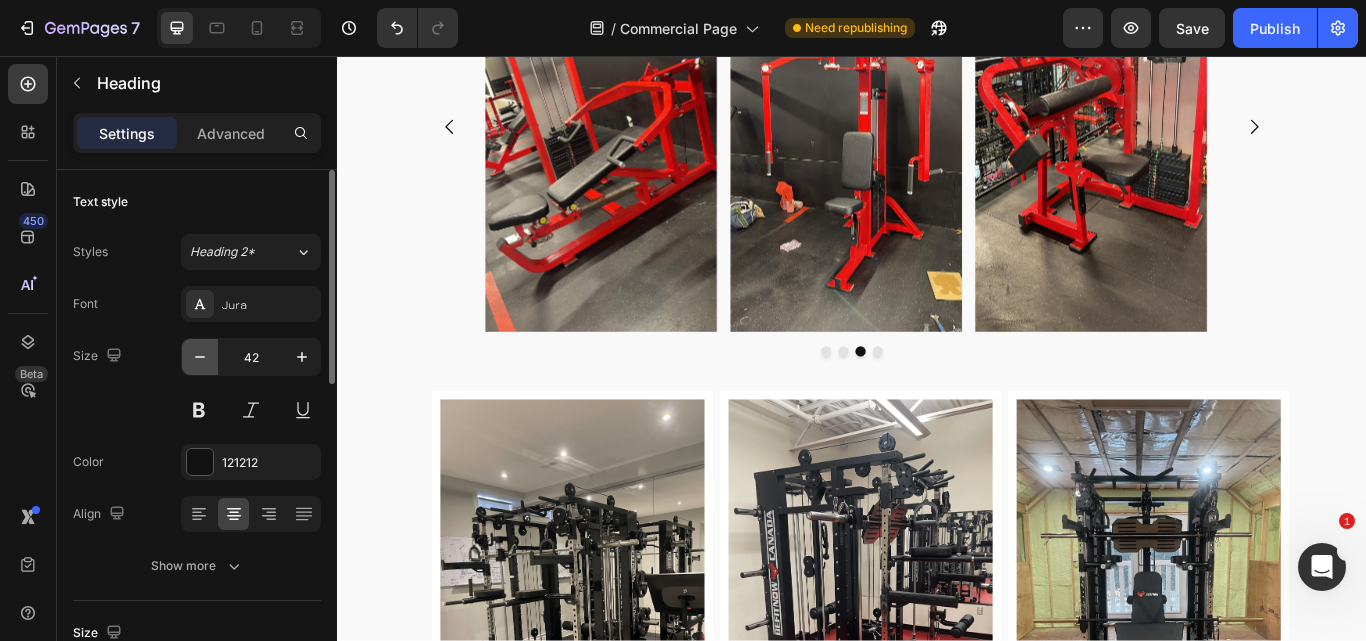 click 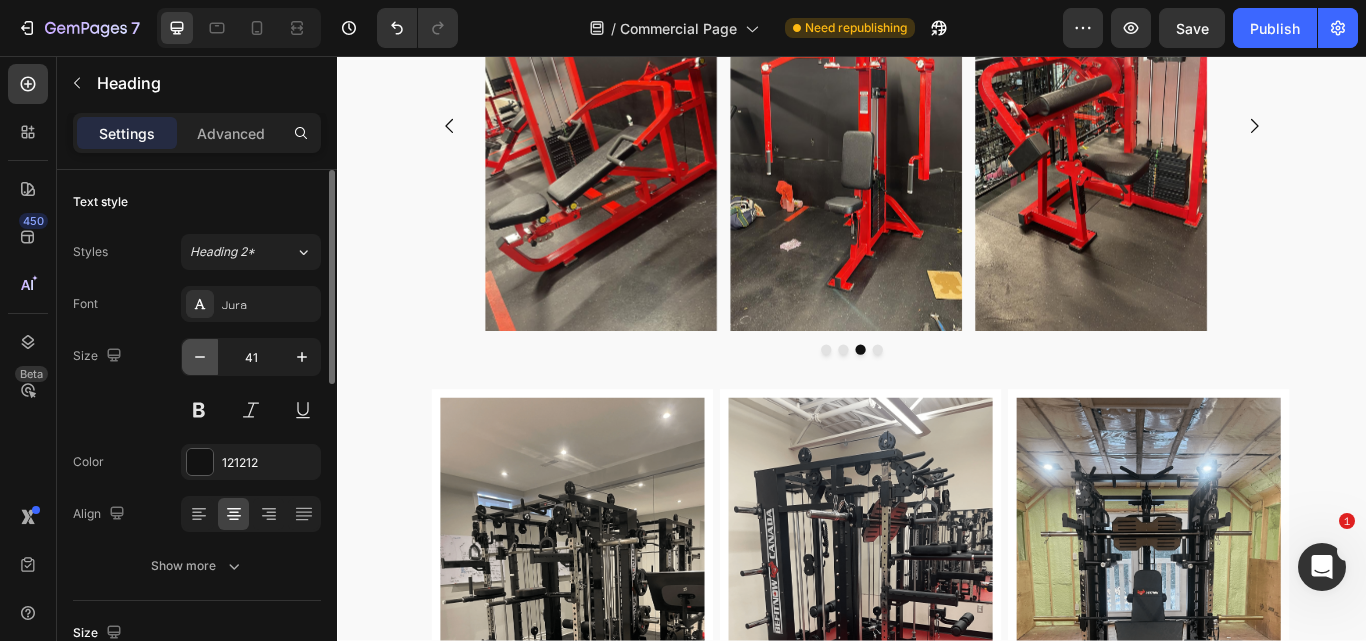 click 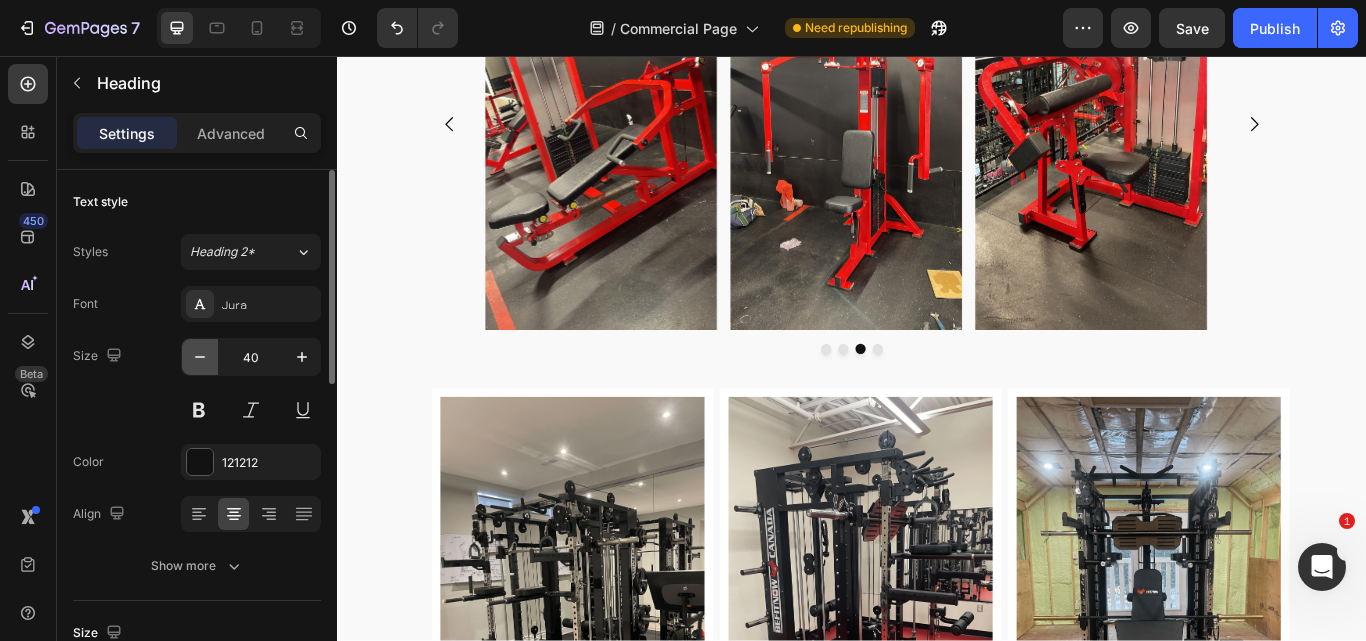 click 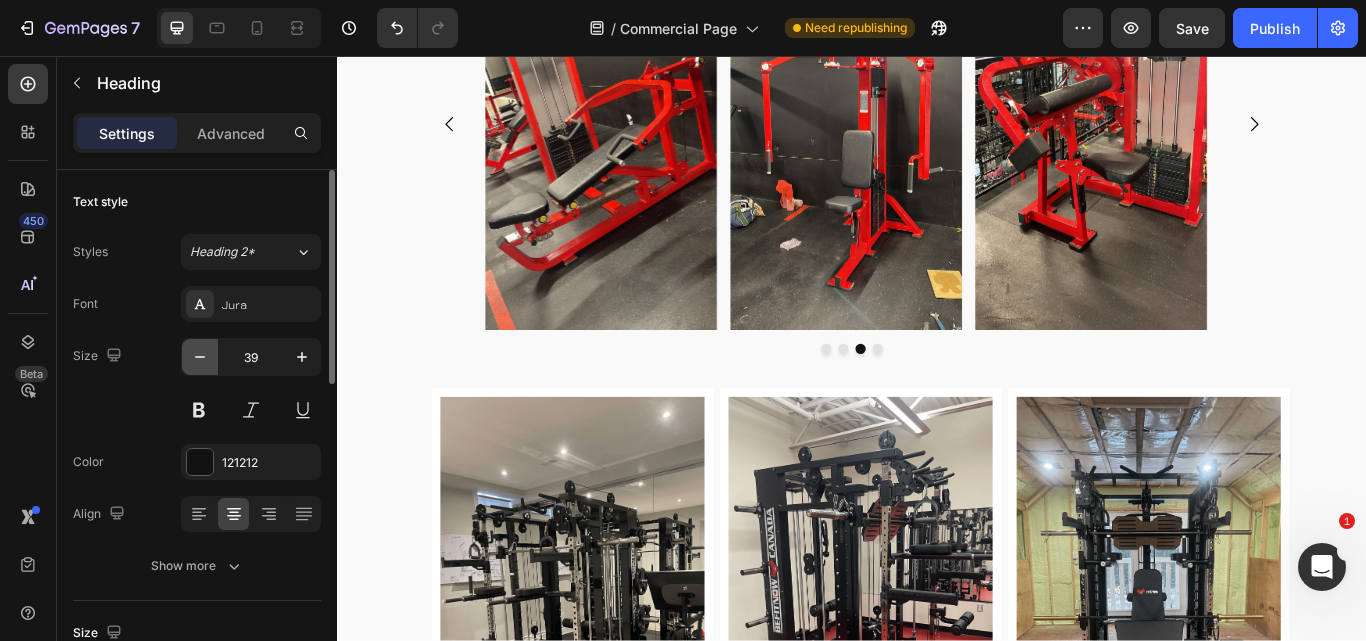 click 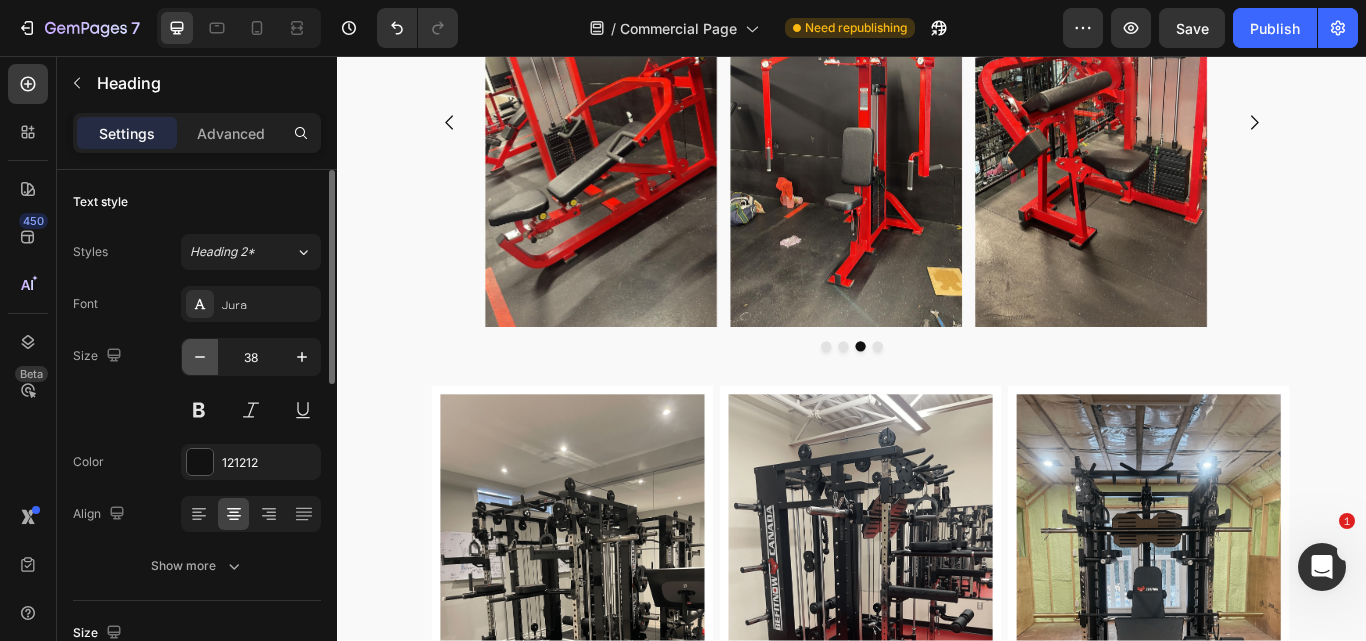 click 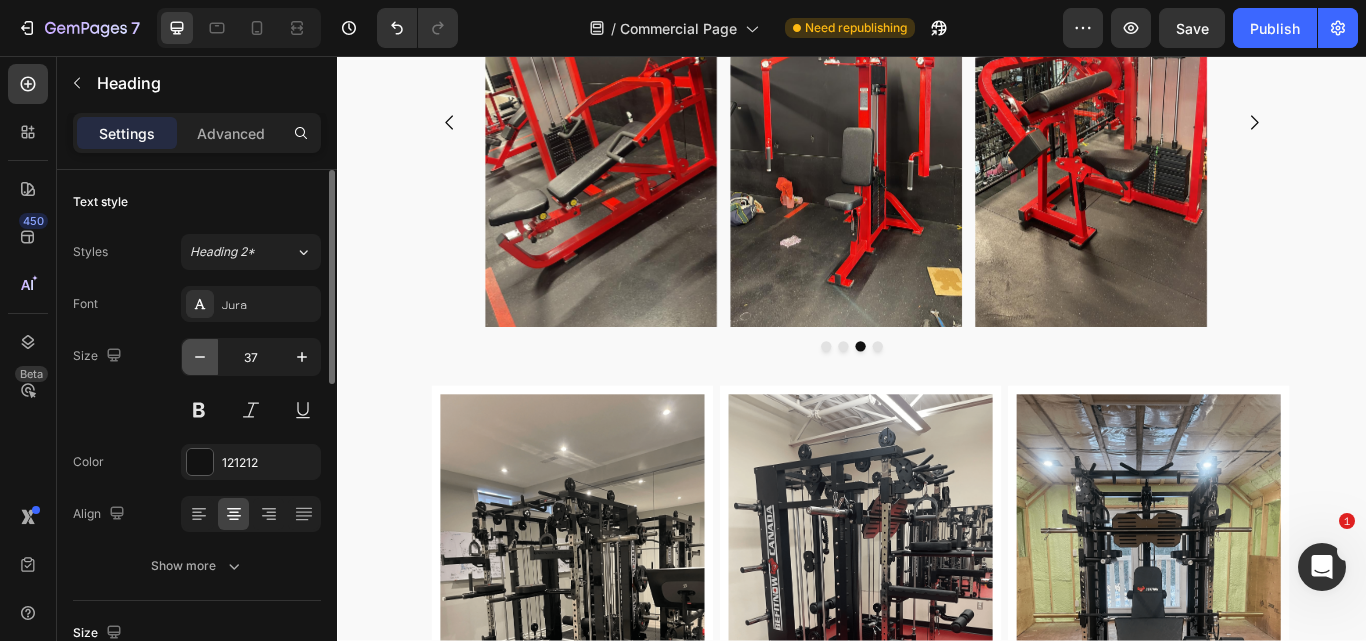 click 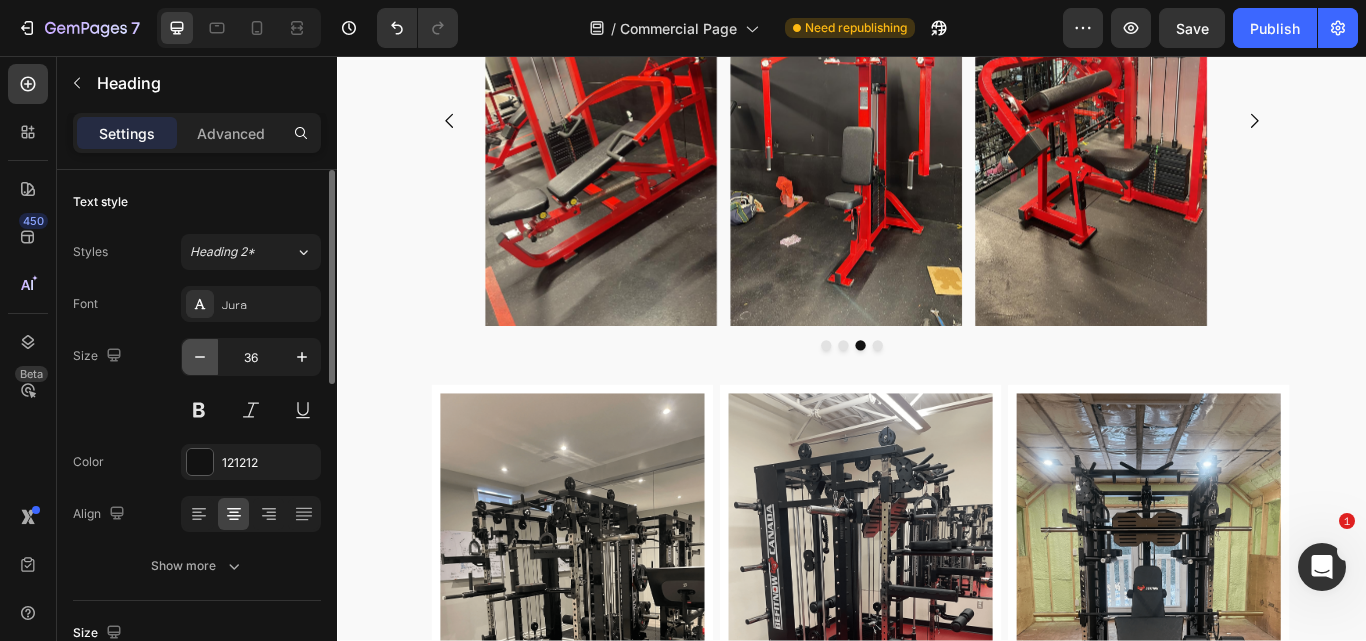 click 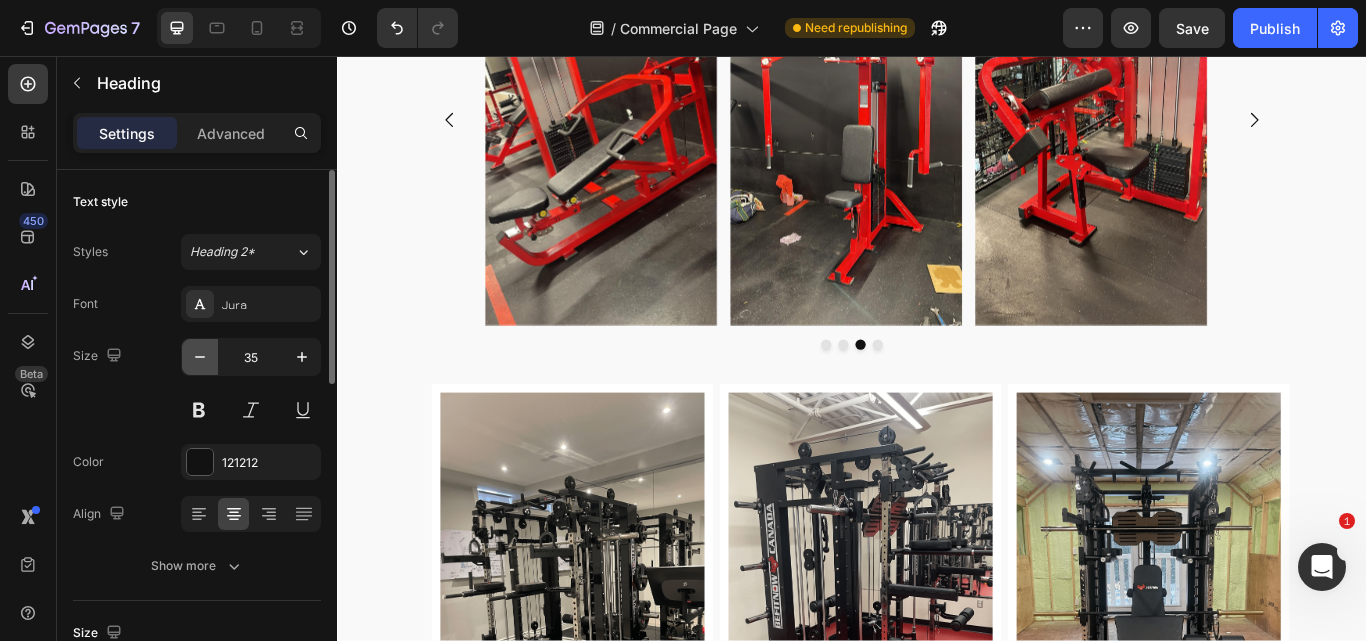 click 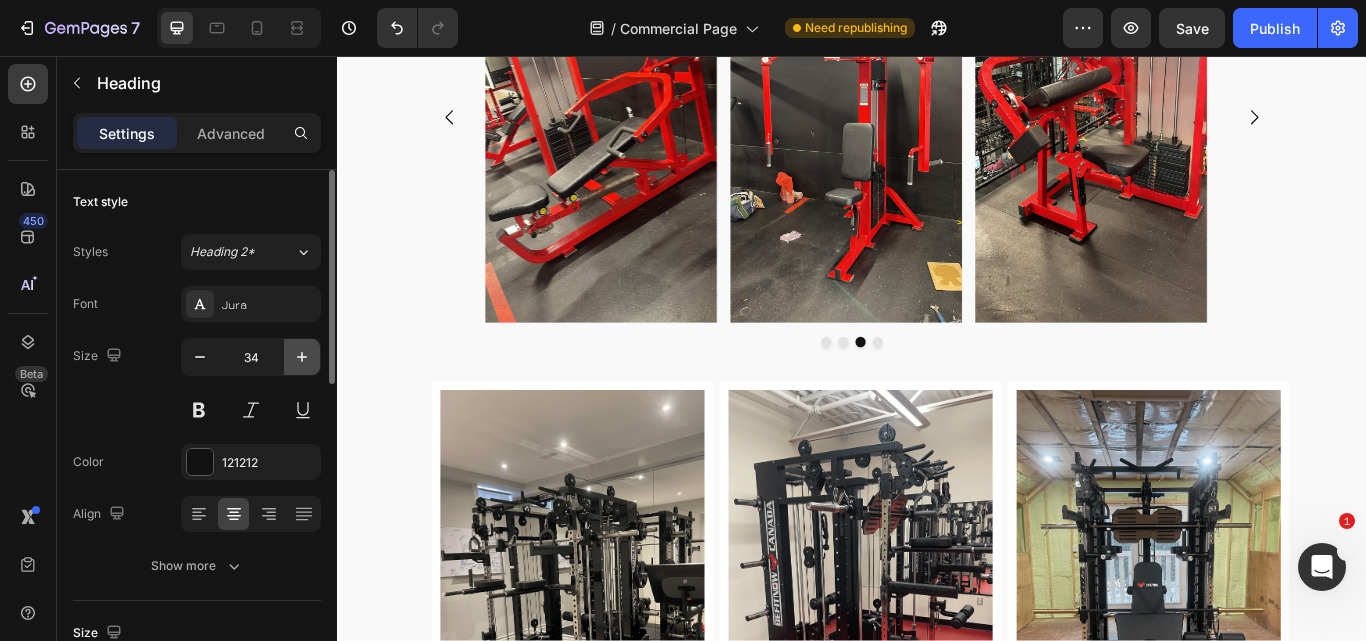 click 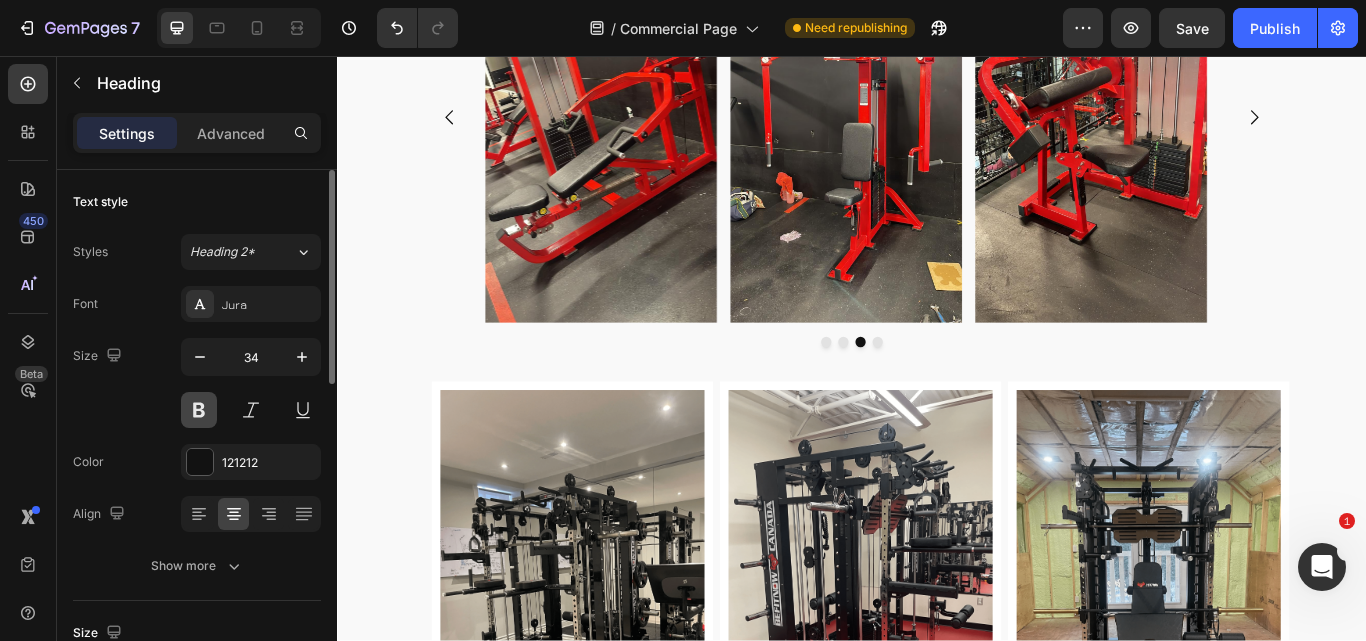 type on "35" 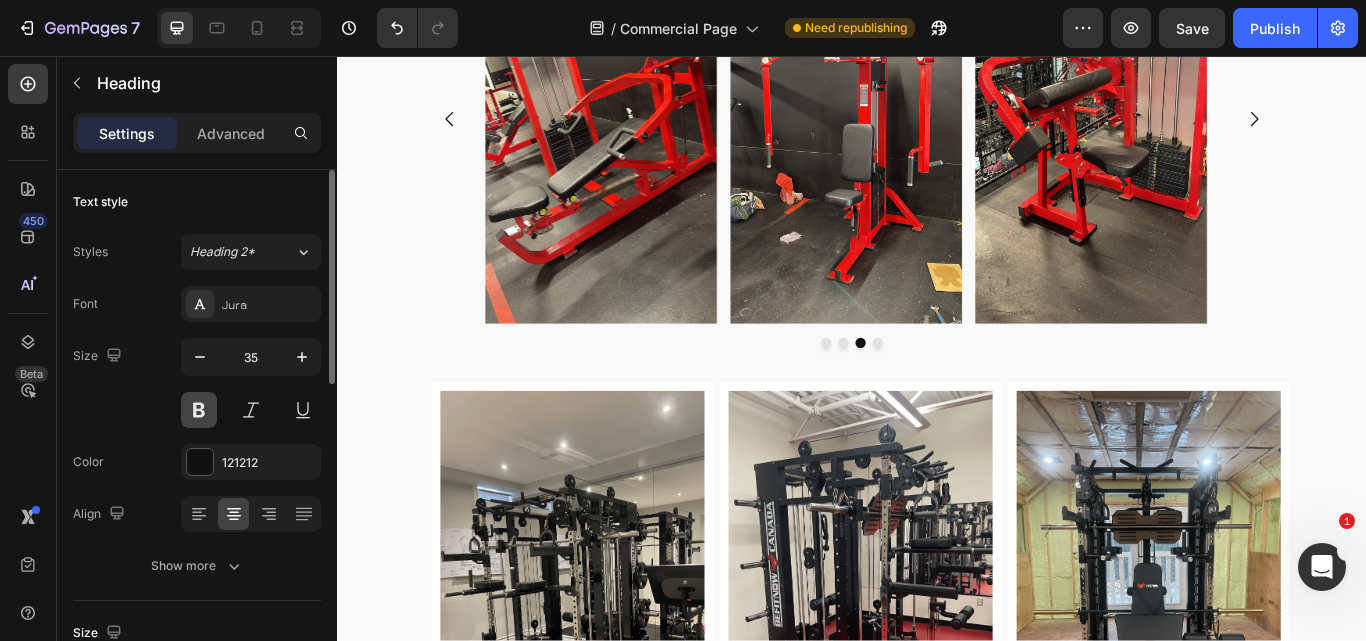 click at bounding box center (199, 410) 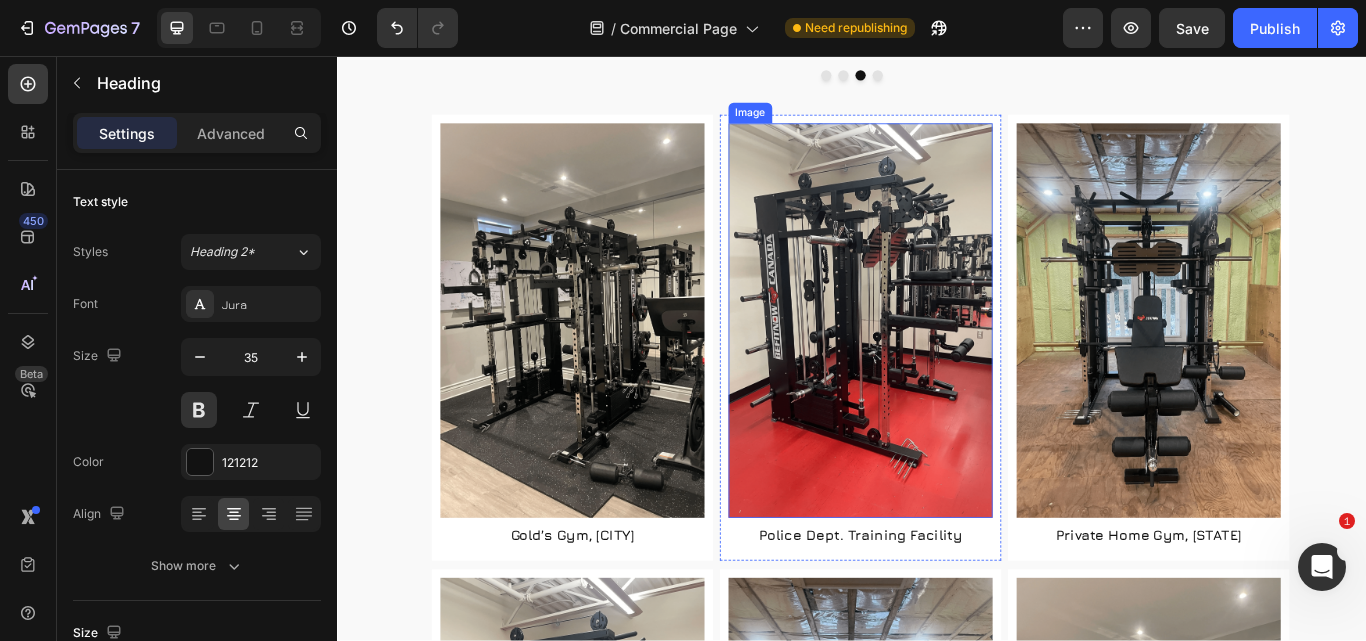 scroll, scrollTop: 4301, scrollLeft: 0, axis: vertical 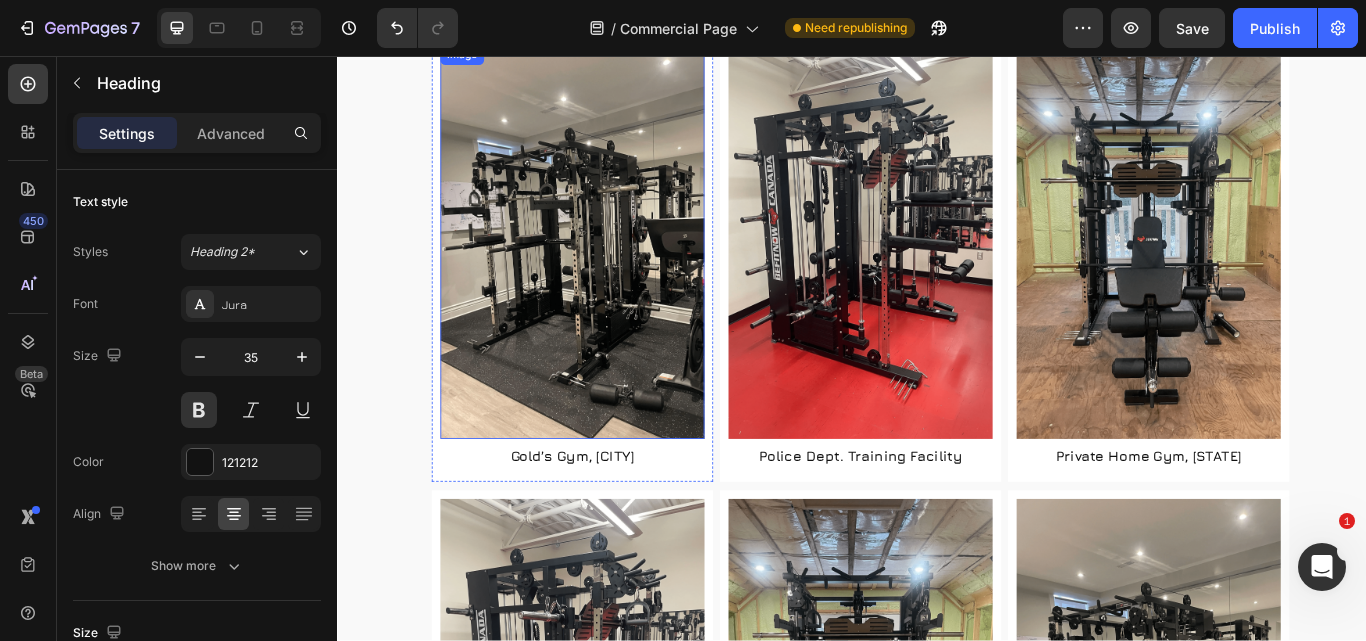 click at bounding box center (611, 273) 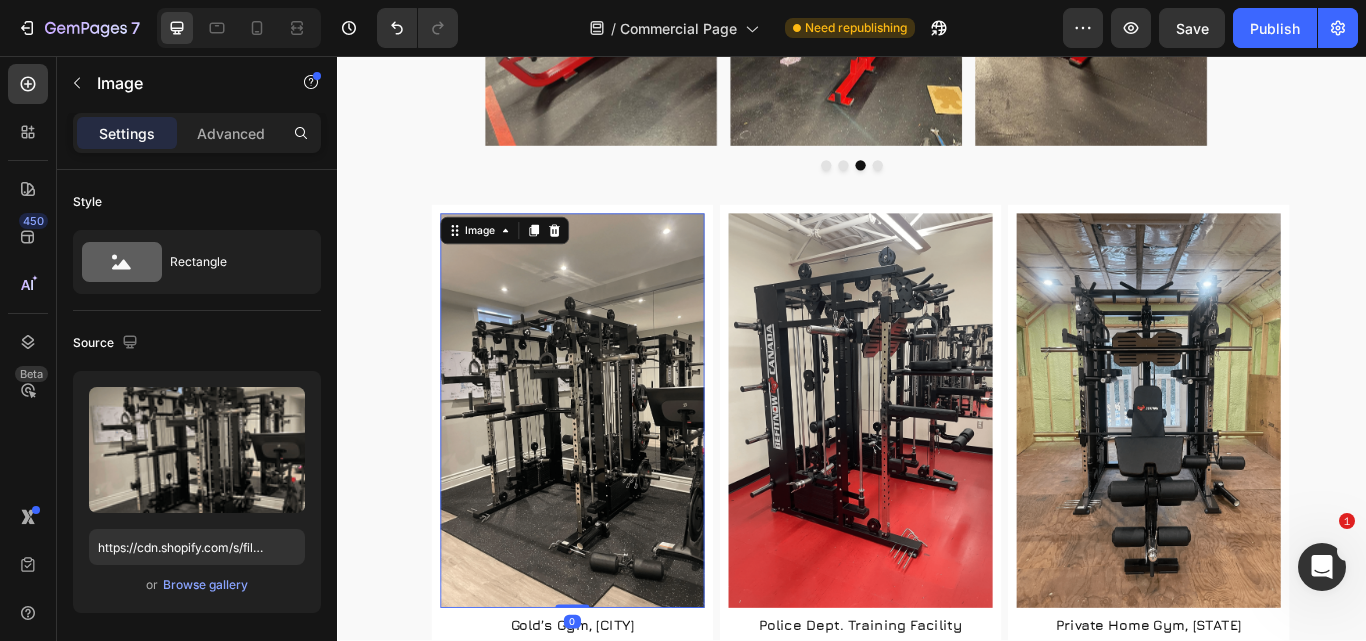scroll, scrollTop: 4101, scrollLeft: 0, axis: vertical 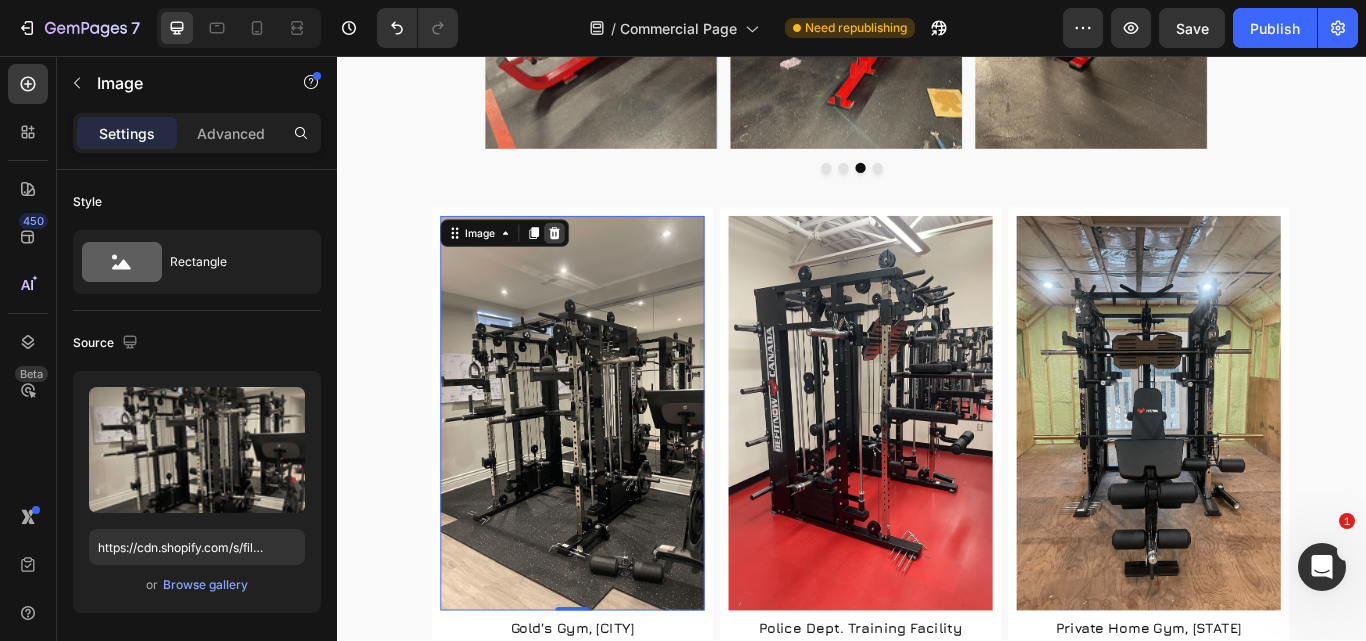 click 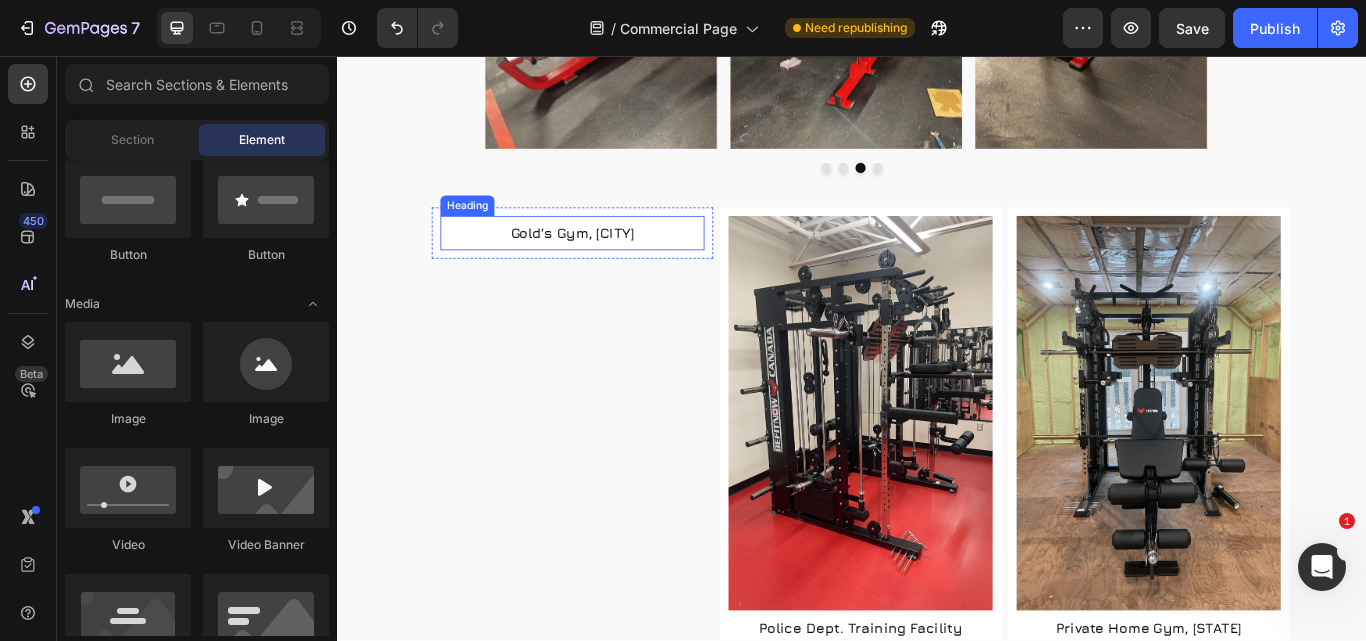 click on "Gold’s Gym, Miami" at bounding box center (611, 263) 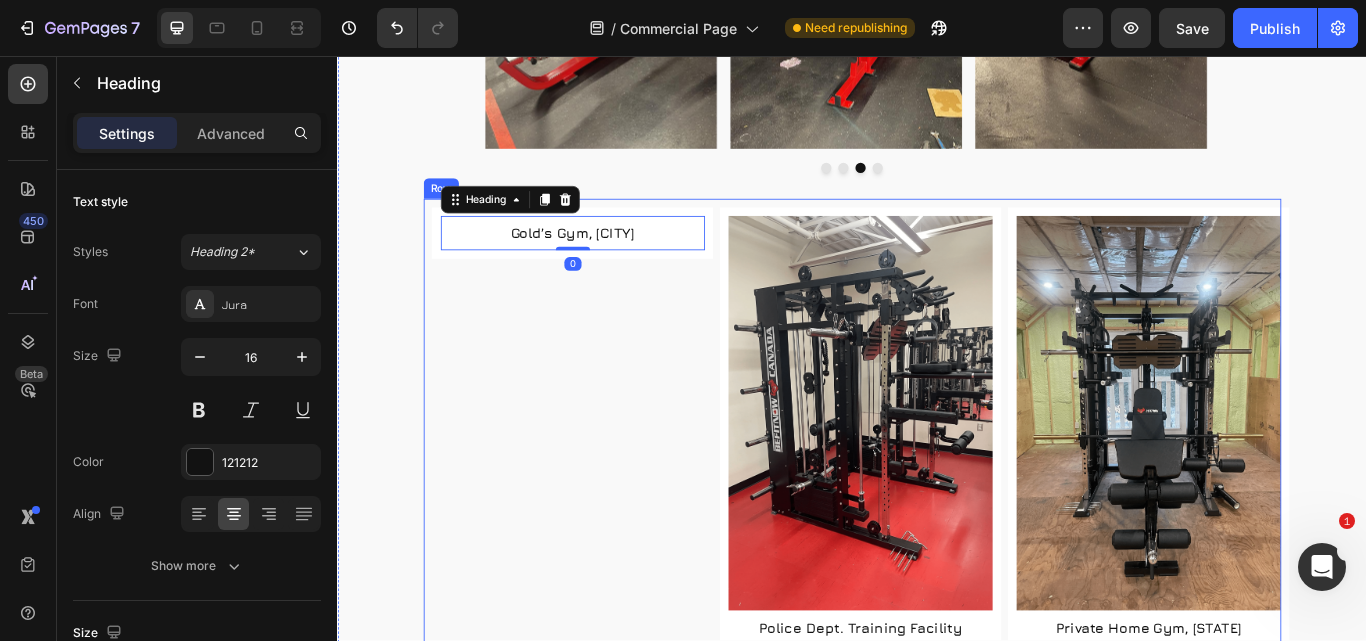 click on "Gold’s Gym, Miami Heading   0 Row" at bounding box center [601, 488] 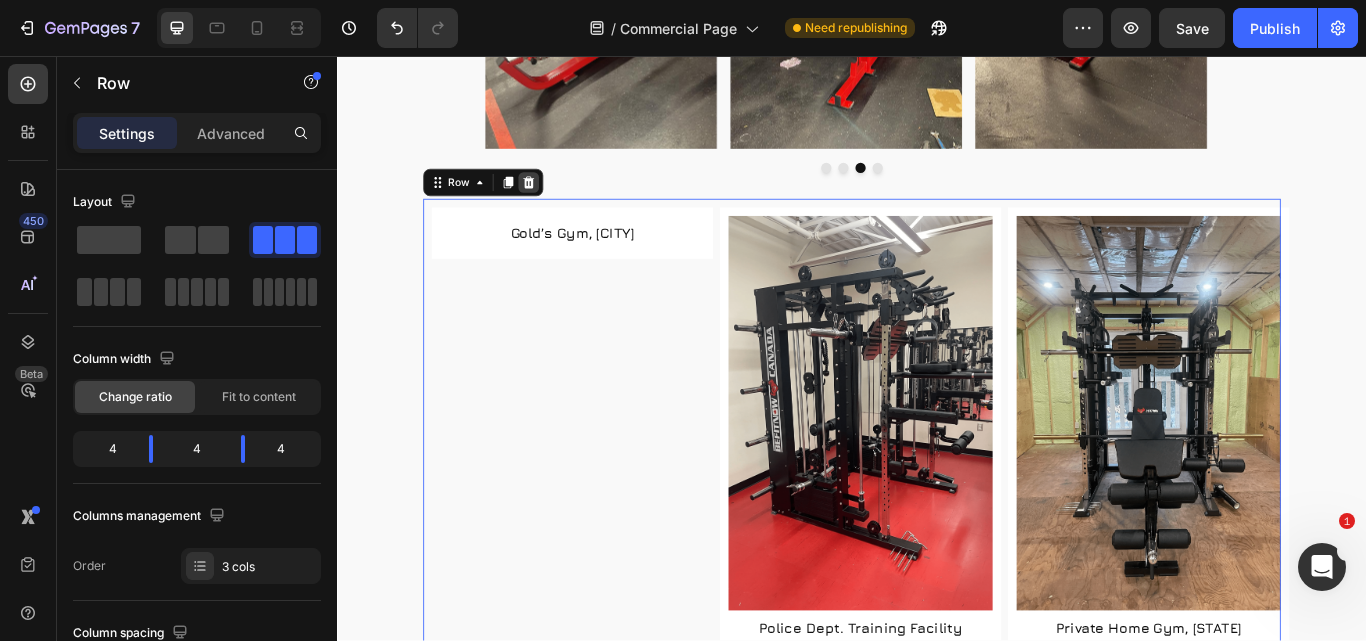 click 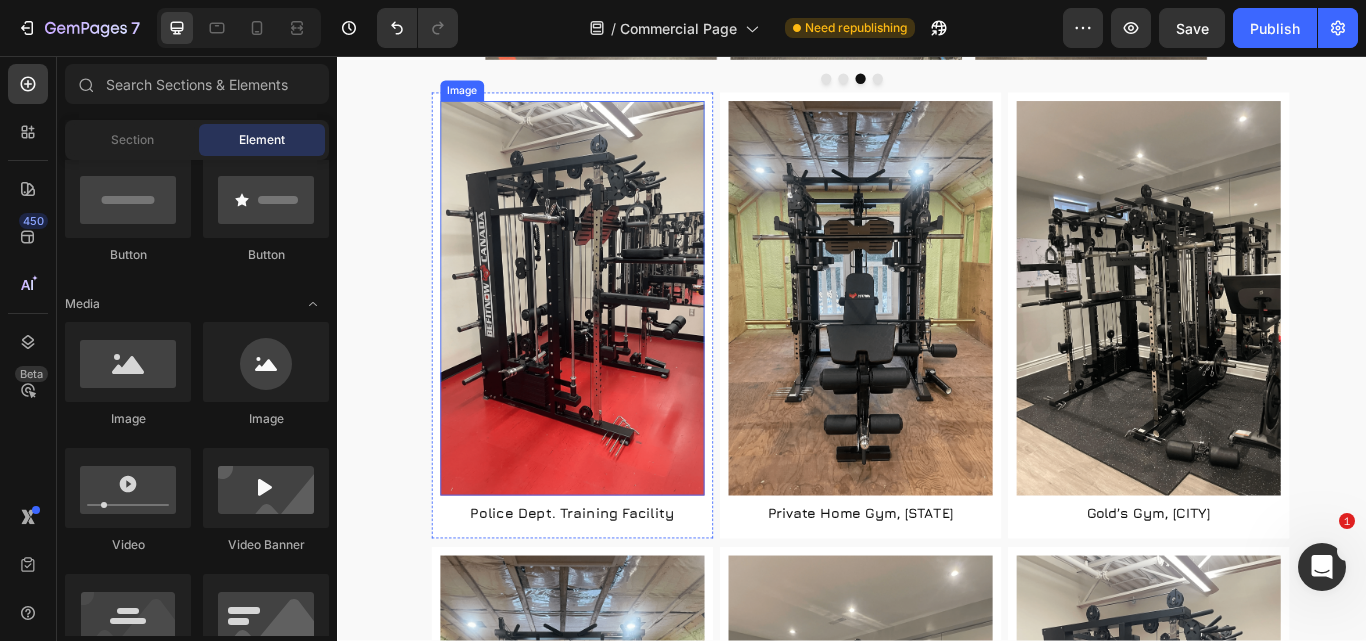 scroll, scrollTop: 4101, scrollLeft: 0, axis: vertical 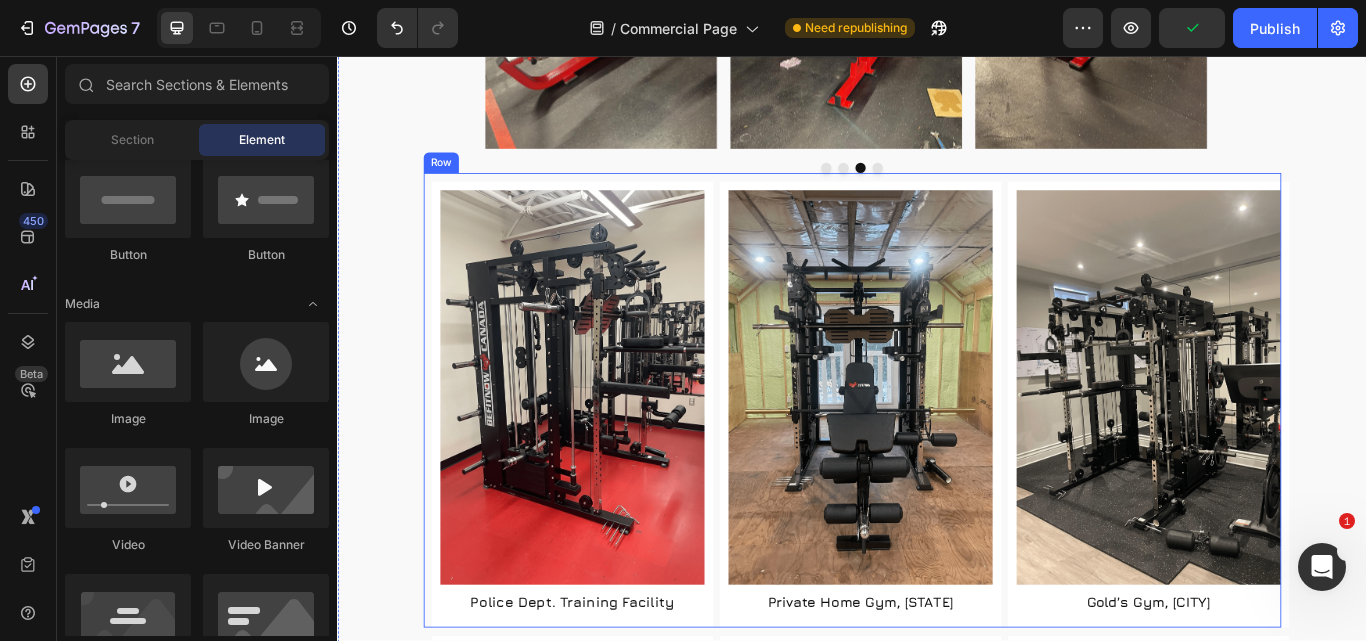 click on "Image Police Dept. Training Facility Heading Row" at bounding box center [601, 458] 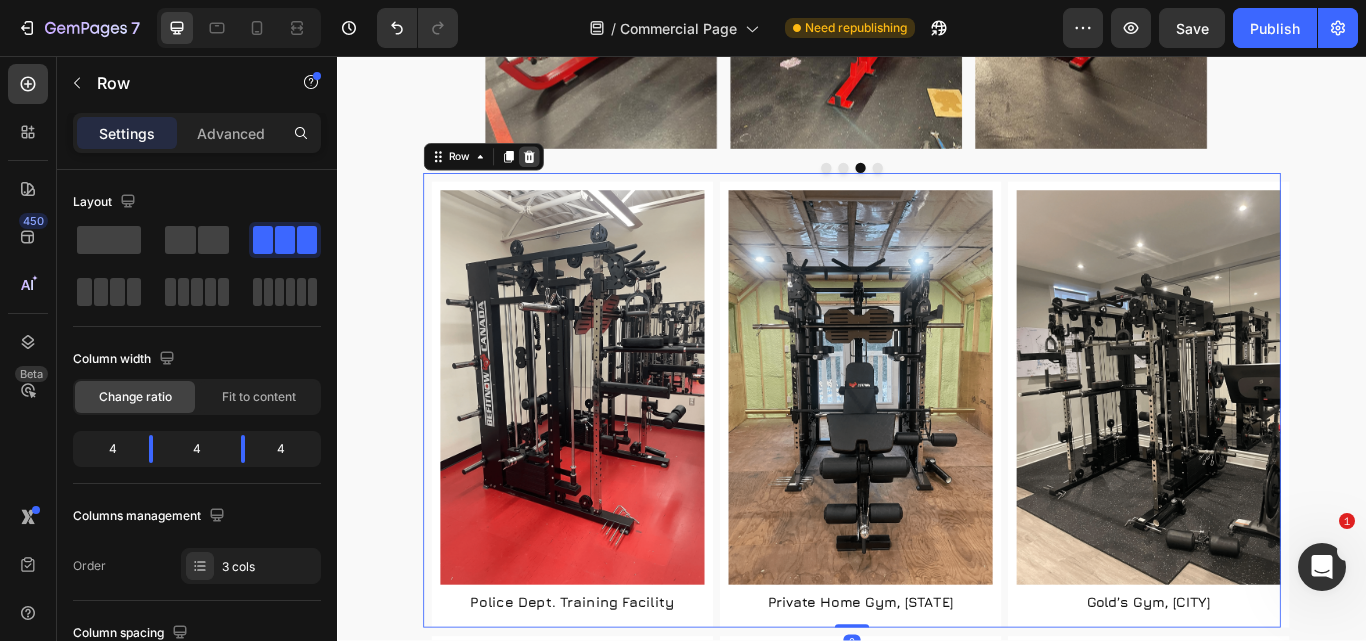 click 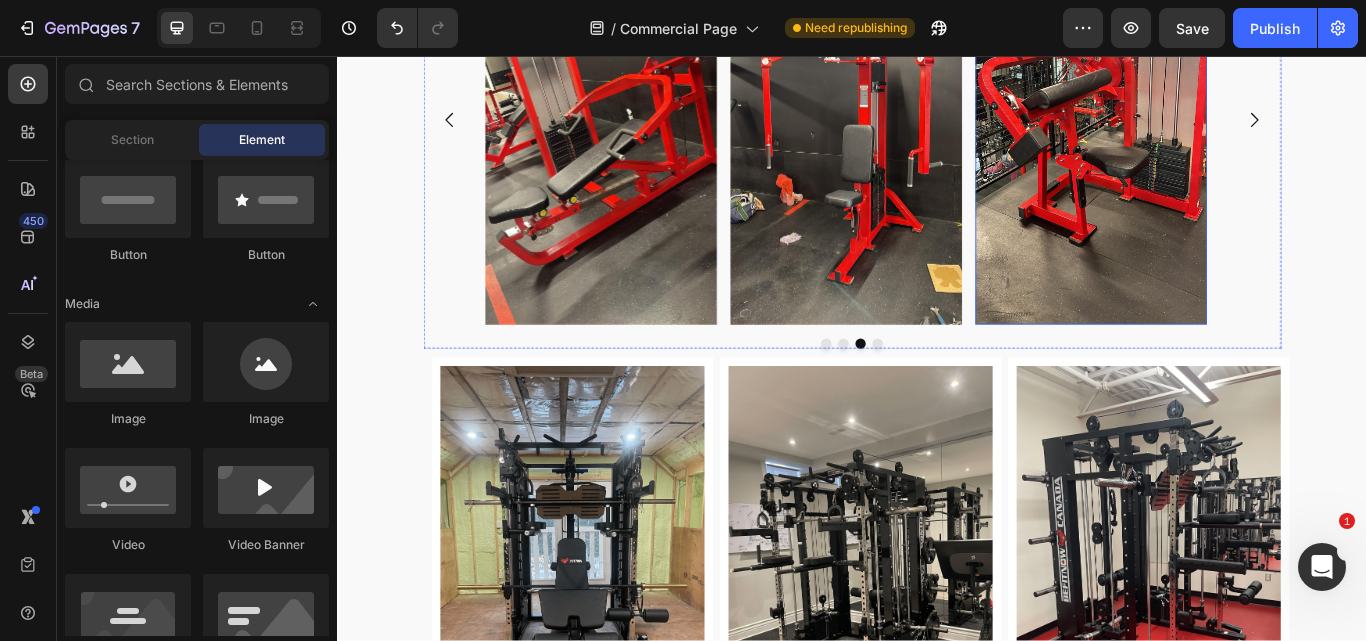 scroll, scrollTop: 3501, scrollLeft: 0, axis: vertical 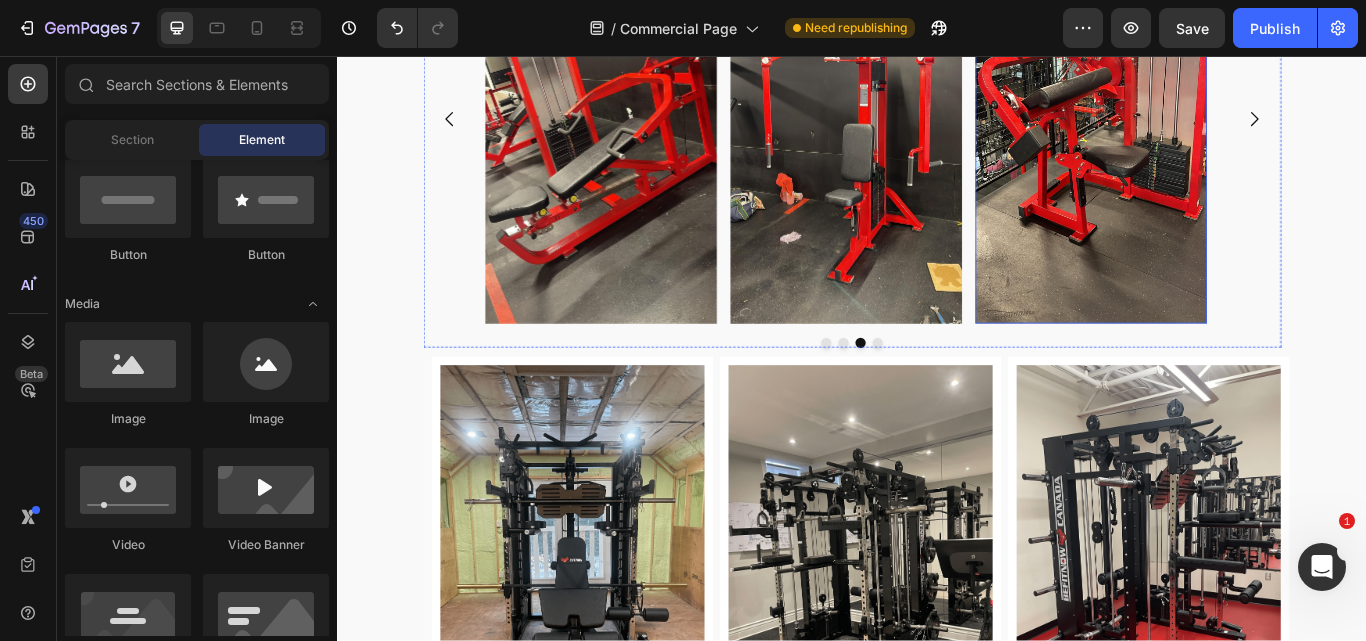 click at bounding box center [1215, 129] 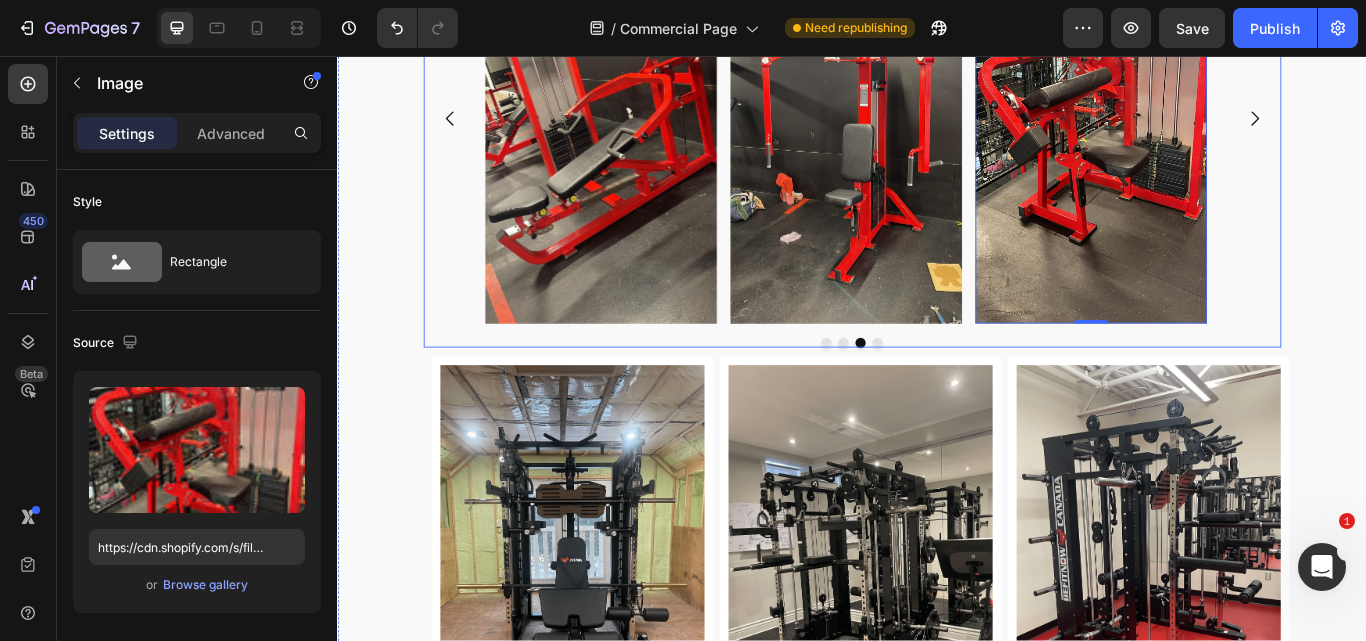 click on "Image   0 Image Image Image" at bounding box center [937, 129] 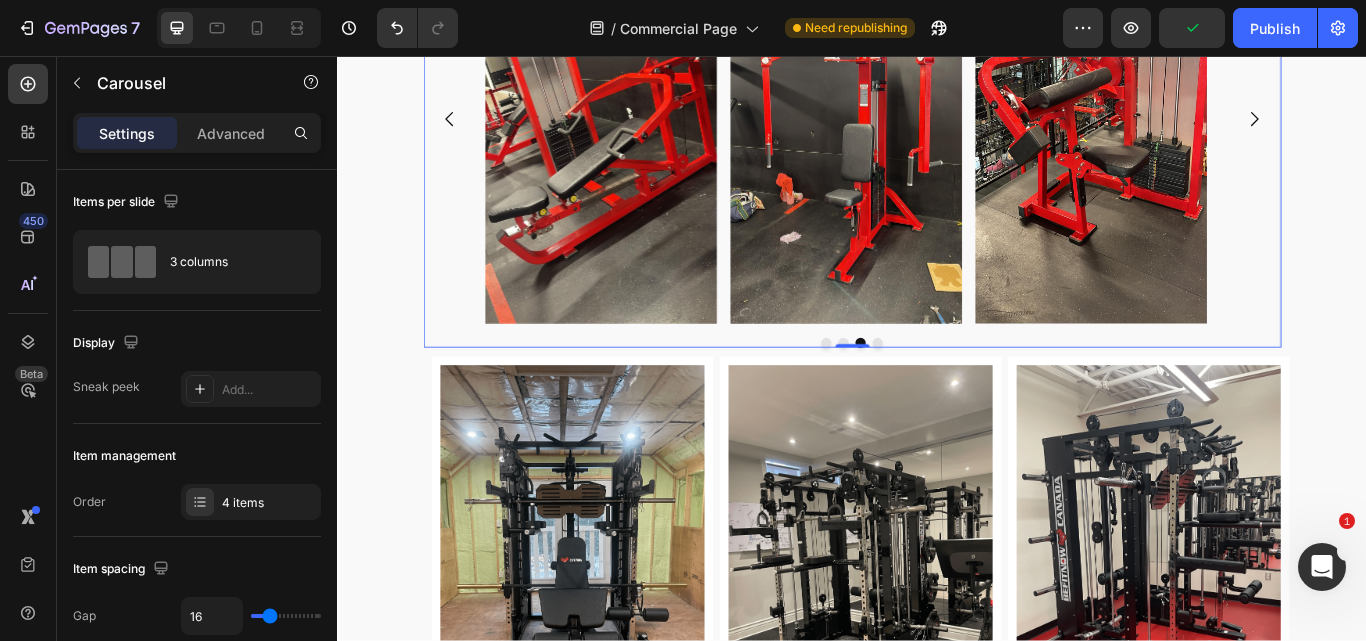 click 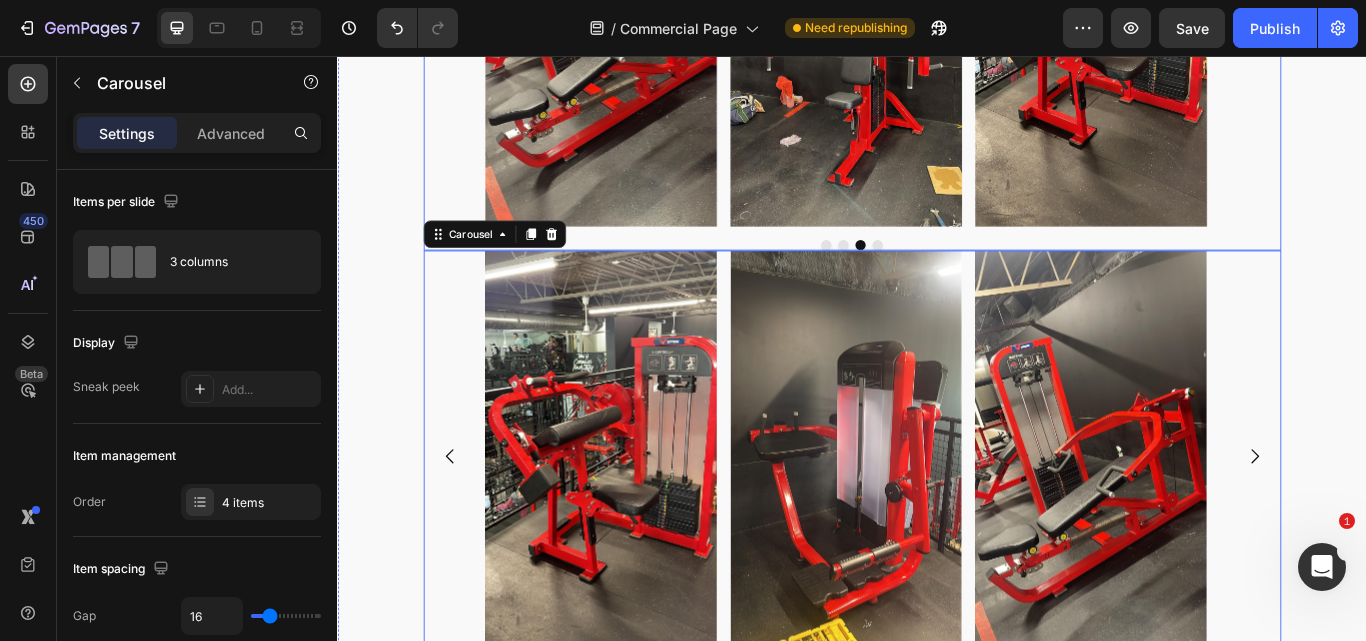 scroll, scrollTop: 3468, scrollLeft: 0, axis: vertical 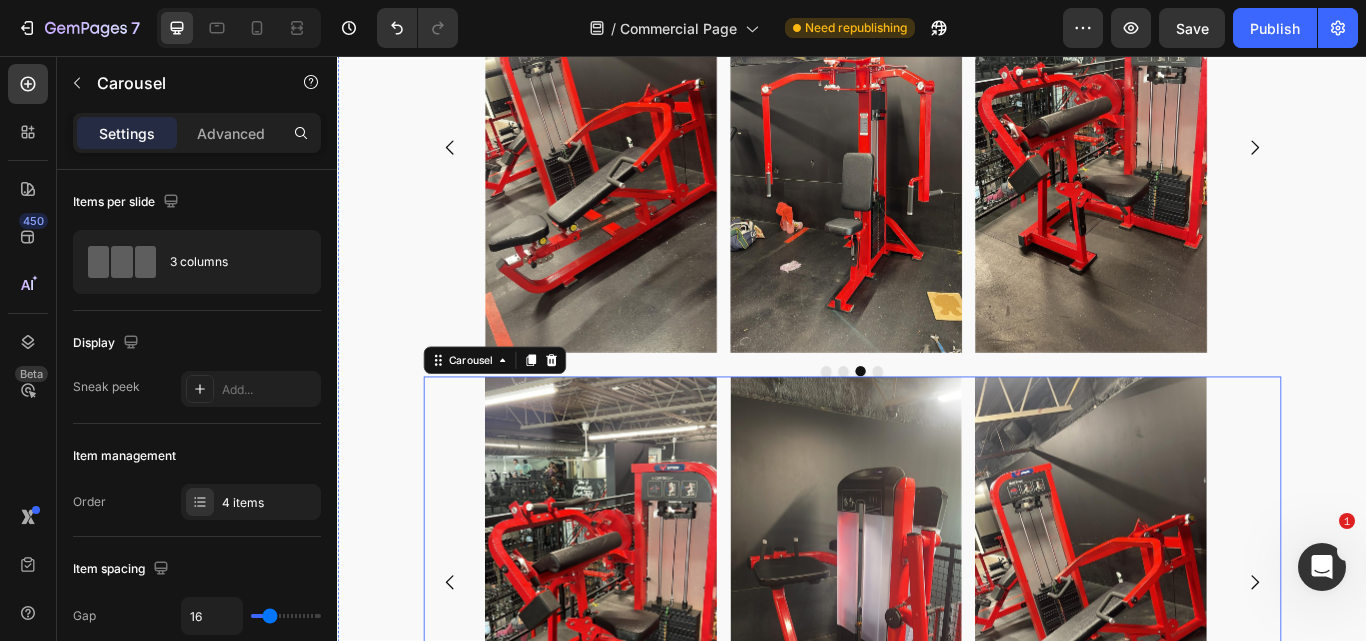 click on "613 LIFT" at bounding box center [937, -121] 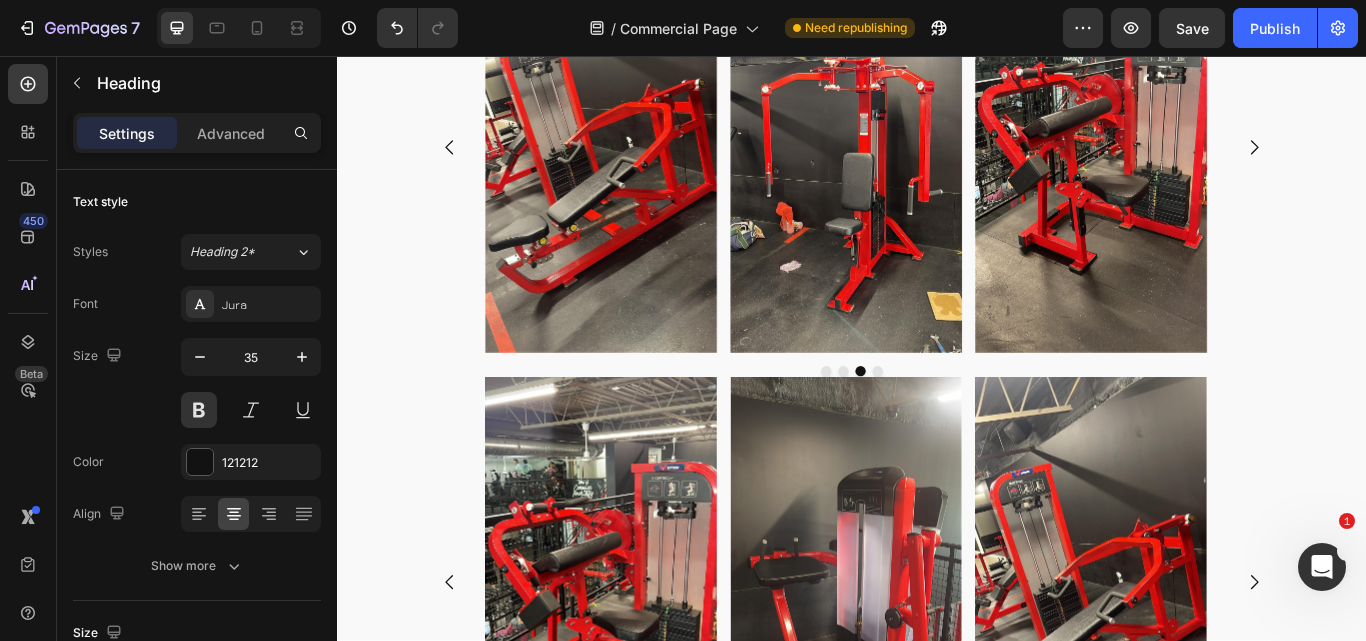 click 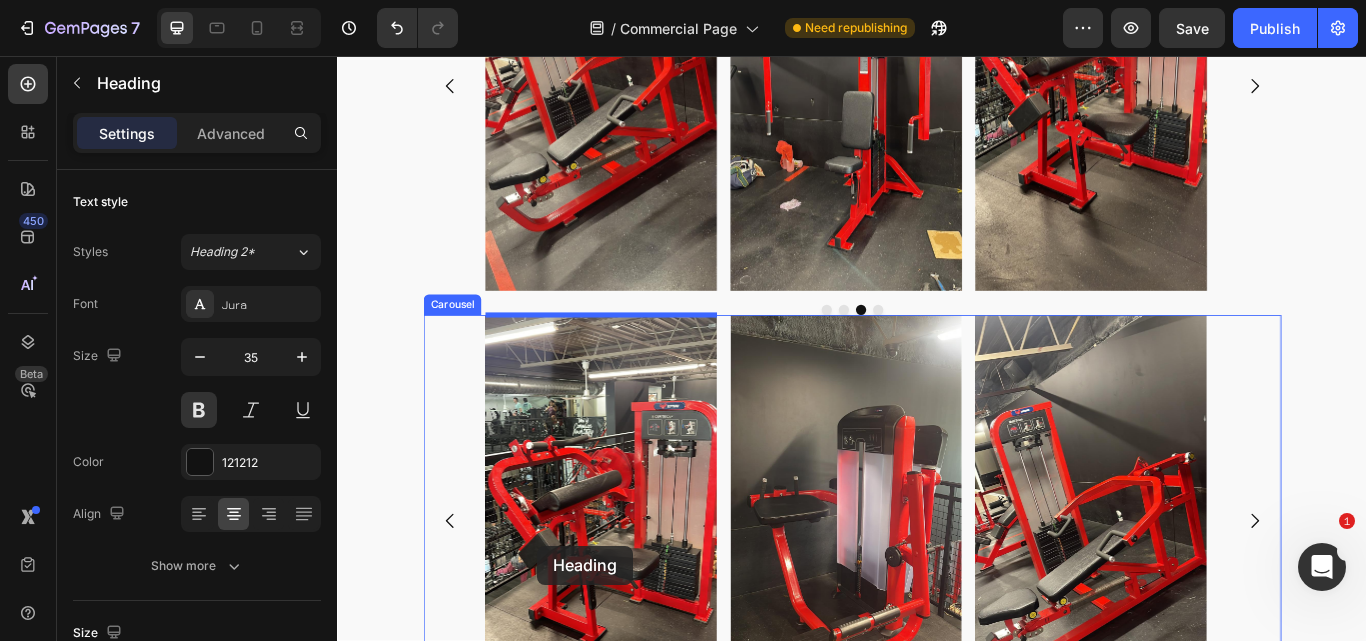 scroll, scrollTop: 4119, scrollLeft: 0, axis: vertical 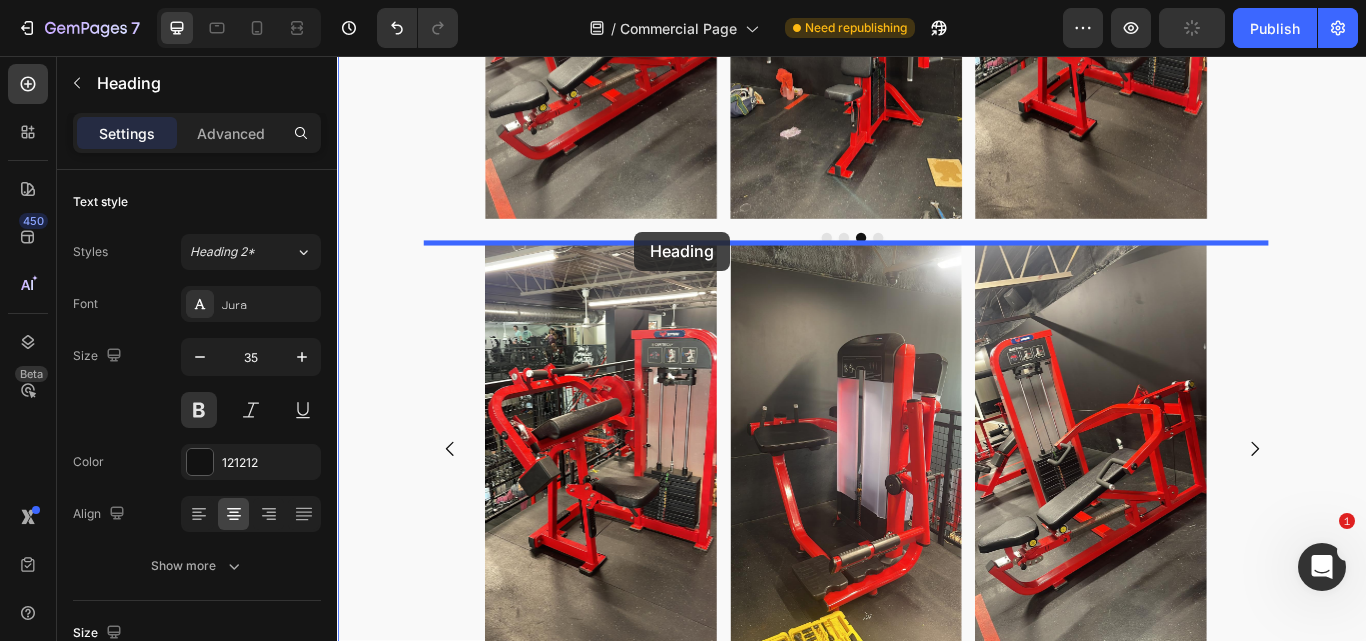 drag, startPoint x: 506, startPoint y: 328, endPoint x: 683, endPoint y: 261, distance: 189.25644 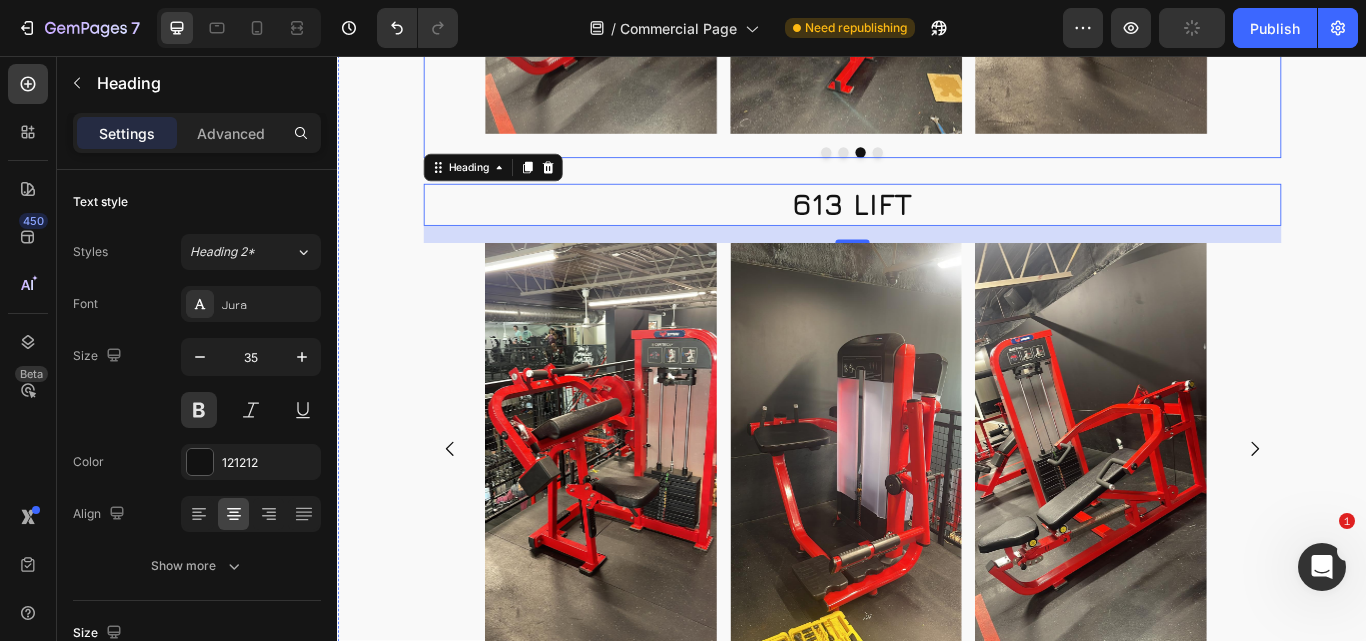 scroll, scrollTop: 4020, scrollLeft: 0, axis: vertical 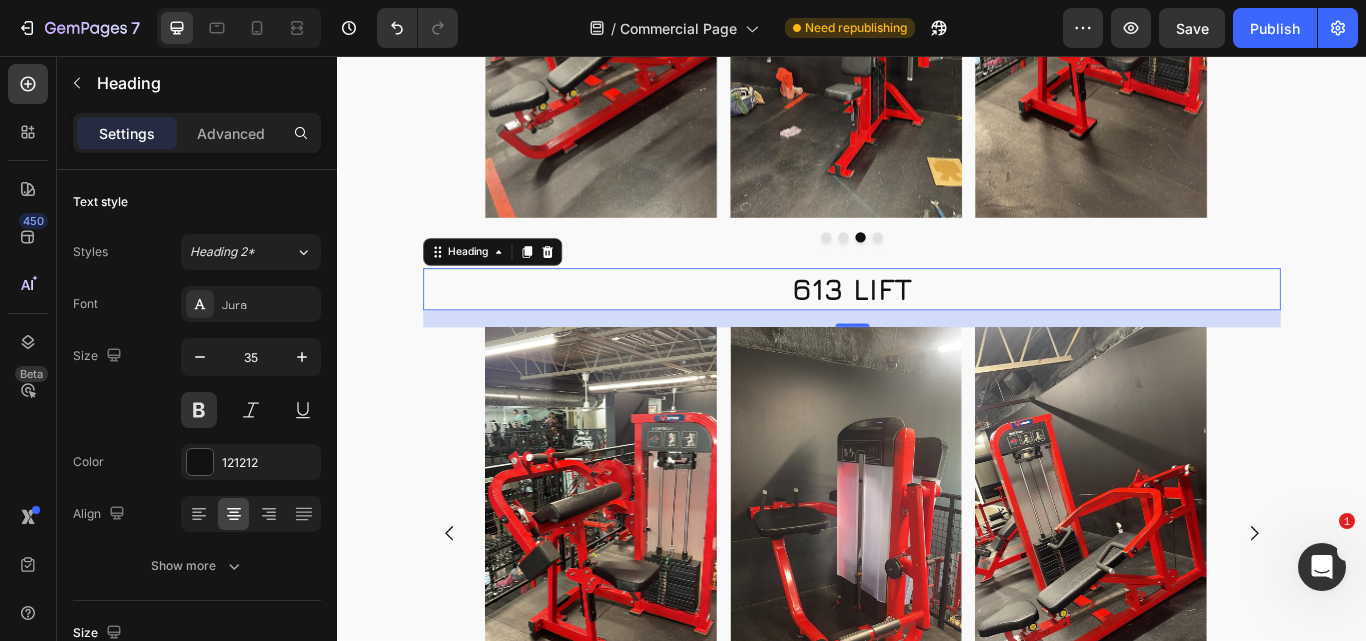 click on "613 LIFT" at bounding box center [937, 329] 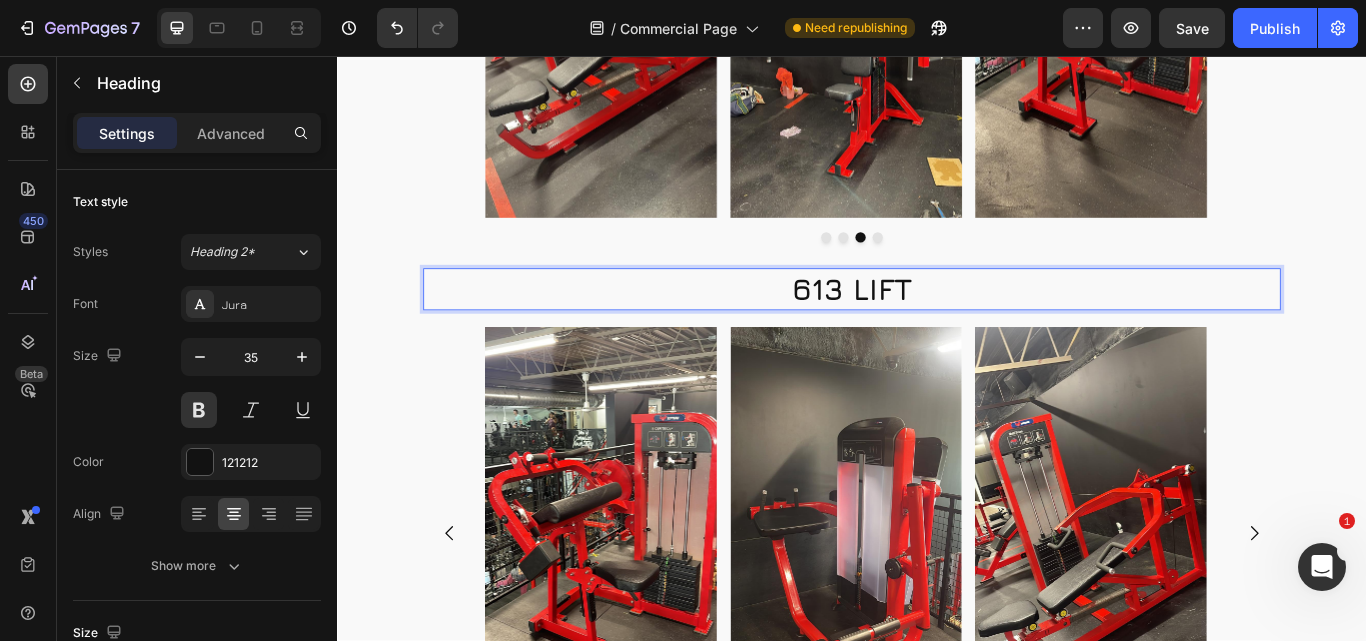 click on "613 LIFT" at bounding box center (937, 329) 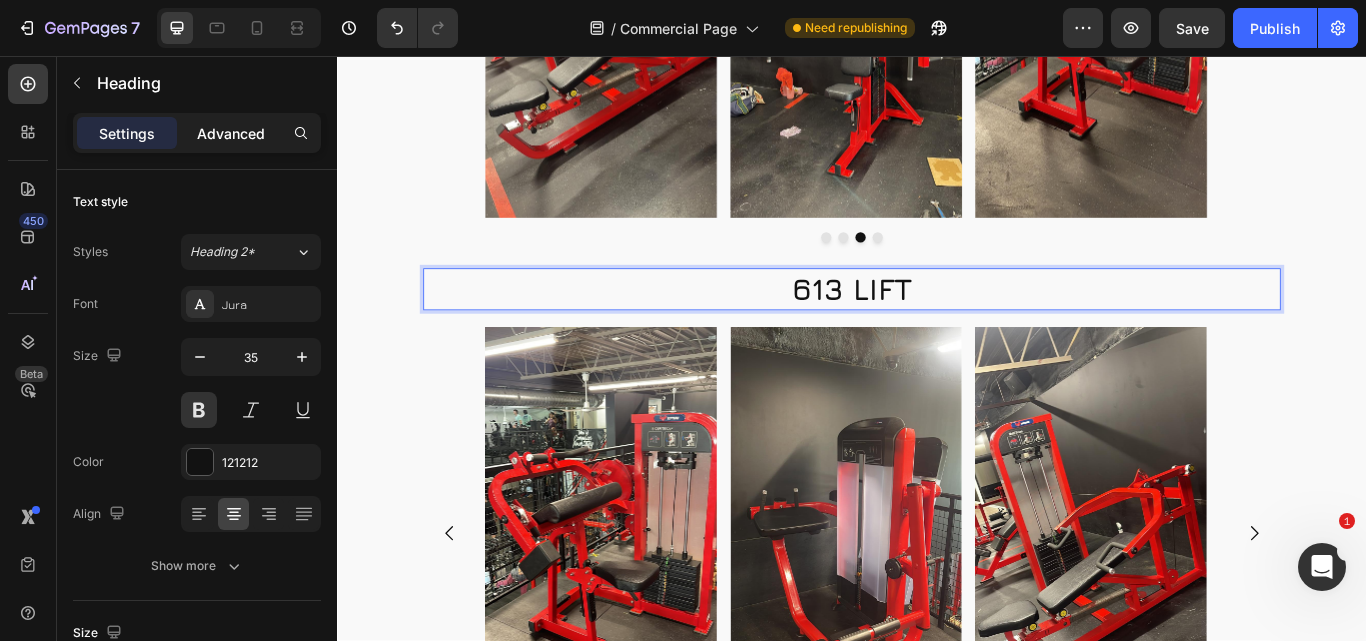 click on "Advanced" at bounding box center (231, 133) 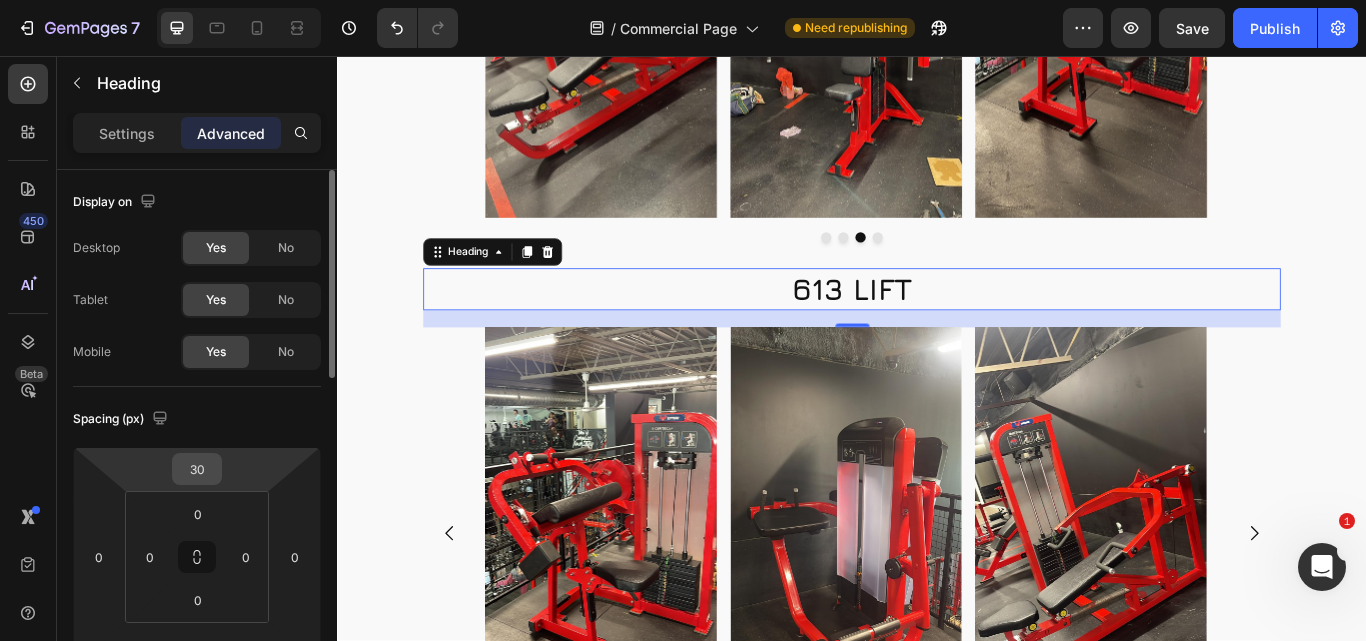 click on "30" at bounding box center (197, 469) 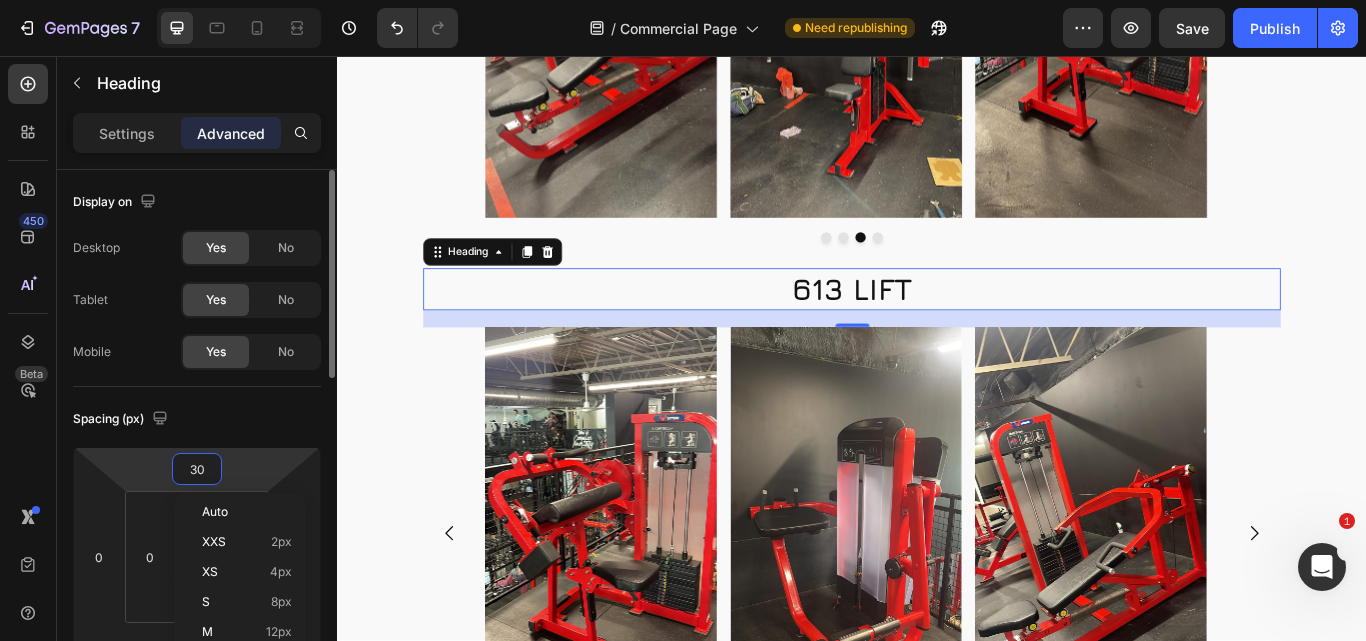 click on "30" at bounding box center (197, 469) 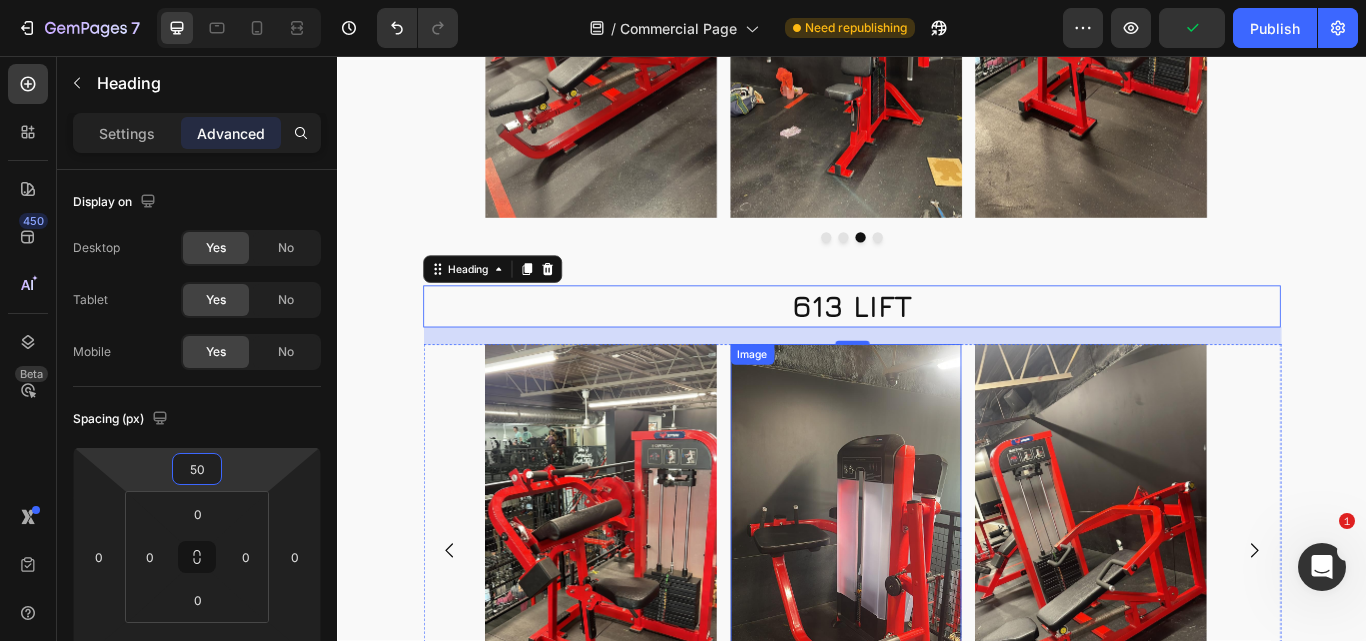 type on "50" 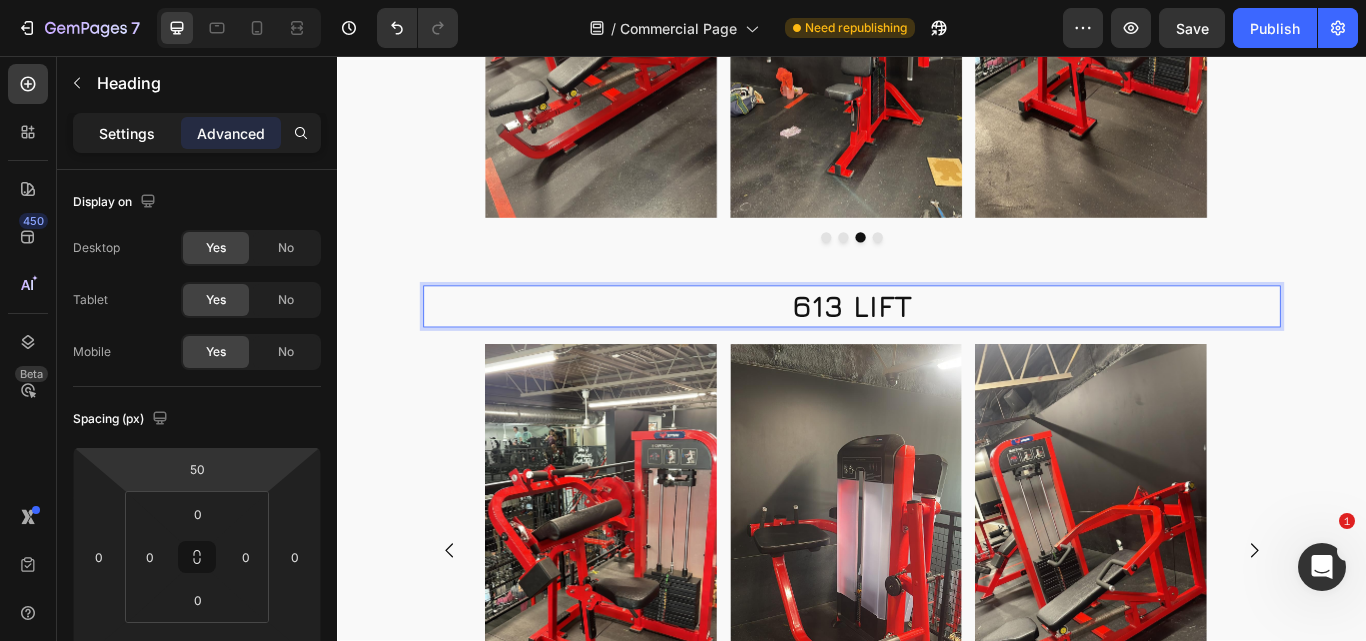 click on "Settings" at bounding box center [127, 133] 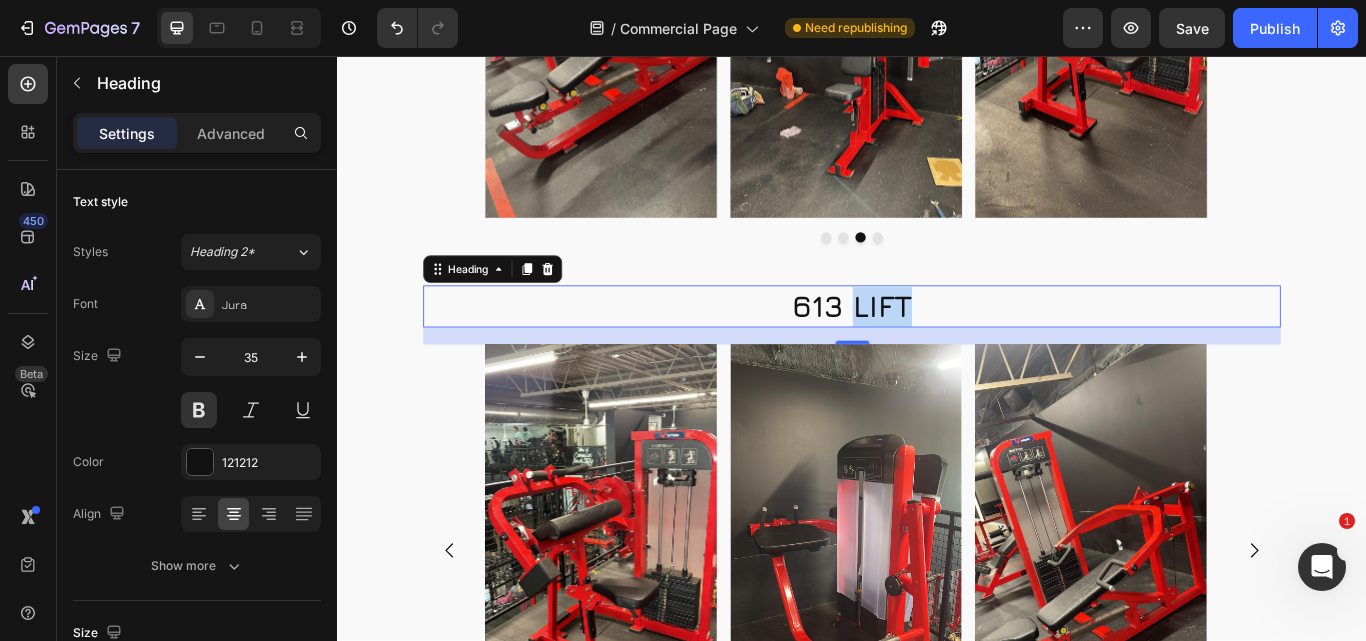 click on "613 LIFT" at bounding box center (937, 349) 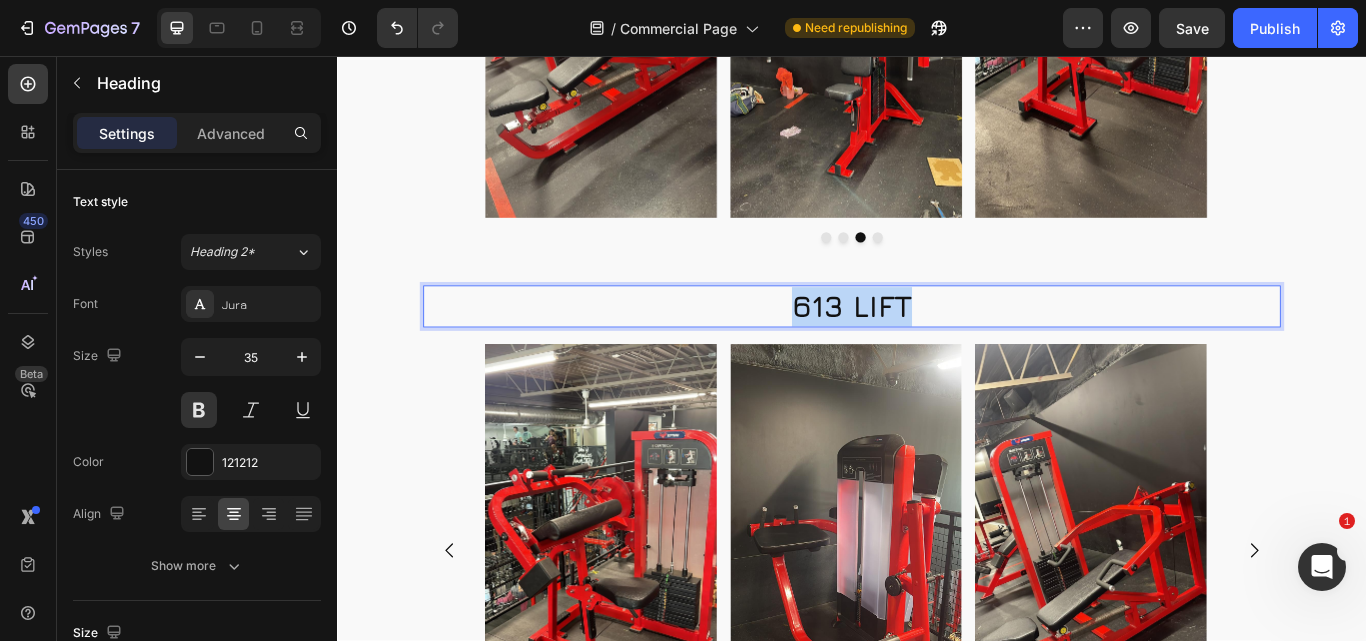 click on "613 LIFT" at bounding box center (937, 349) 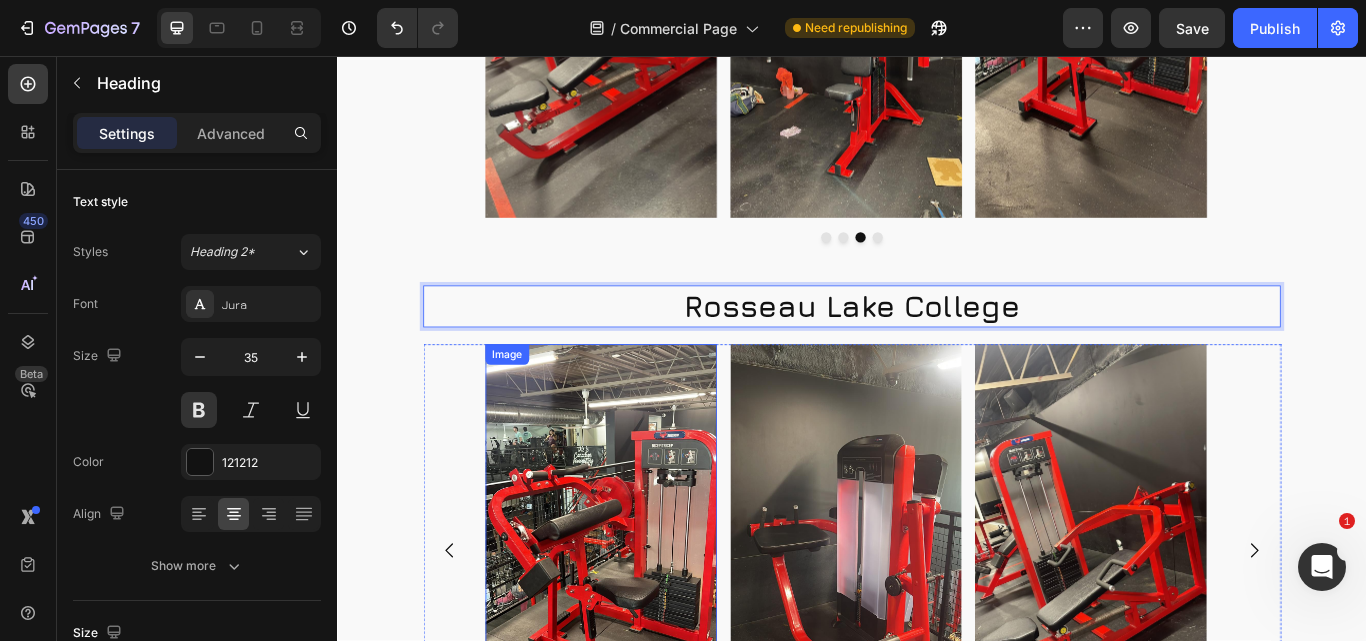 click at bounding box center [644, 632] 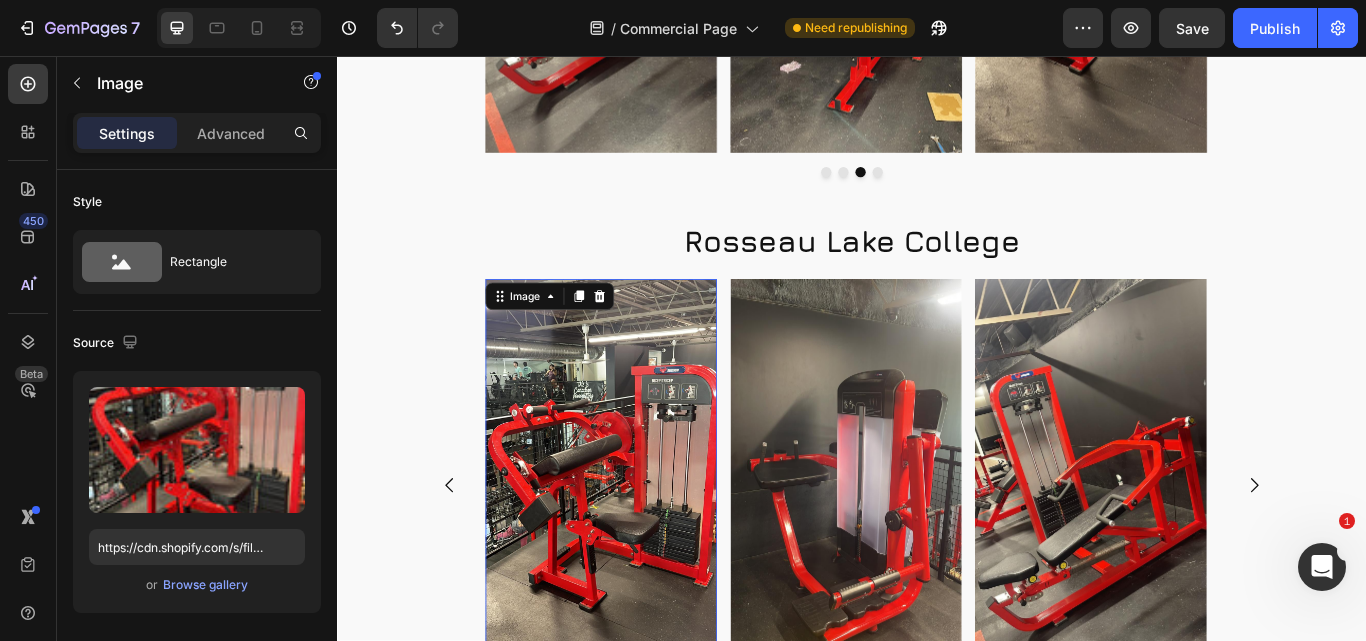 click at bounding box center (644, 556) 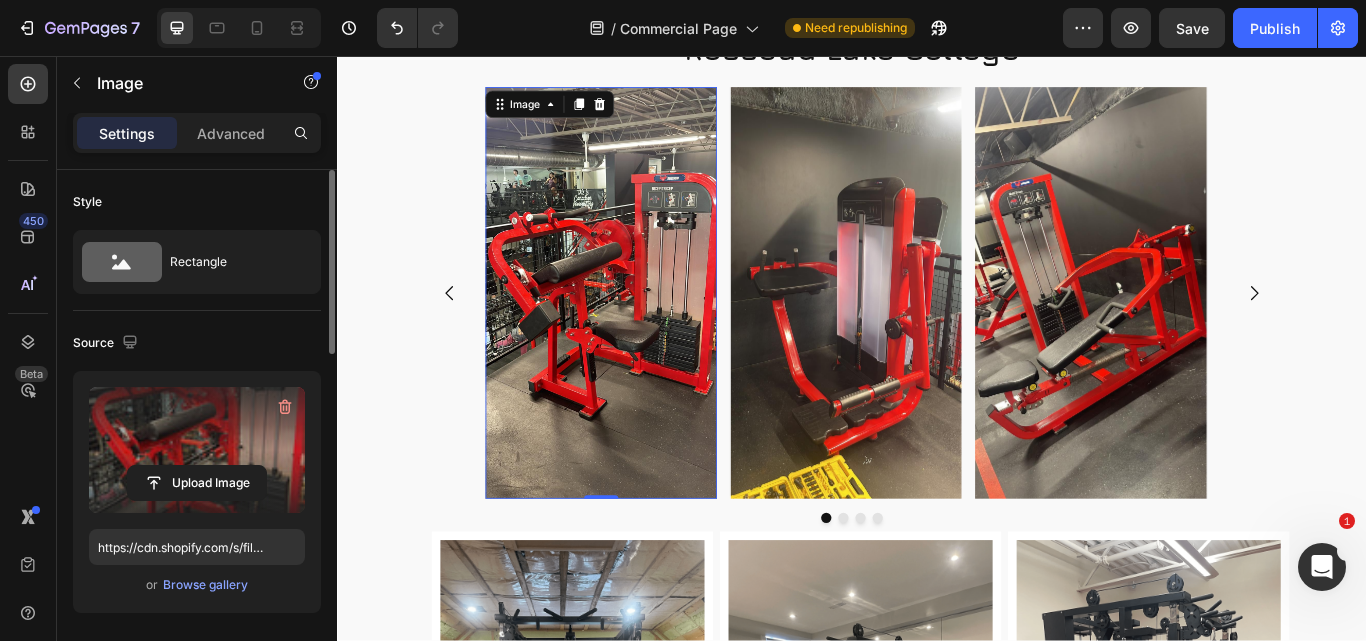 click at bounding box center [197, 450] 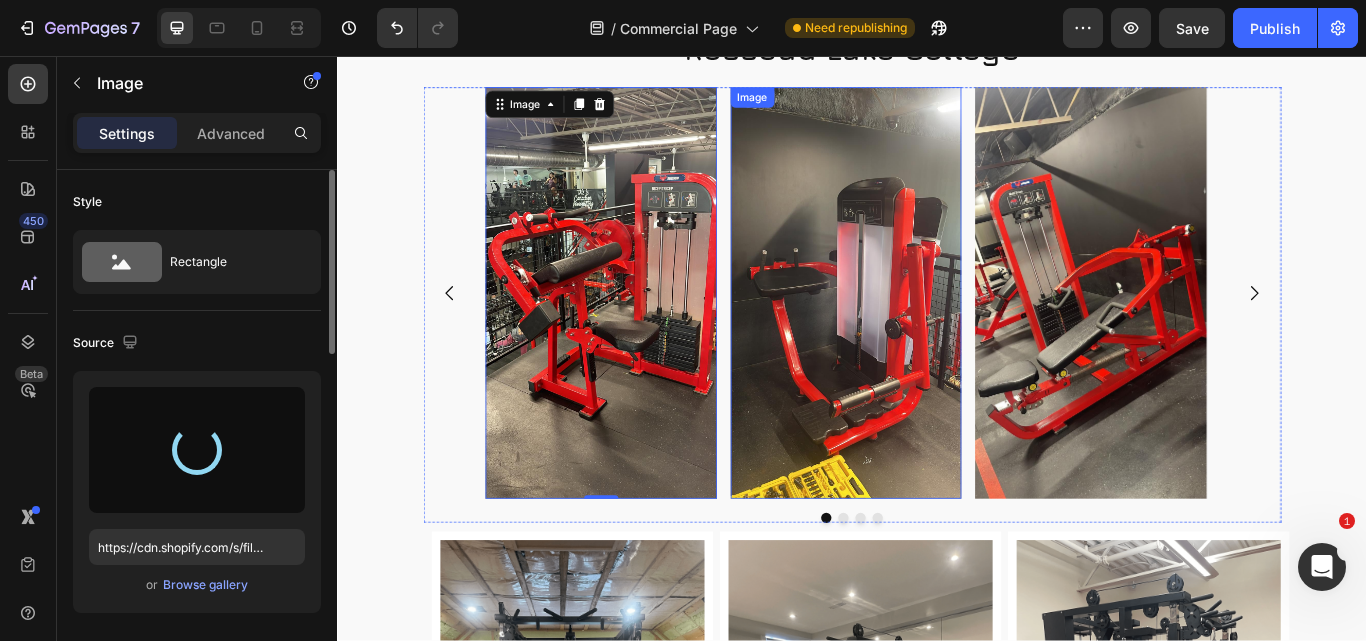 type on "https://cdn.shopify.com/s/files/1/0570/3339/2197/files/gempages_516092555671110776-d4791847-50b7-4ddb-ae3b-09299f764e0c.jpg" 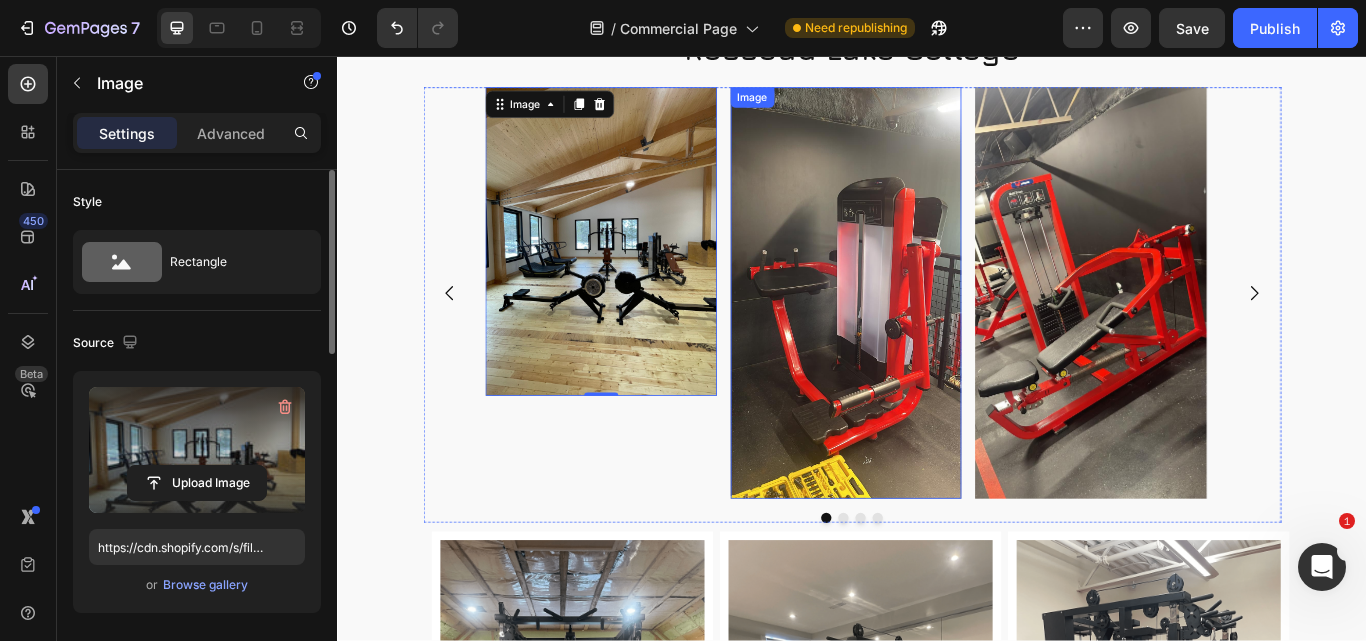 click at bounding box center (930, 332) 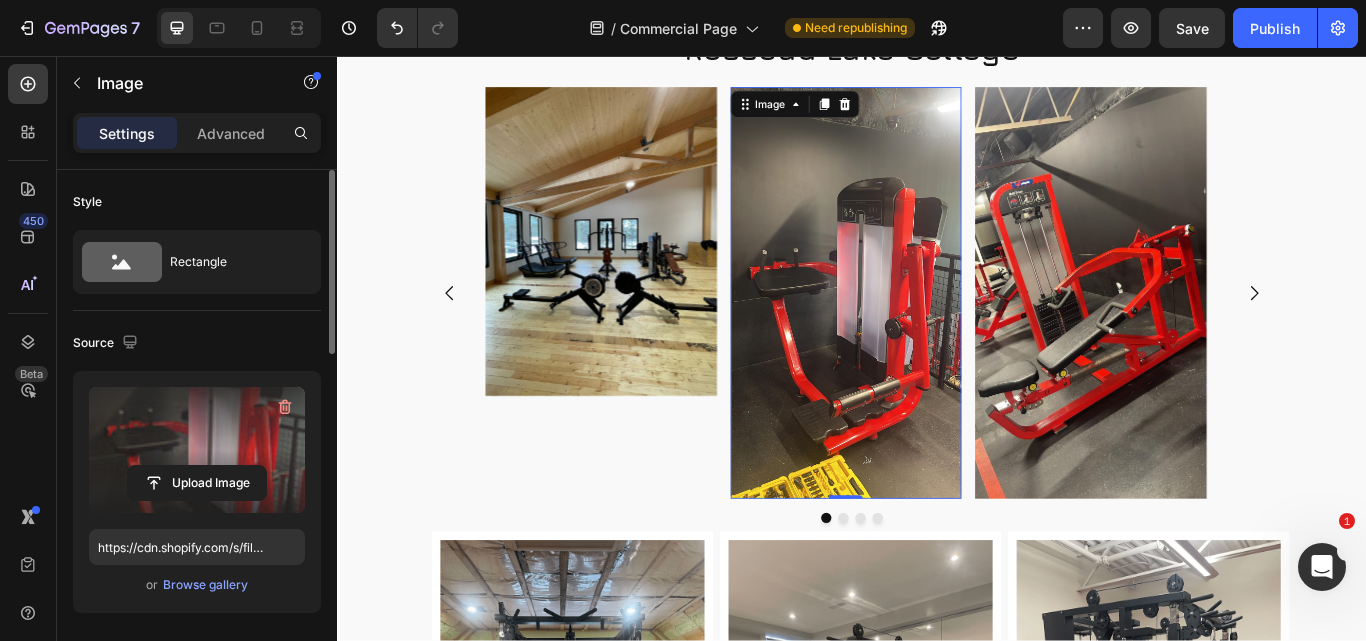 click at bounding box center [197, 450] 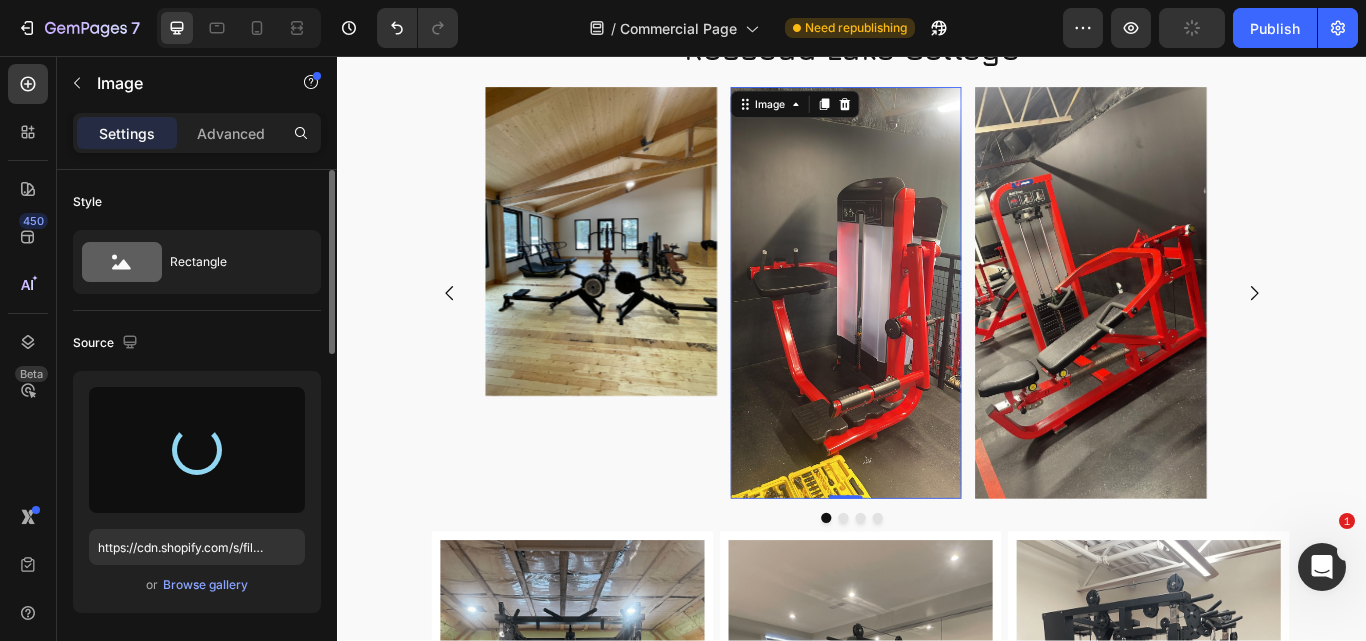 type on "https://cdn.shopify.com/s/files/1/0570/3339/2197/files/gempages_516092555671110776-87e109e1-dd92-4b6d-a9e8-f495ada5ff94.jpg" 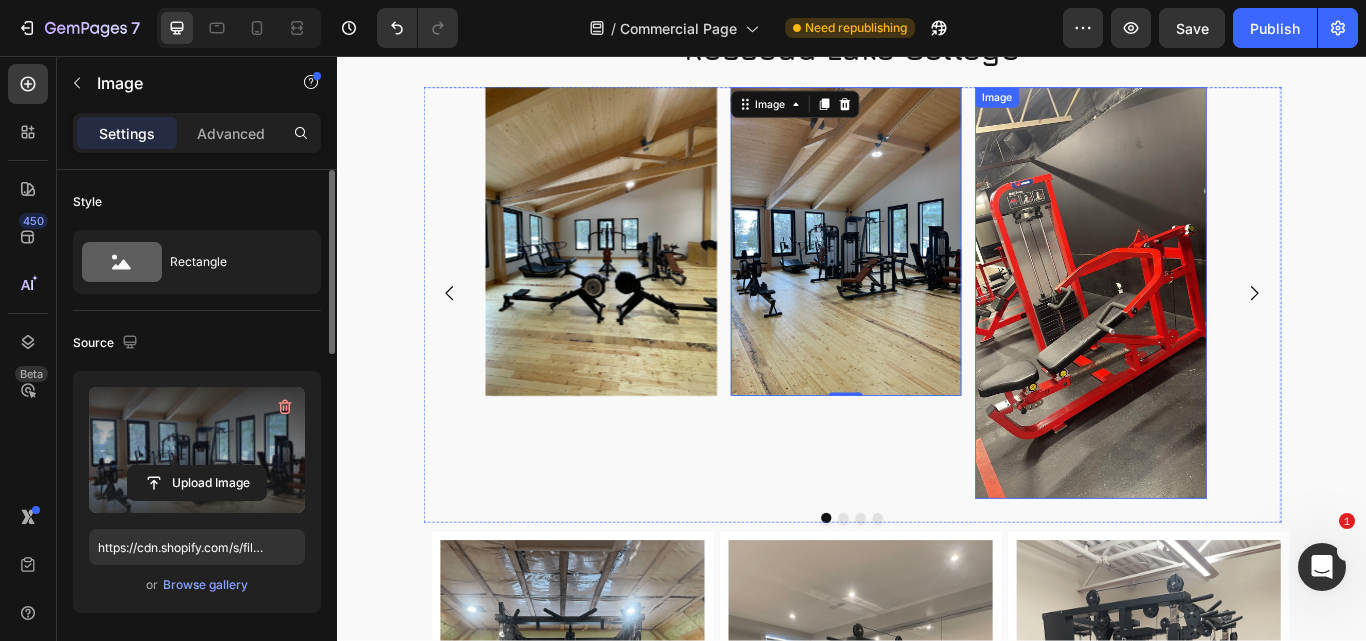 click at bounding box center [1215, 332] 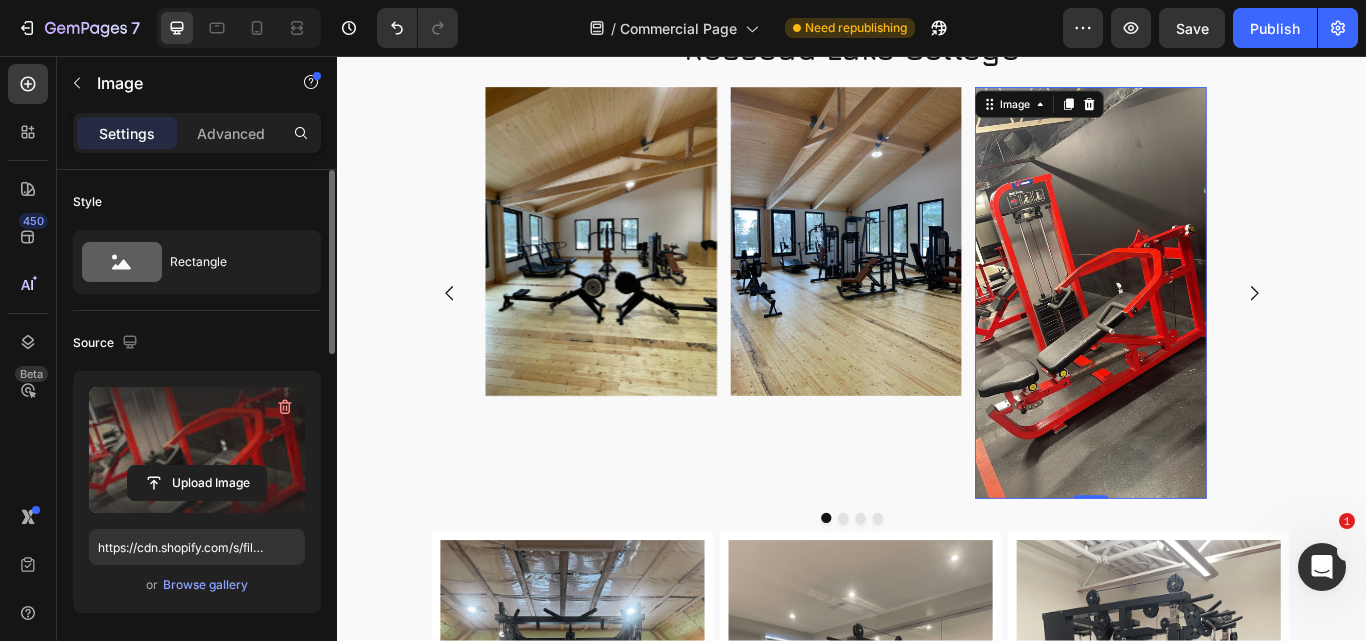 click at bounding box center (197, 450) 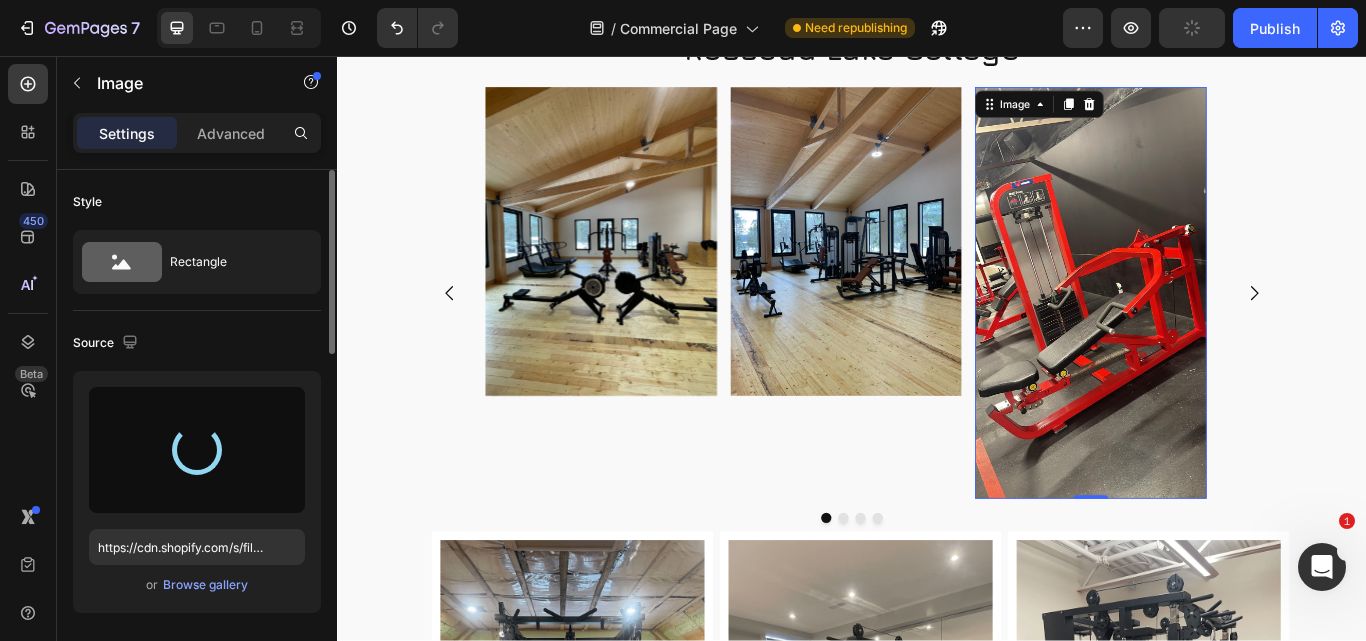 type on "https://cdn.shopify.com/s/files/1/0570/3339/2197/files/gempages_516092555671110776-35c1c4d1-49e0-4165-a6bf-eaa6fb84a9e2.jpg" 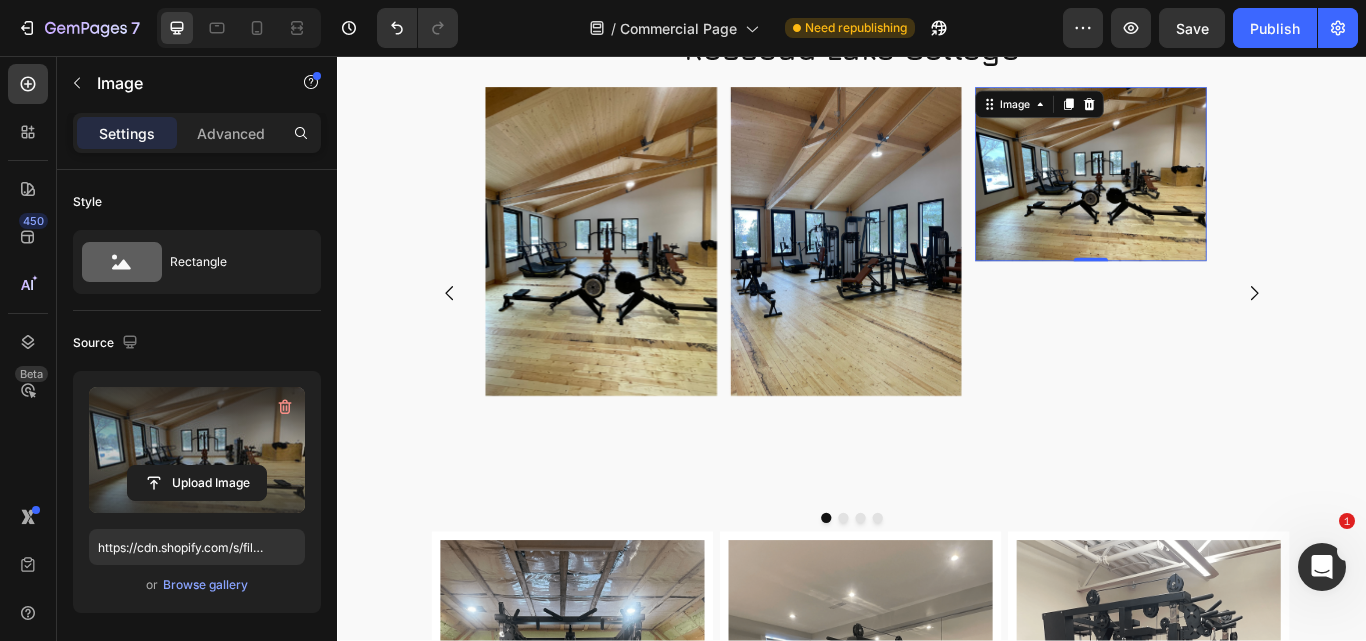 click at bounding box center (1215, 194) 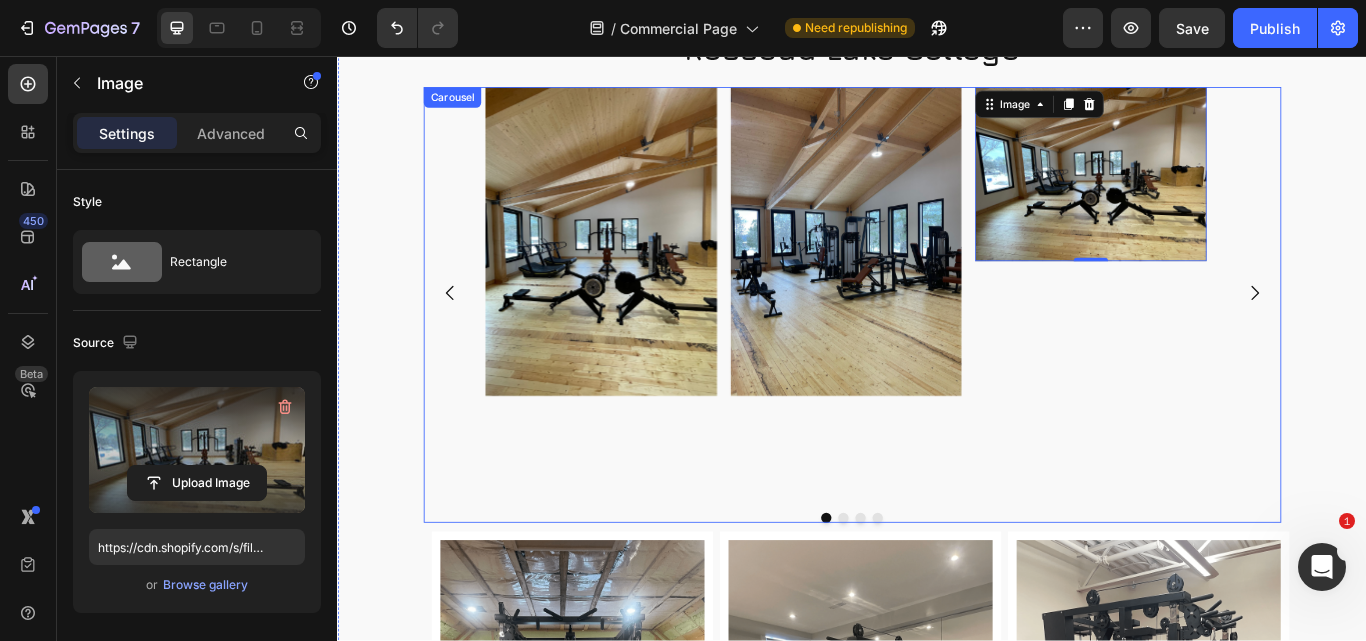 click on "Image" at bounding box center (930, 332) 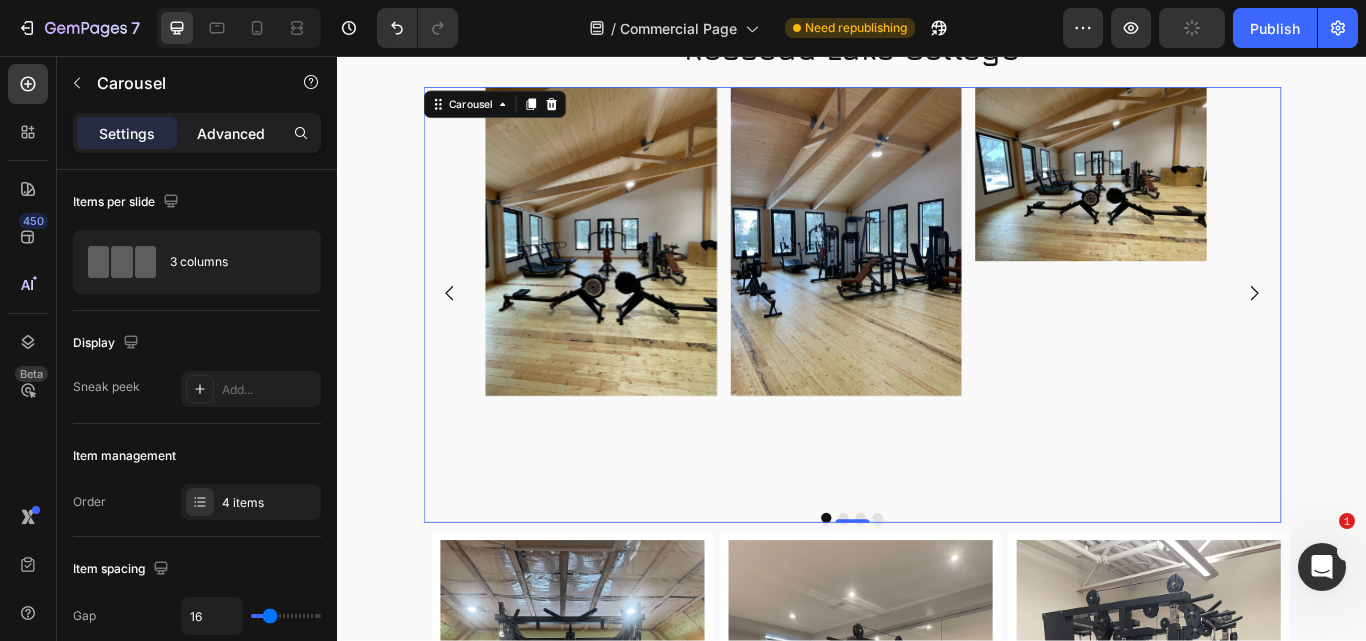 click on "Advanced" at bounding box center (231, 133) 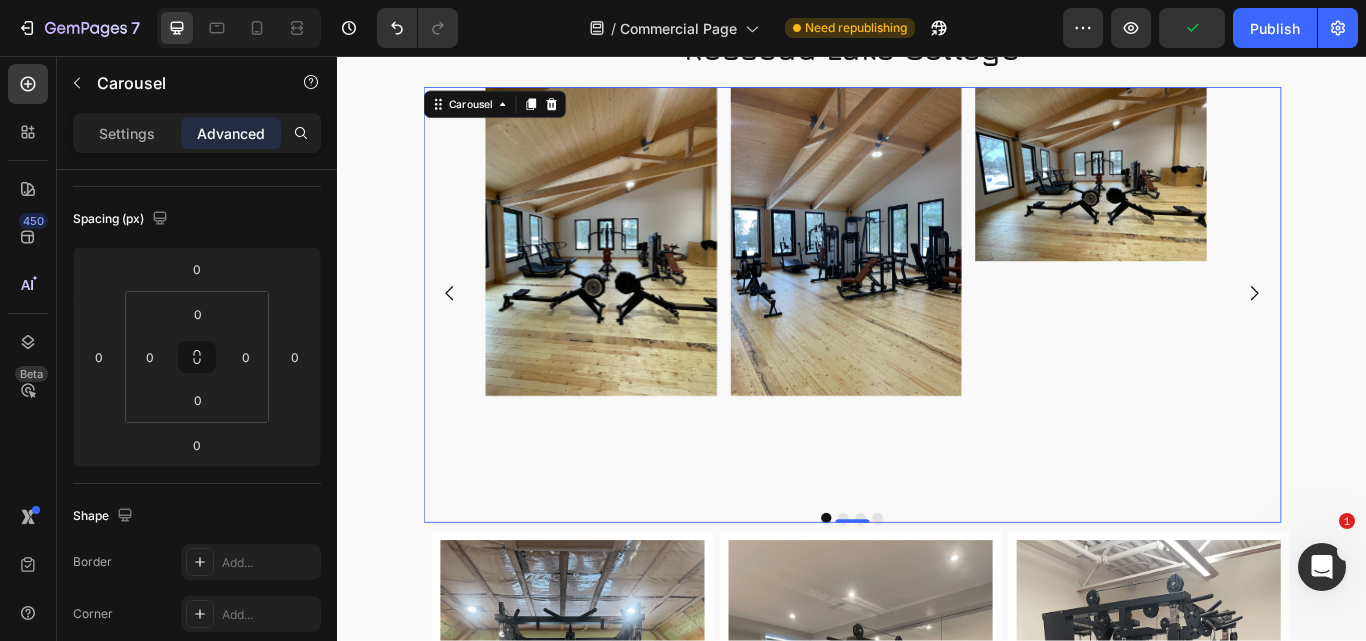 scroll, scrollTop: 600, scrollLeft: 0, axis: vertical 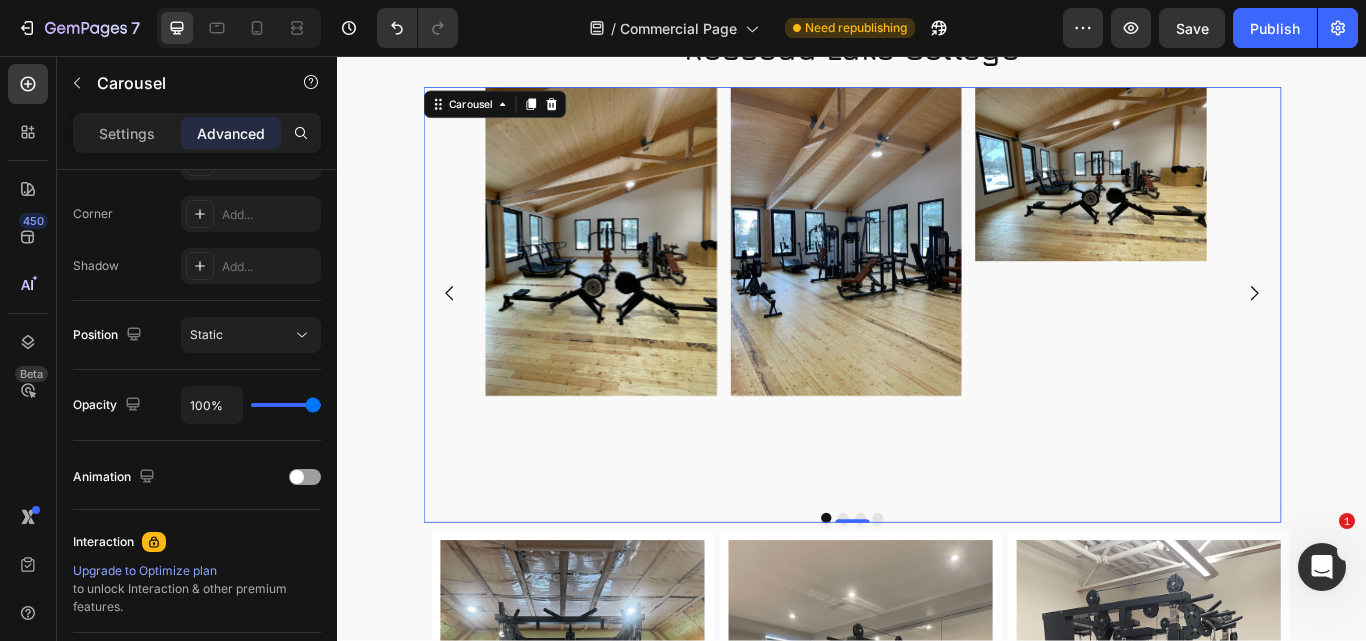 click on "Image" at bounding box center (1215, 332) 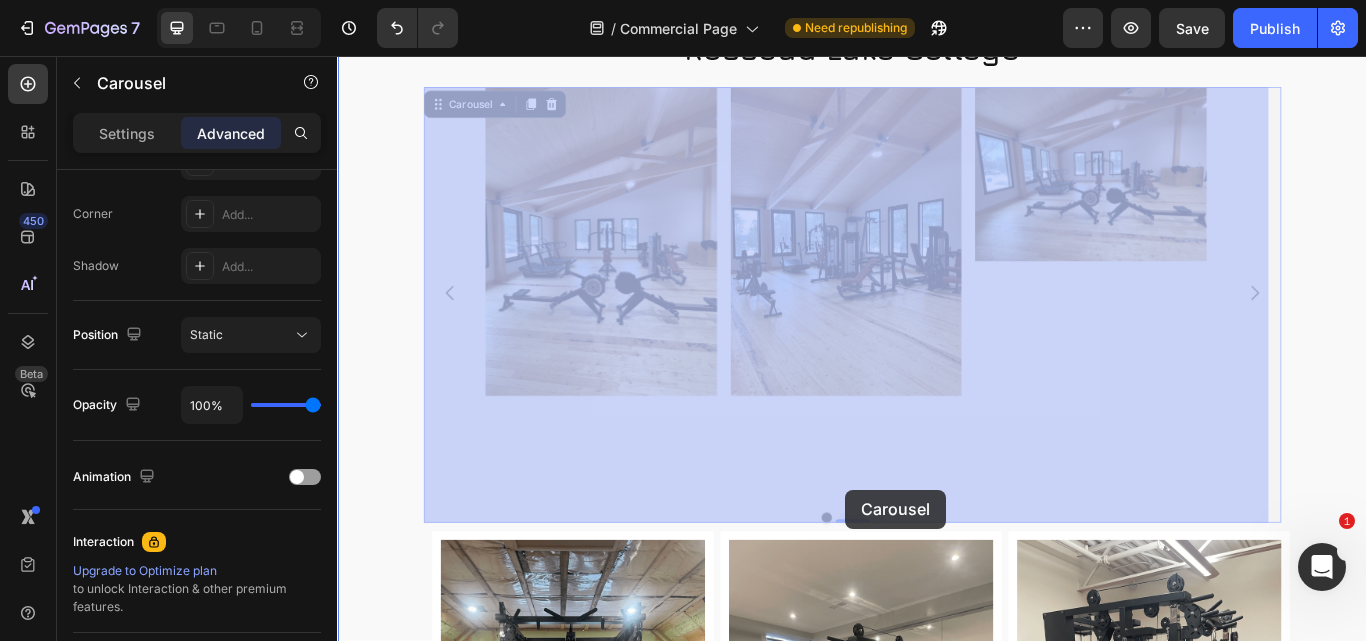 drag, startPoint x: 934, startPoint y: 591, endPoint x: 930, endPoint y: 562, distance: 29.274563 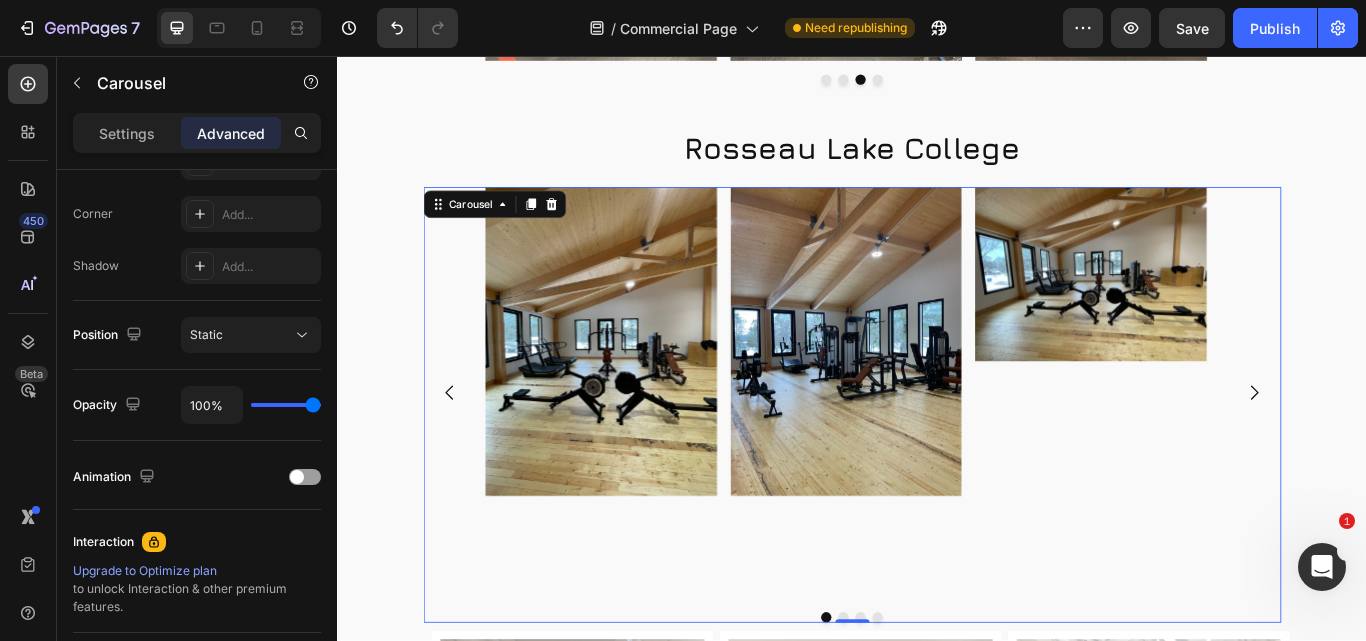 scroll, scrollTop: 4320, scrollLeft: 0, axis: vertical 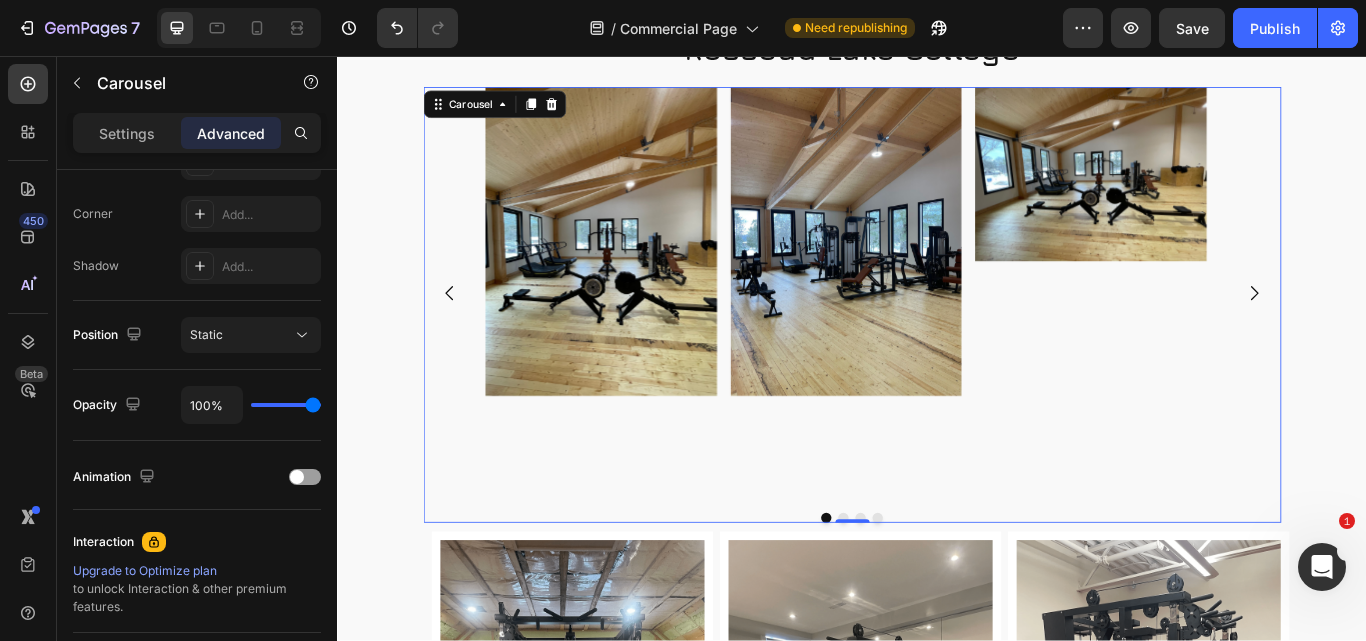 click on "Image Image Image Image" at bounding box center [937, 332] 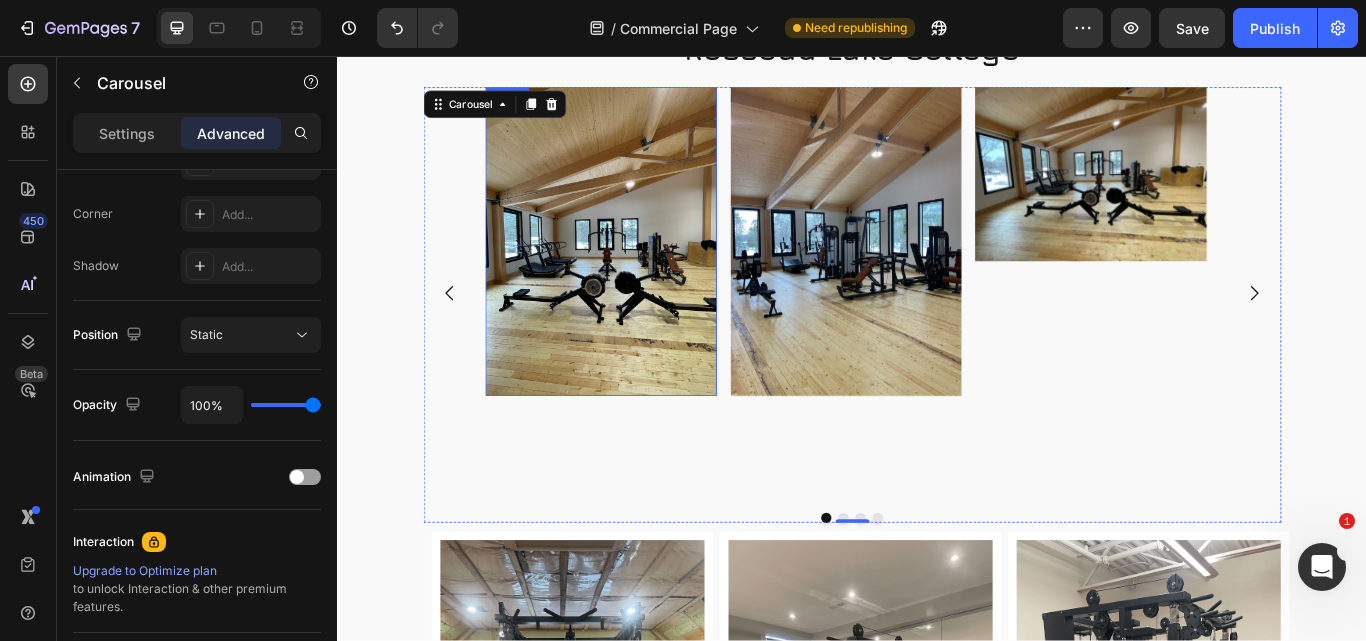 click at bounding box center (644, 273) 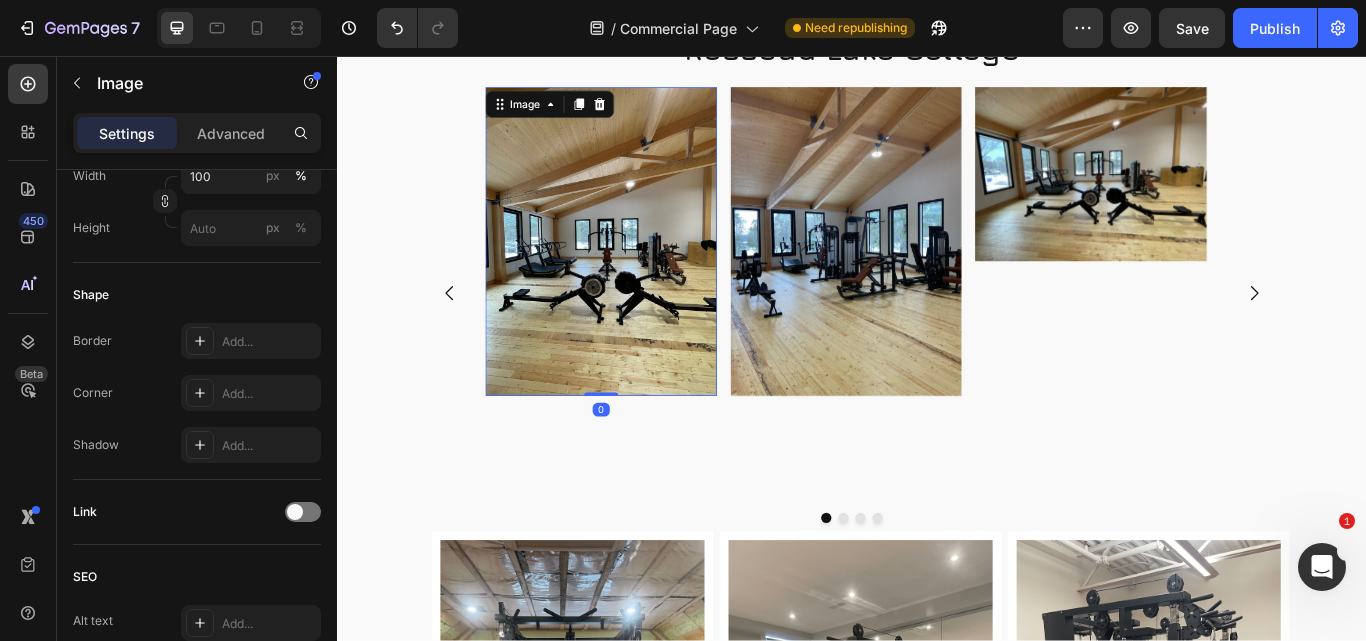 scroll, scrollTop: 0, scrollLeft: 0, axis: both 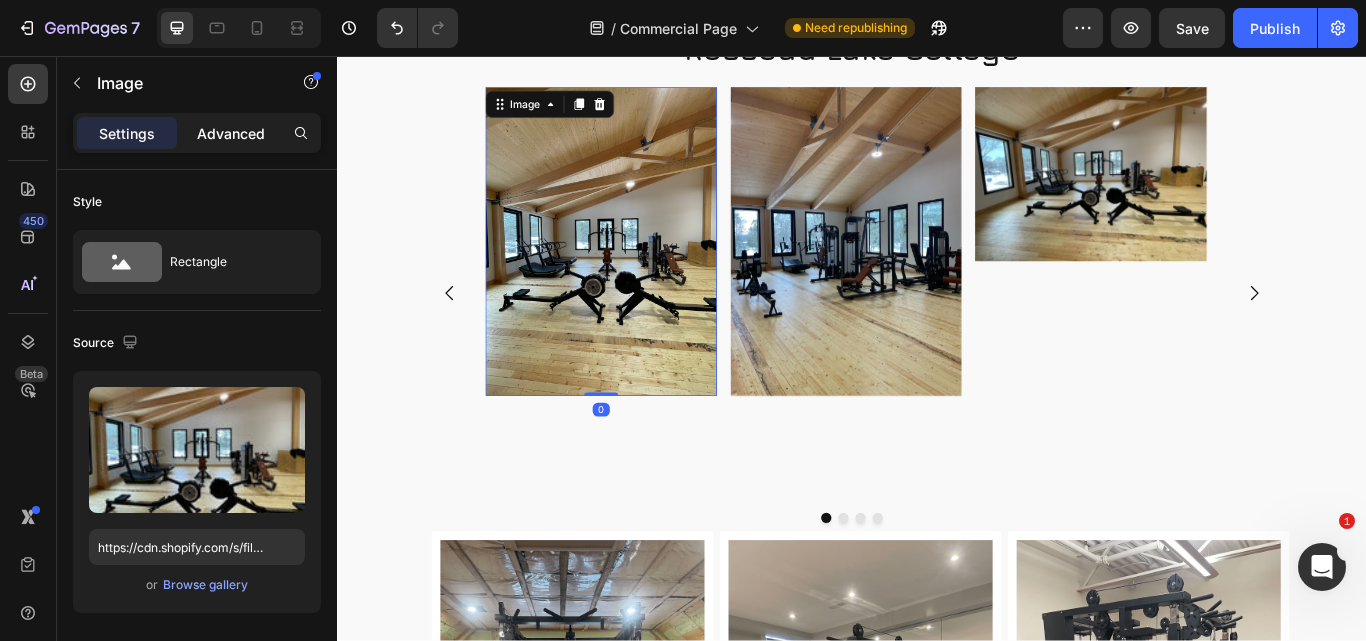 click on "Advanced" at bounding box center (231, 133) 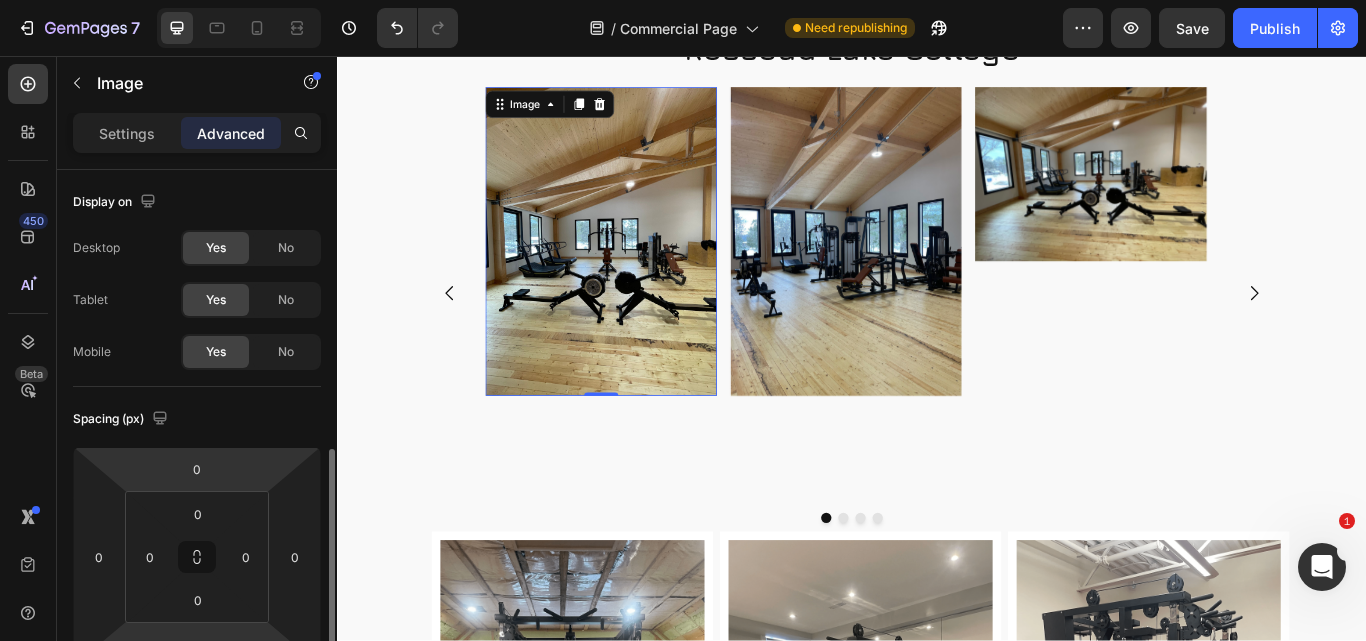 scroll, scrollTop: 300, scrollLeft: 0, axis: vertical 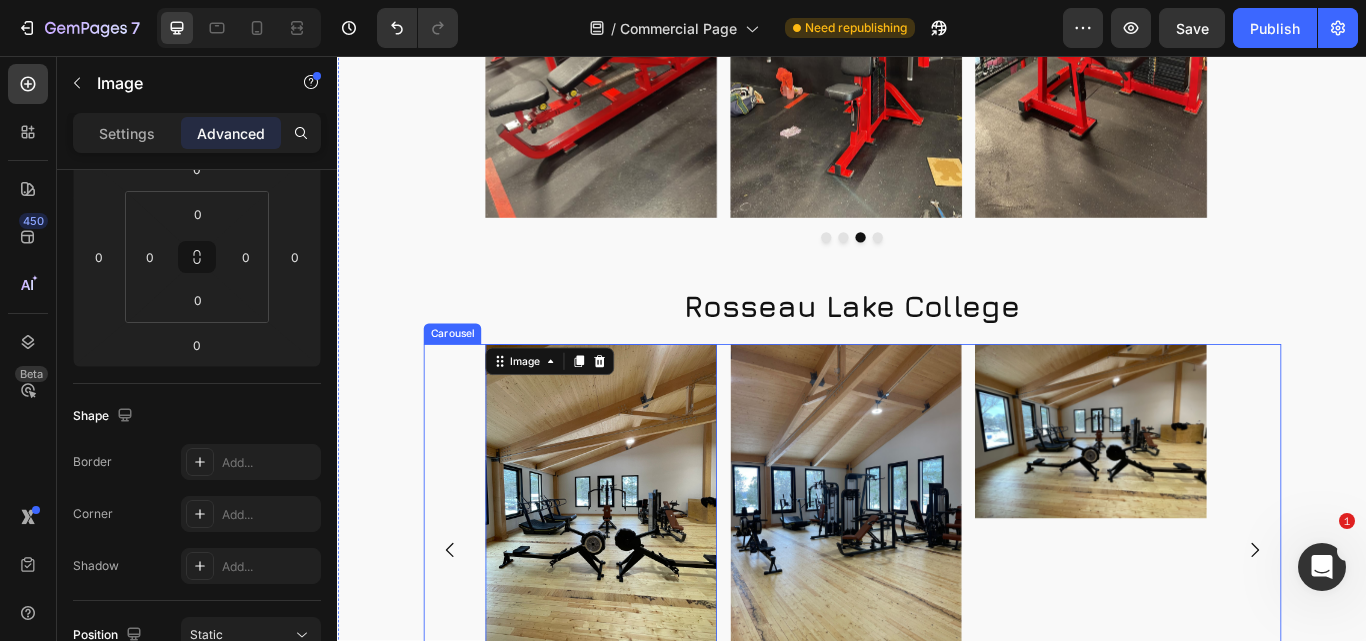 click on "Image   0 Image Image Image" at bounding box center [937, 632] 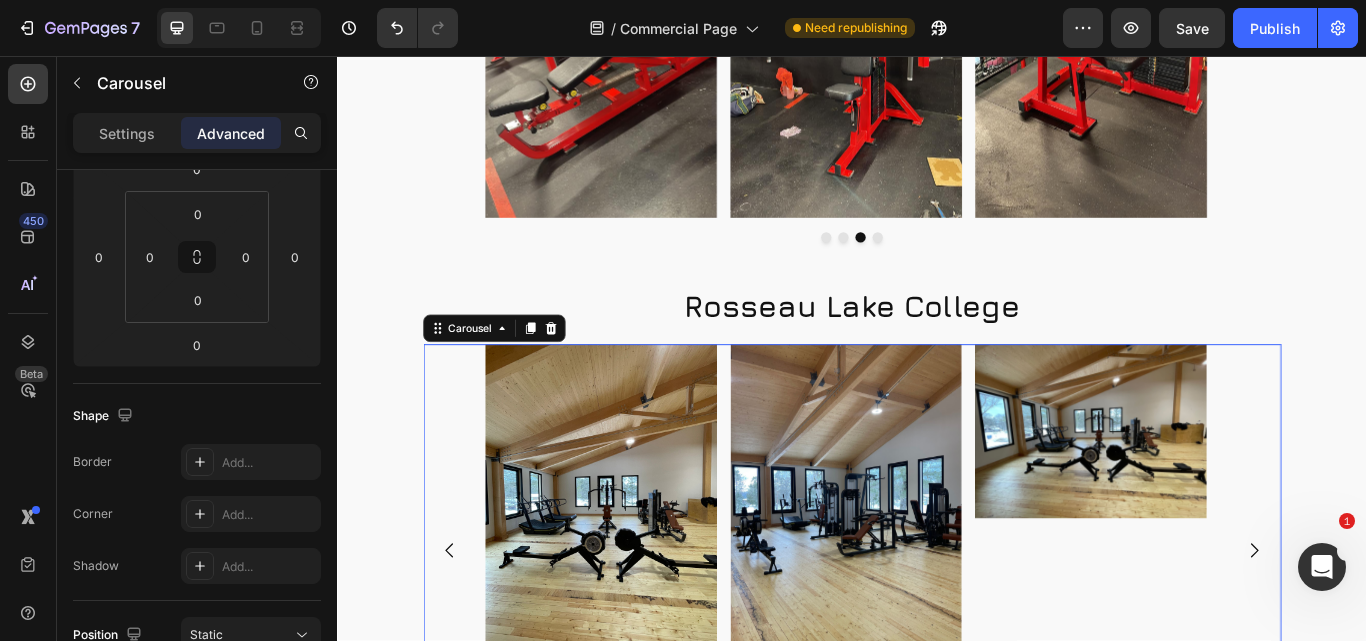 scroll, scrollTop: 0, scrollLeft: 0, axis: both 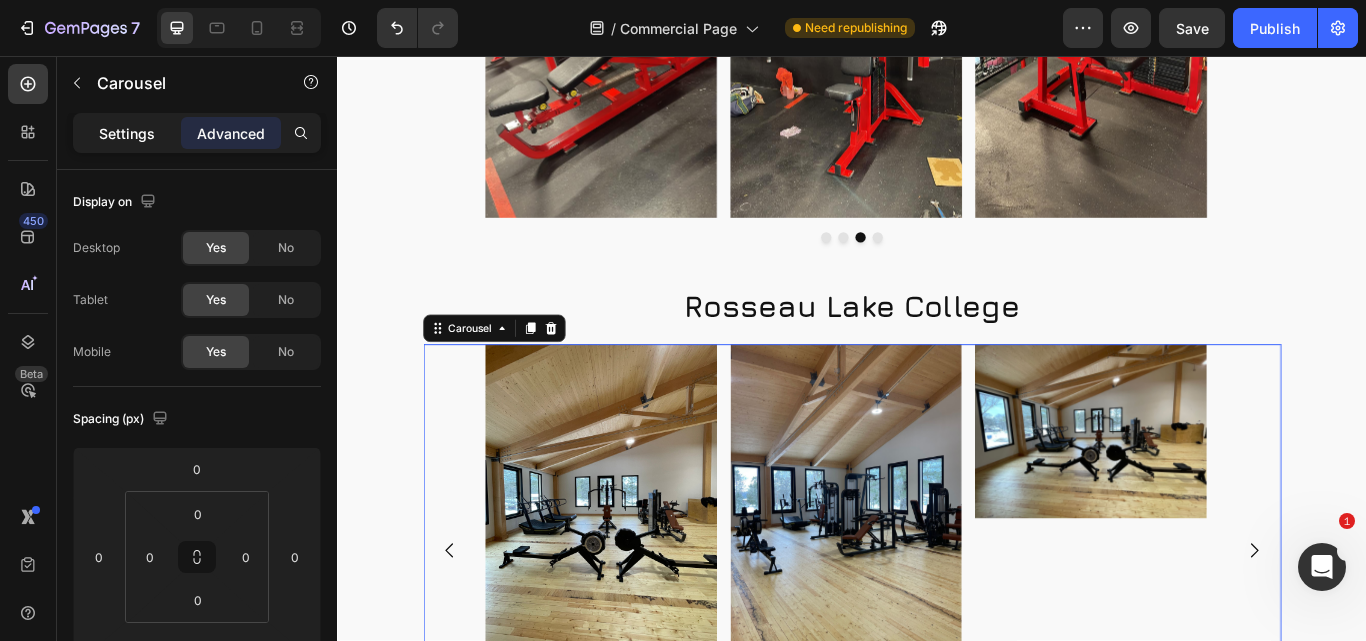 click on "Settings" 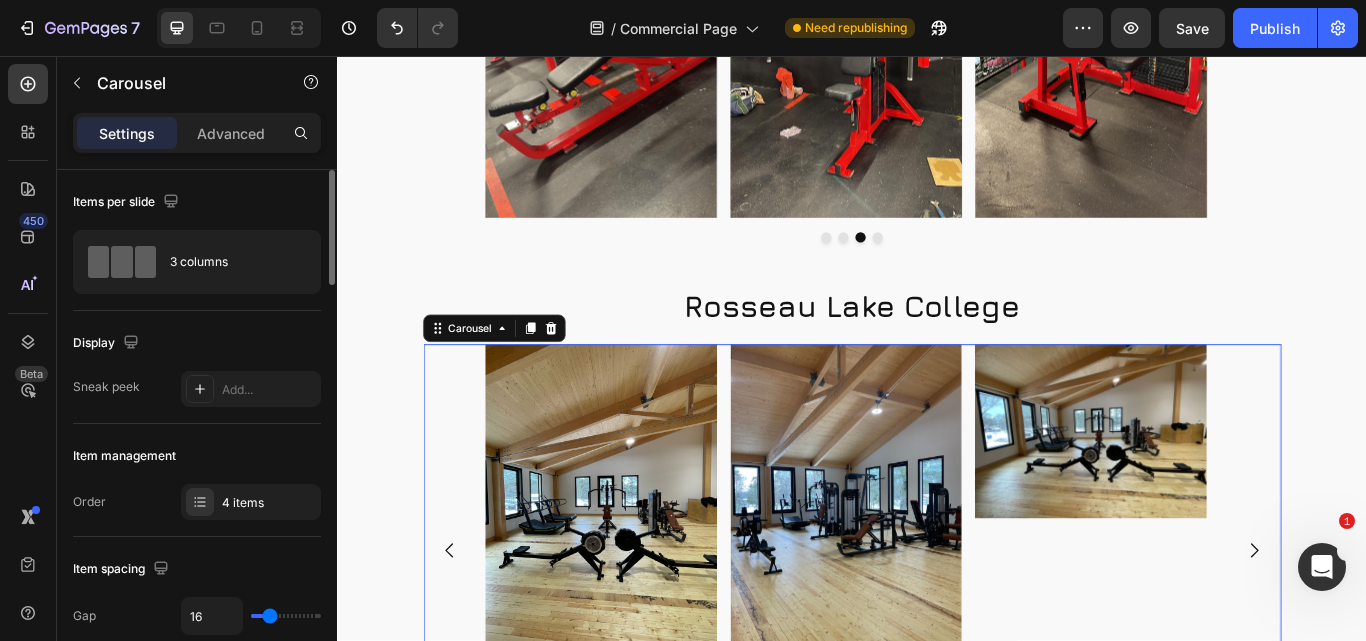 scroll, scrollTop: 300, scrollLeft: 0, axis: vertical 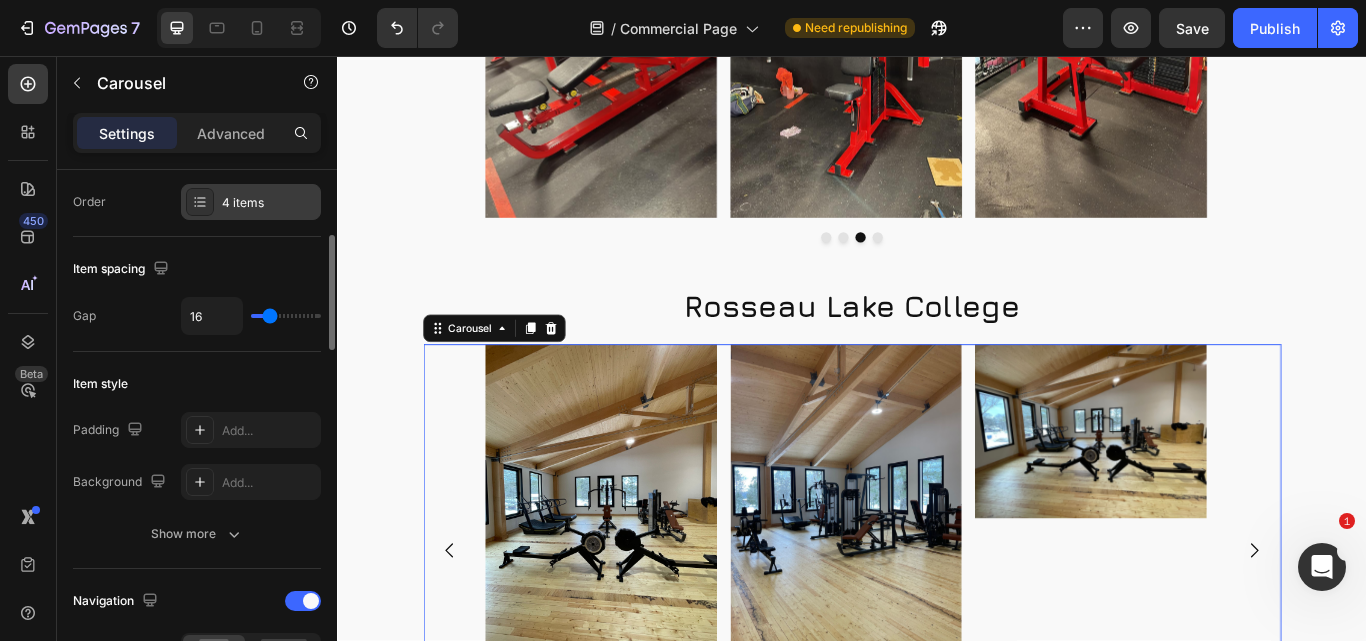 click 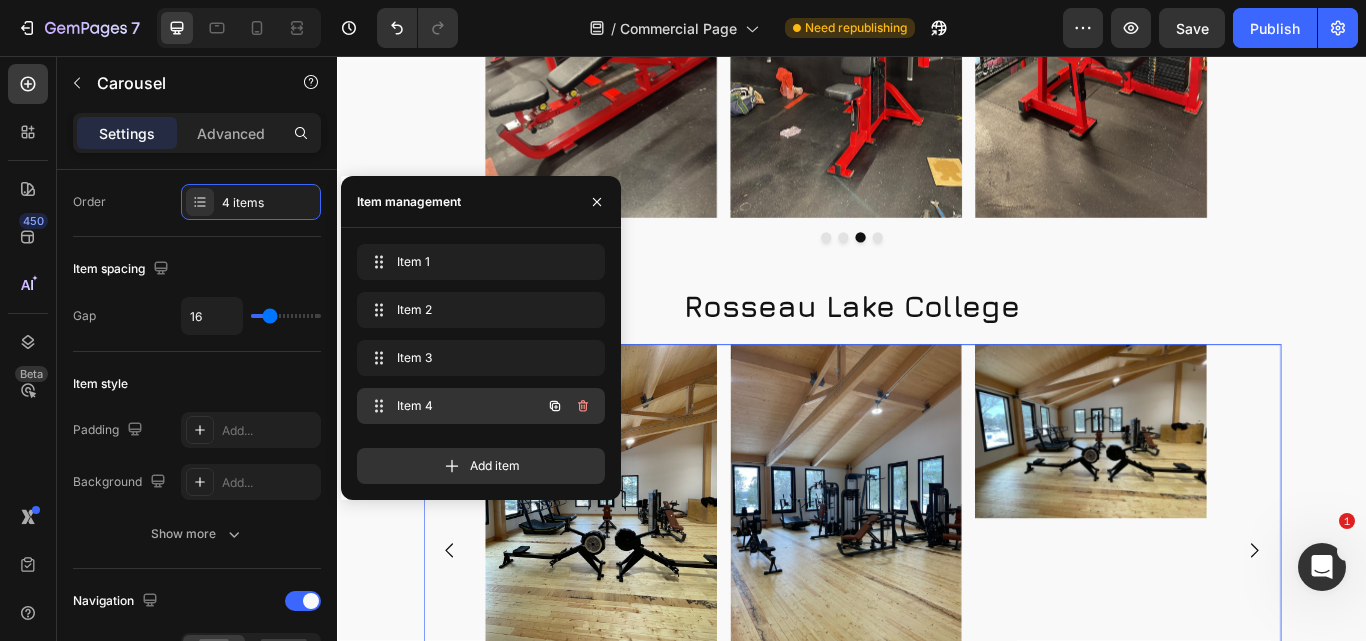 click 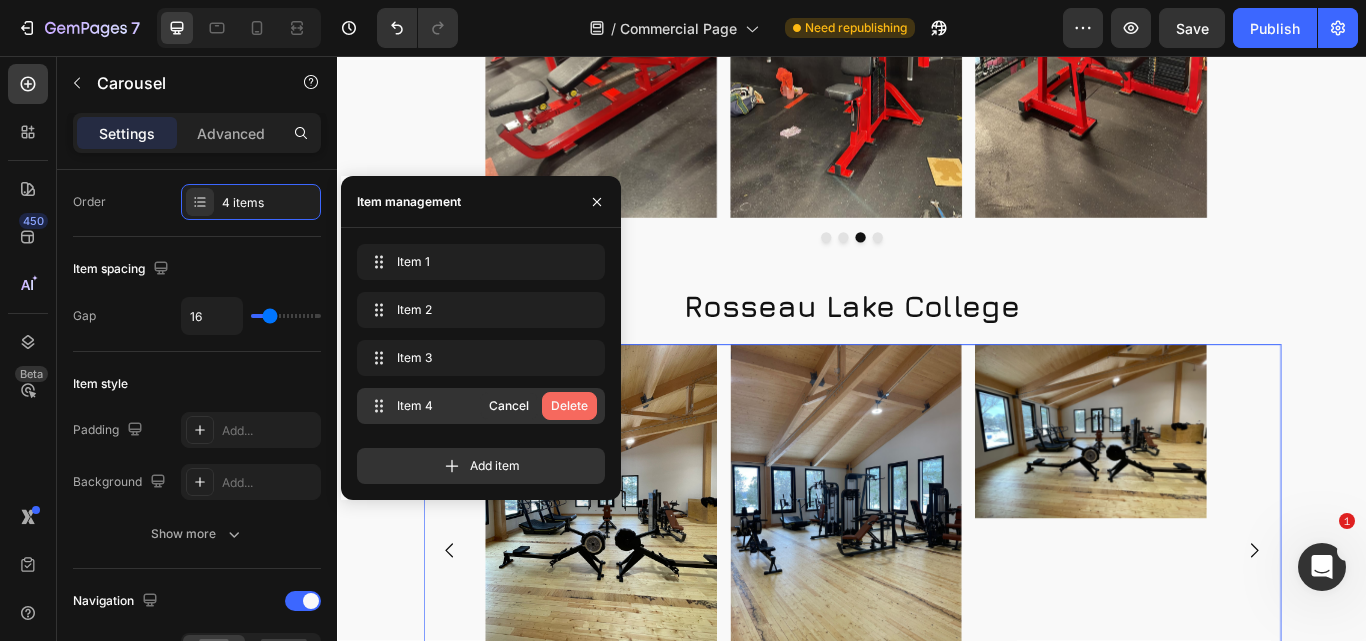 click on "Delete" at bounding box center [569, 406] 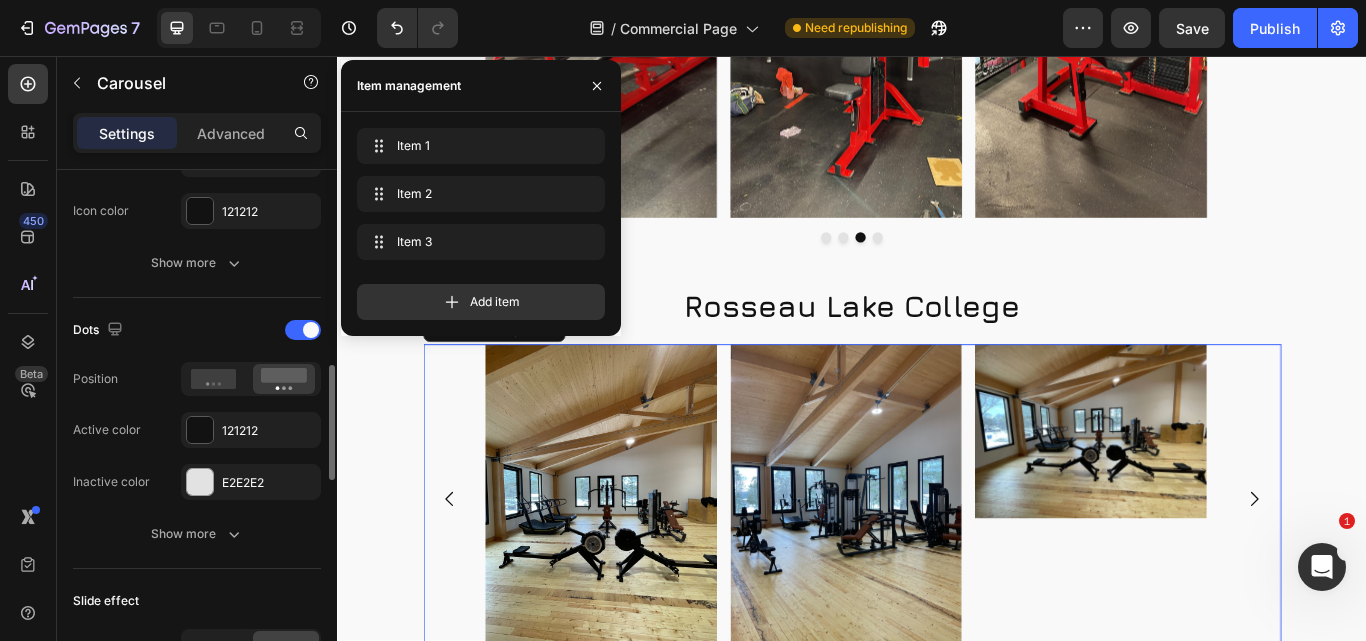 scroll, scrollTop: 696, scrollLeft: 0, axis: vertical 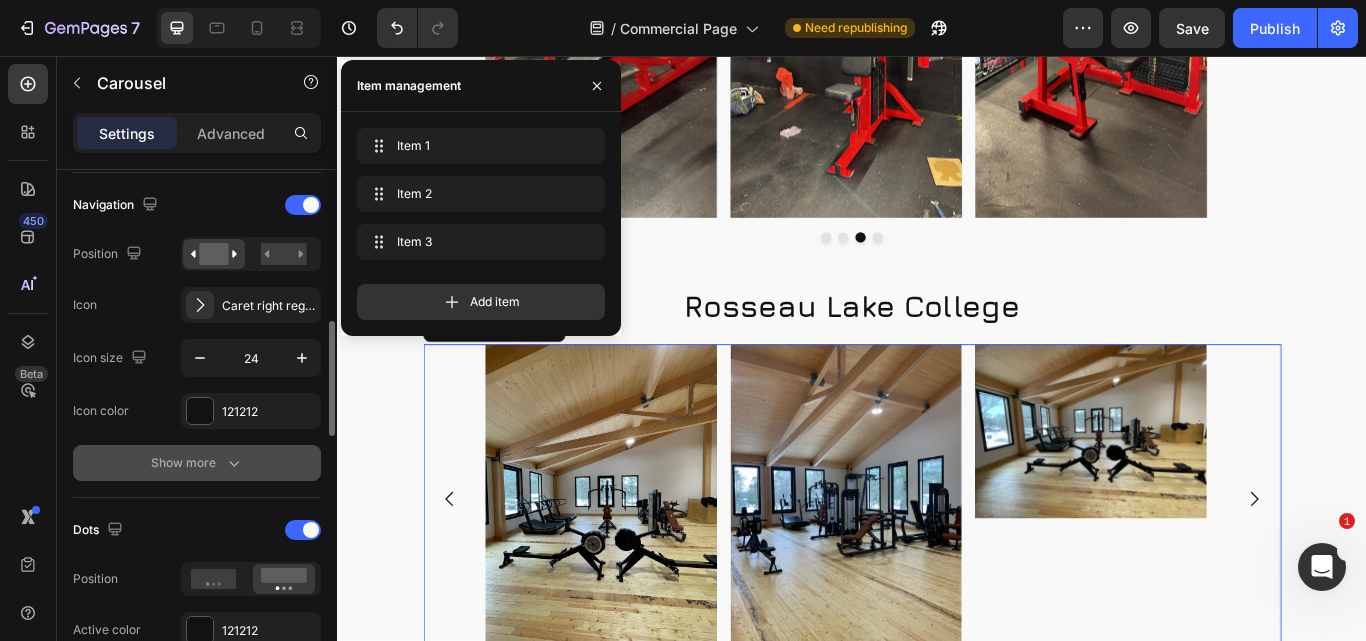 click 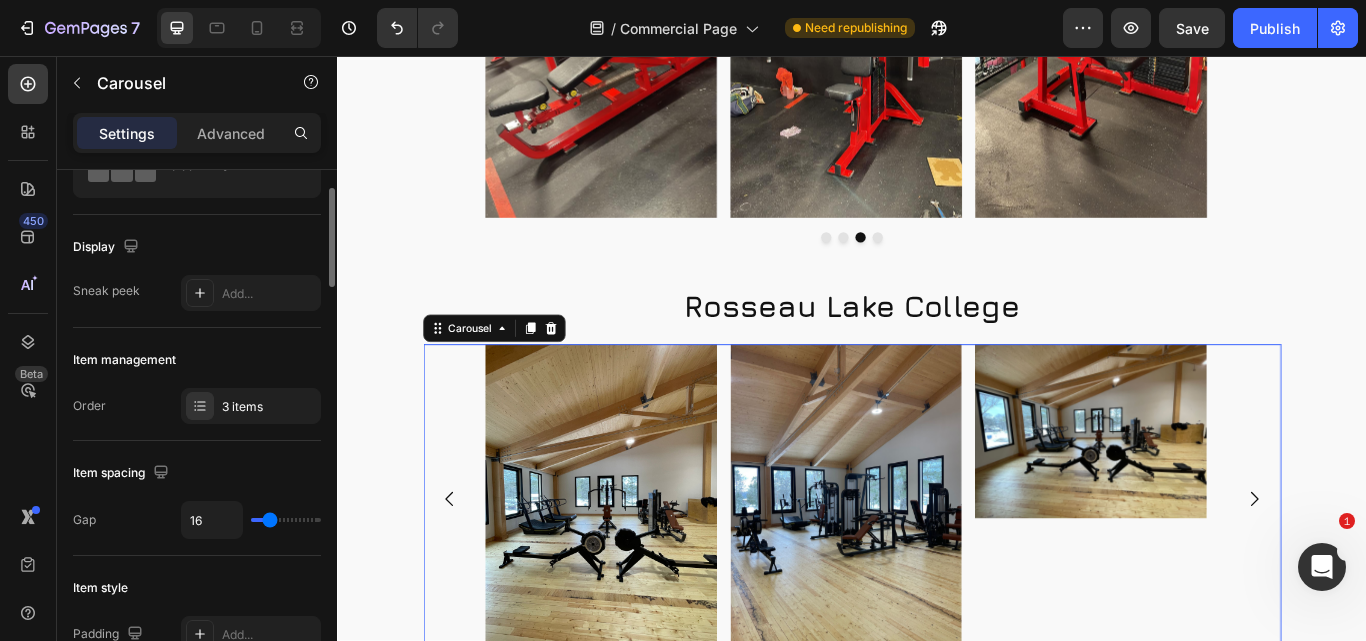 scroll, scrollTop: 0, scrollLeft: 0, axis: both 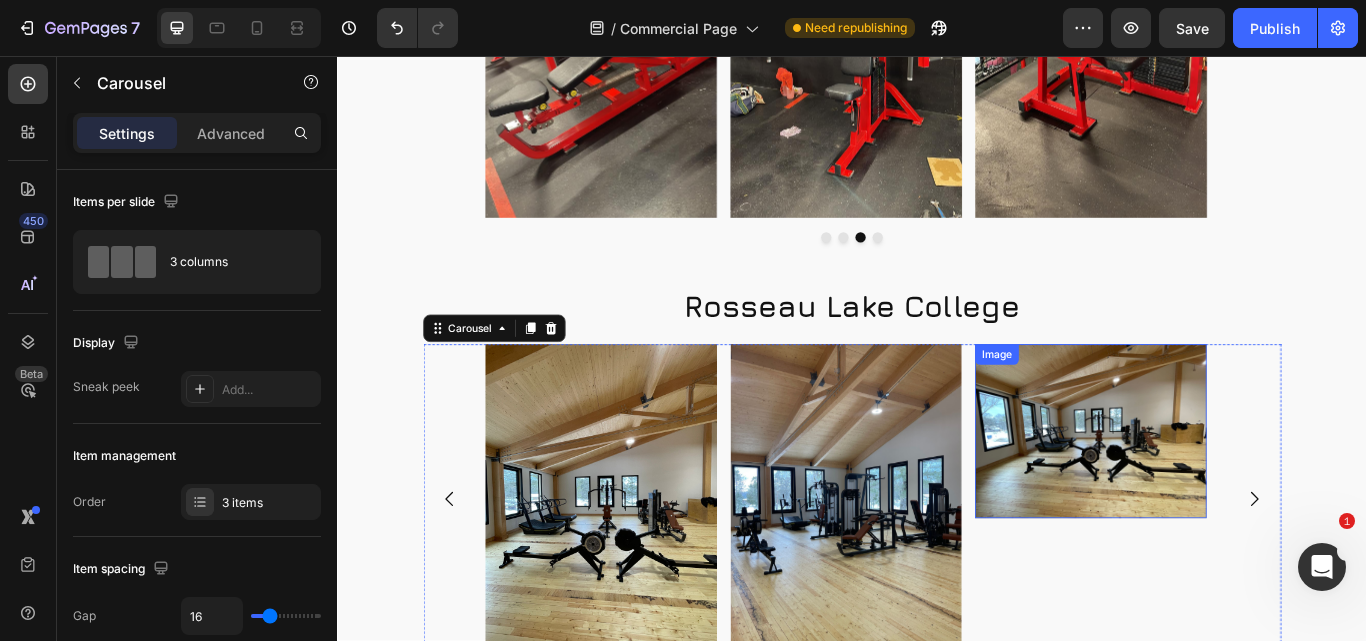 click at bounding box center [1215, 494] 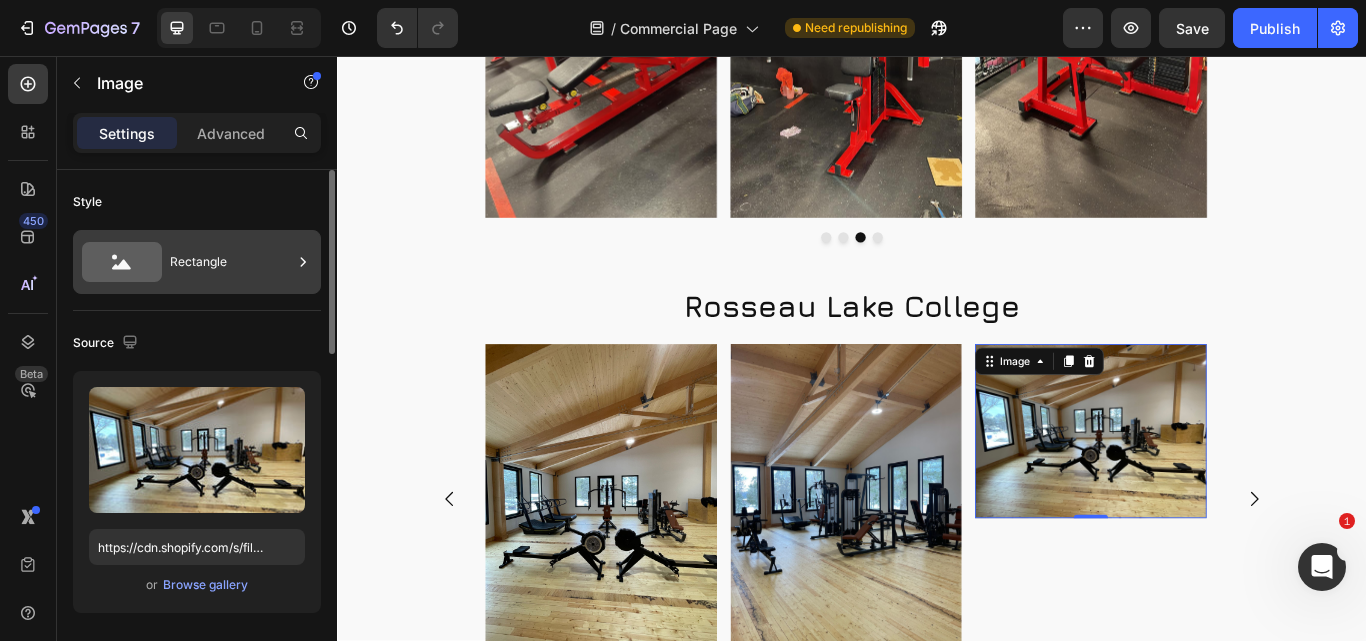 click 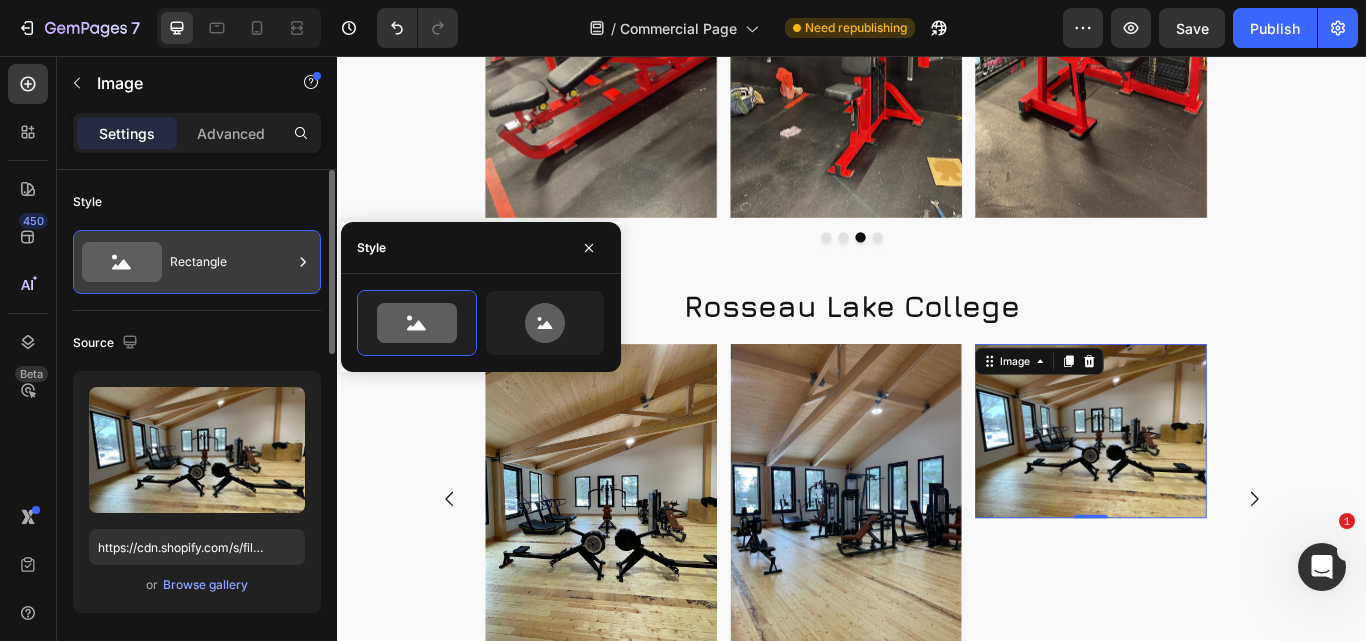 click on "Rectangle" at bounding box center (231, 262) 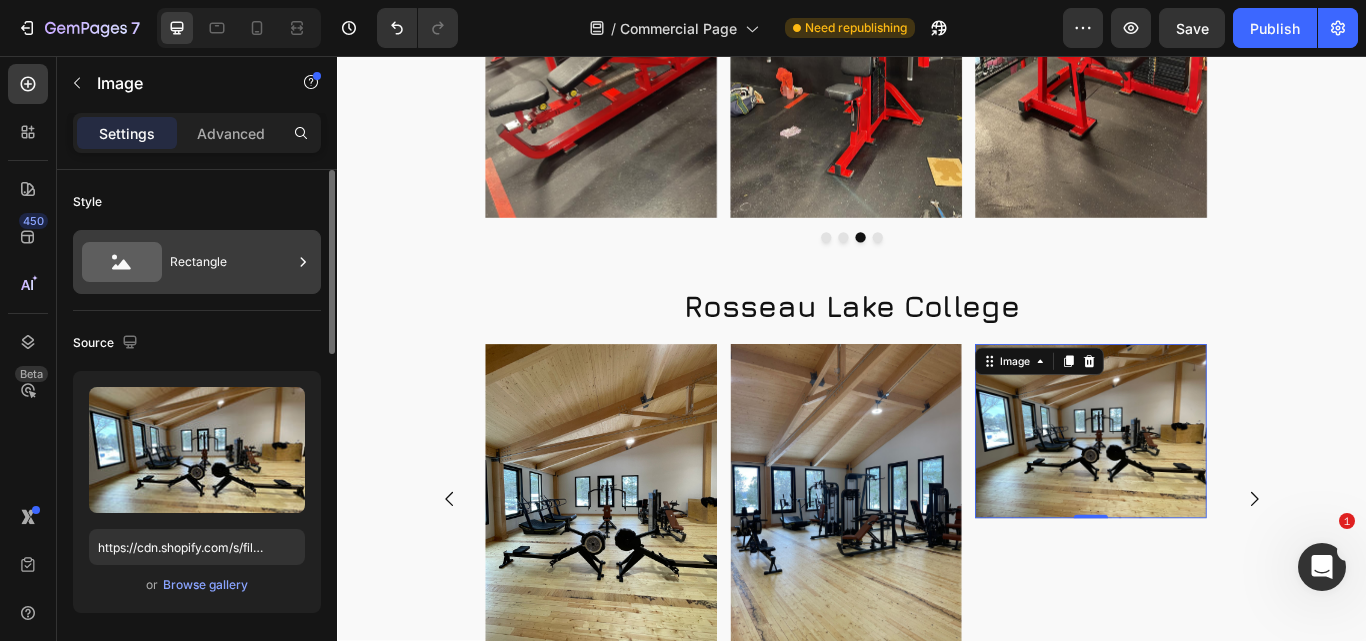 click on "Rectangle" at bounding box center [231, 262] 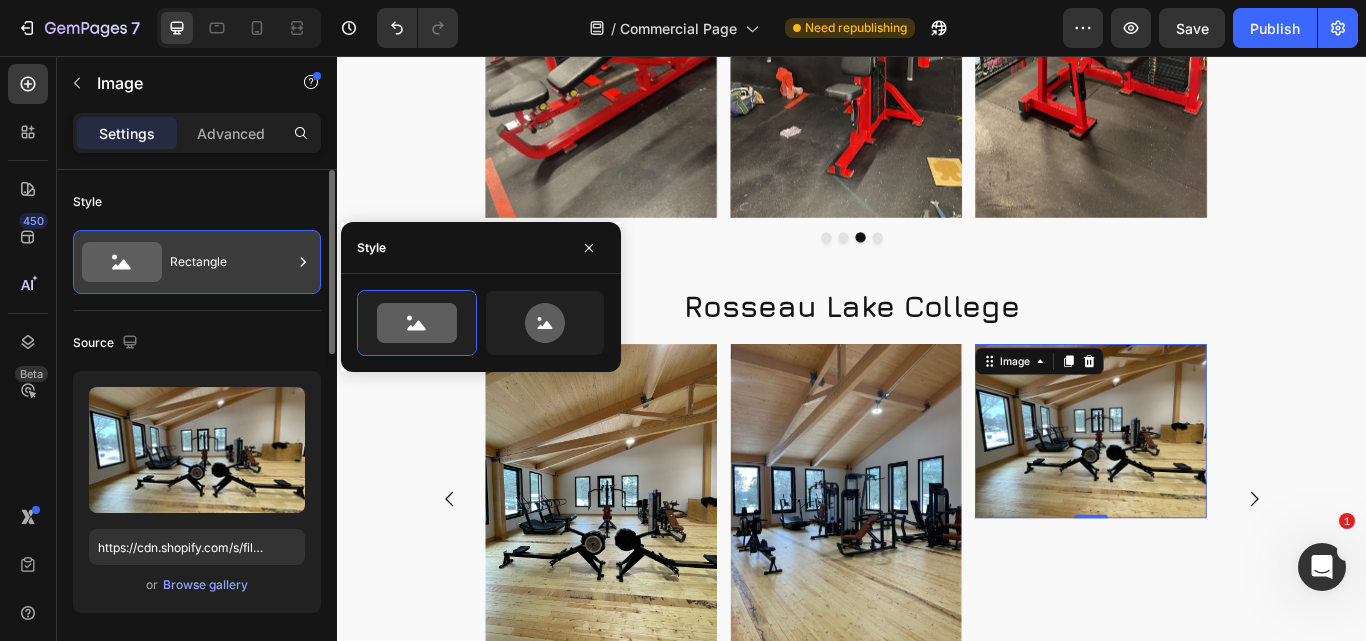 click on "Rectangle" at bounding box center (231, 262) 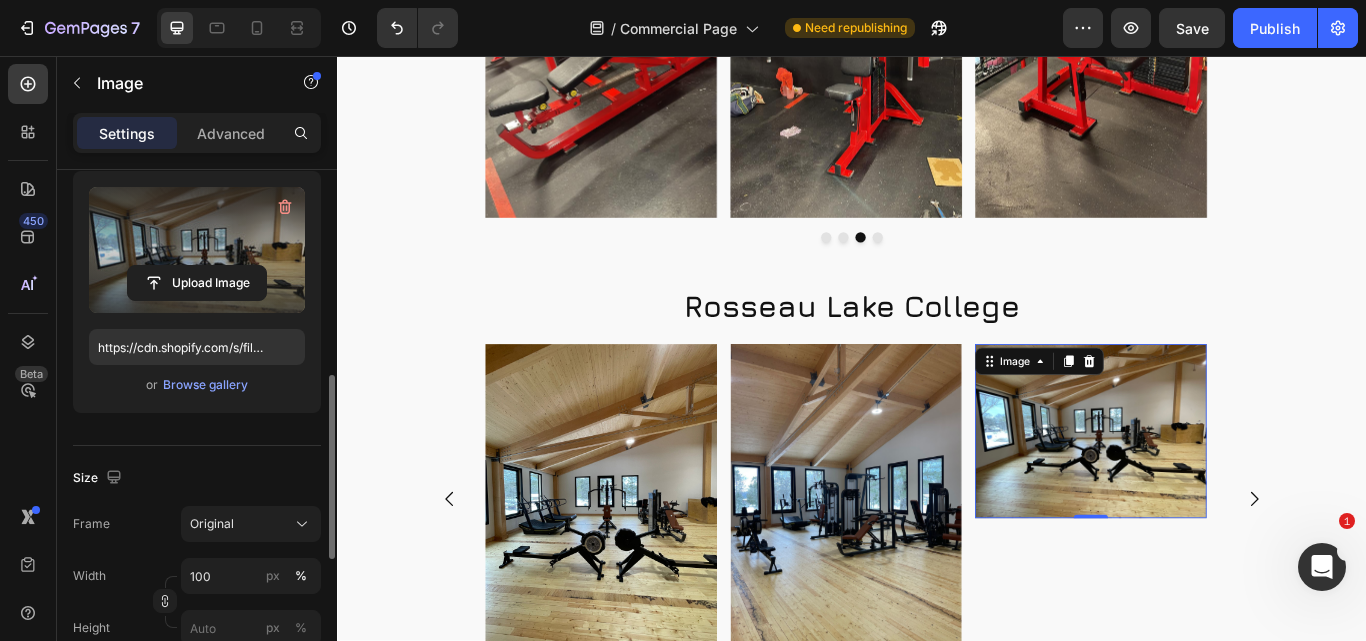scroll, scrollTop: 300, scrollLeft: 0, axis: vertical 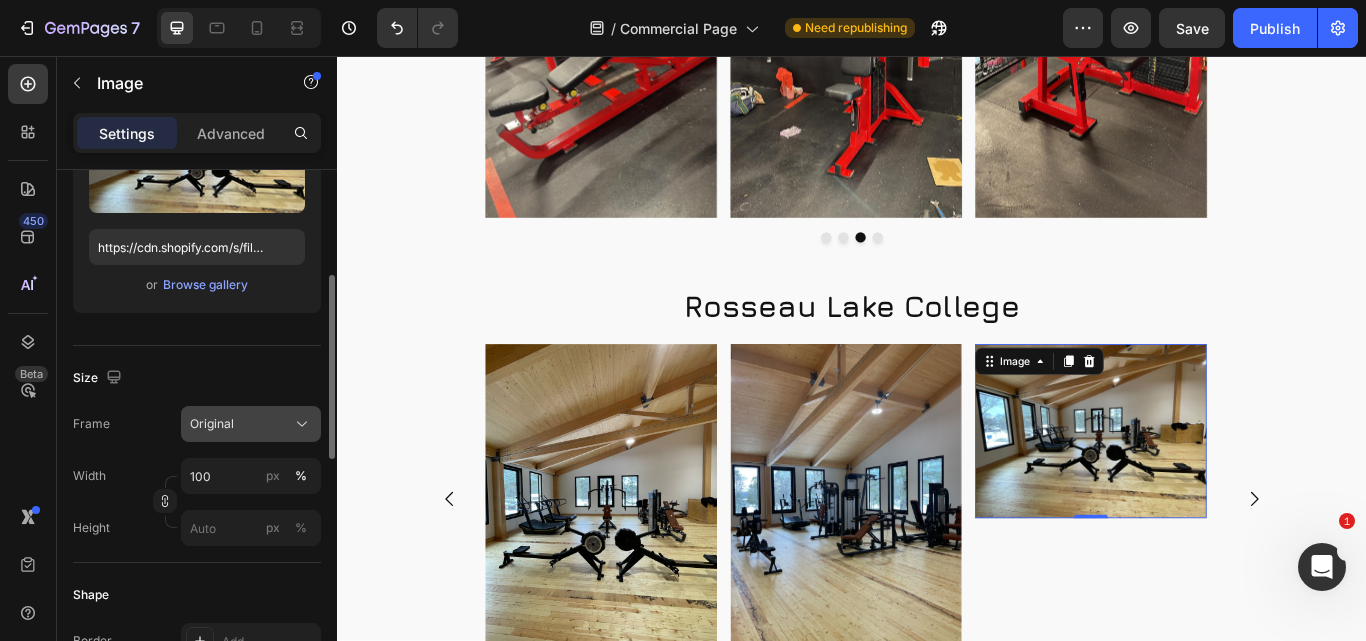 click on "Original" at bounding box center [212, 424] 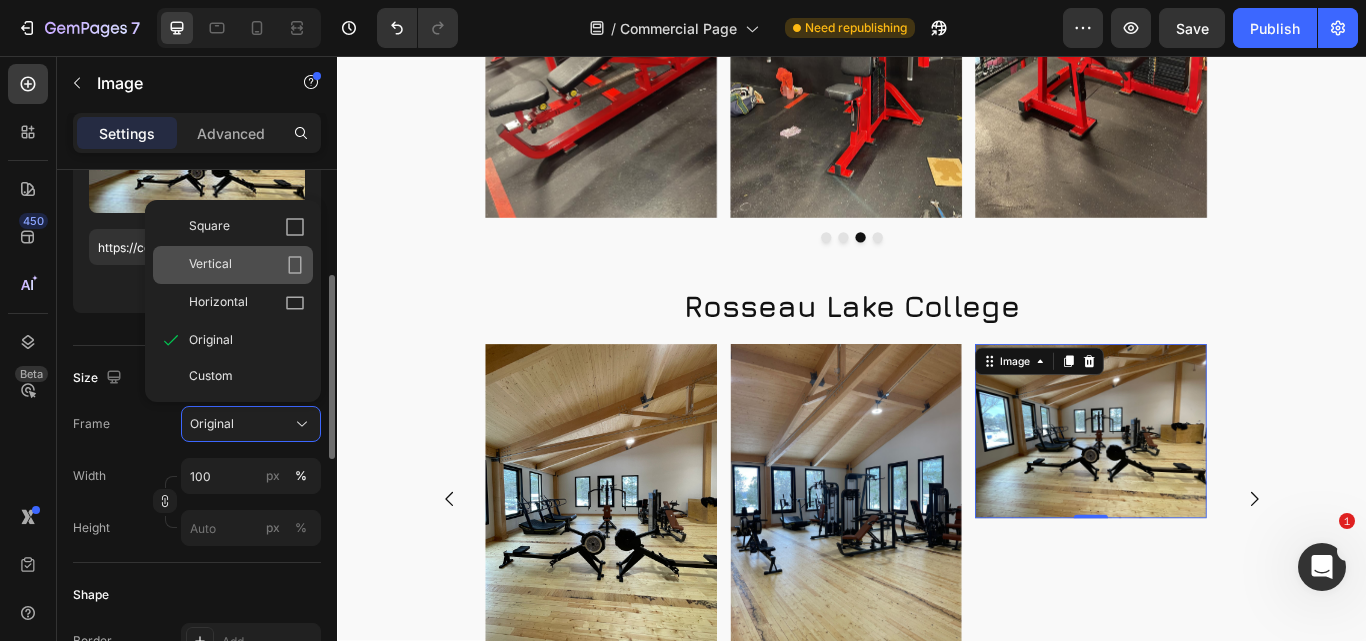 click on "Vertical" at bounding box center [247, 265] 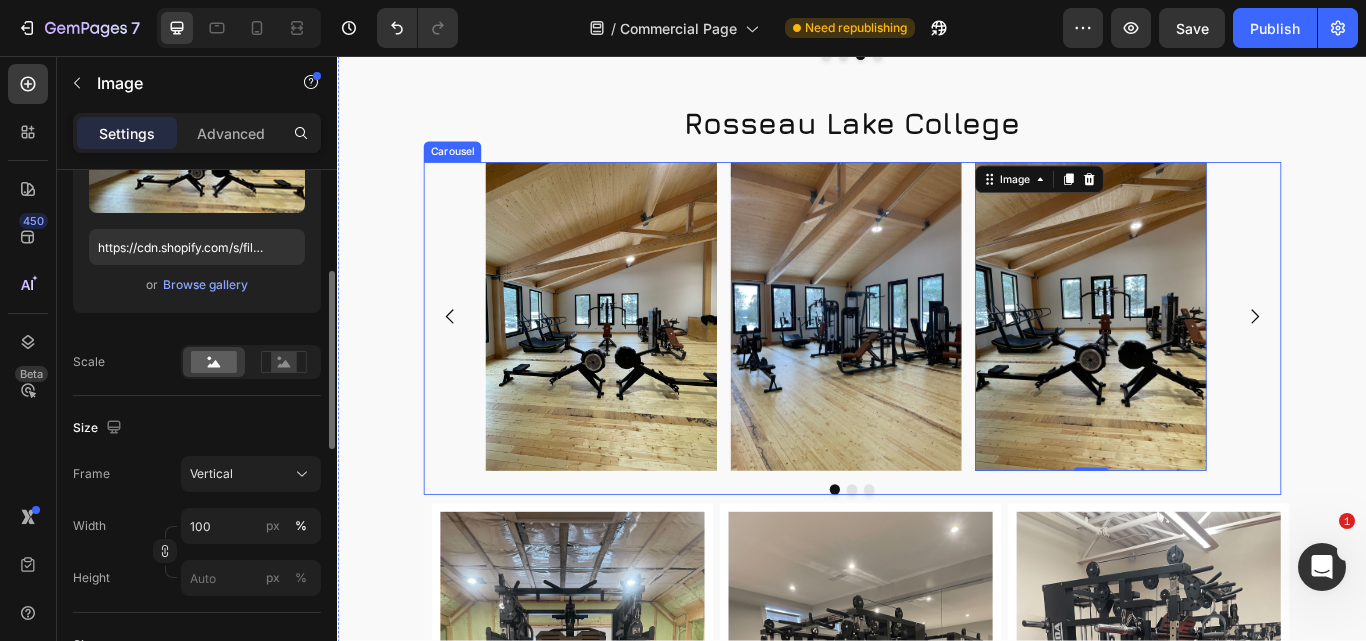 scroll, scrollTop: 4320, scrollLeft: 0, axis: vertical 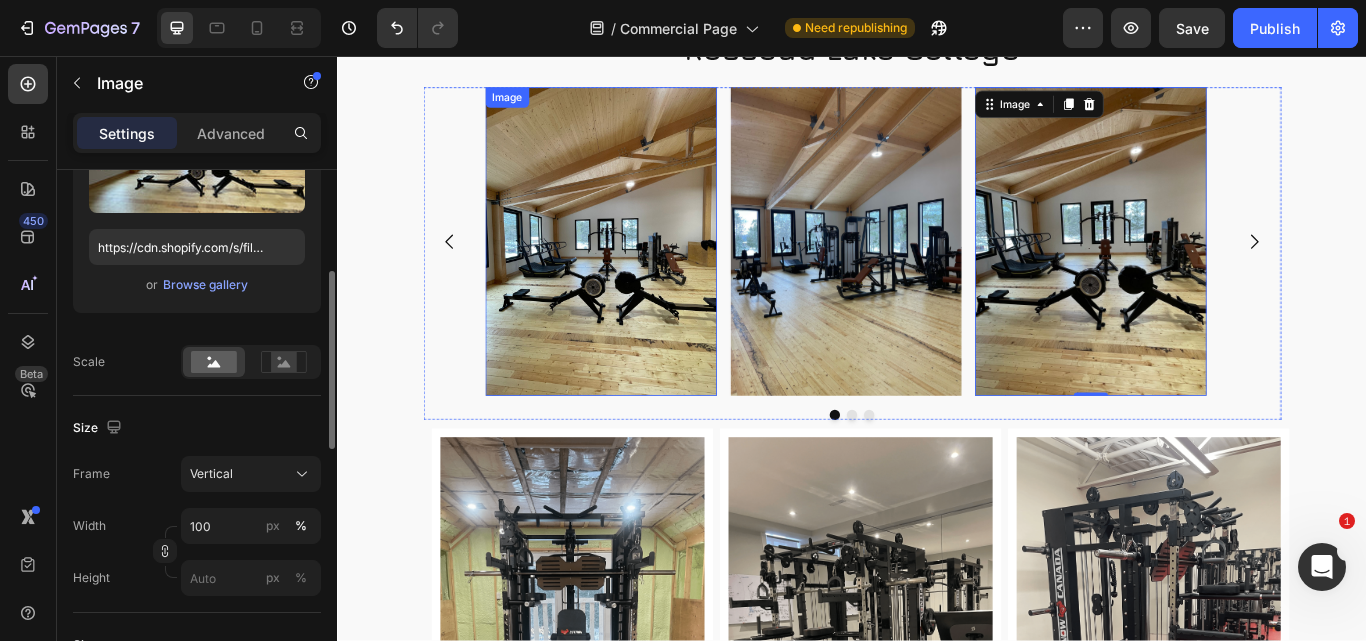 click at bounding box center [644, 273] 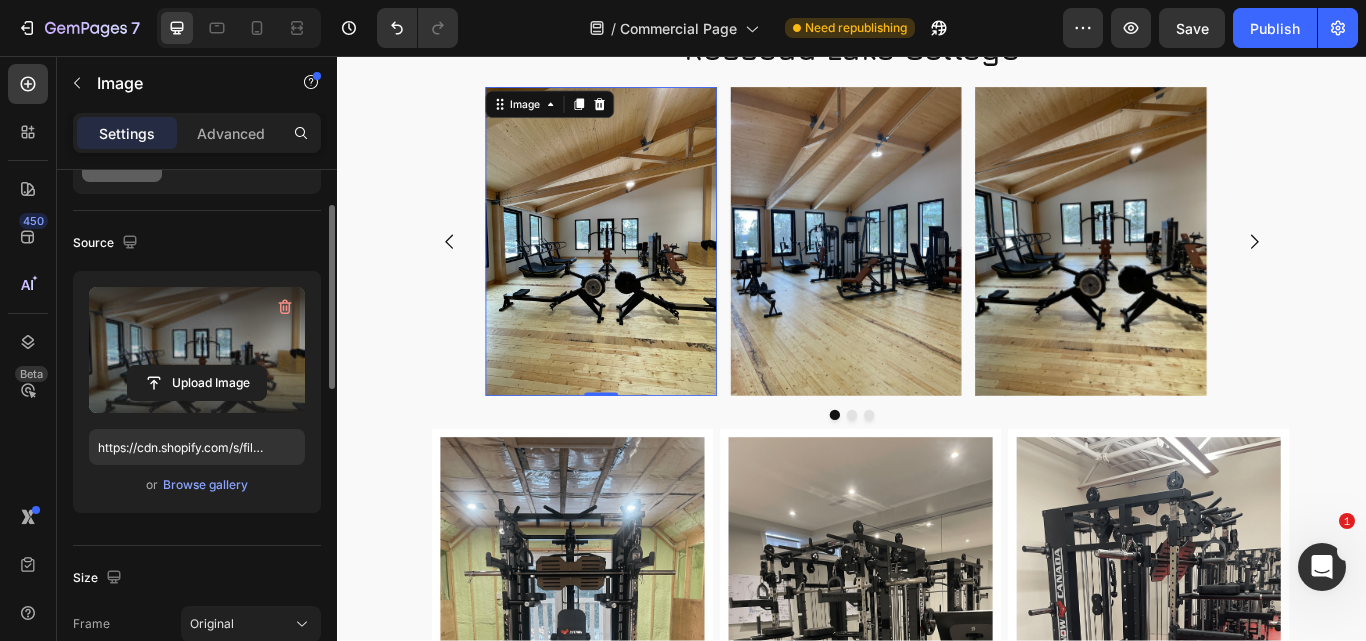 scroll, scrollTop: 0, scrollLeft: 0, axis: both 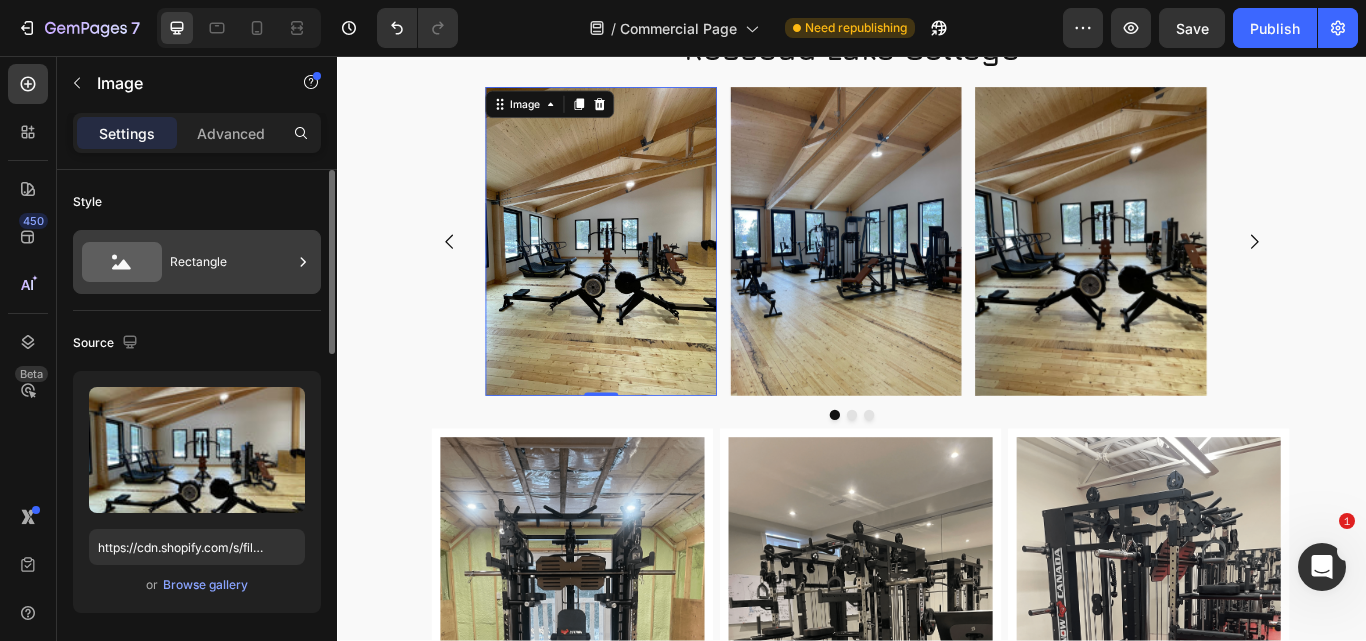 click on "Rectangle" at bounding box center [231, 262] 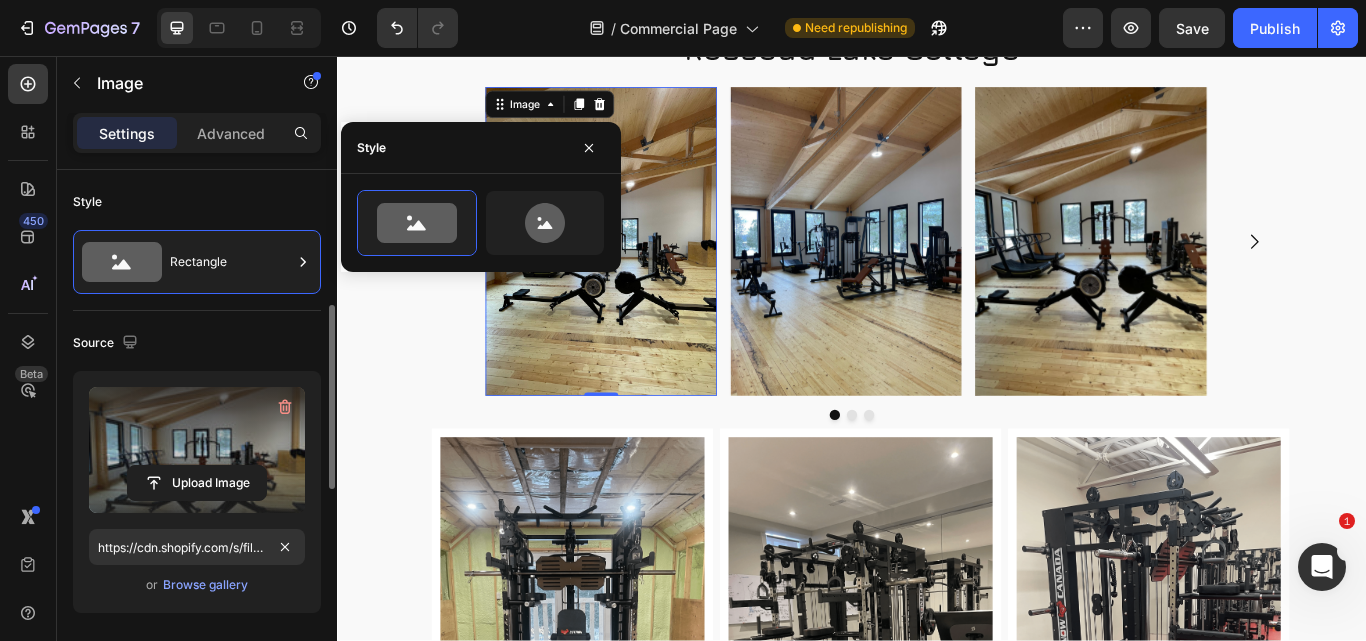 scroll, scrollTop: 300, scrollLeft: 0, axis: vertical 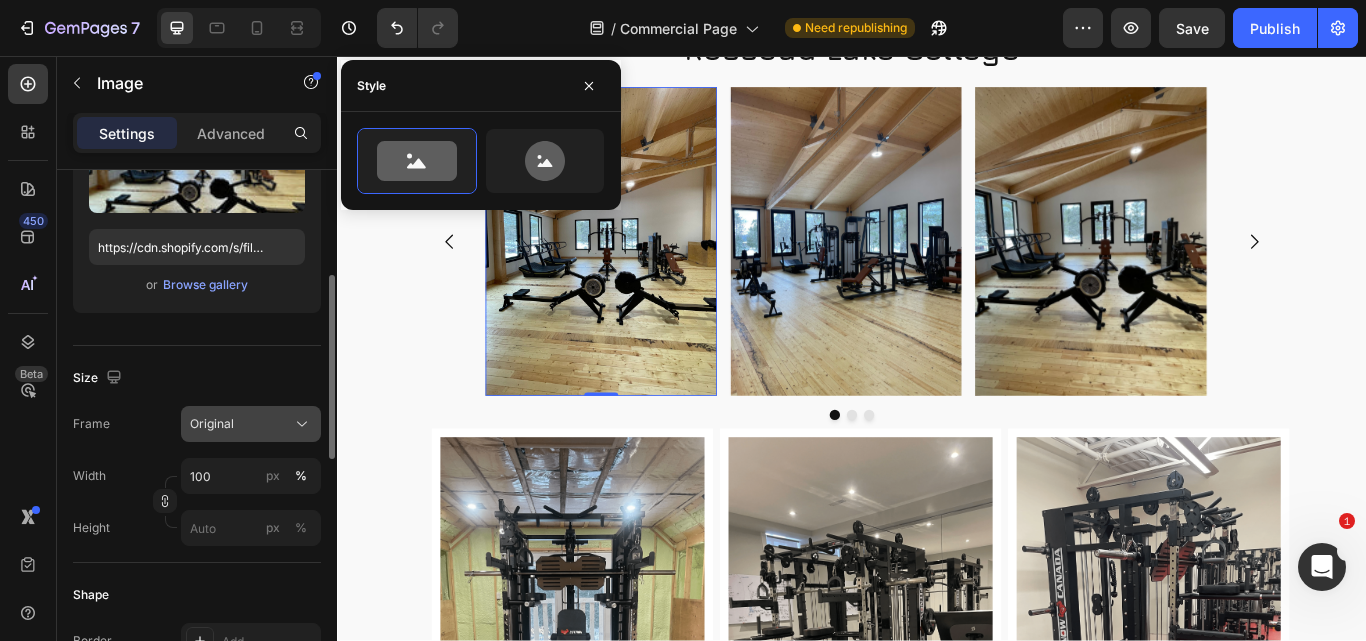 click on "Original" at bounding box center [212, 424] 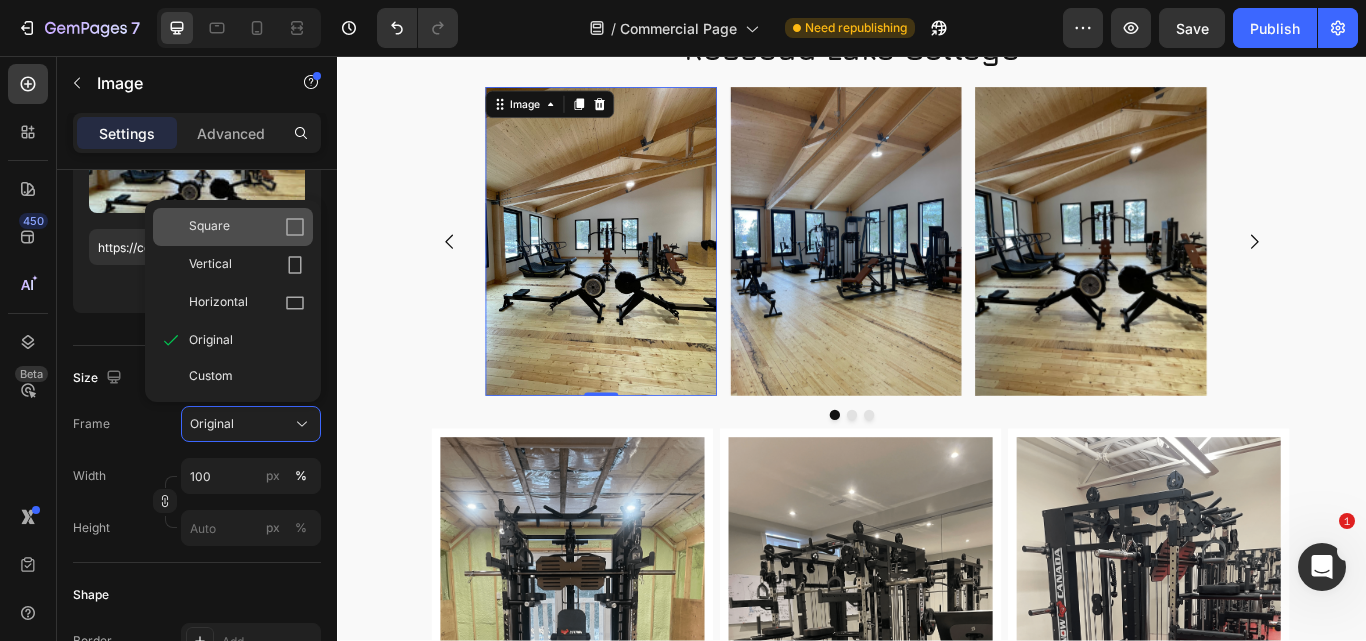 click on "Square" 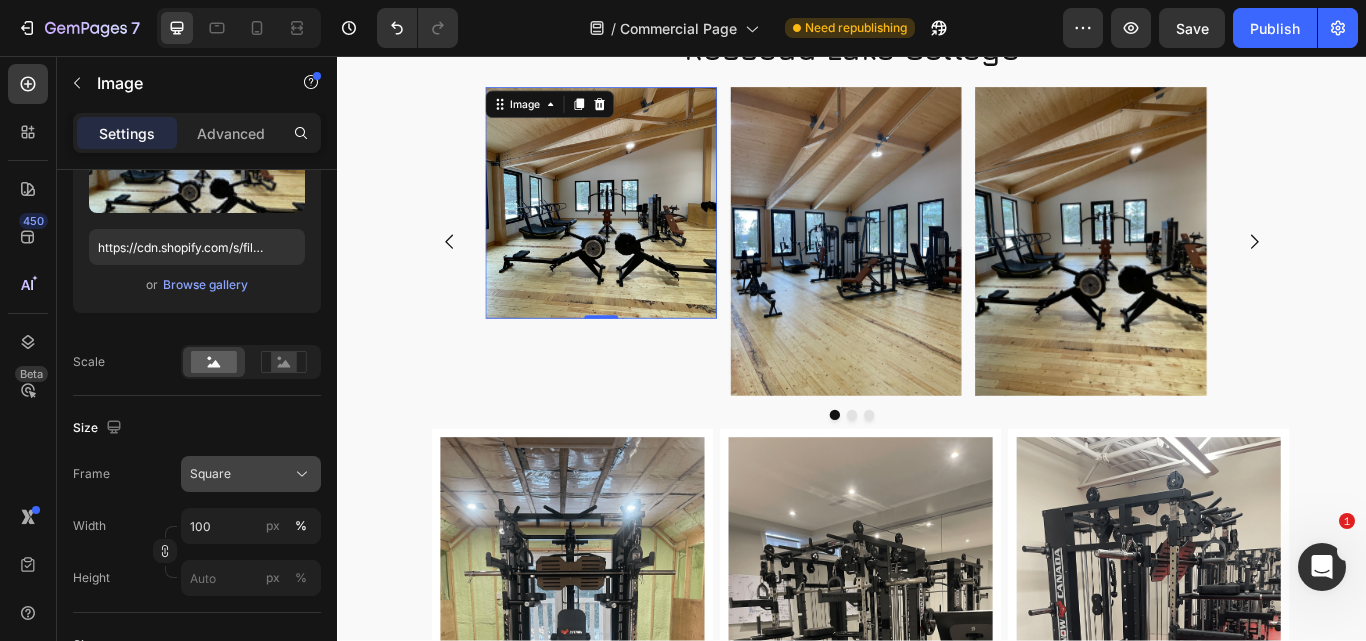 click on "Square" 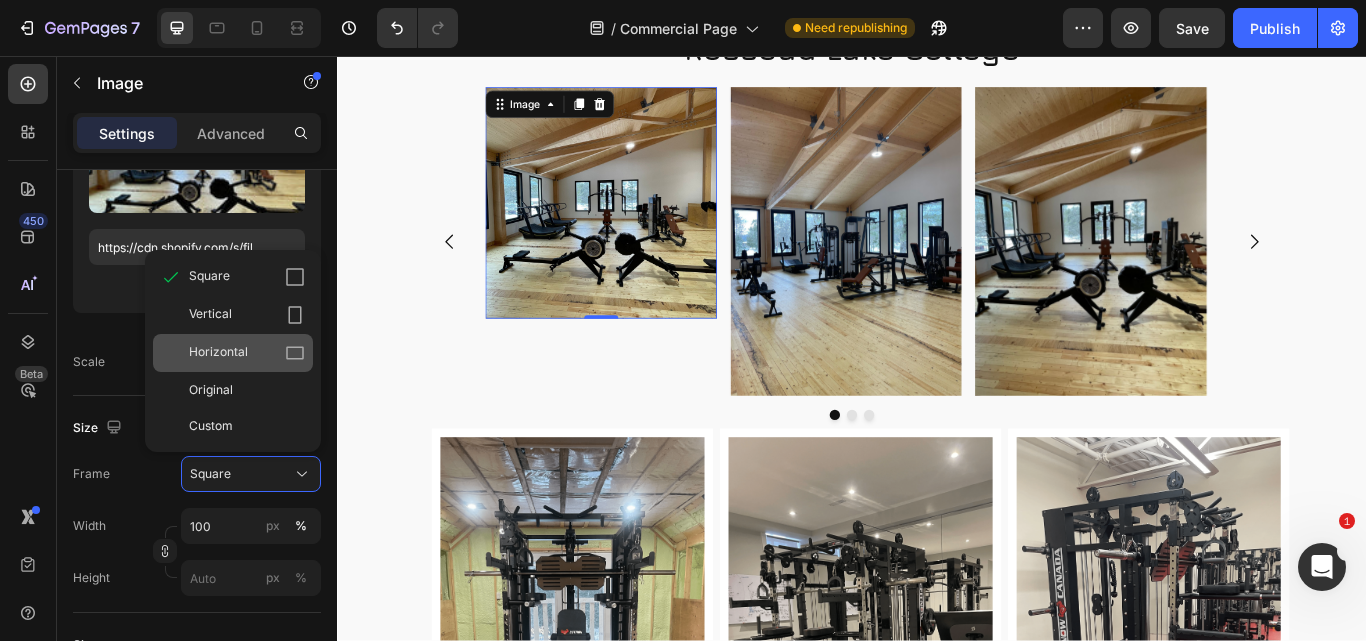 click on "Horizontal" at bounding box center [218, 353] 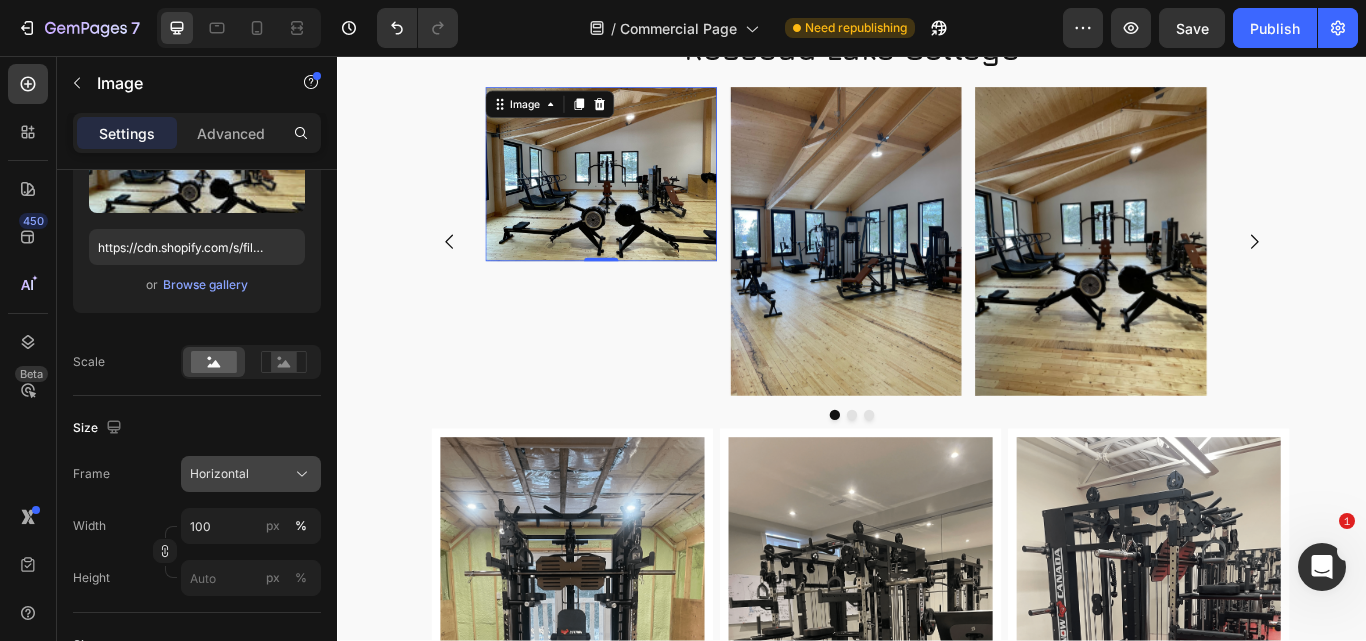 click on "Horizontal" at bounding box center [219, 474] 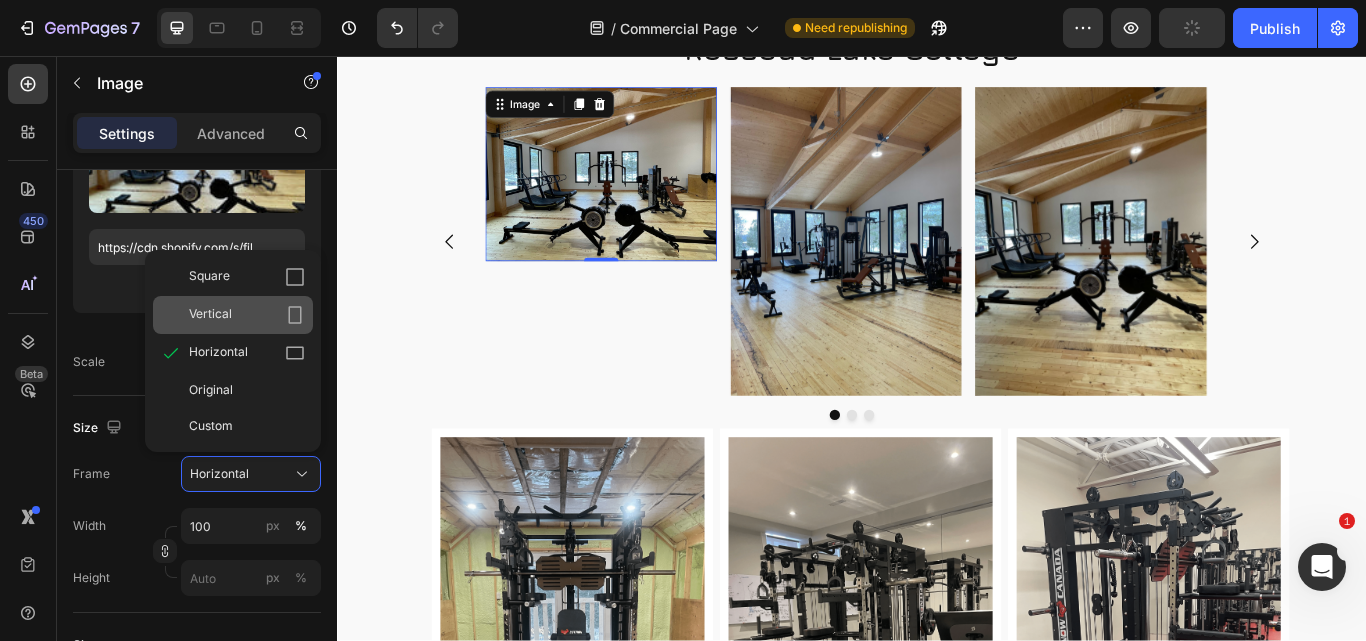 click on "Vertical" at bounding box center (210, 315) 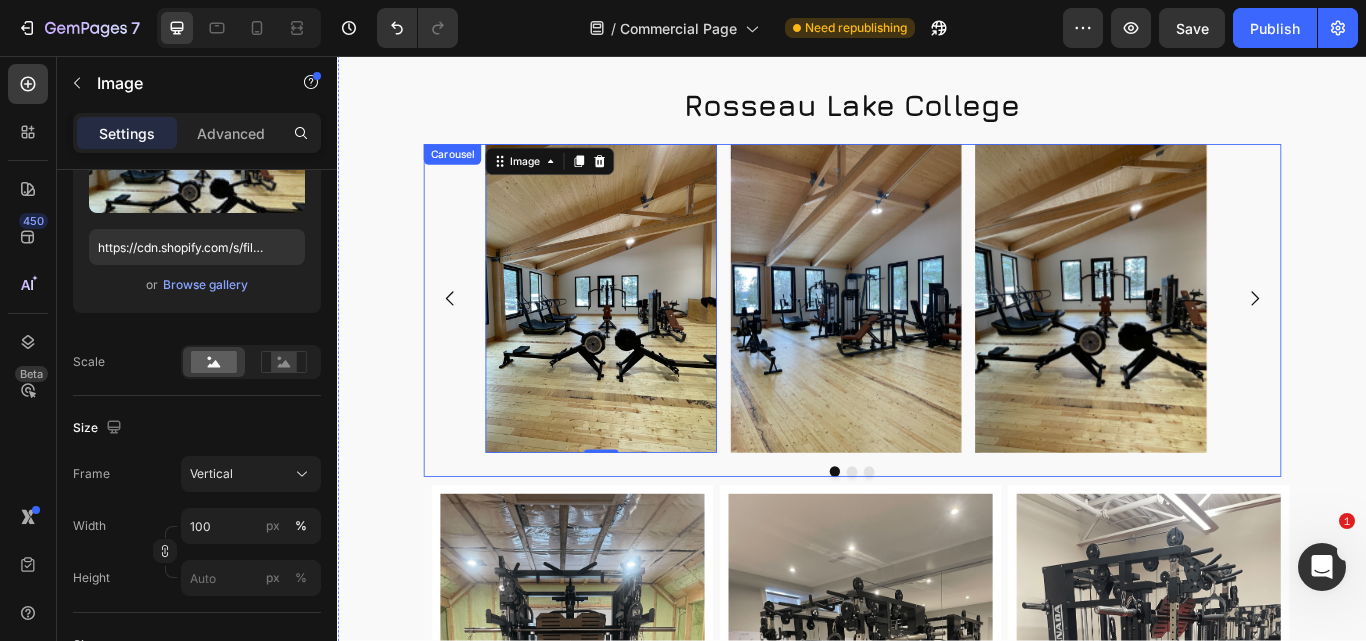 scroll, scrollTop: 4220, scrollLeft: 0, axis: vertical 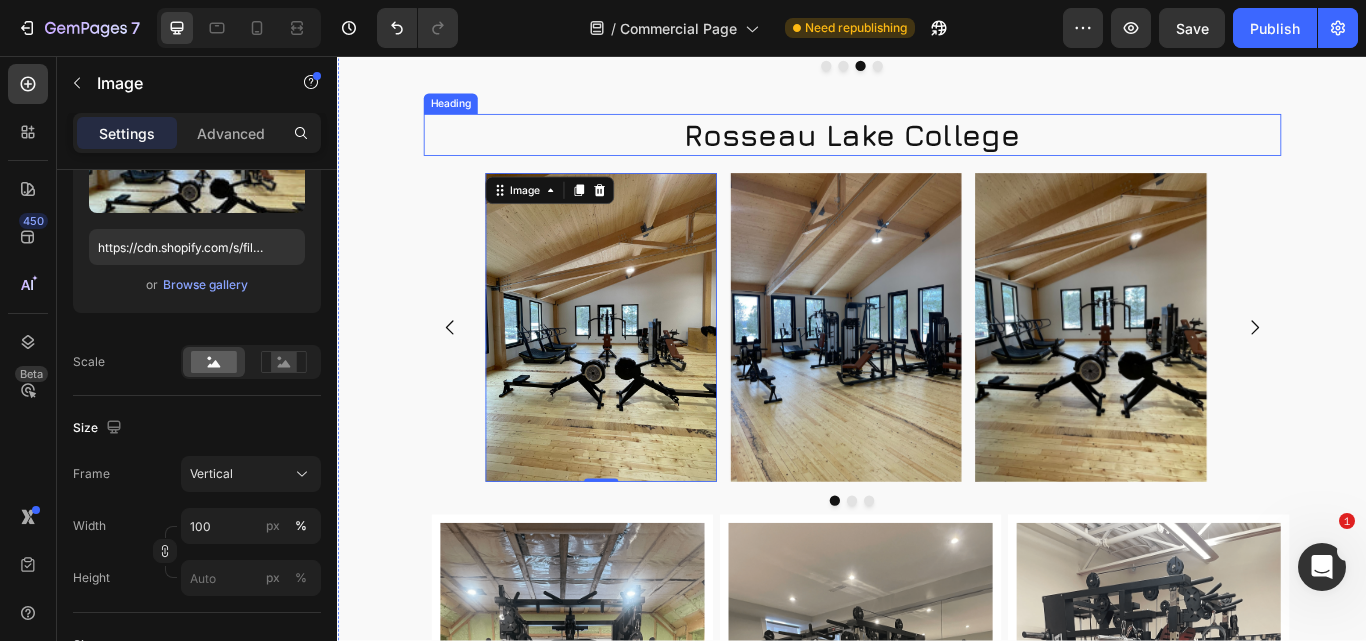 click on "Rosseau Lake College" at bounding box center [937, 149] 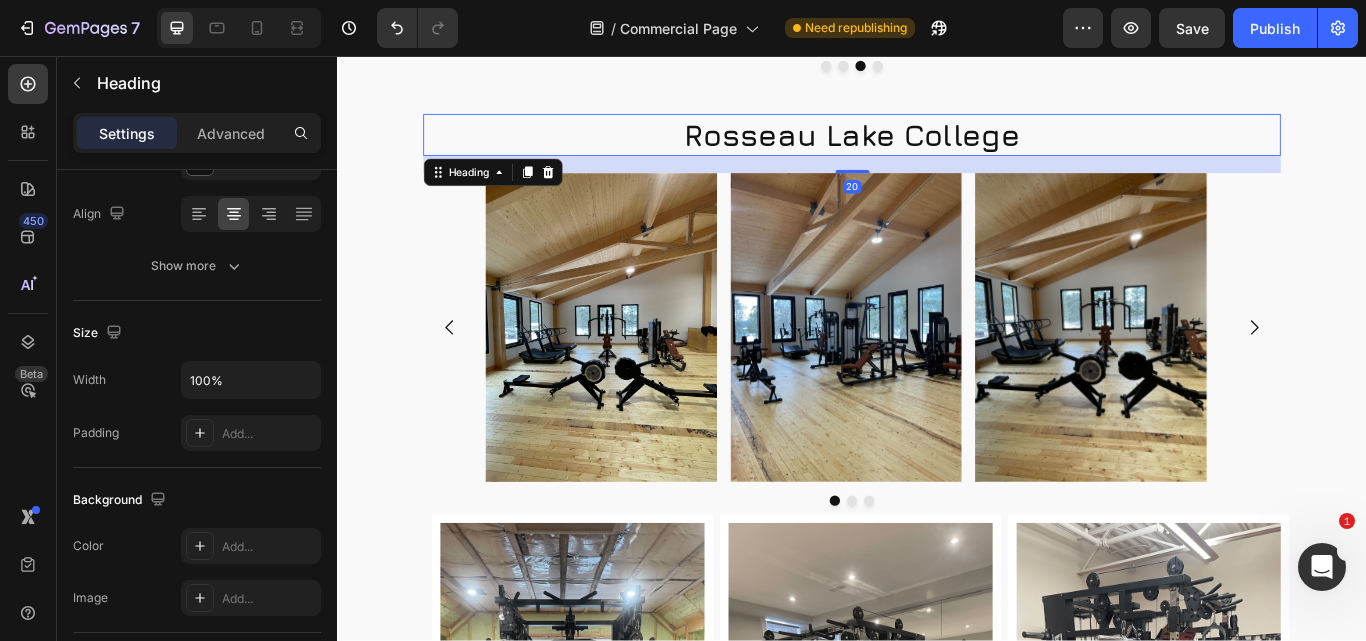 scroll, scrollTop: 0, scrollLeft: 0, axis: both 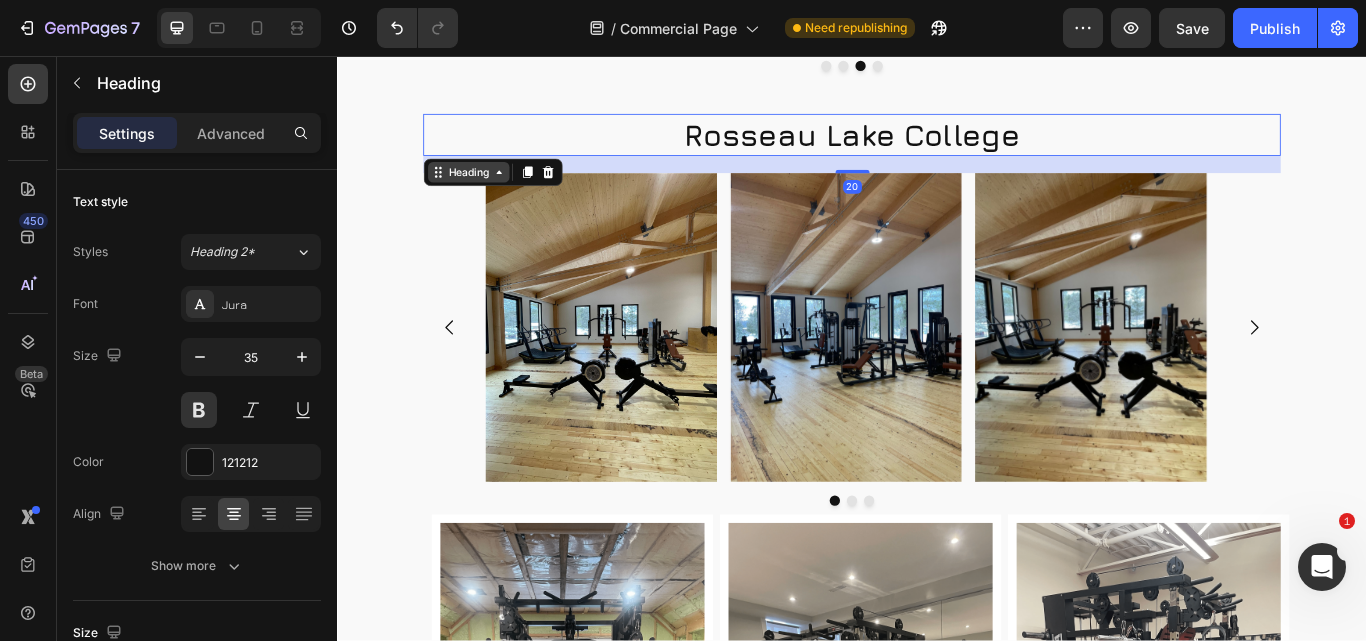 click on "Heading" at bounding box center (489, 192) 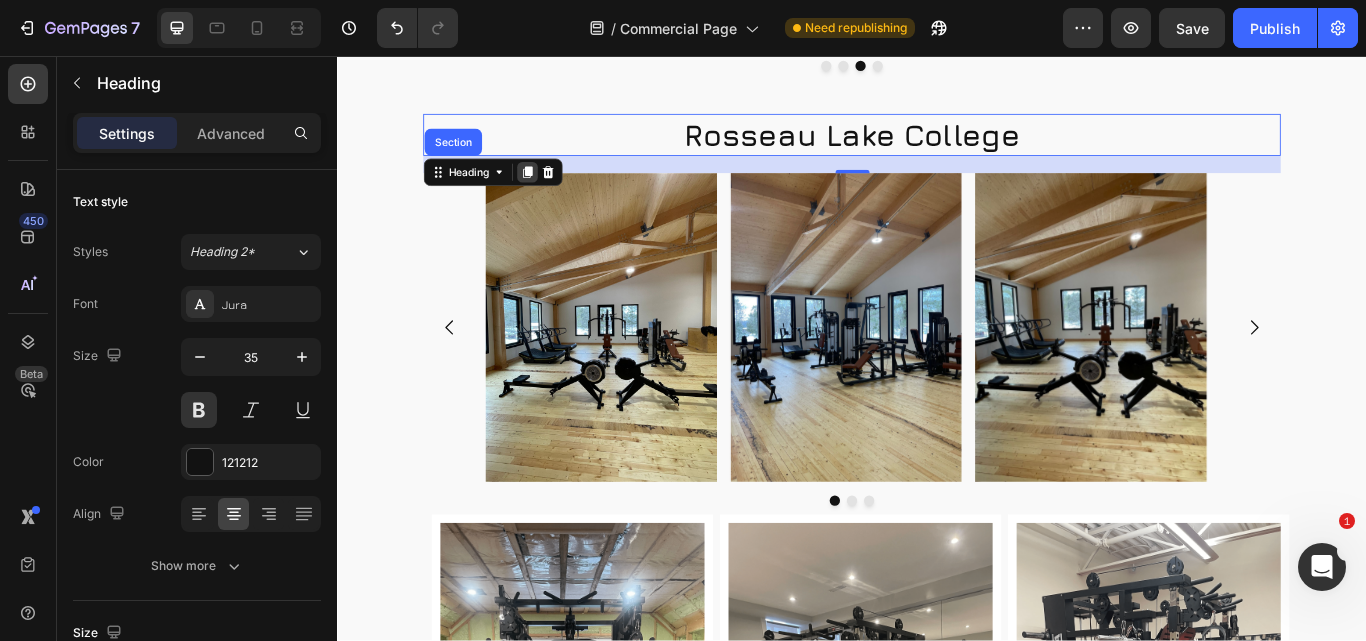 click 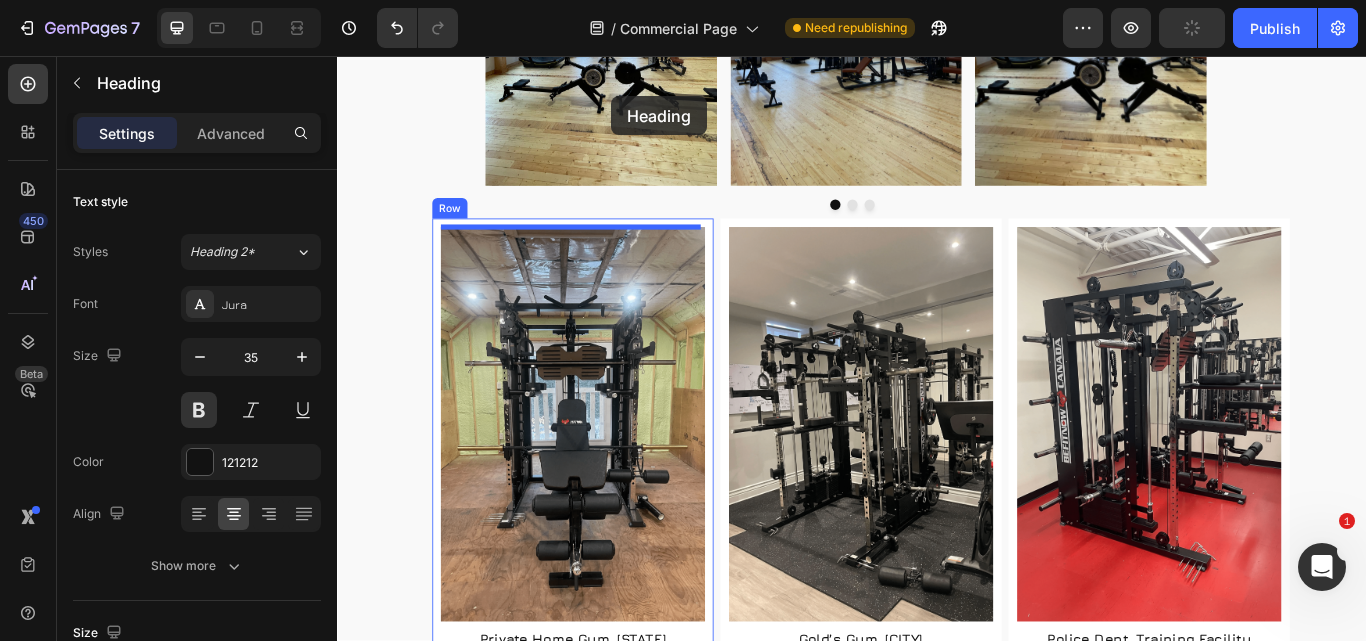 scroll, scrollTop: 4639, scrollLeft: 0, axis: vertical 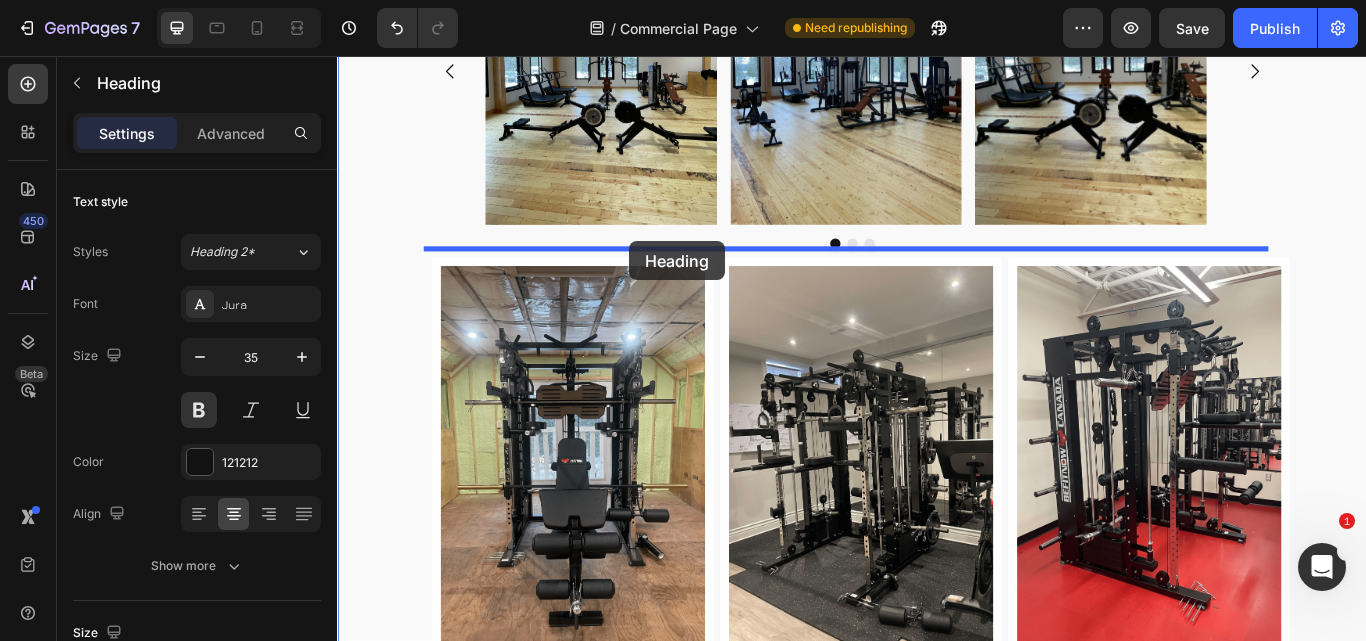 drag, startPoint x: 458, startPoint y: 229, endPoint x: 677, endPoint y: 272, distance: 223.18153 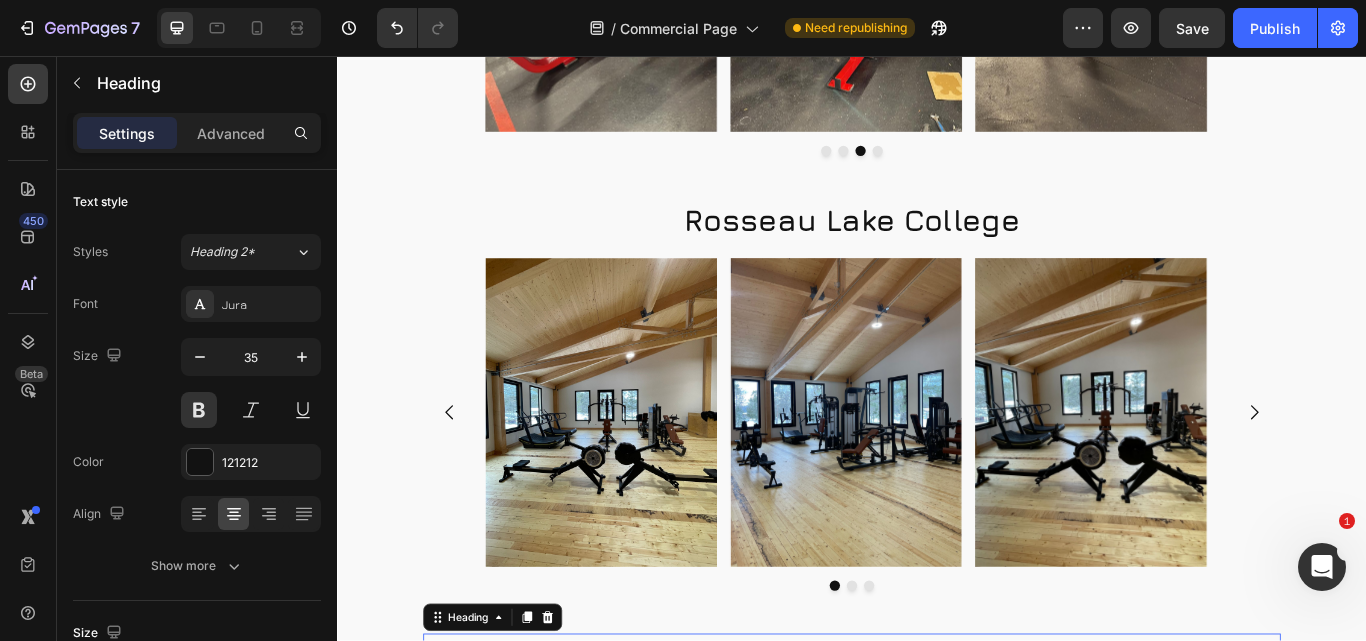 scroll, scrollTop: 4119, scrollLeft: 0, axis: vertical 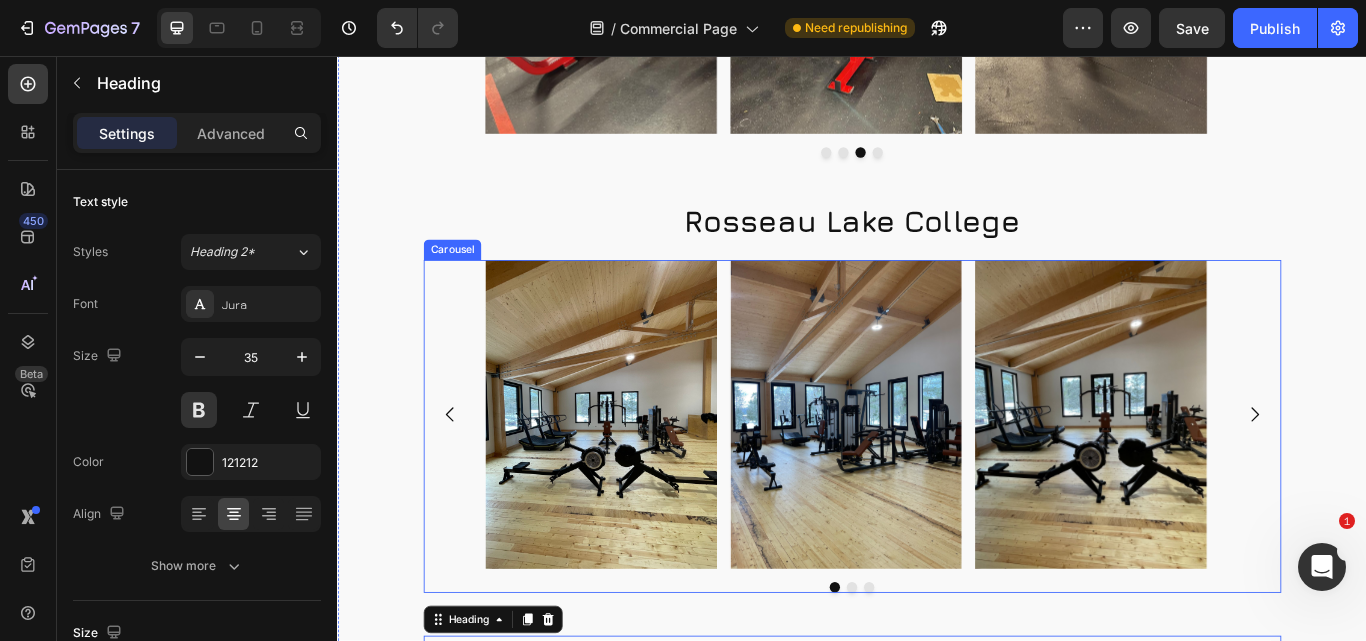 click on "Image Image Image" at bounding box center [937, 474] 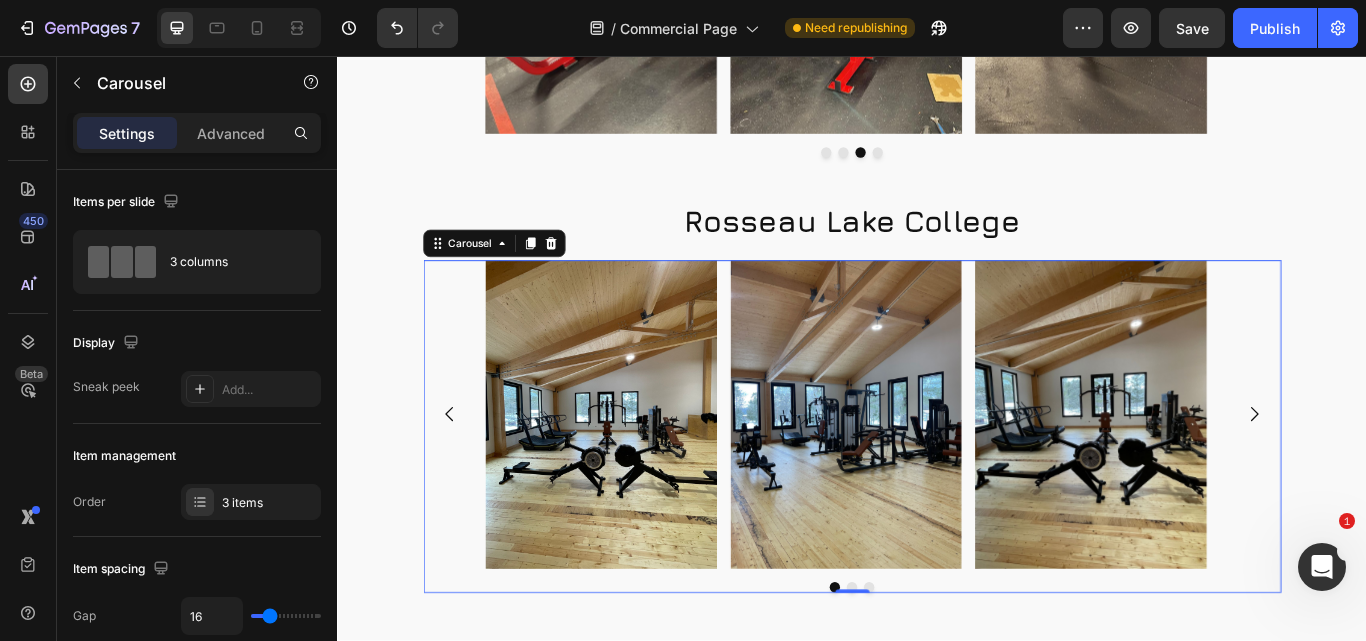 drag, startPoint x: 567, startPoint y: 275, endPoint x: 588, endPoint y: 393, distance: 119.85408 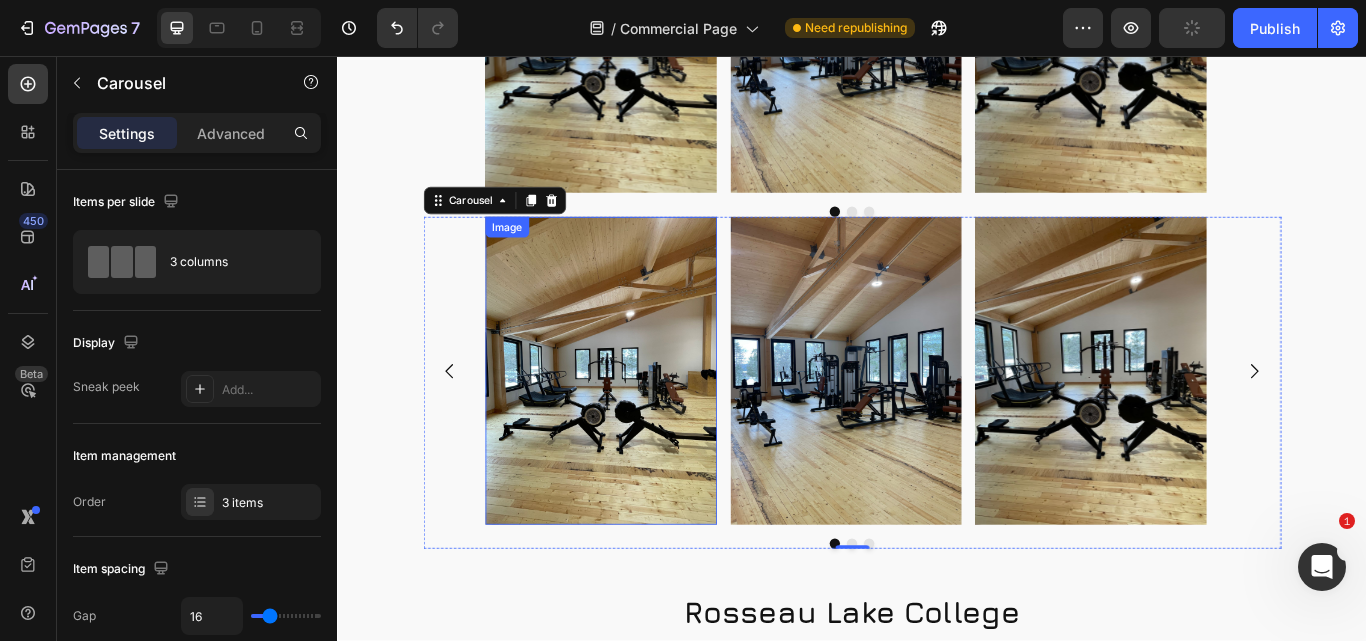 scroll, scrollTop: 4657, scrollLeft: 0, axis: vertical 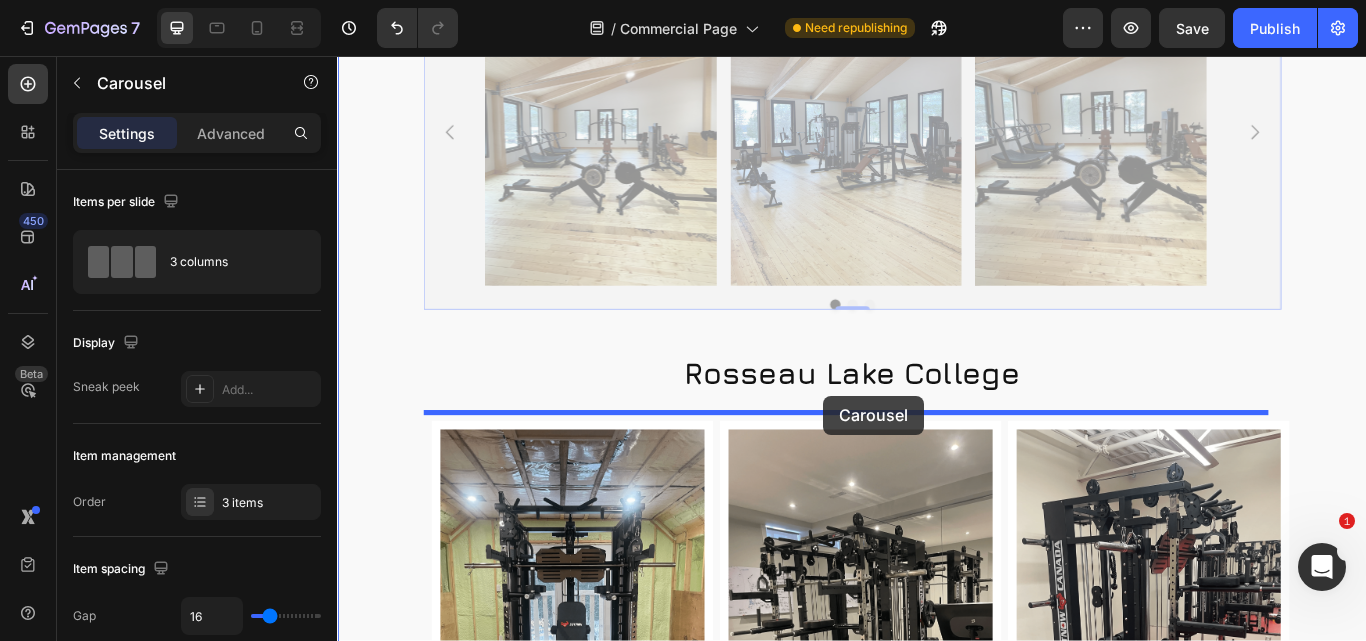drag, startPoint x: 458, startPoint y: 130, endPoint x: 904, endPoint y: 452, distance: 550.0909 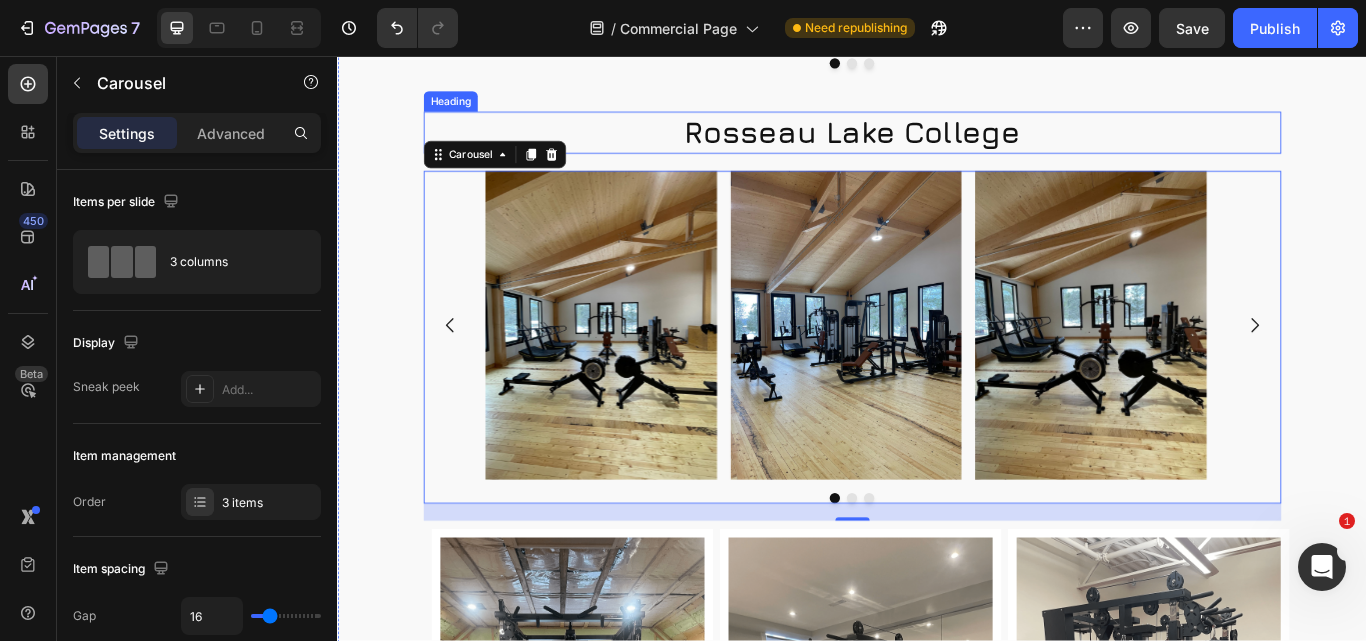 scroll, scrollTop: 4749, scrollLeft: 0, axis: vertical 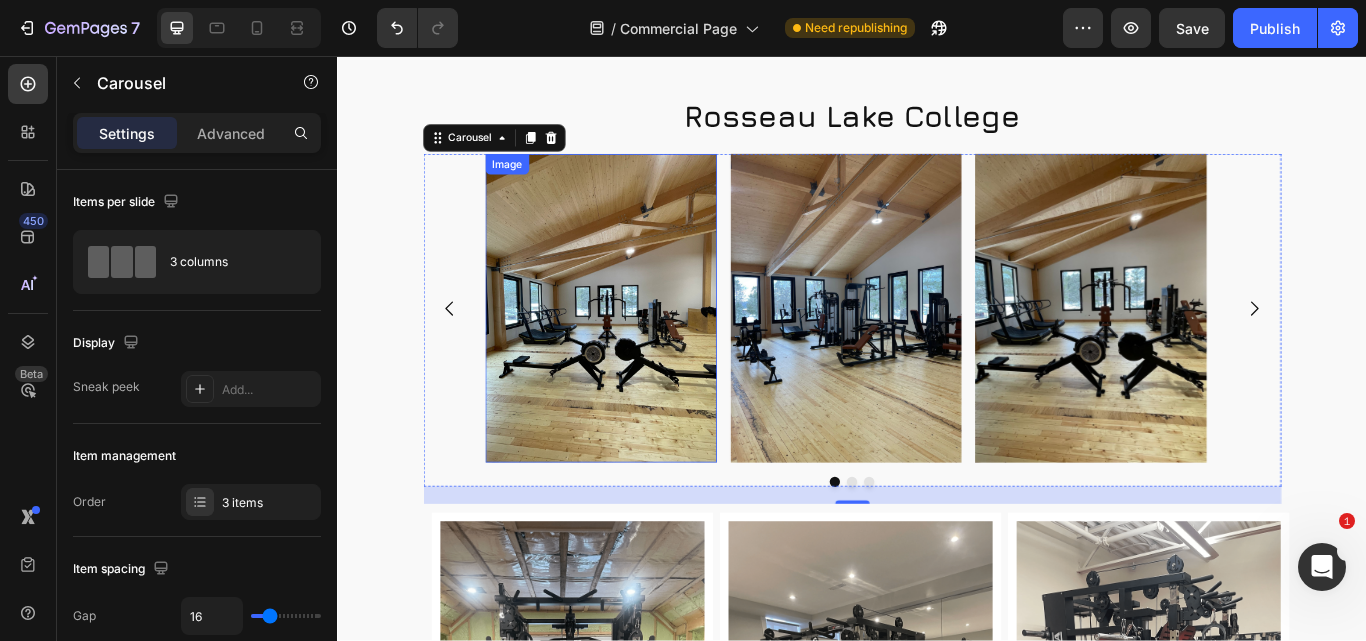 click at bounding box center [644, 351] 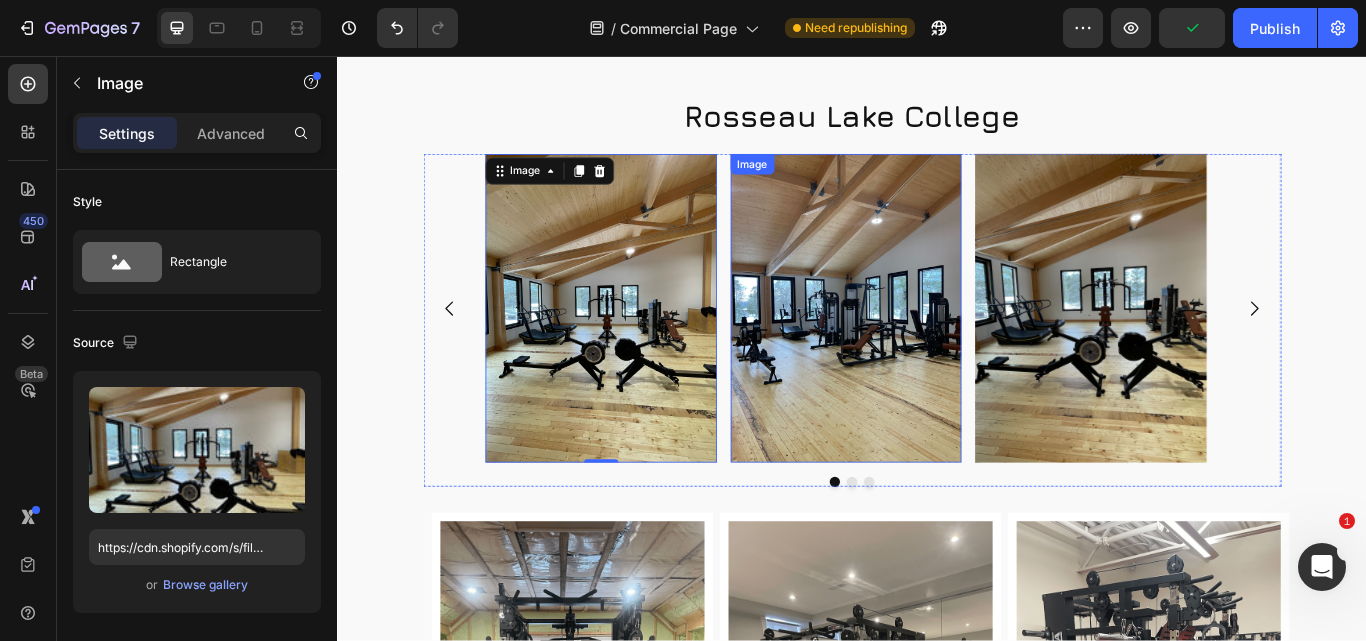 click on "Rosseau Lake College" at bounding box center (937, 127) 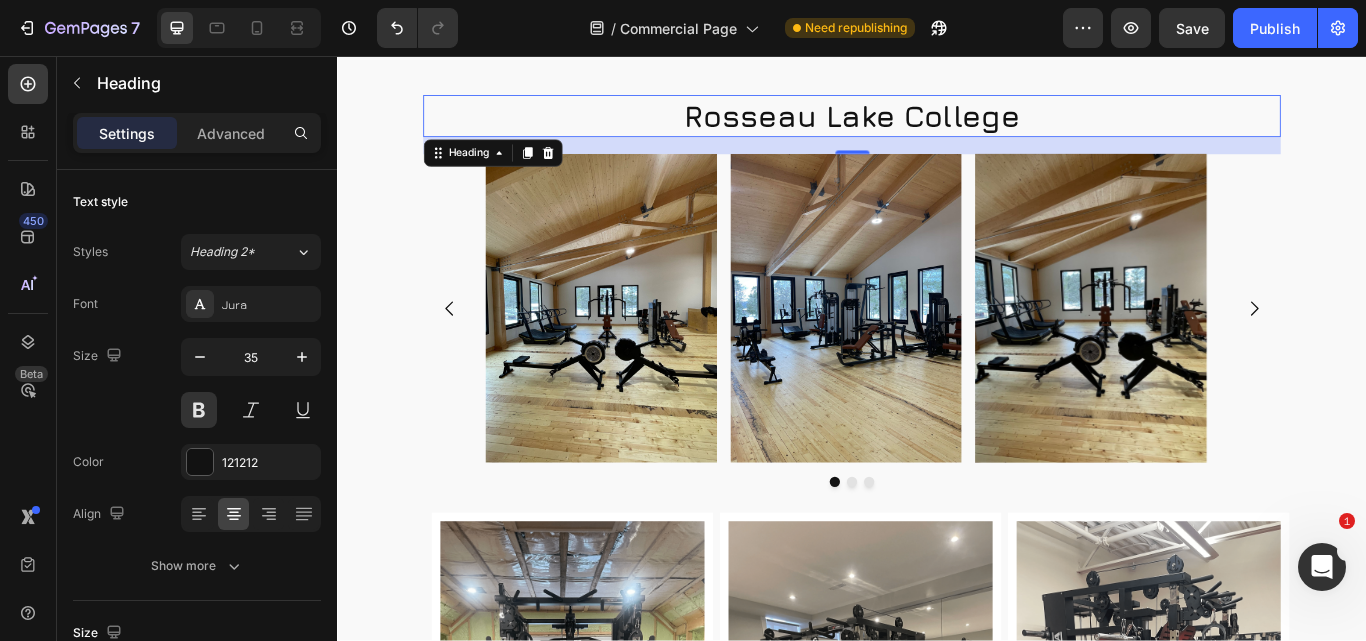 click on "Rosseau Lake College" at bounding box center [937, 127] 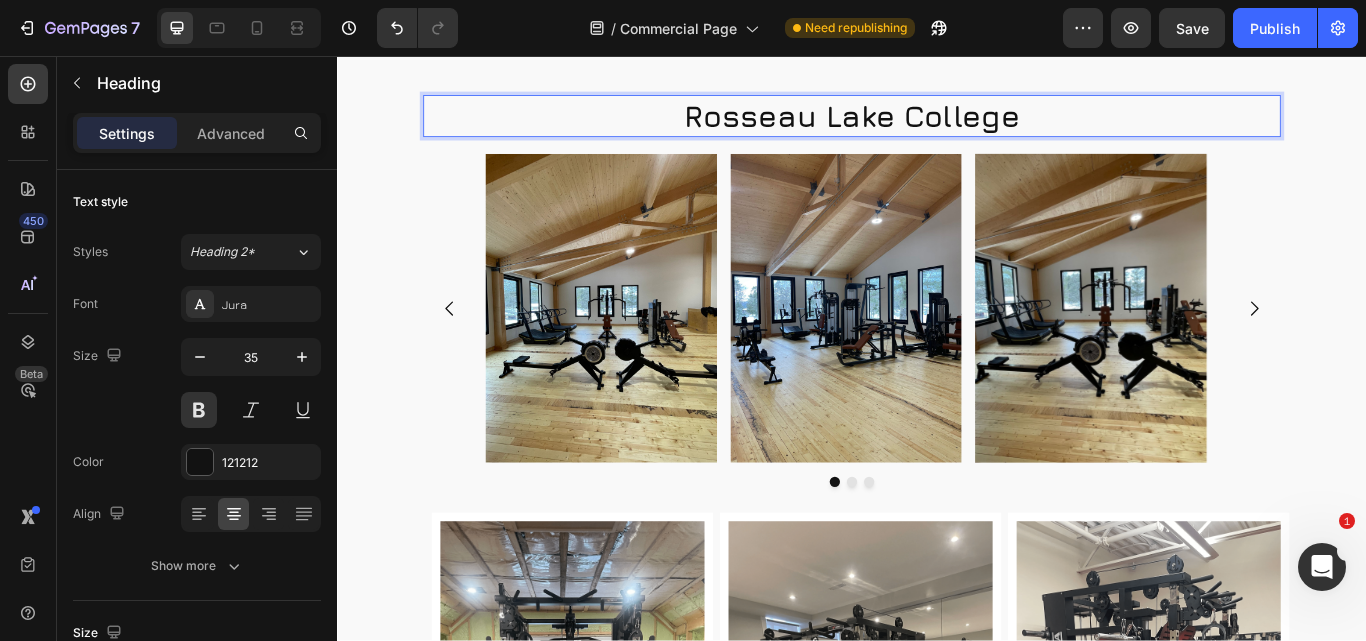 click on "Rosseau Lake College" at bounding box center [937, 127] 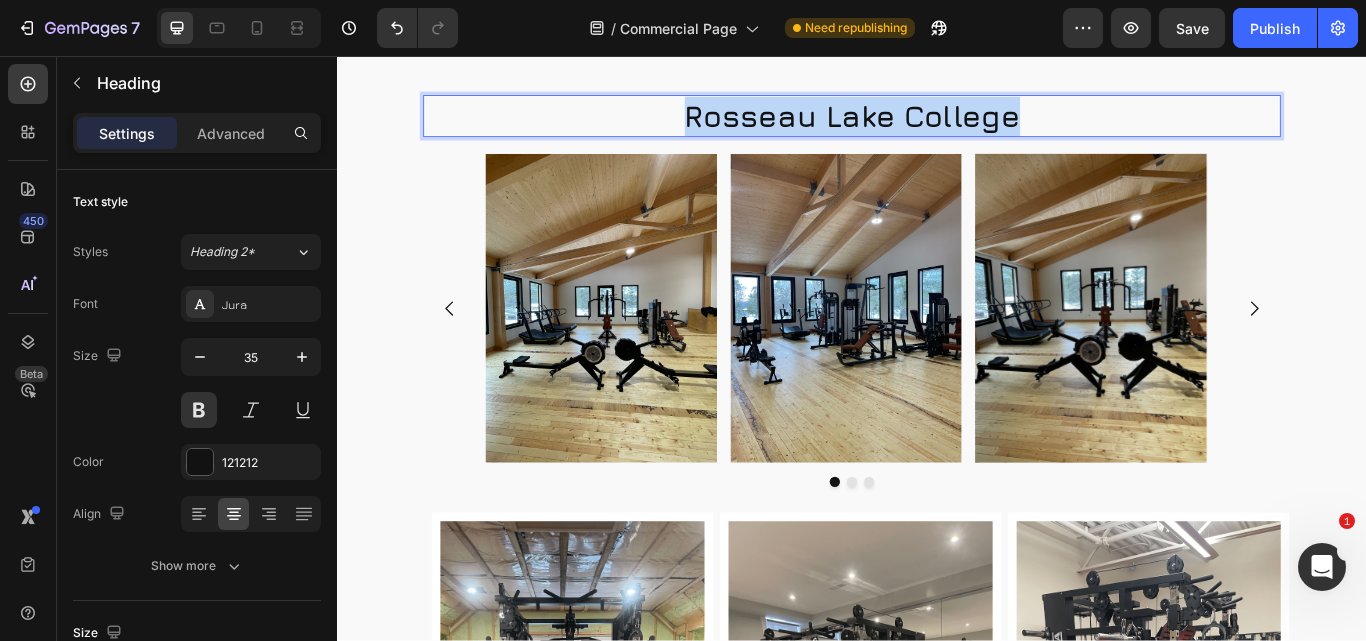 click on "Rosseau Lake College" at bounding box center [937, 127] 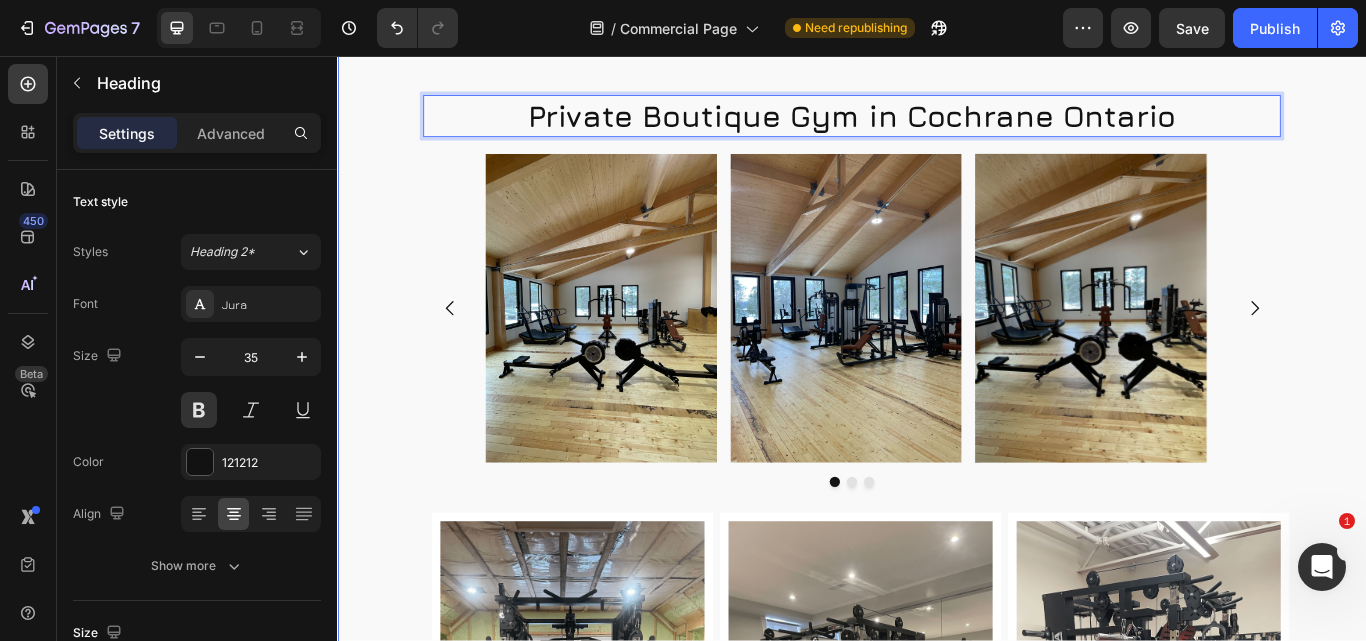 click on "Our Work History Heading 613 LIFT Heading
Image Image Image Image
Carousel Rosseau Lake College Heading
Image Image Image
Carousel Private Boutique Gym in Cochrane Ontario Heading   20
Image Image Image
Carousel Image Gold’s Gym, Miami Heading Row Image Police Dept. Training Facility Heading Row Image Private Home Gym, Texas Heading Row Row Section 6" at bounding box center (937, -5) 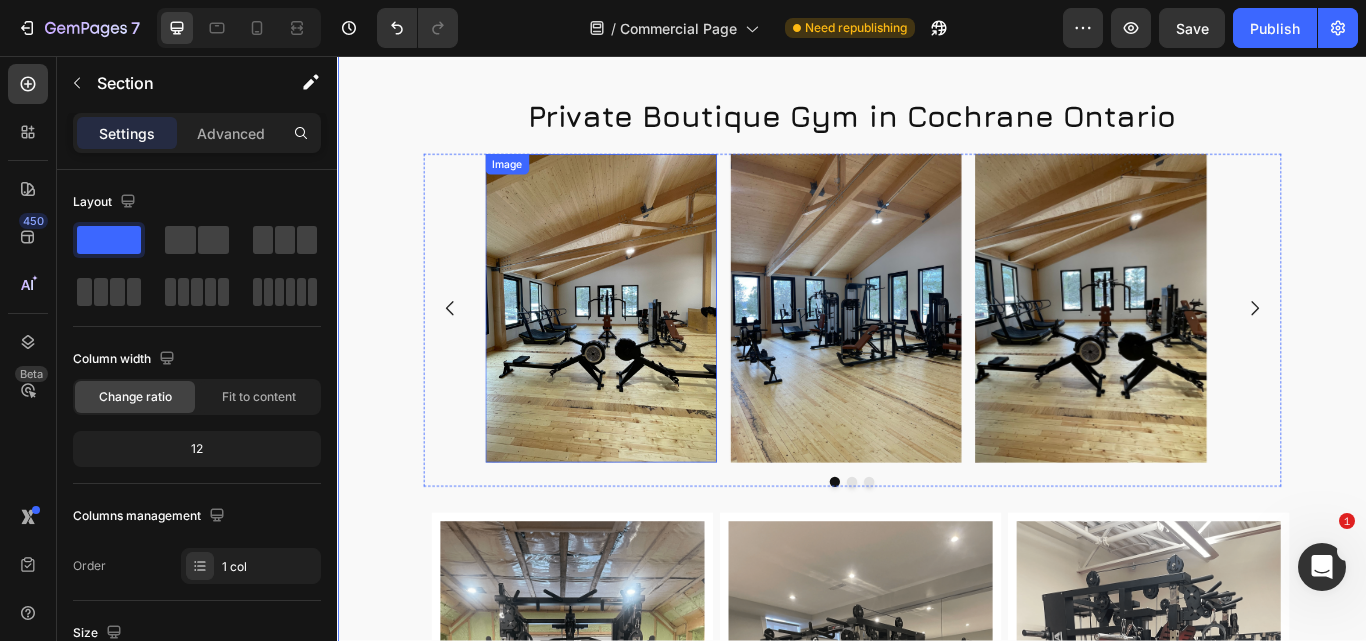click at bounding box center [644, 351] 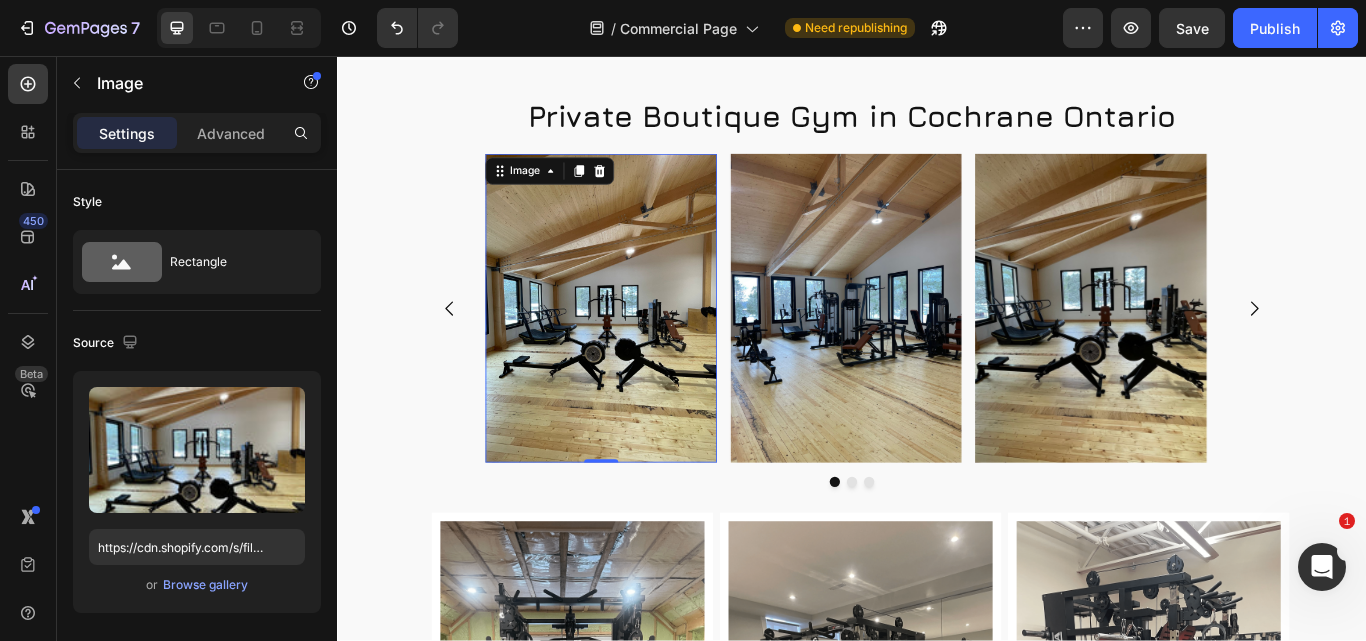 click at bounding box center [644, 351] 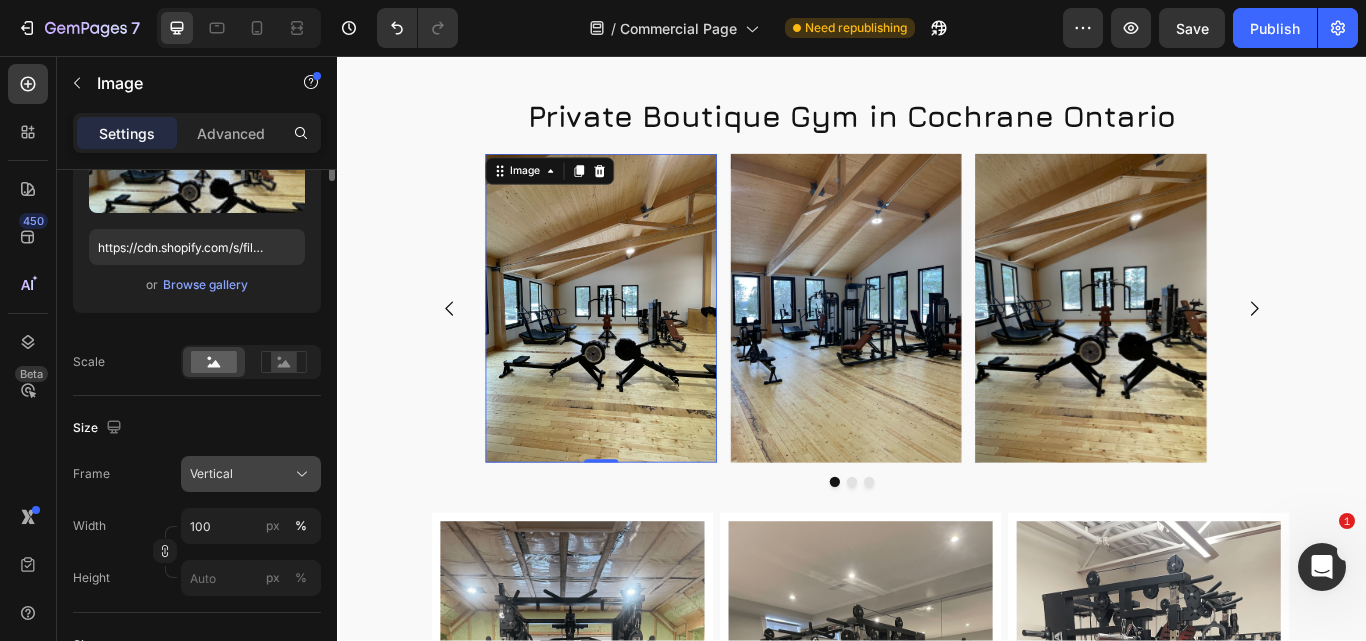 scroll, scrollTop: 100, scrollLeft: 0, axis: vertical 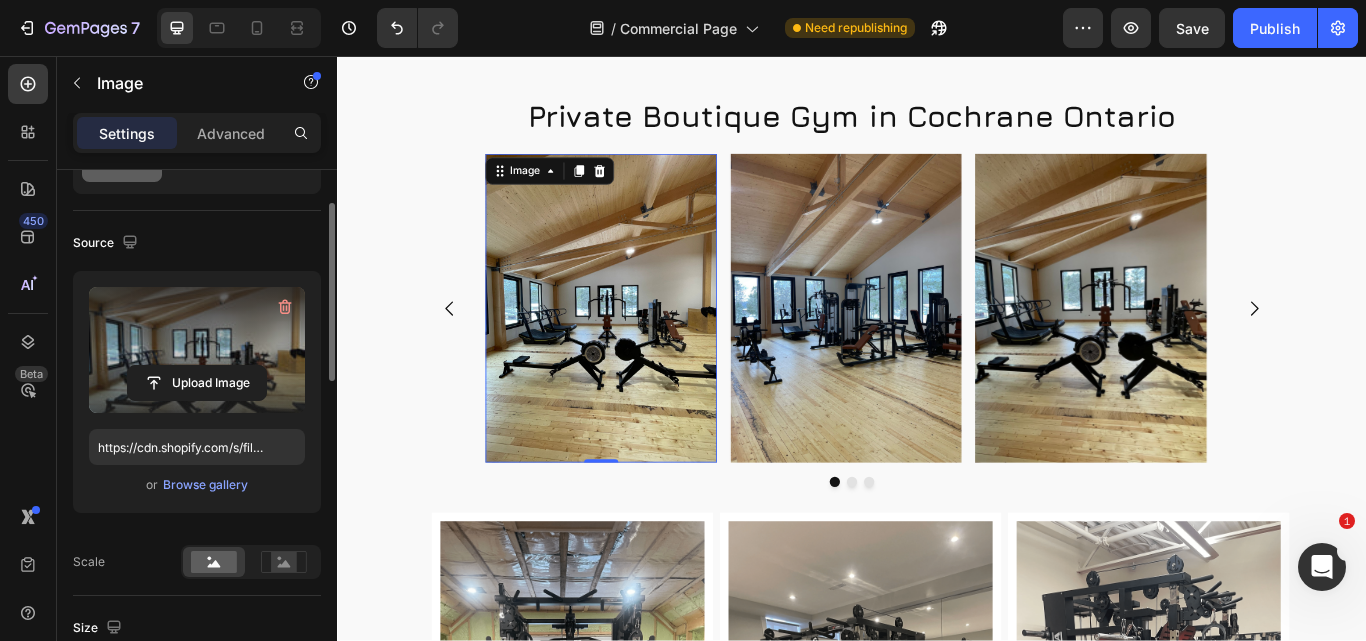 click at bounding box center (197, 350) 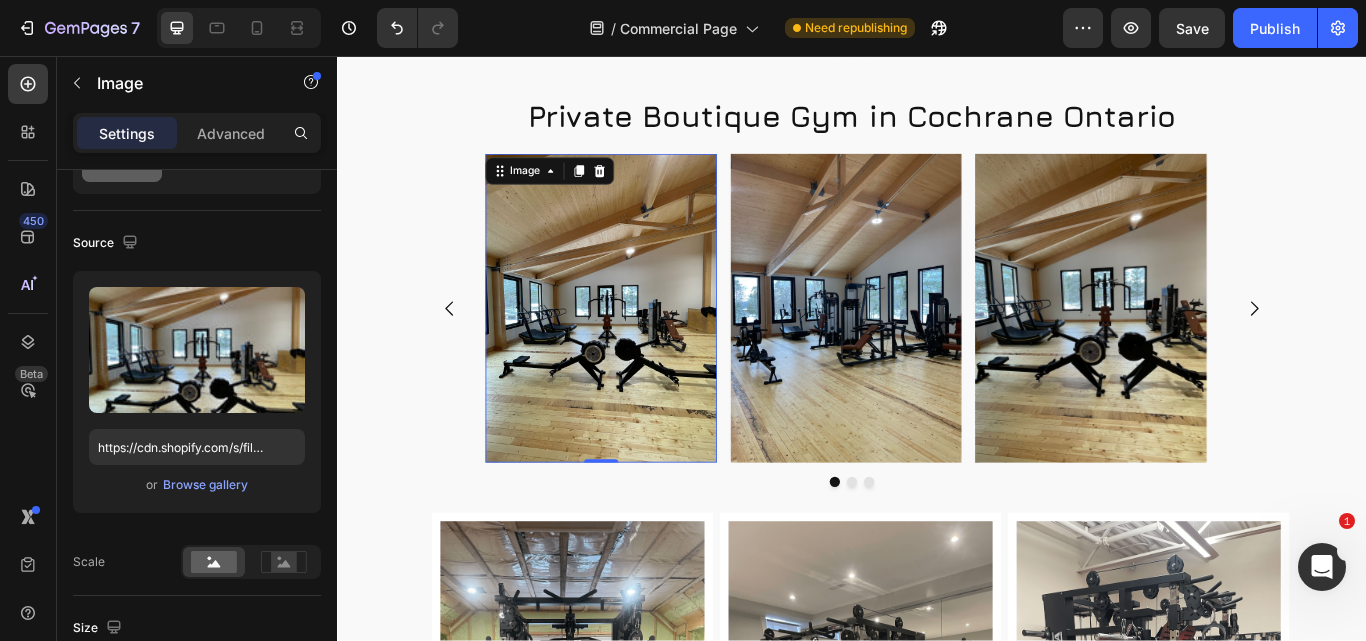 click at bounding box center (644, 351) 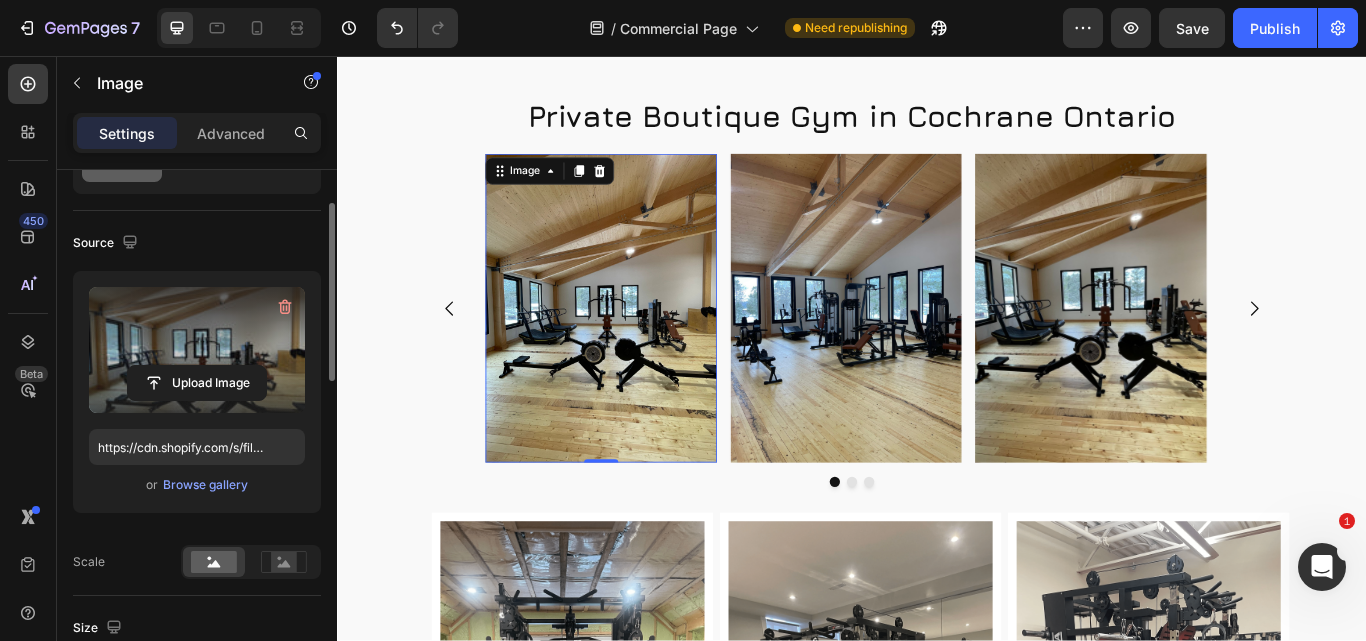 click at bounding box center (197, 350) 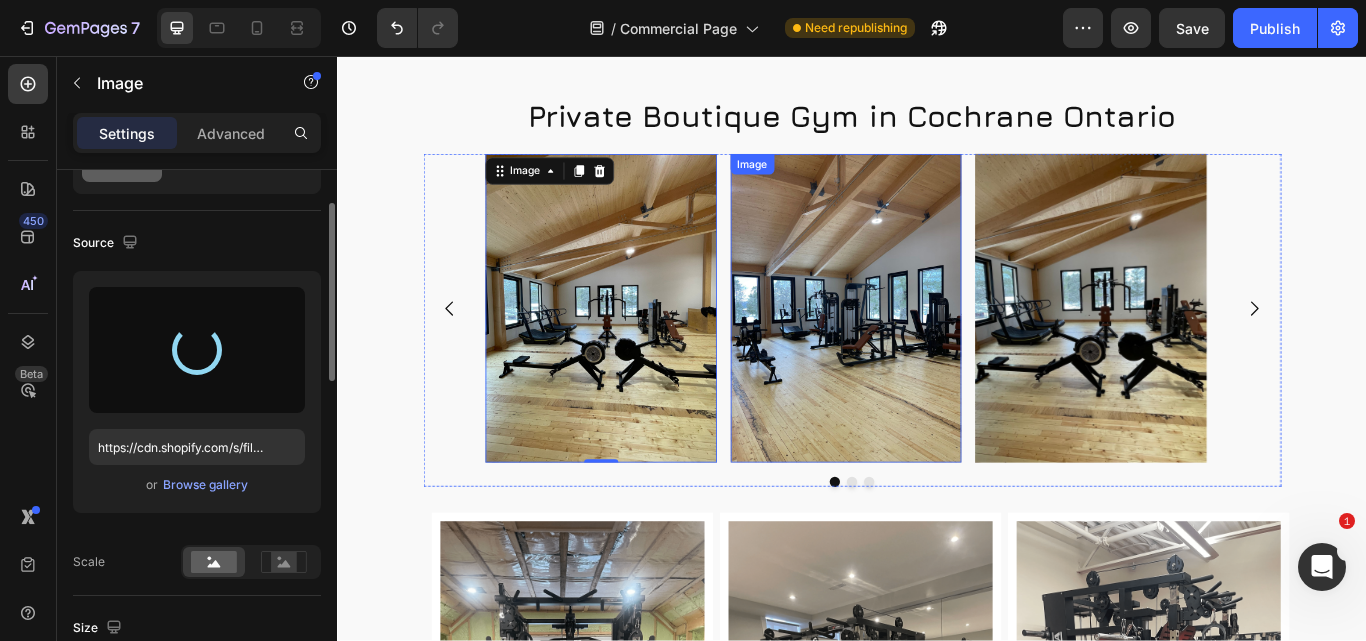 type on "https://cdn.shopify.com/s/files/1/0570/3339/2197/files/gempages_516092555671110776-755e83fd-62a2-4953-bf27-86acec21e023.jpg" 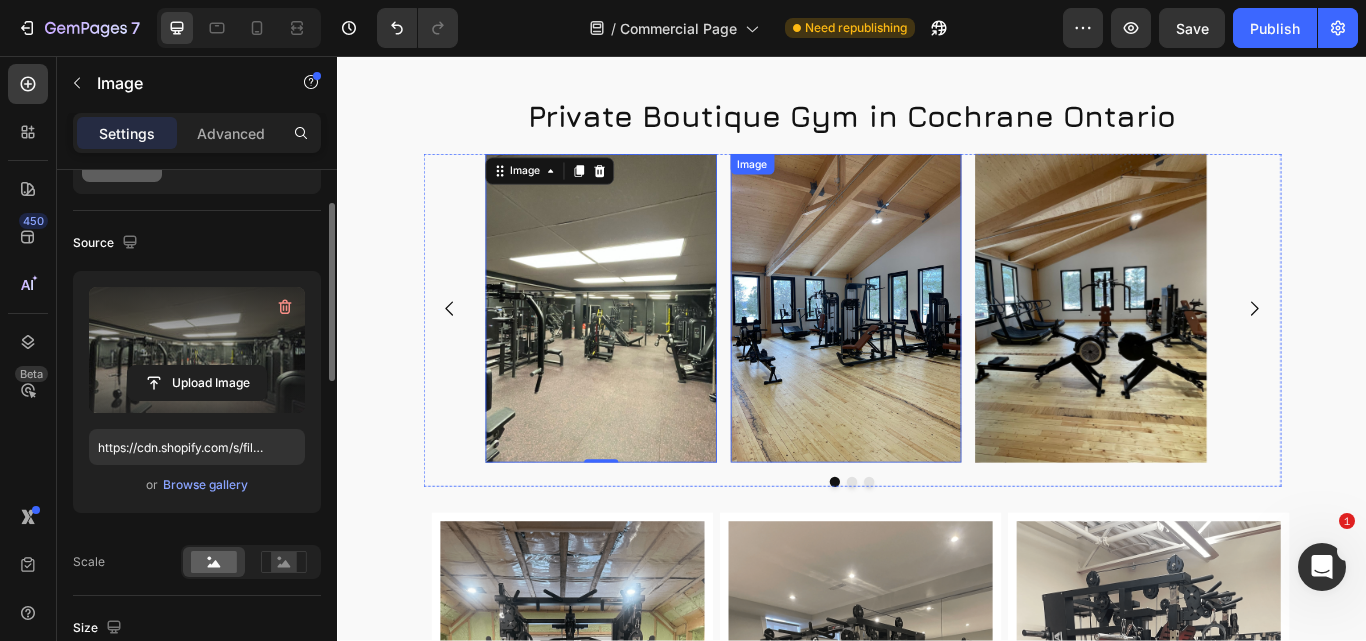 click at bounding box center (930, 351) 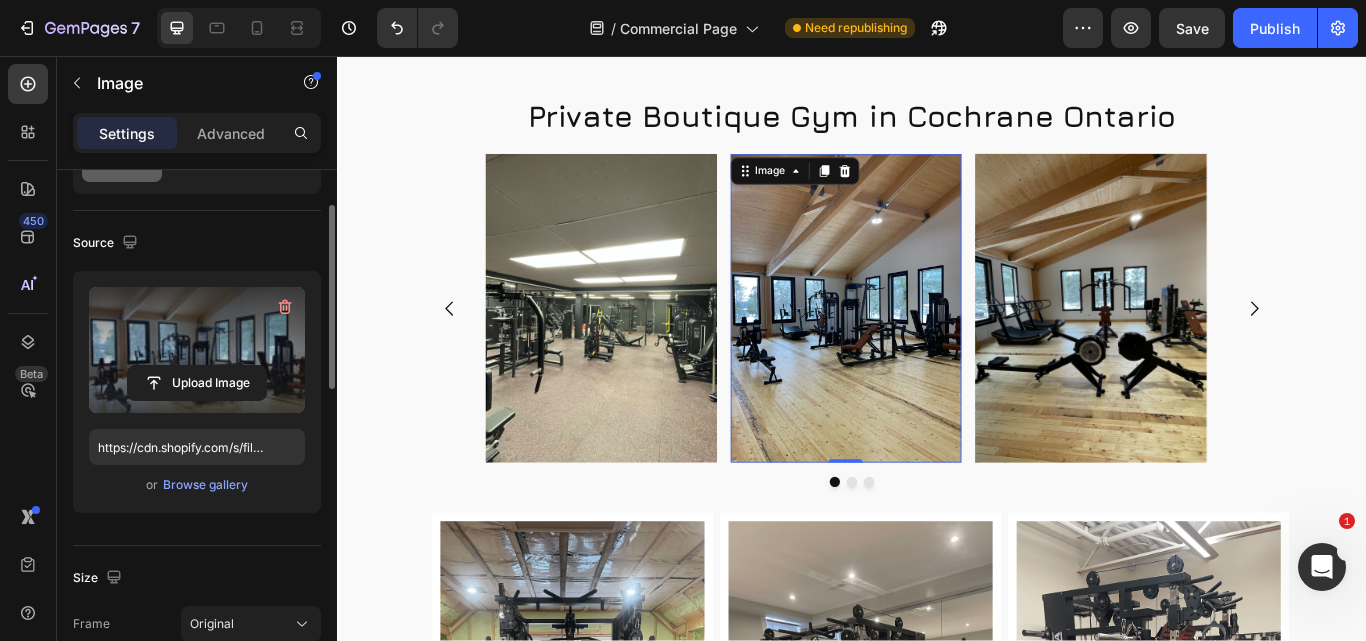 click at bounding box center [197, 350] 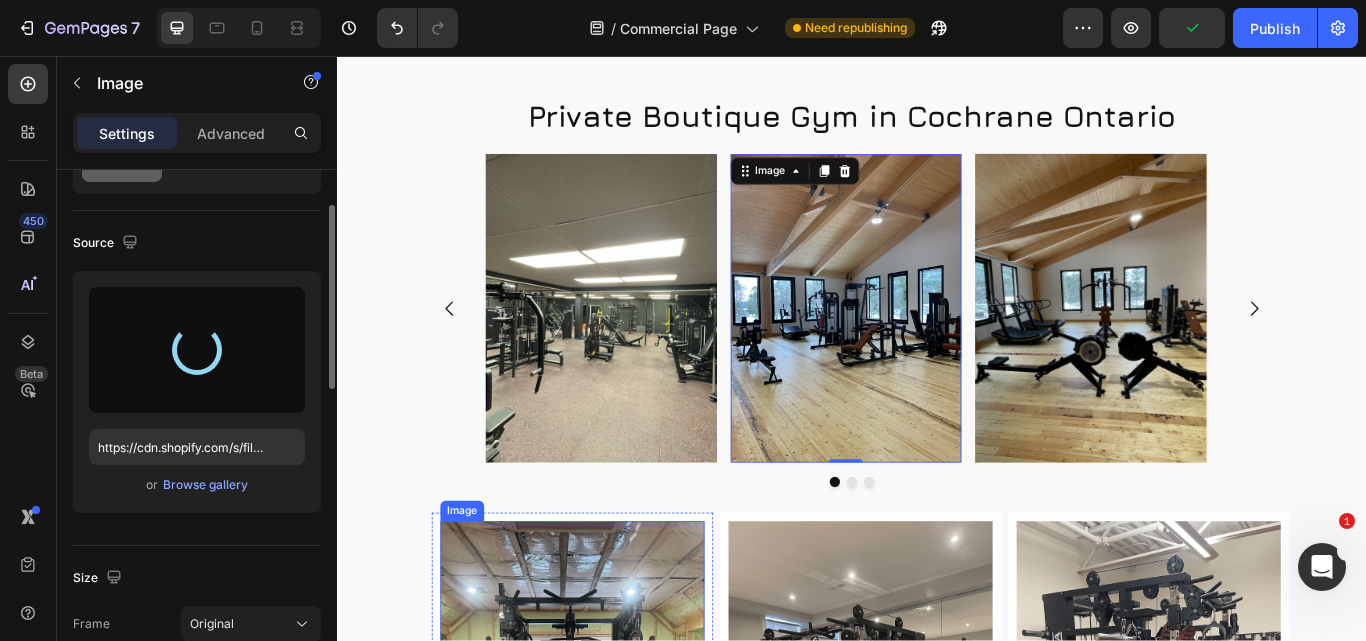 type on "https://cdn.shopify.com/s/files/1/0570/3339/2197/files/gempages_516092555671110776-eb5f63b5-9fd9-4e39-a9da-4fd6f39f9a5b.jpg" 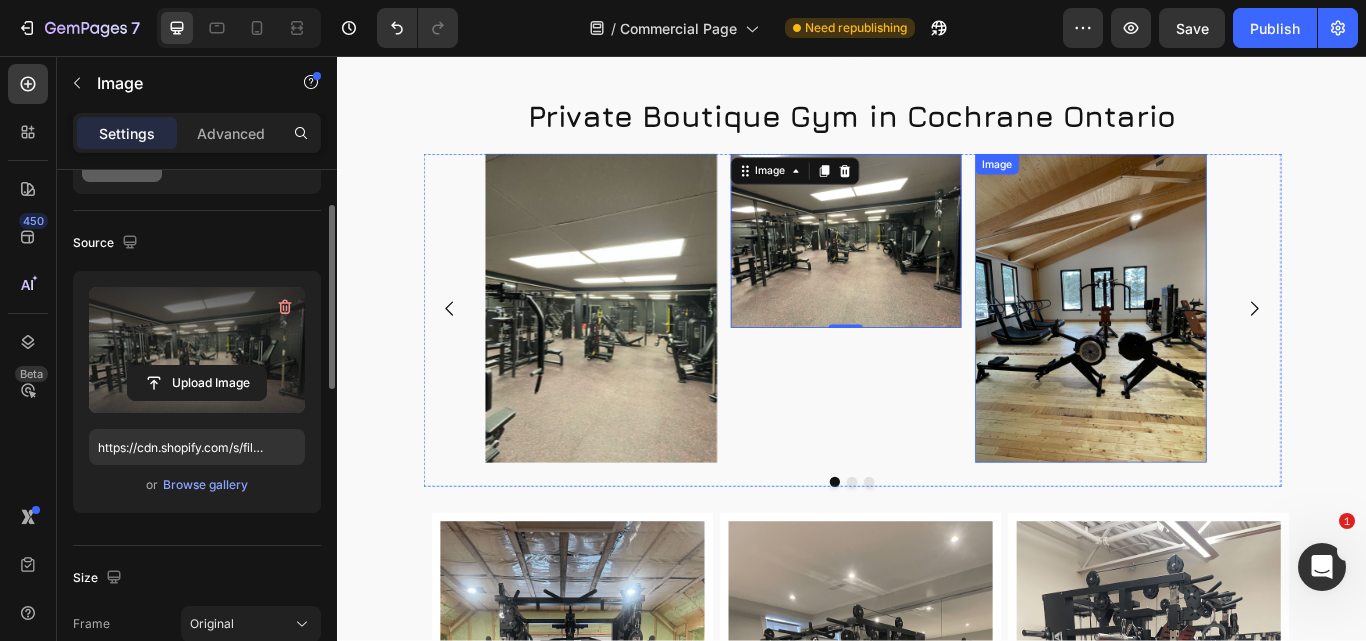 click at bounding box center [1215, 351] 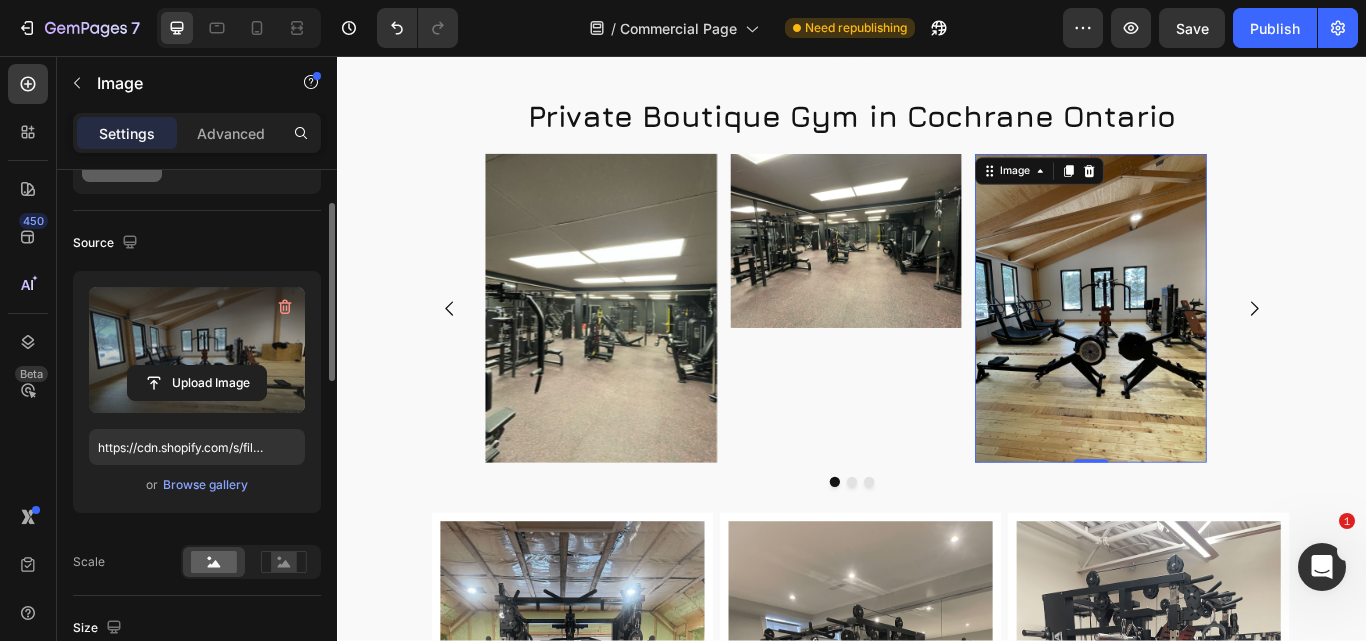 click at bounding box center [197, 350] 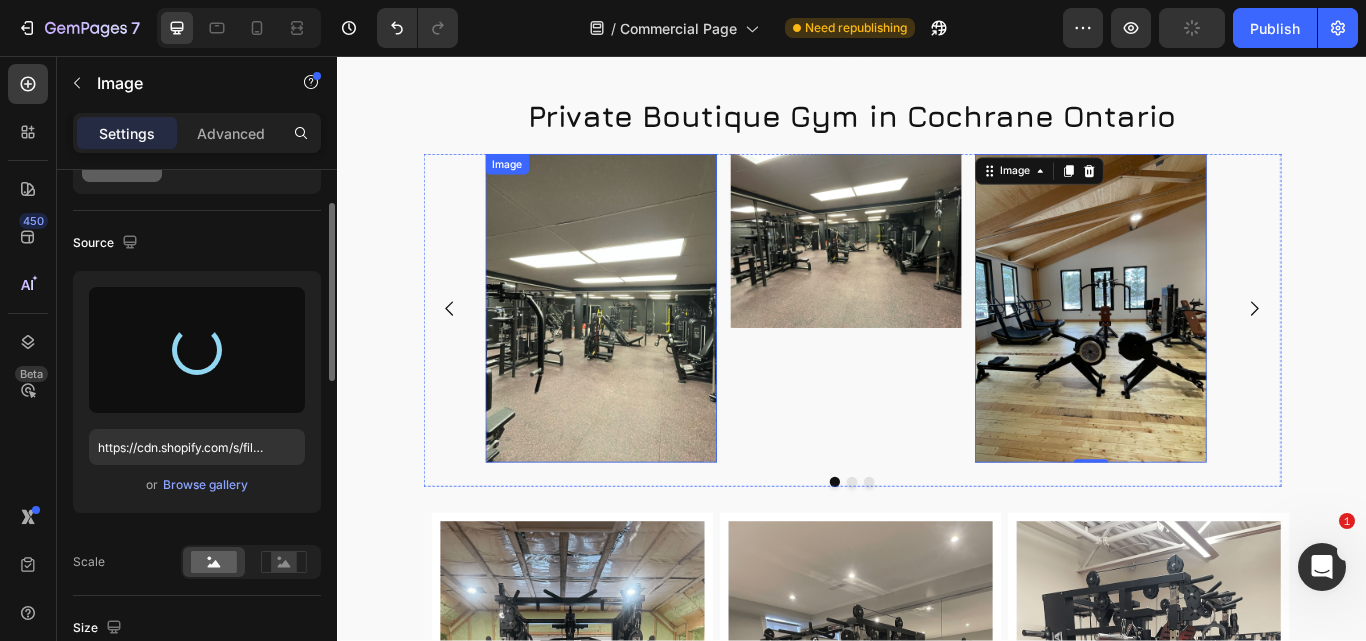 type on "https://cdn.shopify.com/s/files/1/0570/3339/2197/files/gempages_516092555671110776-7b4c61bf-d002-41dd-bafe-f42562bcf90f.jpg" 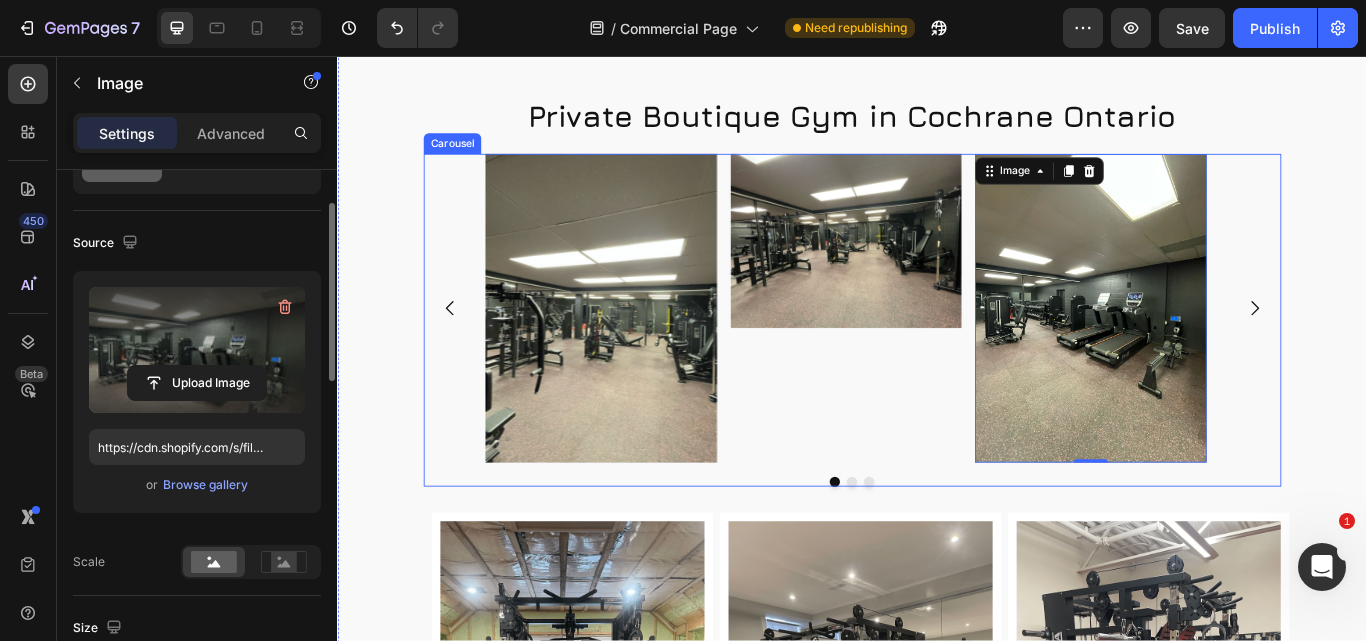 drag, startPoint x: 1384, startPoint y: 349, endPoint x: 1261, endPoint y: 363, distance: 123.79418 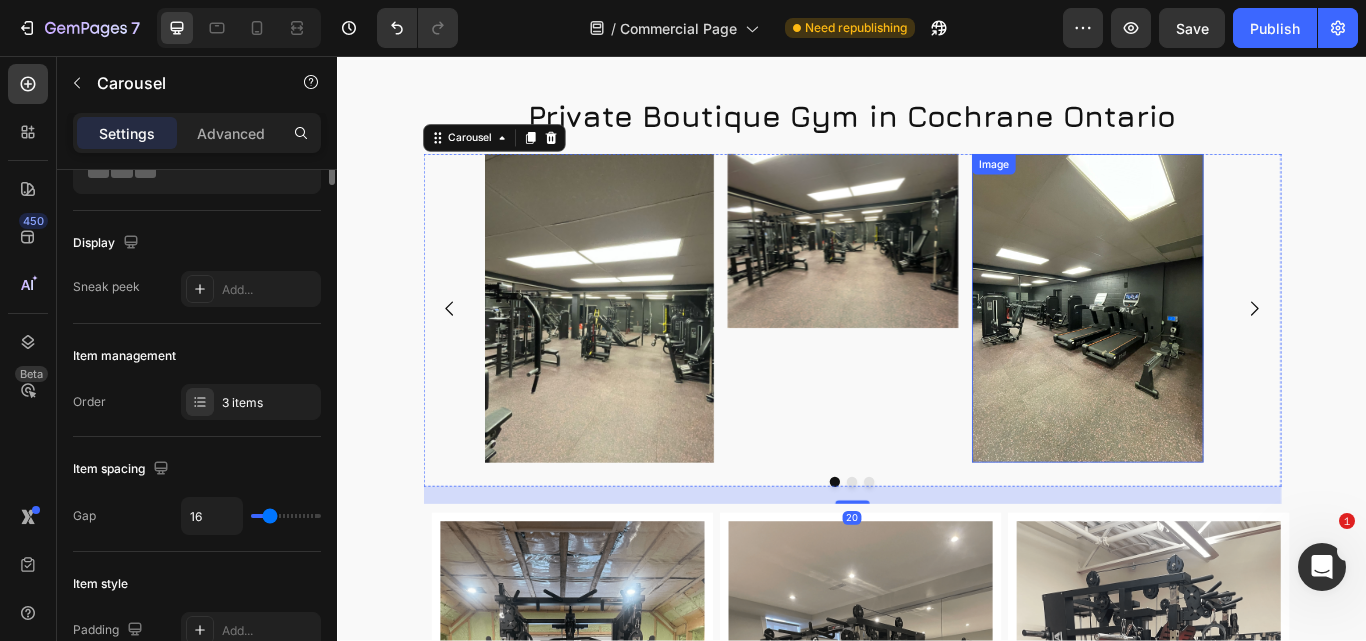 scroll, scrollTop: 0, scrollLeft: 0, axis: both 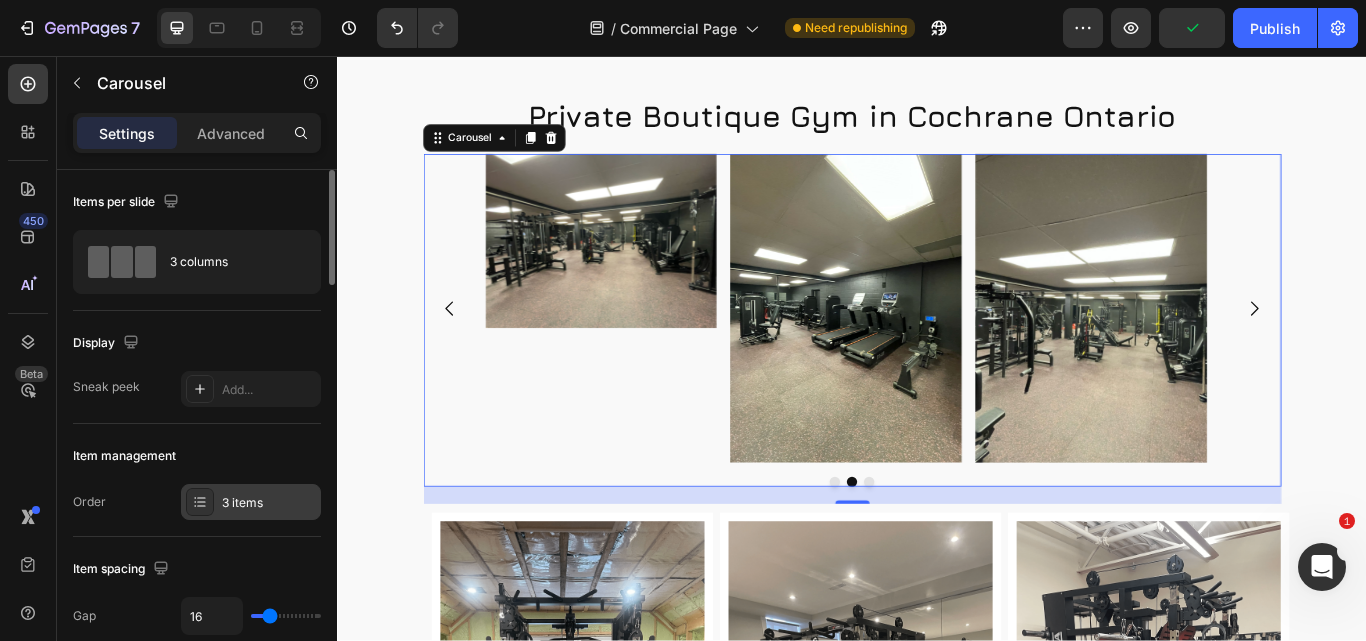 click on "3 items" at bounding box center [269, 503] 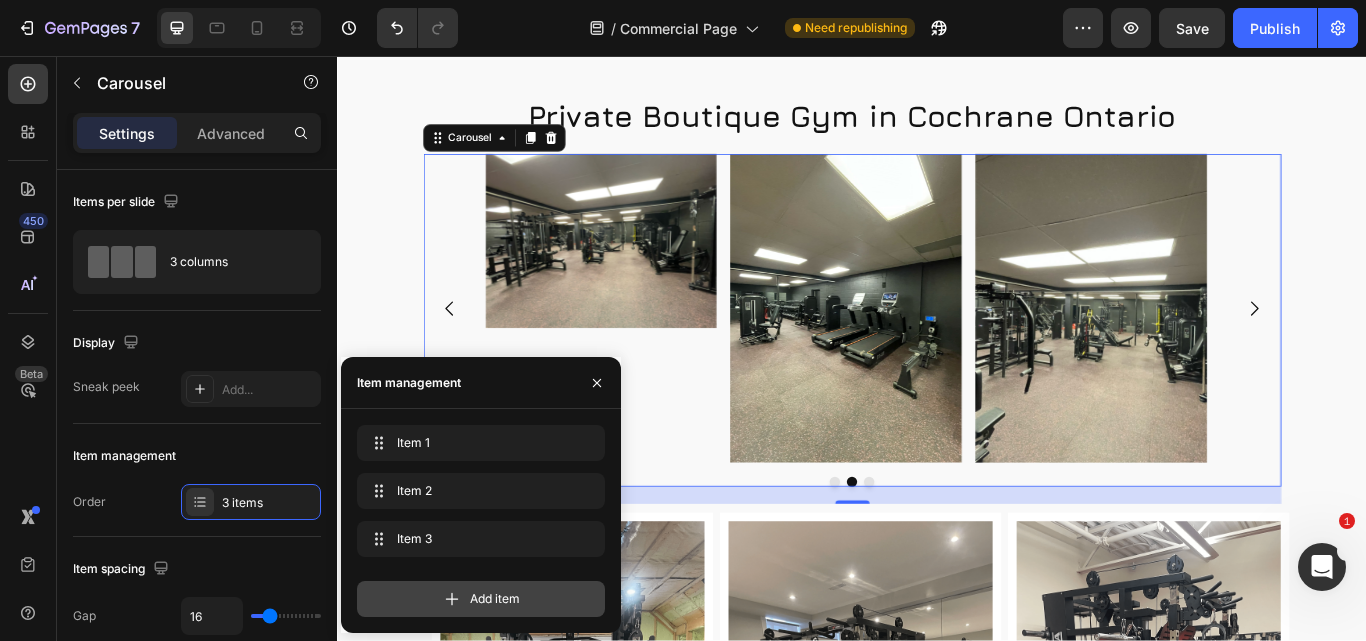 click on "Add item" at bounding box center [495, 599] 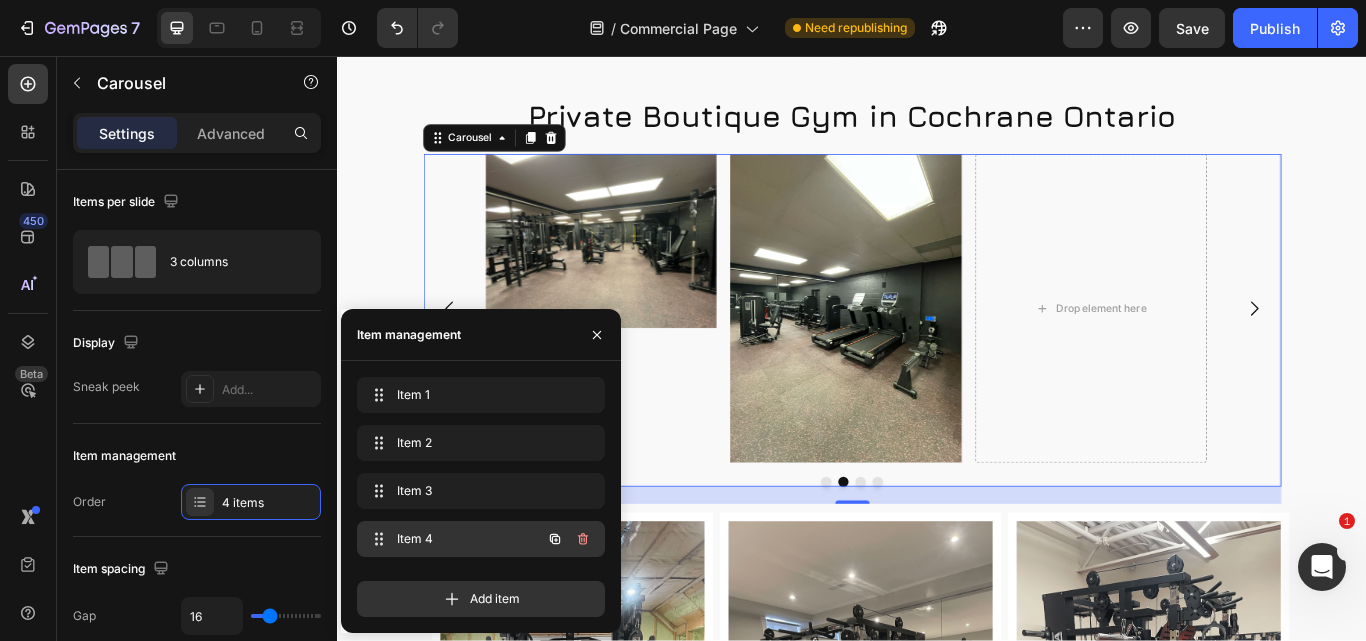 scroll, scrollTop: 4849, scrollLeft: 0, axis: vertical 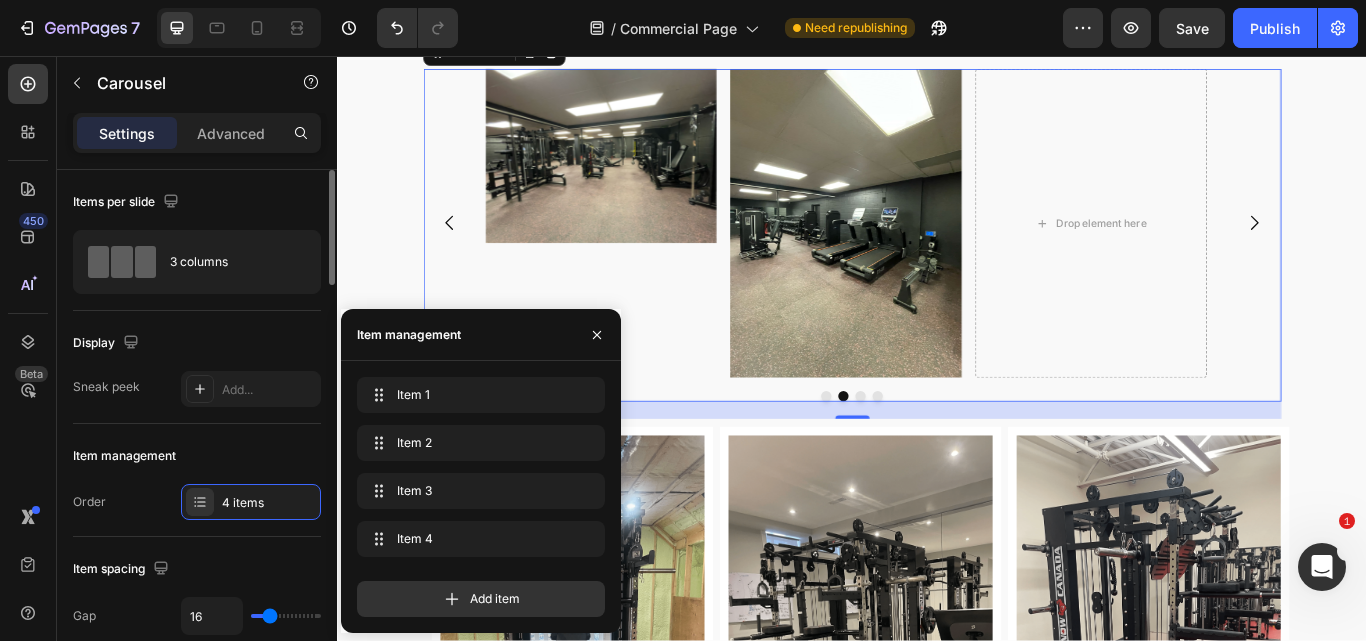 drag, startPoint x: 476, startPoint y: 601, endPoint x: 247, endPoint y: 343, distance: 344.971 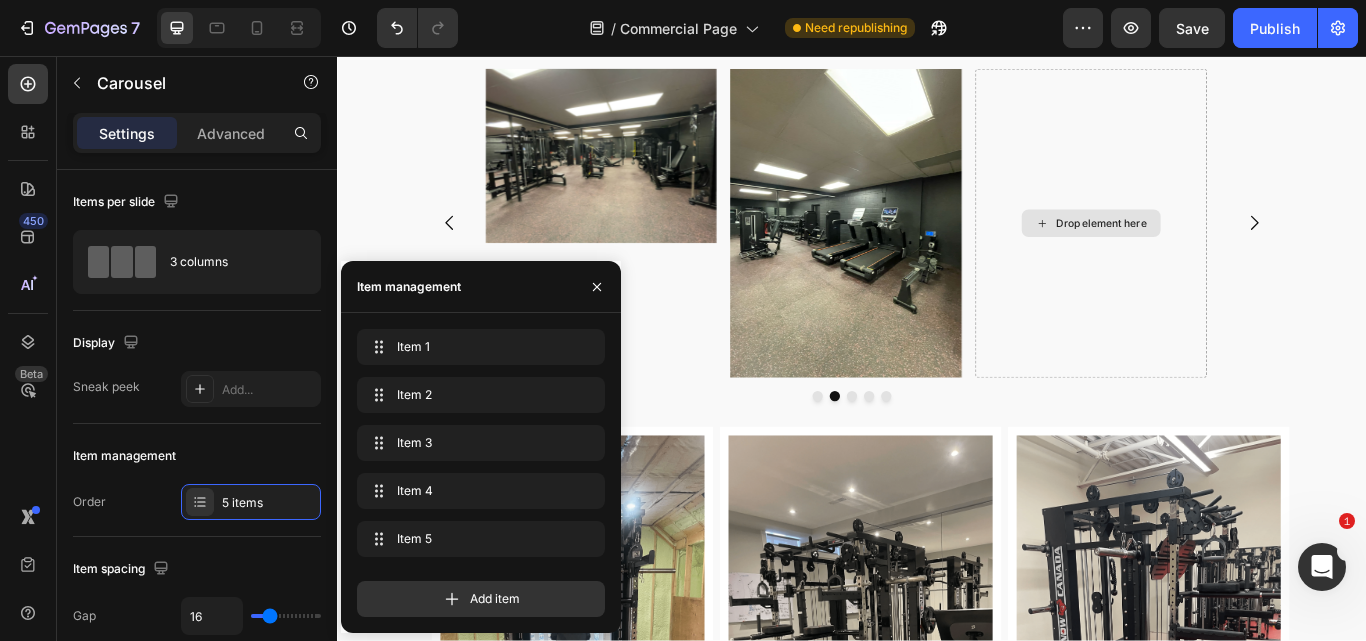 click on "Drop element here" at bounding box center (1215, 251) 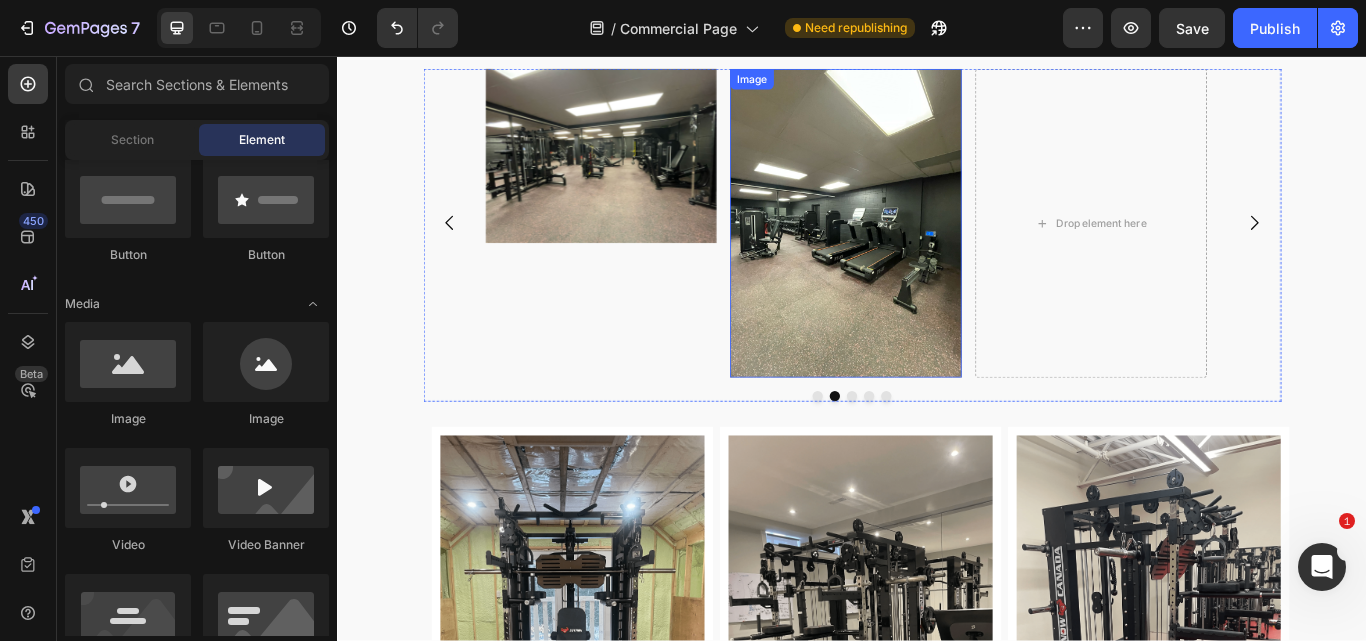 click on "Image" at bounding box center [930, 251] 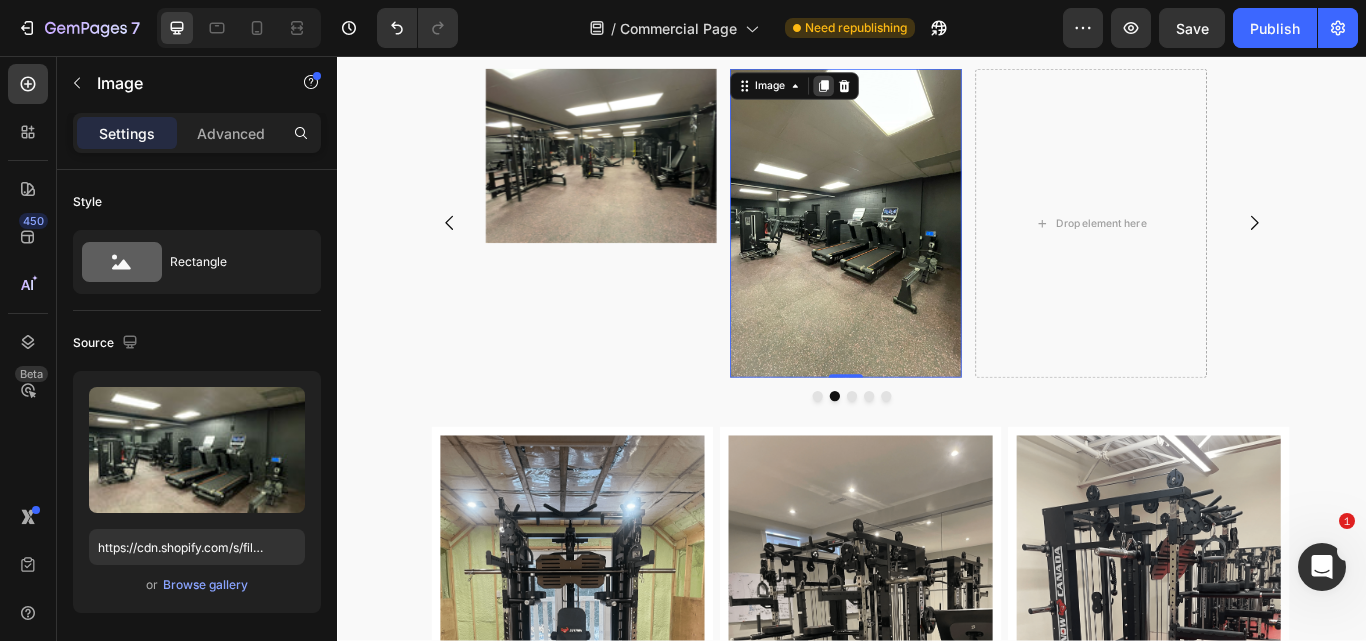 click 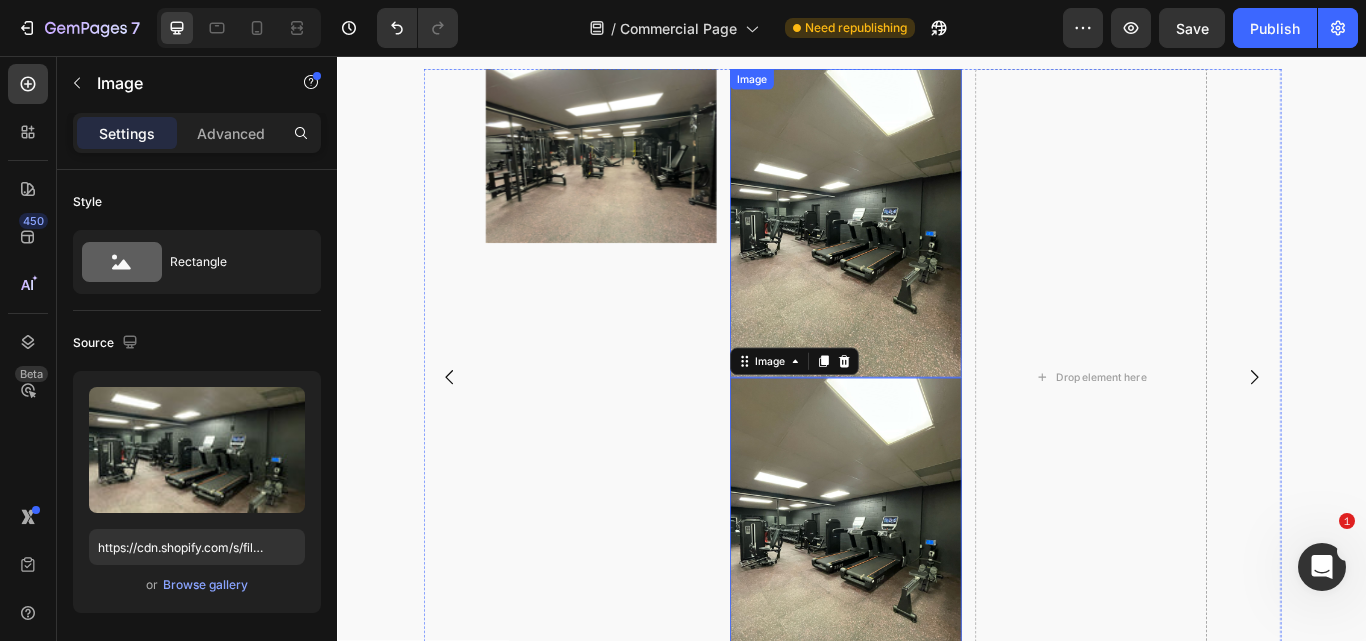 click on "Image" at bounding box center (930, 251) 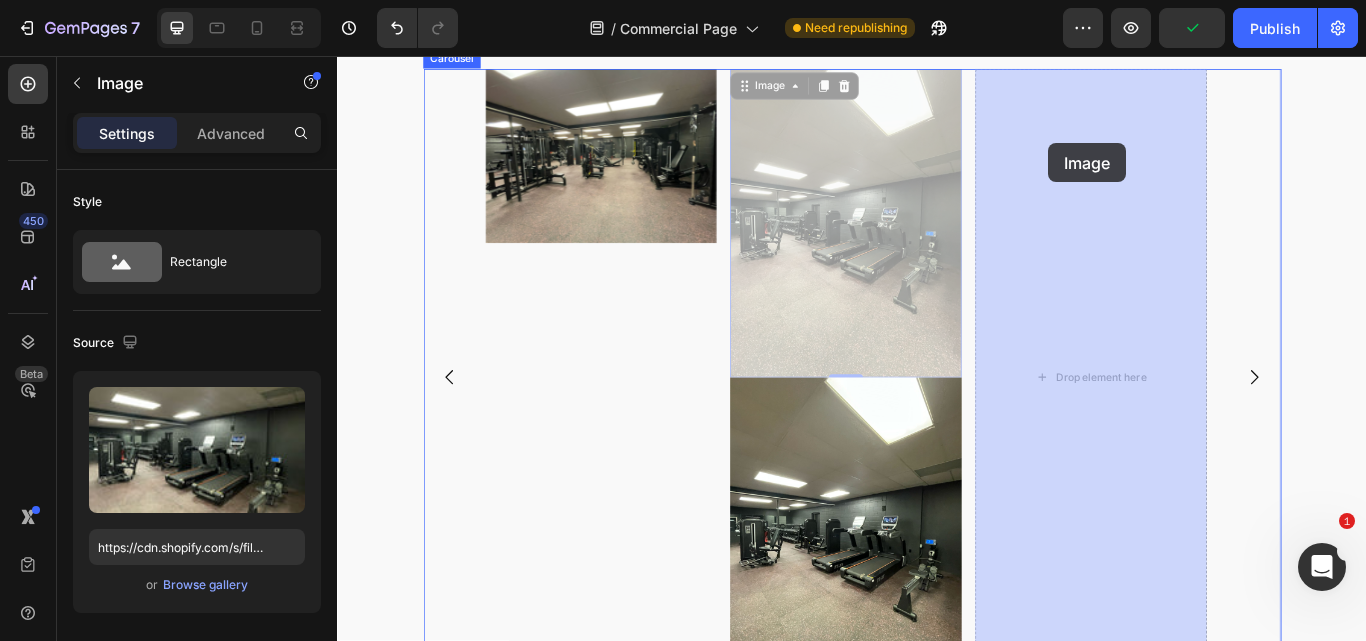drag, startPoint x: 850, startPoint y: 88, endPoint x: 1166, endPoint y: 158, distance: 323.6603 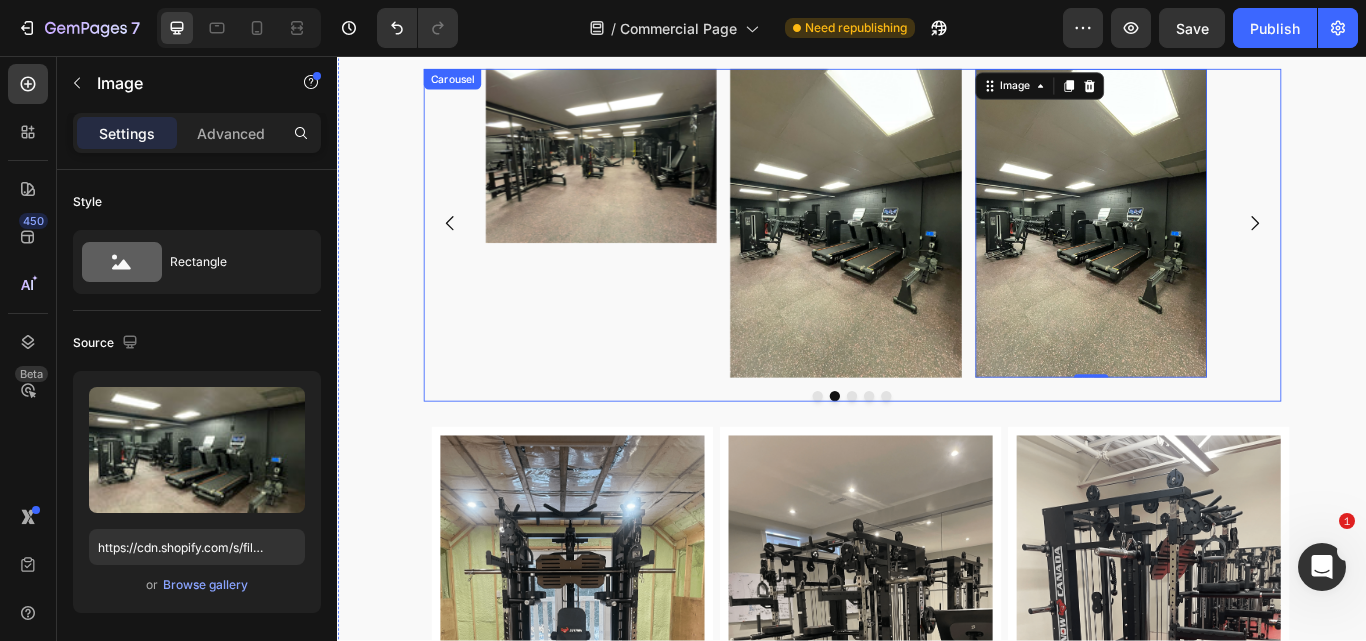 click 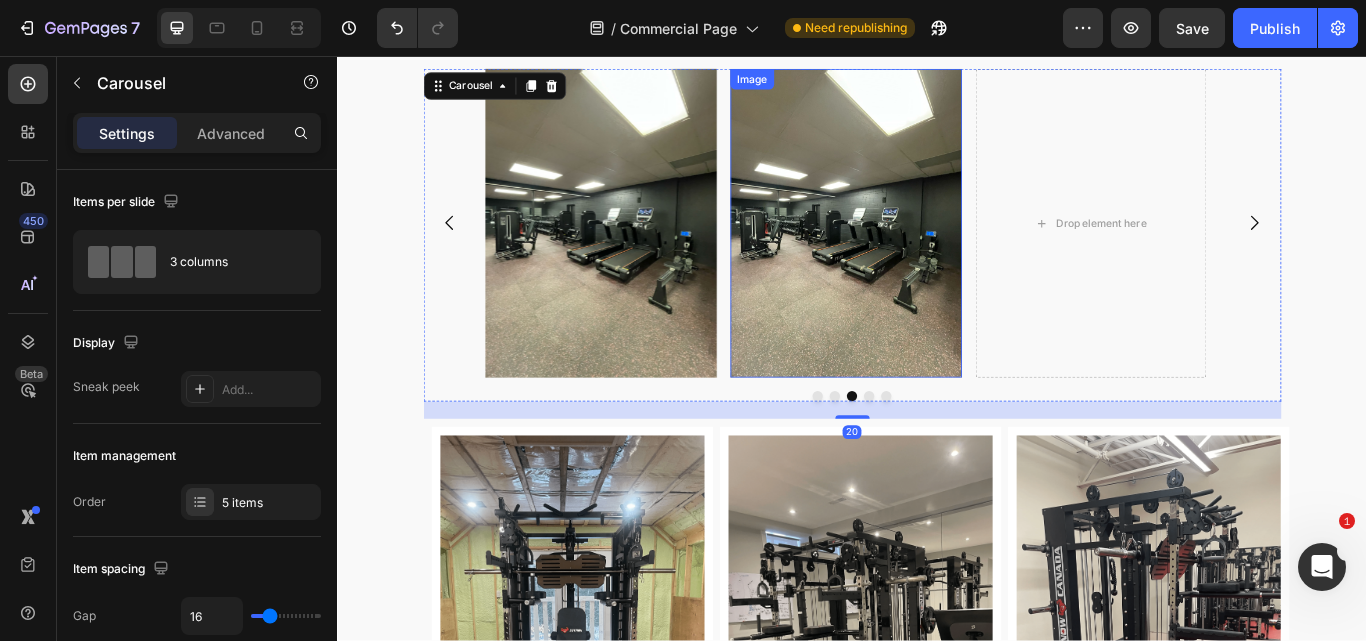 click at bounding box center (930, 251) 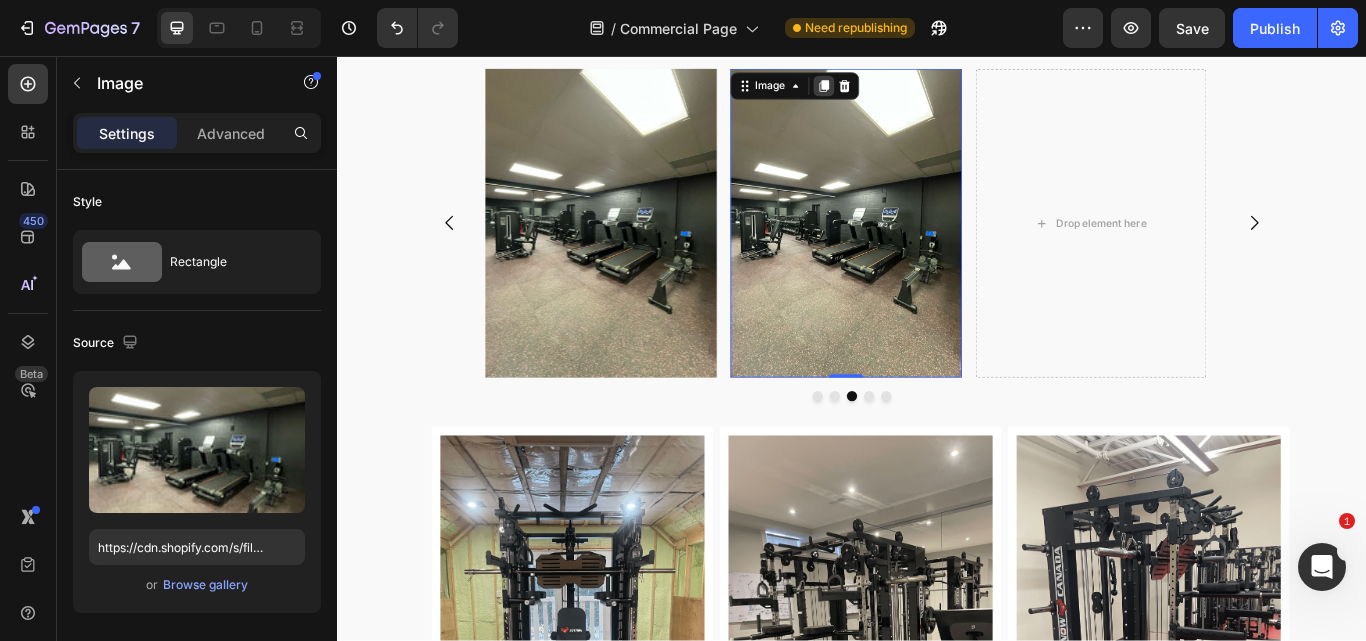 click 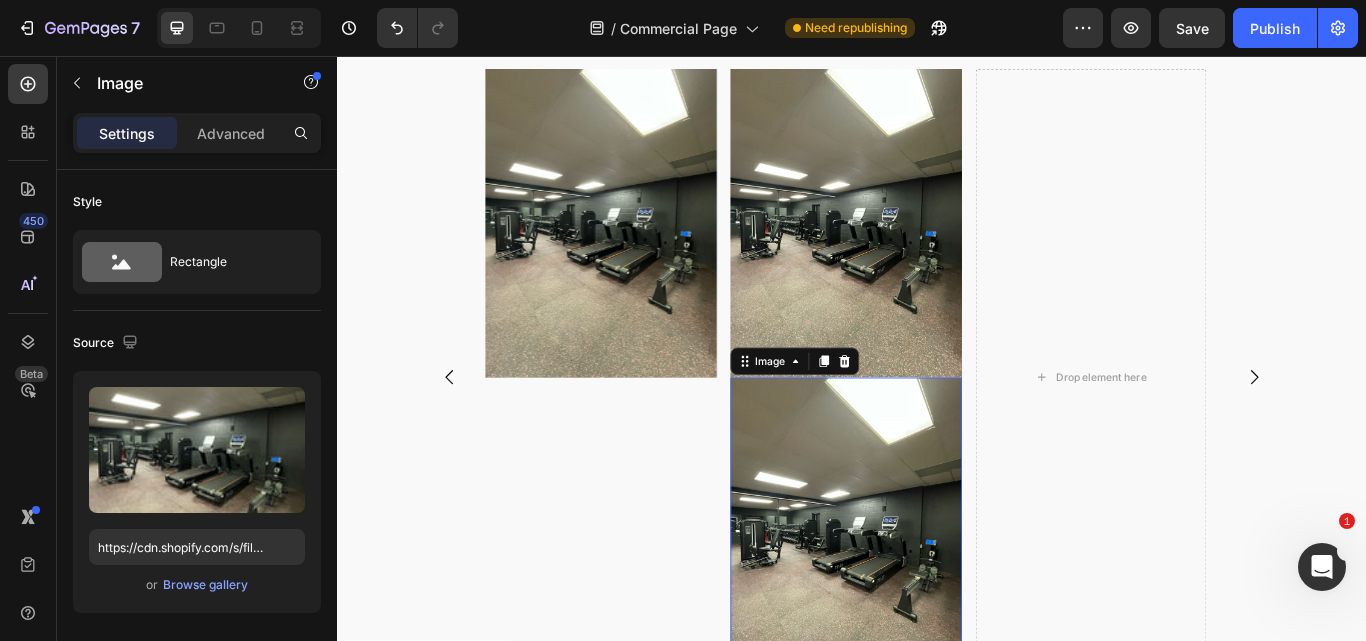 click at bounding box center [930, 611] 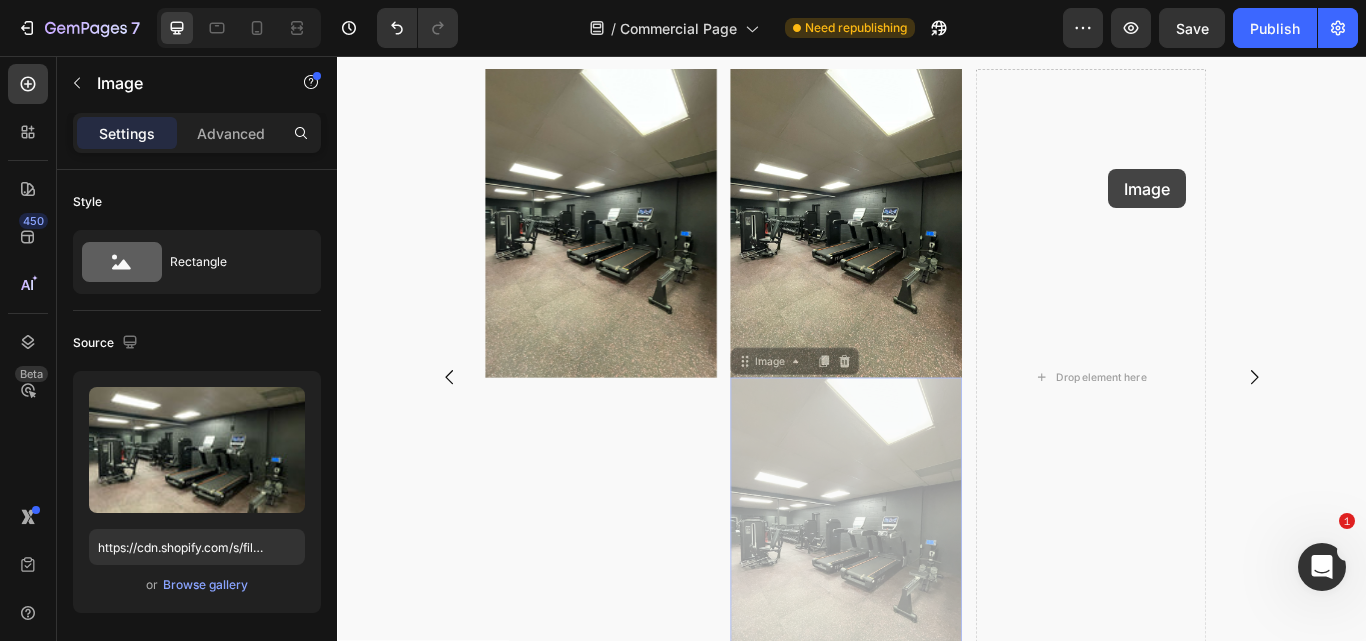 scroll, scrollTop: 4633, scrollLeft: 0, axis: vertical 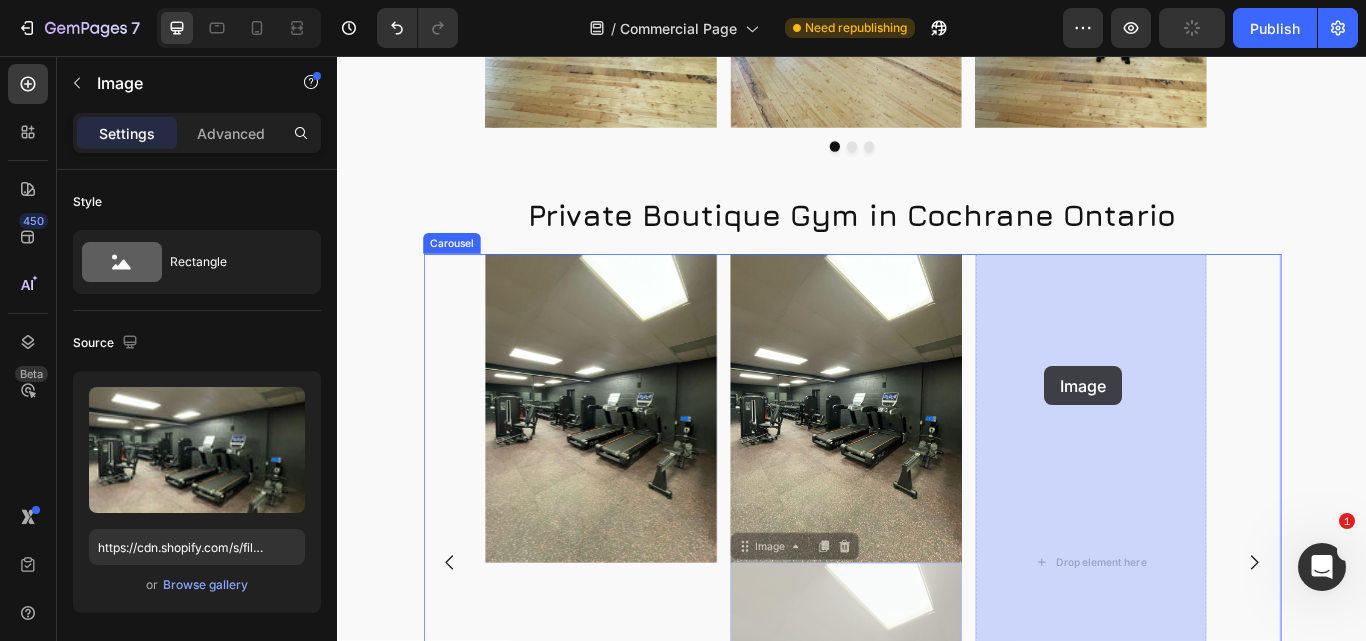 drag, startPoint x: 844, startPoint y: 414, endPoint x: 1162, endPoint y: 418, distance: 318.02515 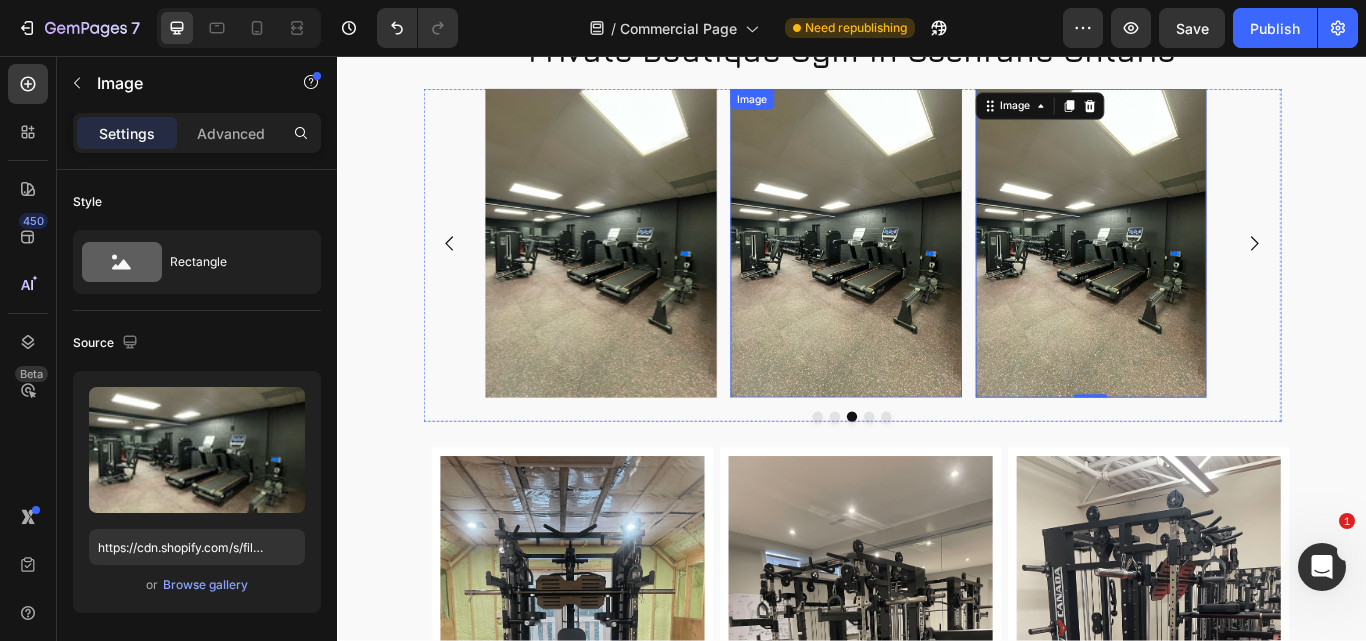 scroll, scrollTop: 4833, scrollLeft: 0, axis: vertical 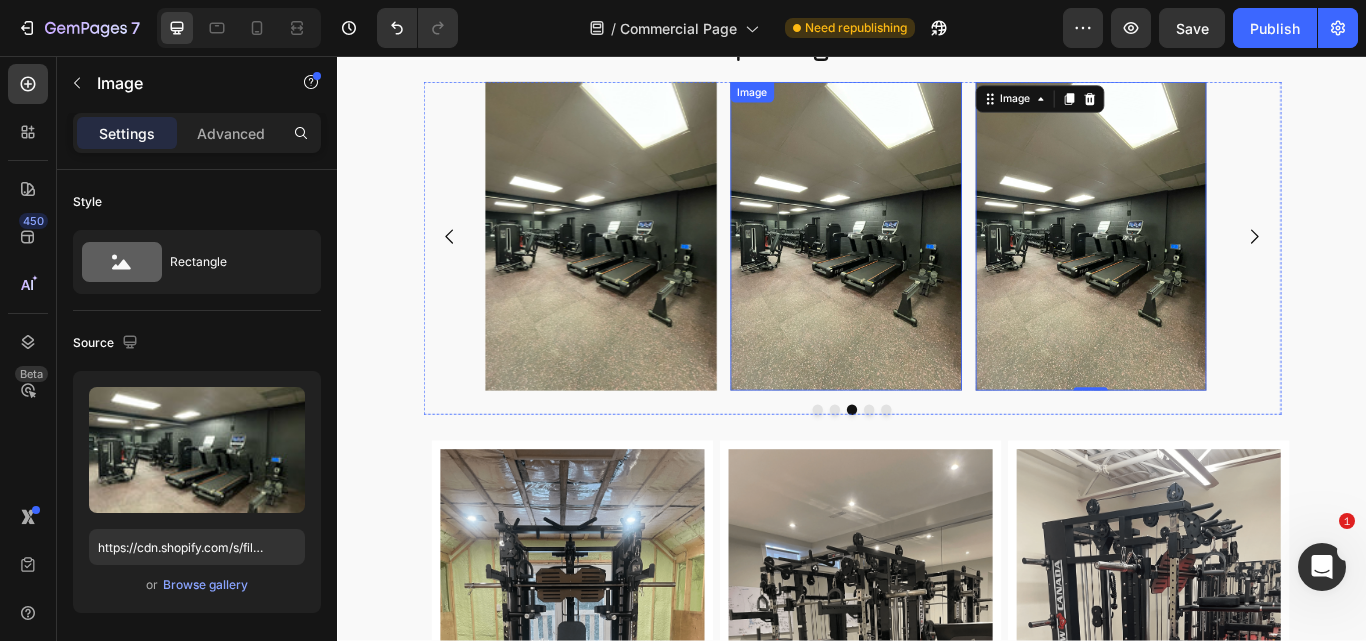 click at bounding box center (930, 267) 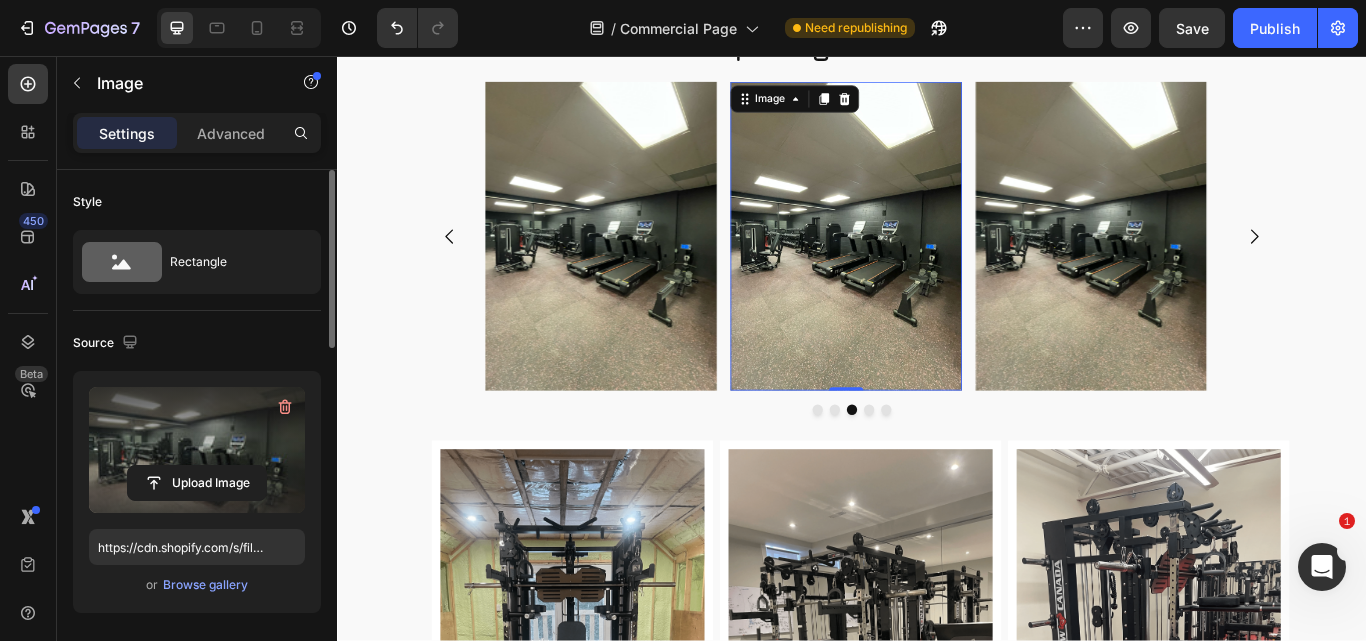 click at bounding box center [197, 450] 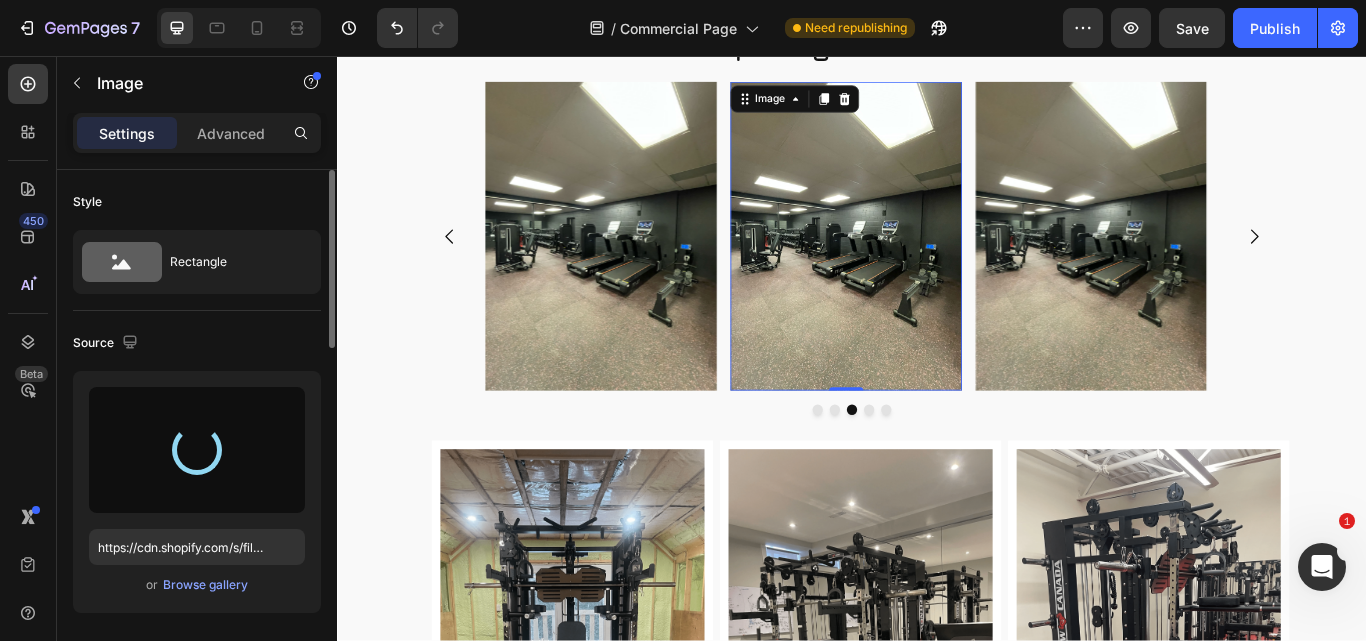 type on "https://cdn.shopify.com/s/files/1/0570/3339/2197/files/gempages_516092555671110776-d5e96959-28f1-4973-9734-f54f197b1fd8.jpg" 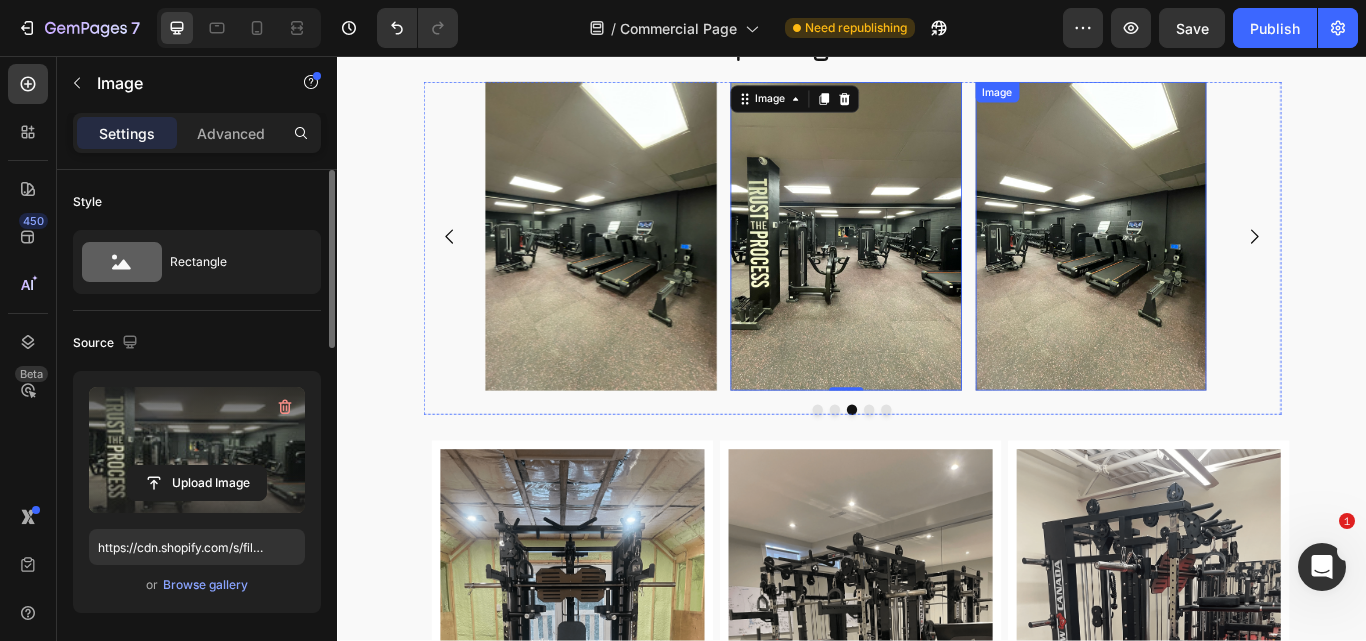 click at bounding box center [1215, 267] 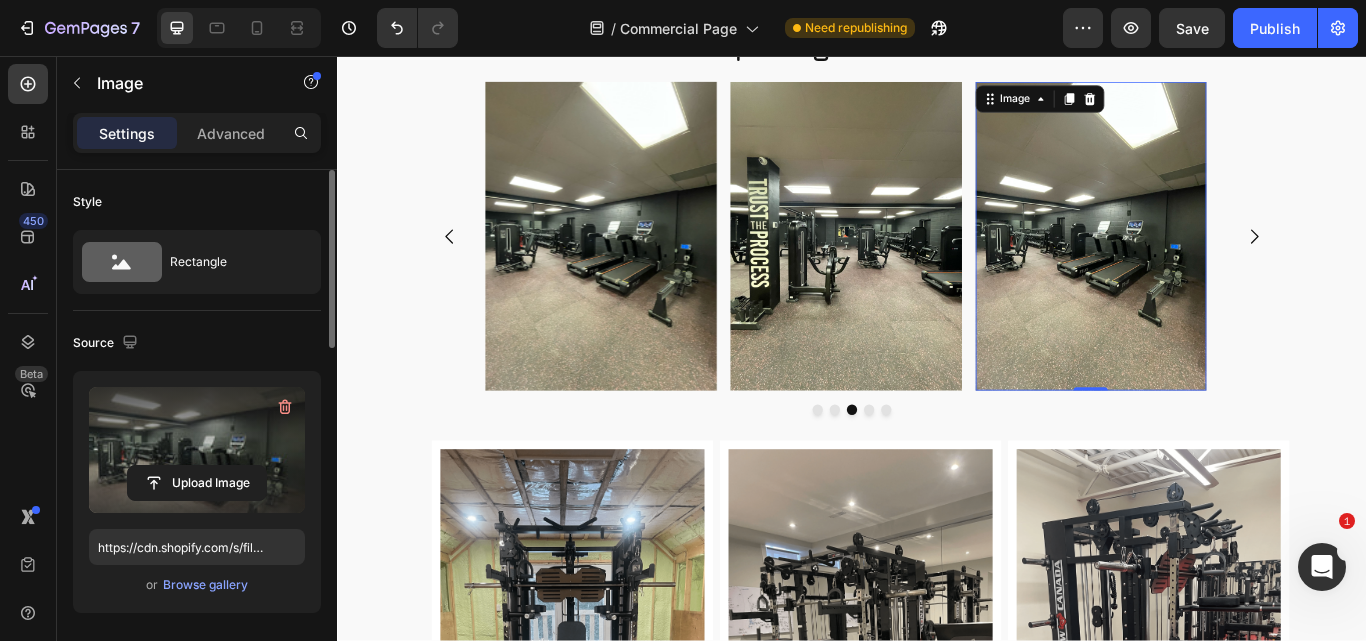 click at bounding box center (197, 450) 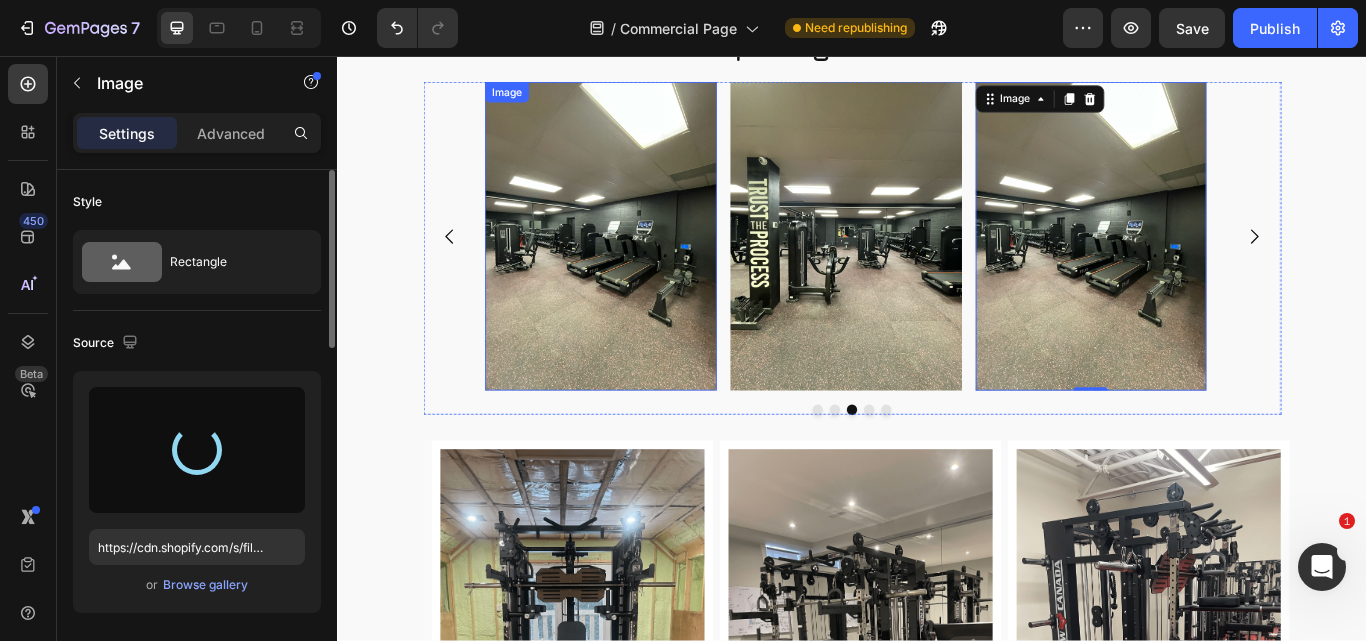type on "https://cdn.shopify.com/s/files/1/0570/3339/2197/files/gempages_516092555671110776-a31b3a64-3024-404d-ac4b-300e72851489.jpg" 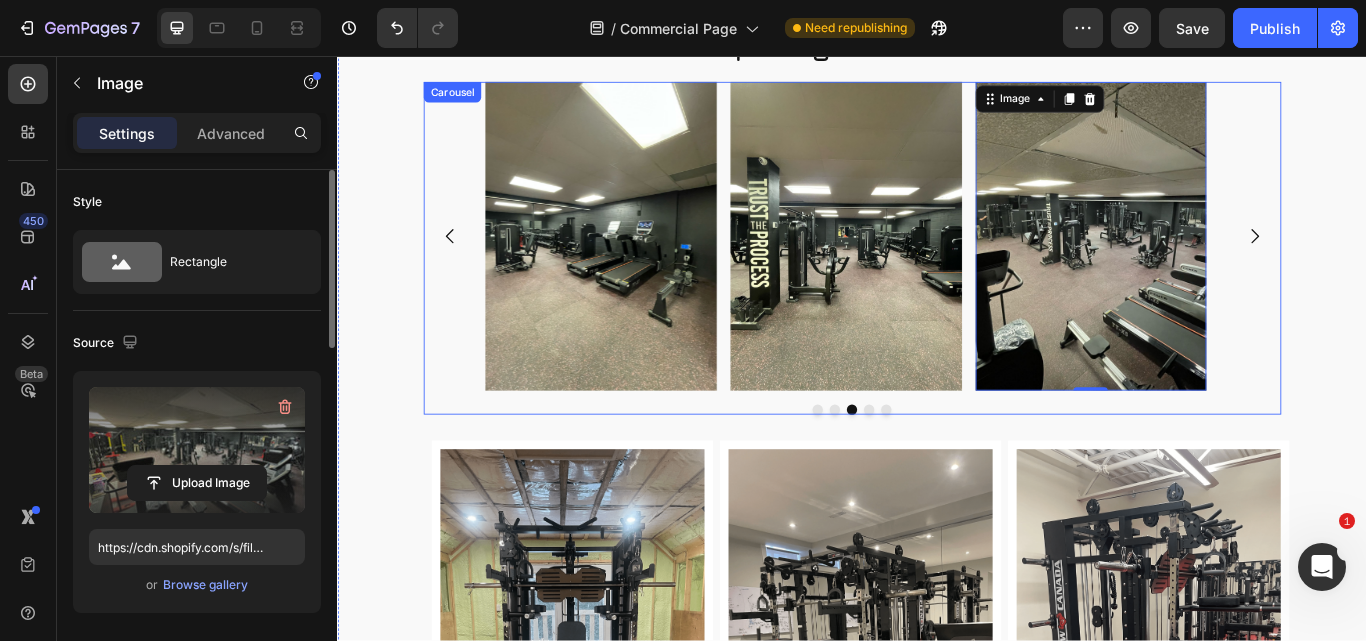 click 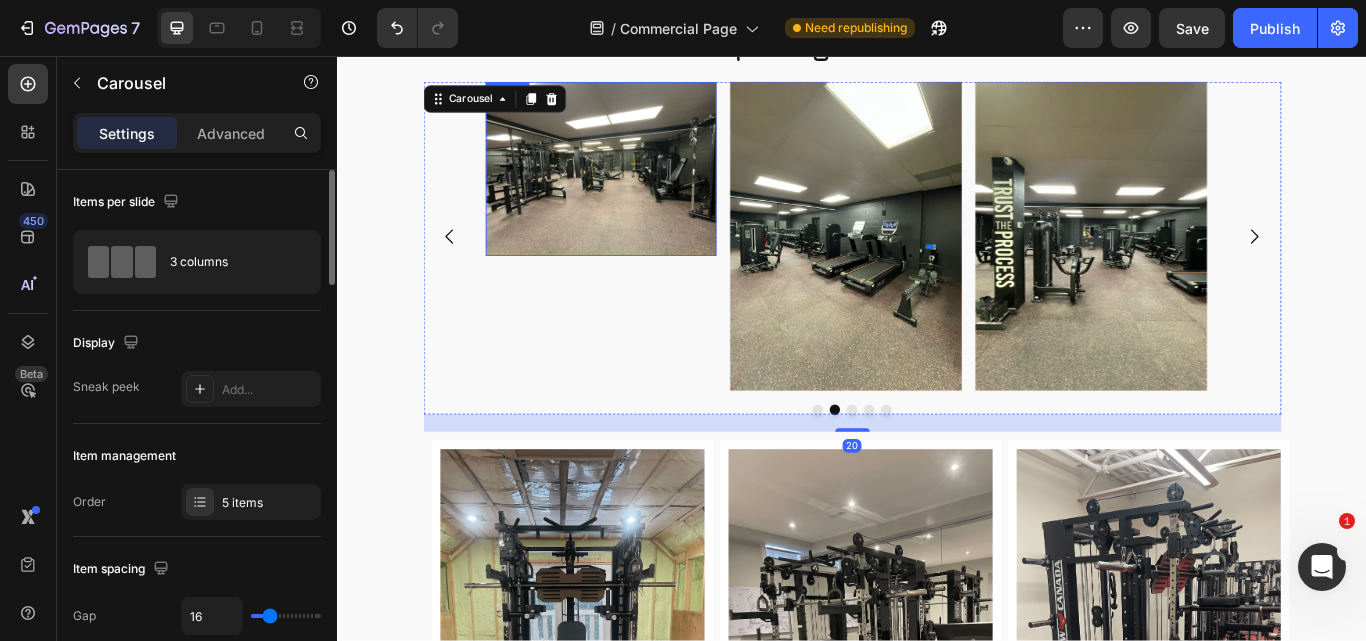 click at bounding box center [644, 188] 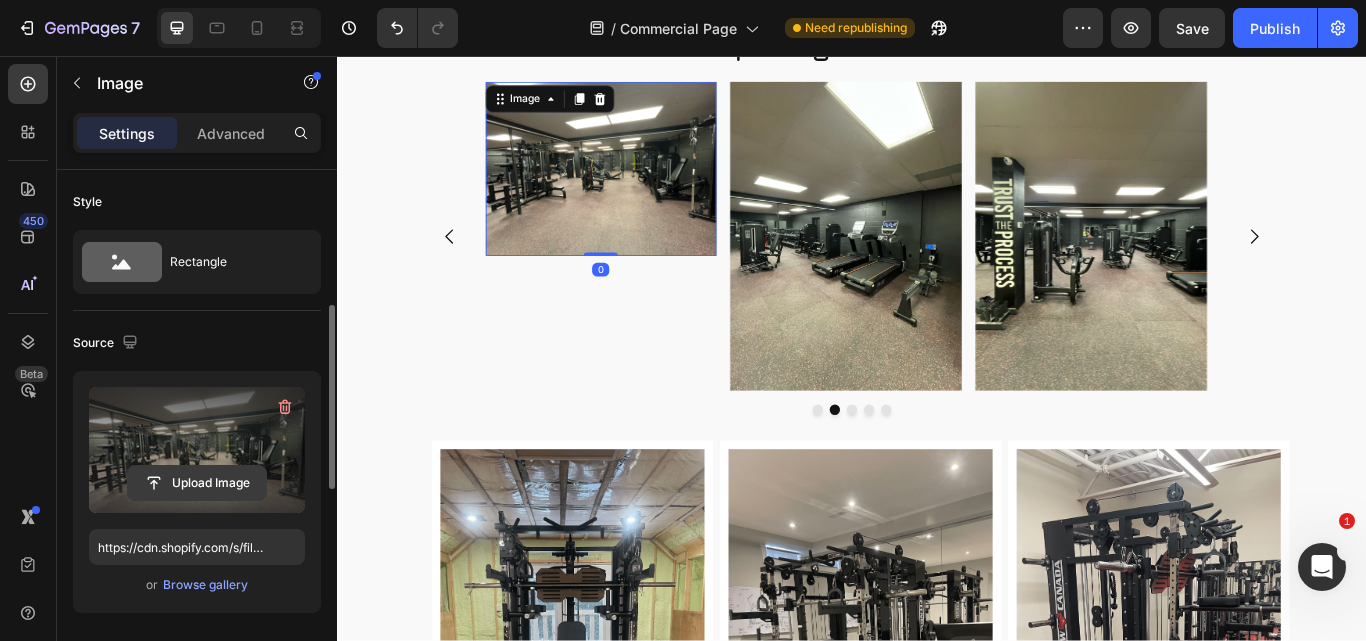 scroll, scrollTop: 300, scrollLeft: 0, axis: vertical 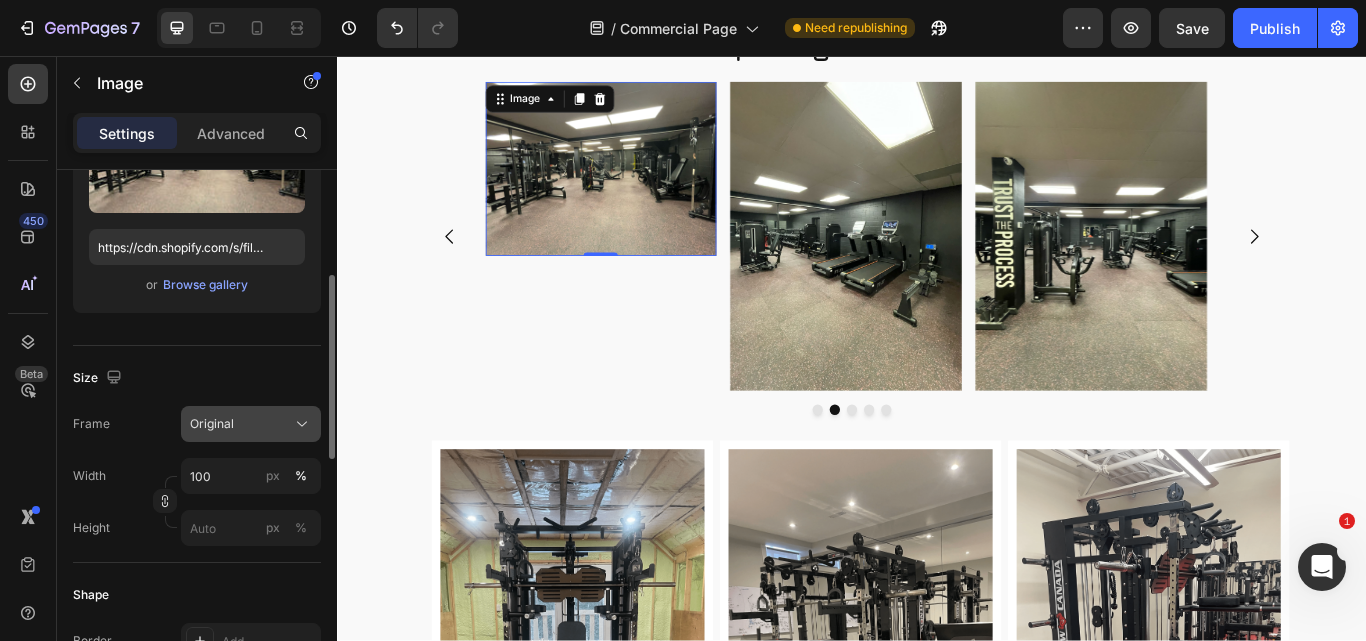 click on "Original" 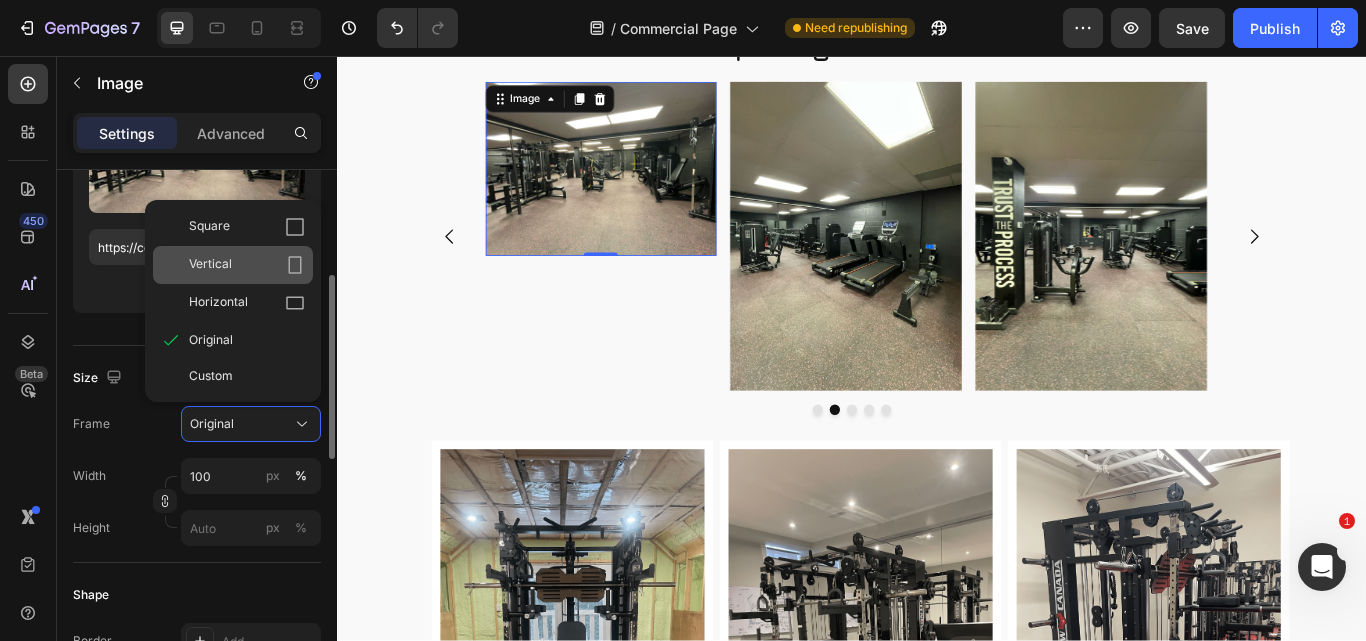 click on "Vertical" at bounding box center (247, 265) 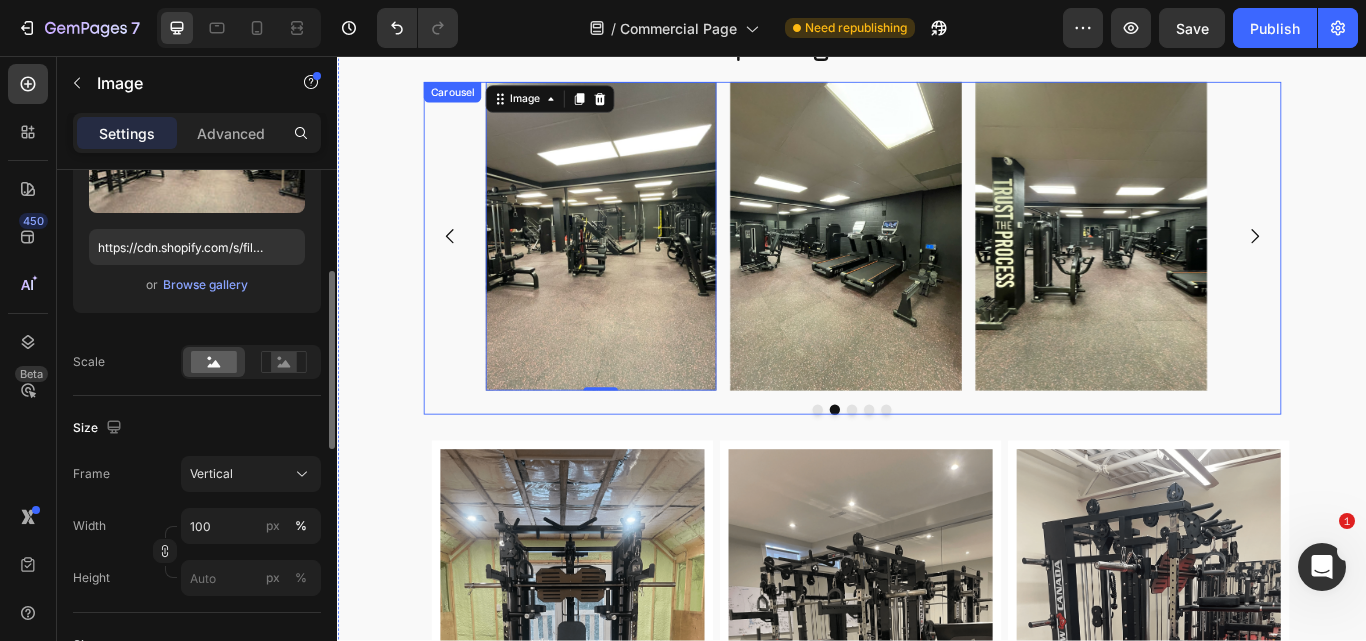 click 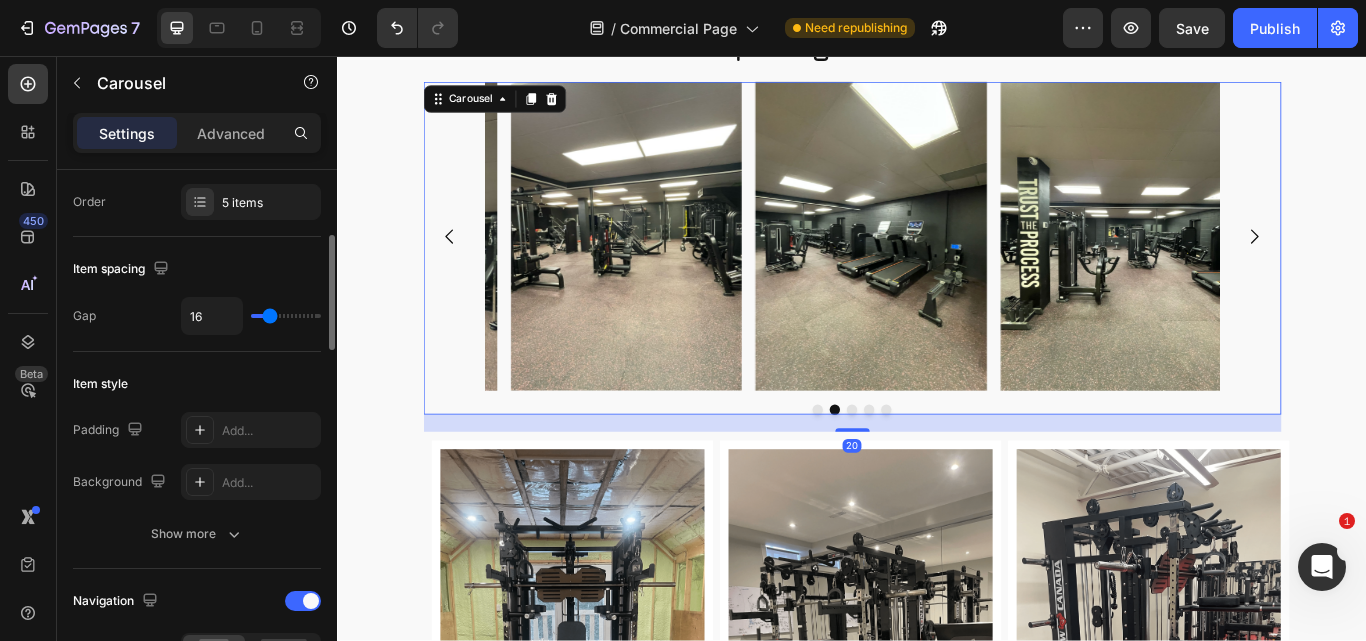 scroll, scrollTop: 0, scrollLeft: 0, axis: both 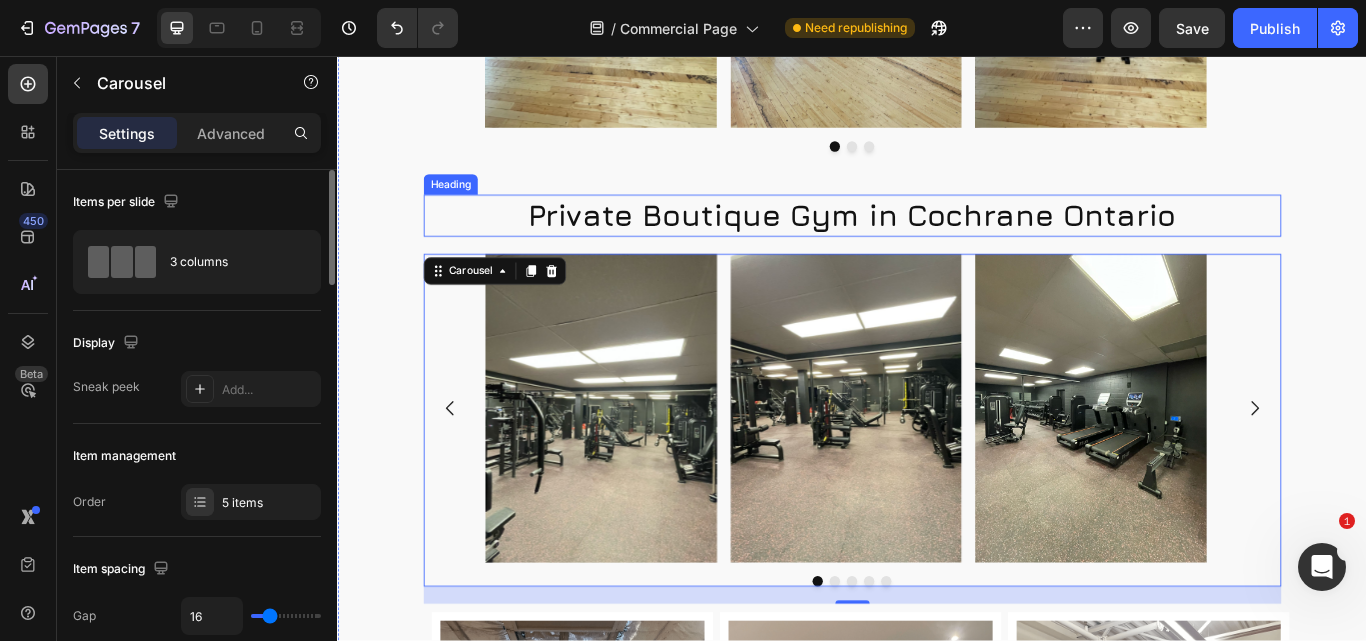 click on "Private Boutique Gym in Cochrane Ontario" at bounding box center (937, 243) 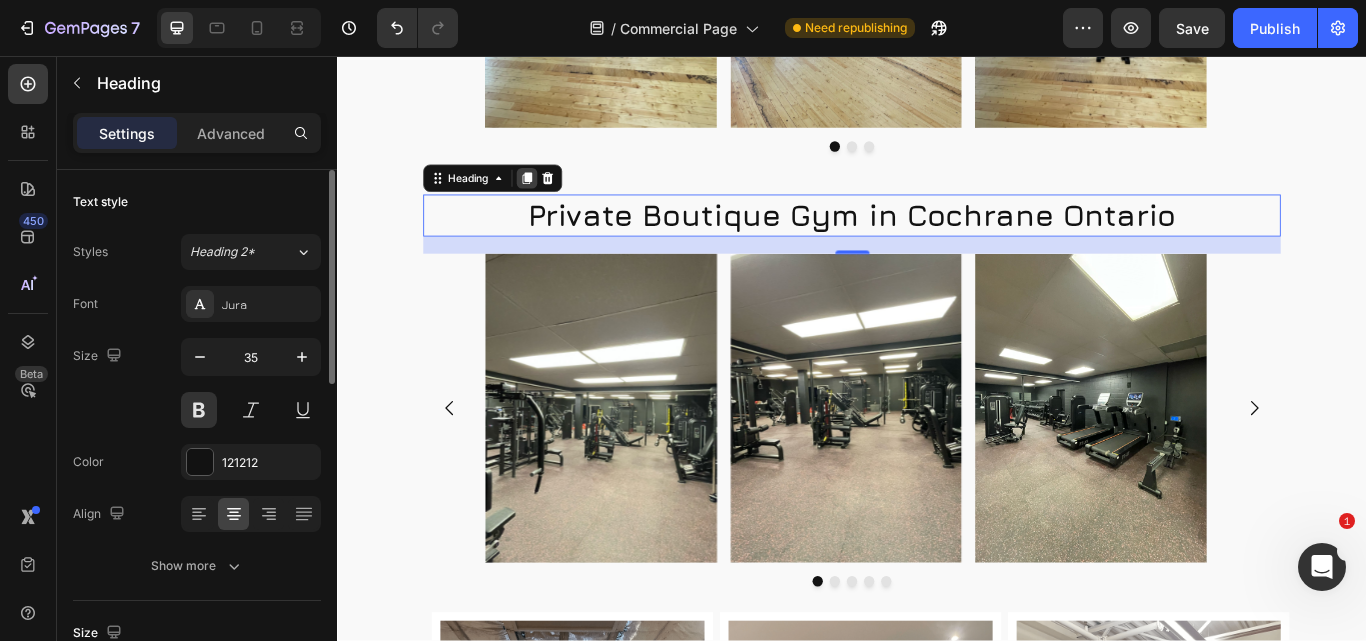click 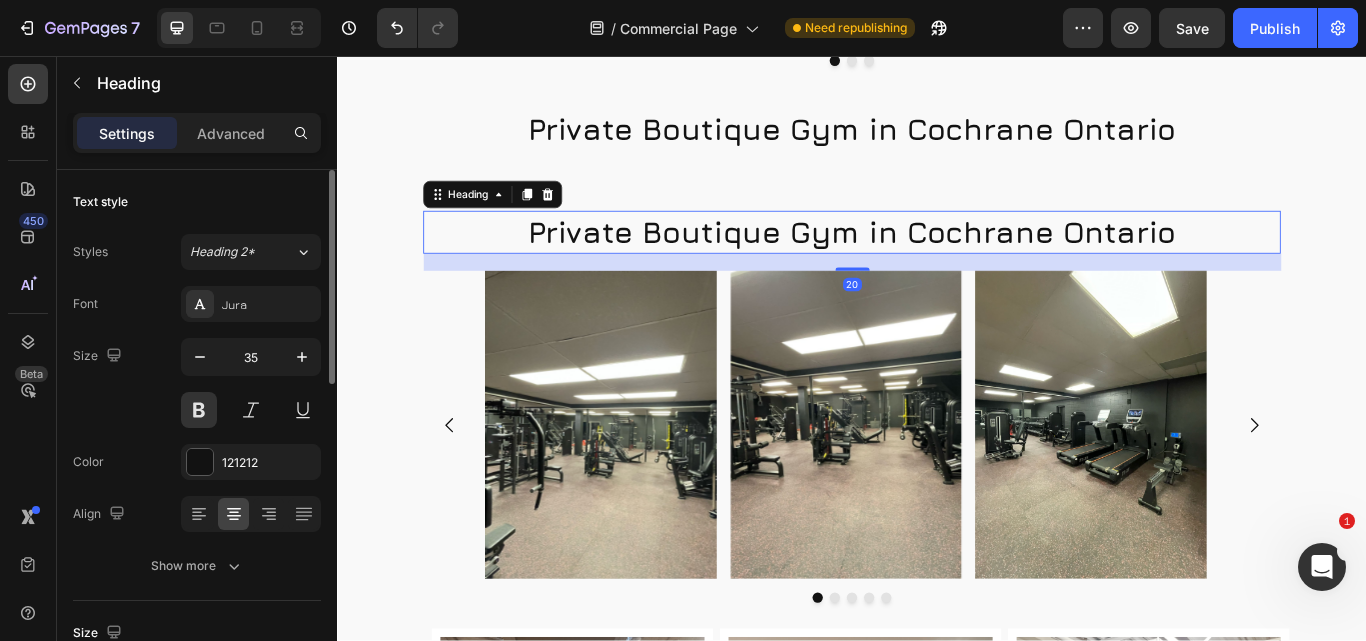 scroll, scrollTop: 4833, scrollLeft: 0, axis: vertical 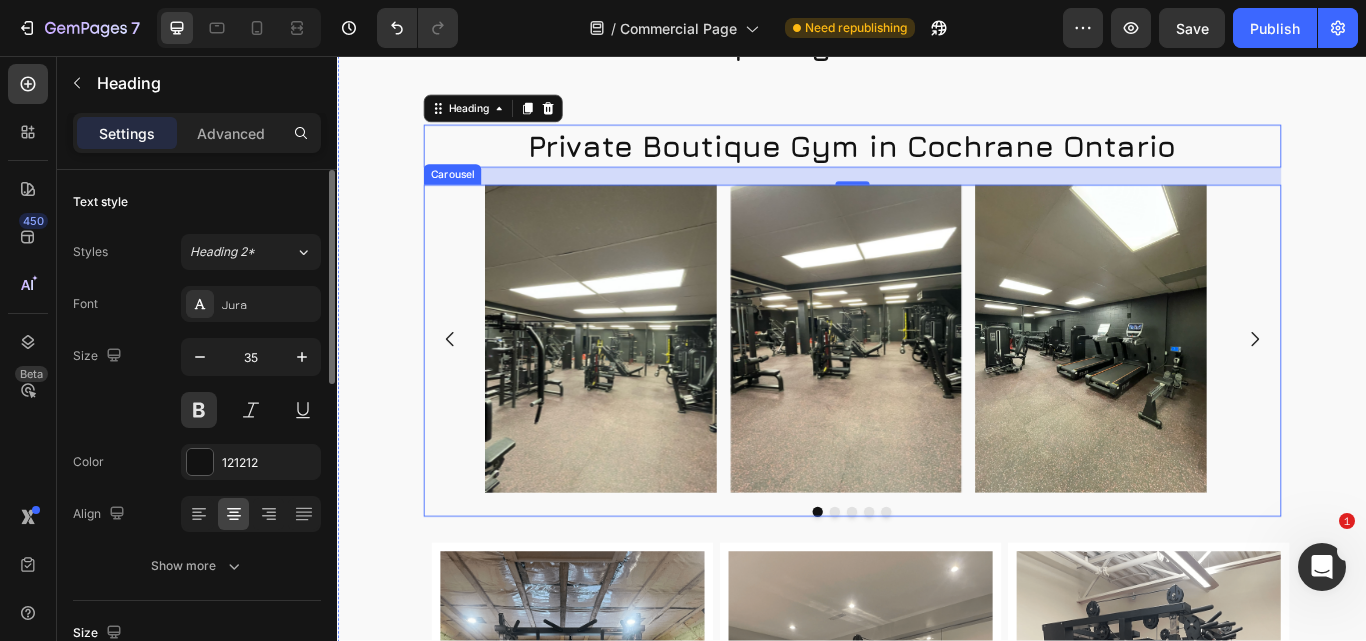 click on "Image Image Image Image Image" at bounding box center [937, 387] 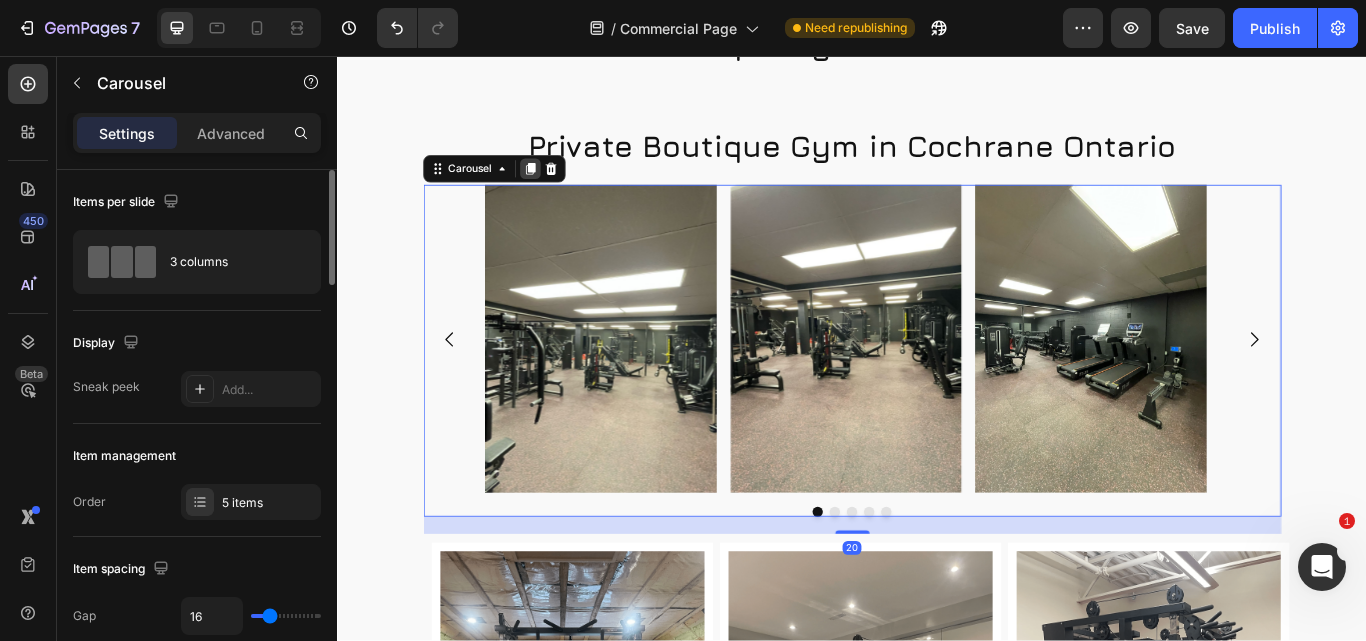 click 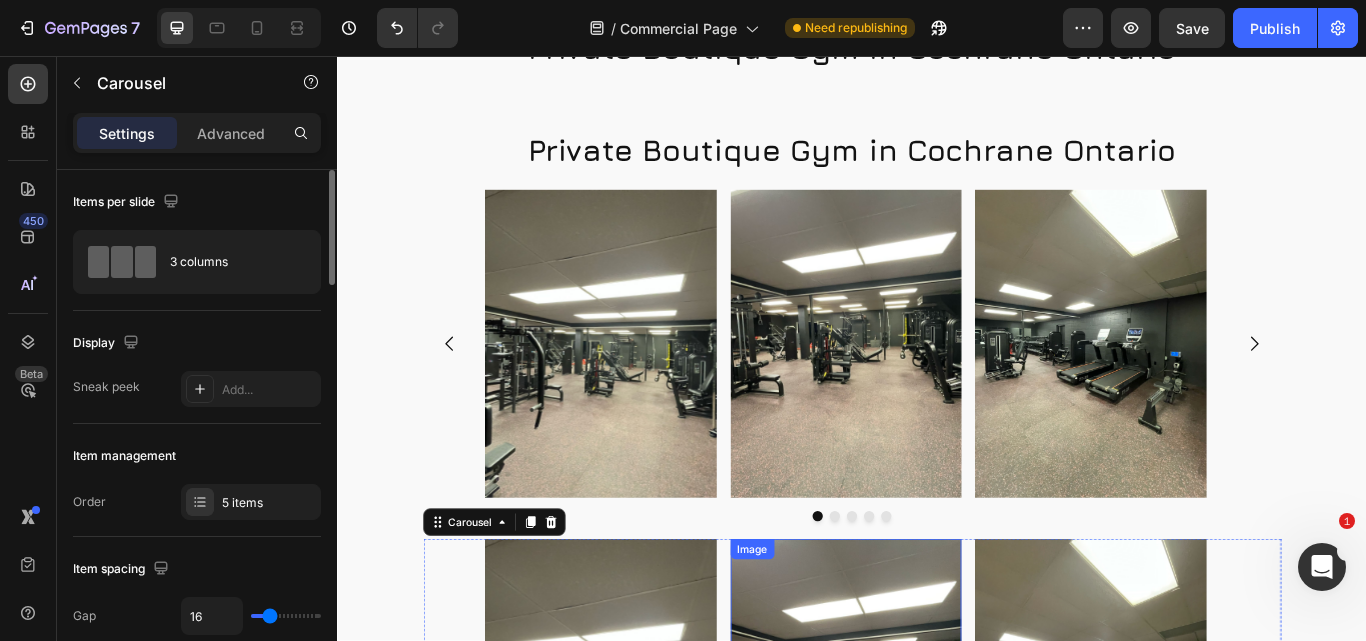 scroll, scrollTop: 4821, scrollLeft: 0, axis: vertical 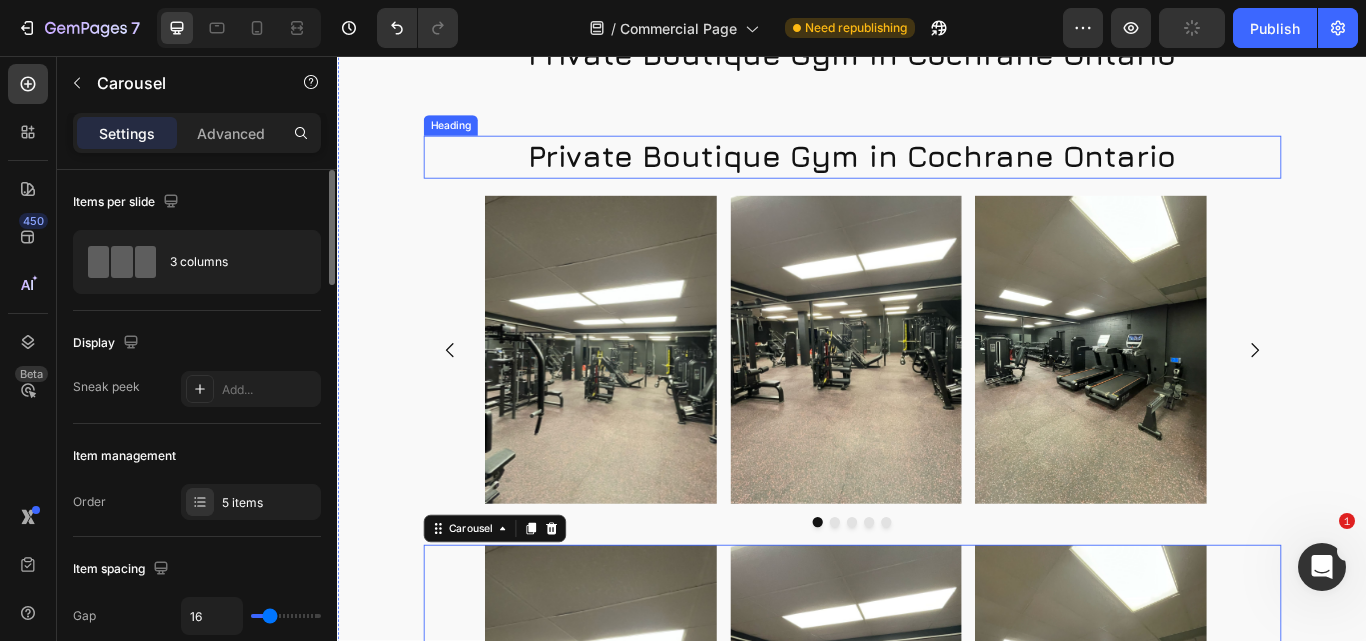 click on "Private Boutique Gym in Cochrane Ontario" at bounding box center [937, 174] 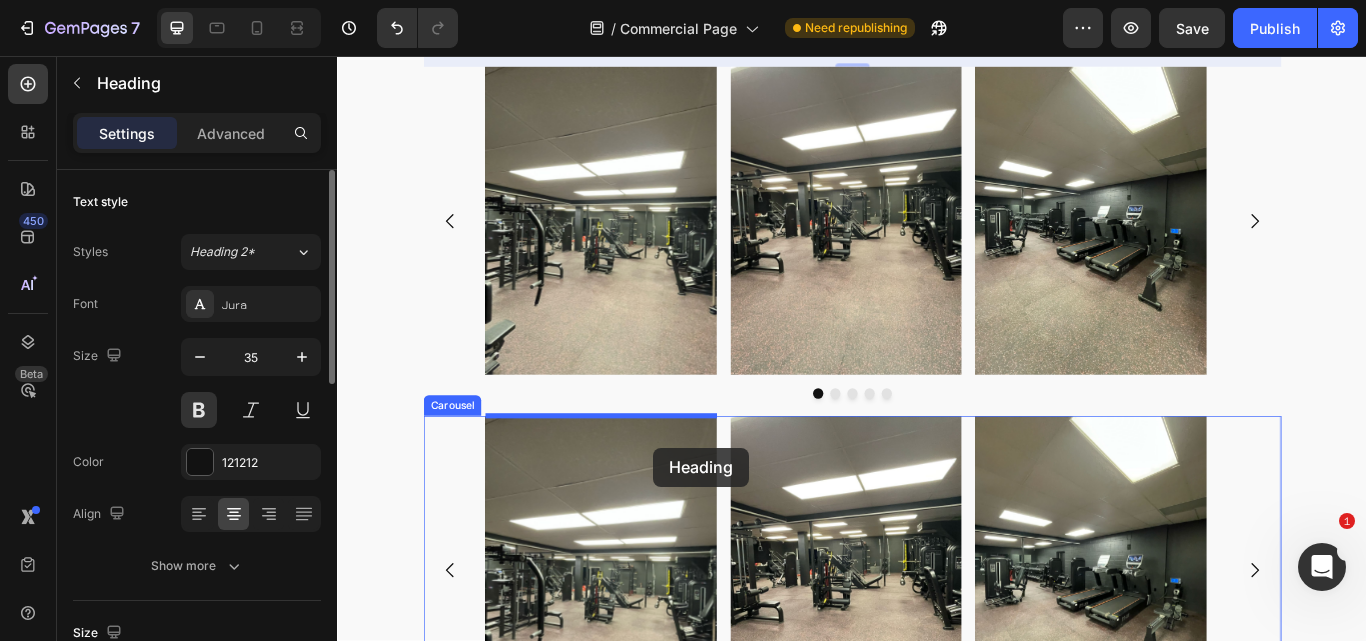 scroll, scrollTop: 4981, scrollLeft: 0, axis: vertical 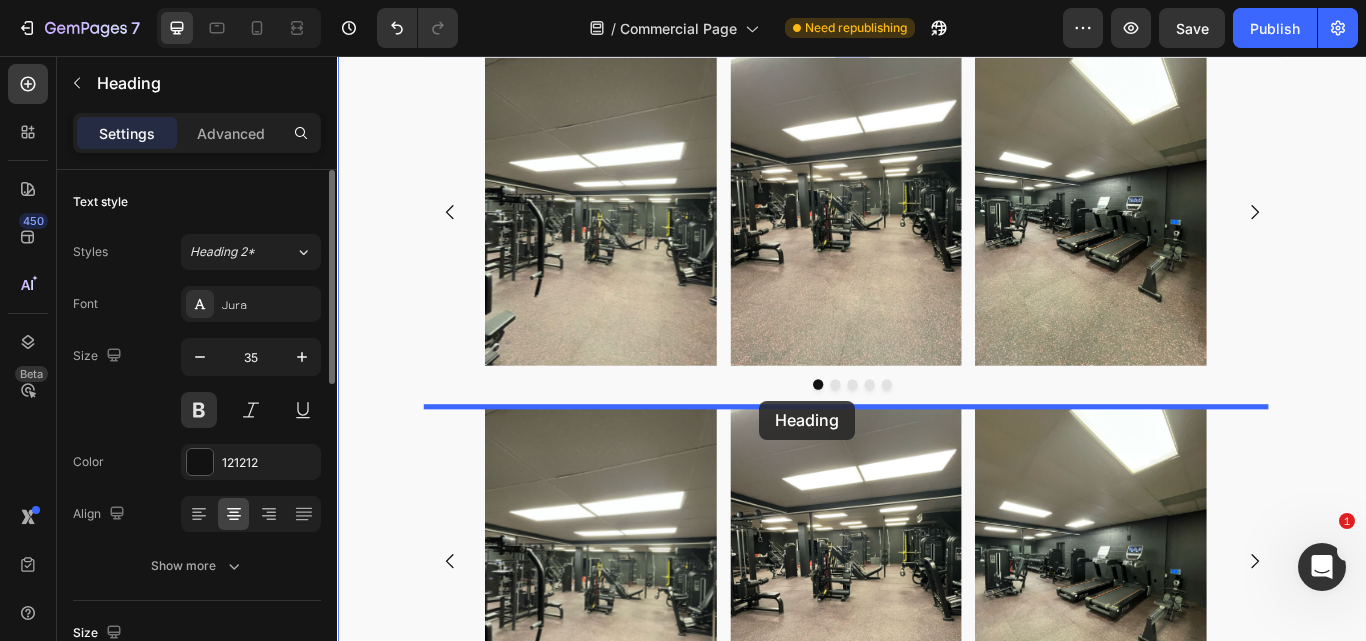 drag, startPoint x: 474, startPoint y: 129, endPoint x: 829, endPoint y: 458, distance: 484.01035 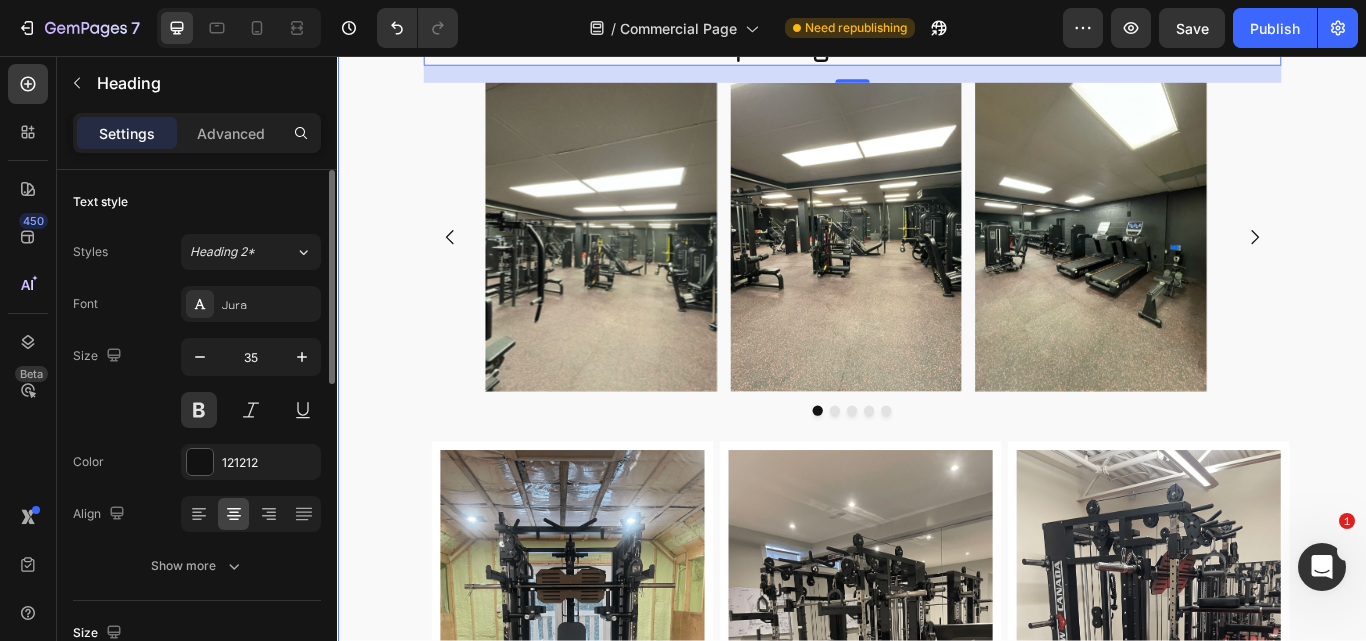 scroll, scrollTop: 5361, scrollLeft: 0, axis: vertical 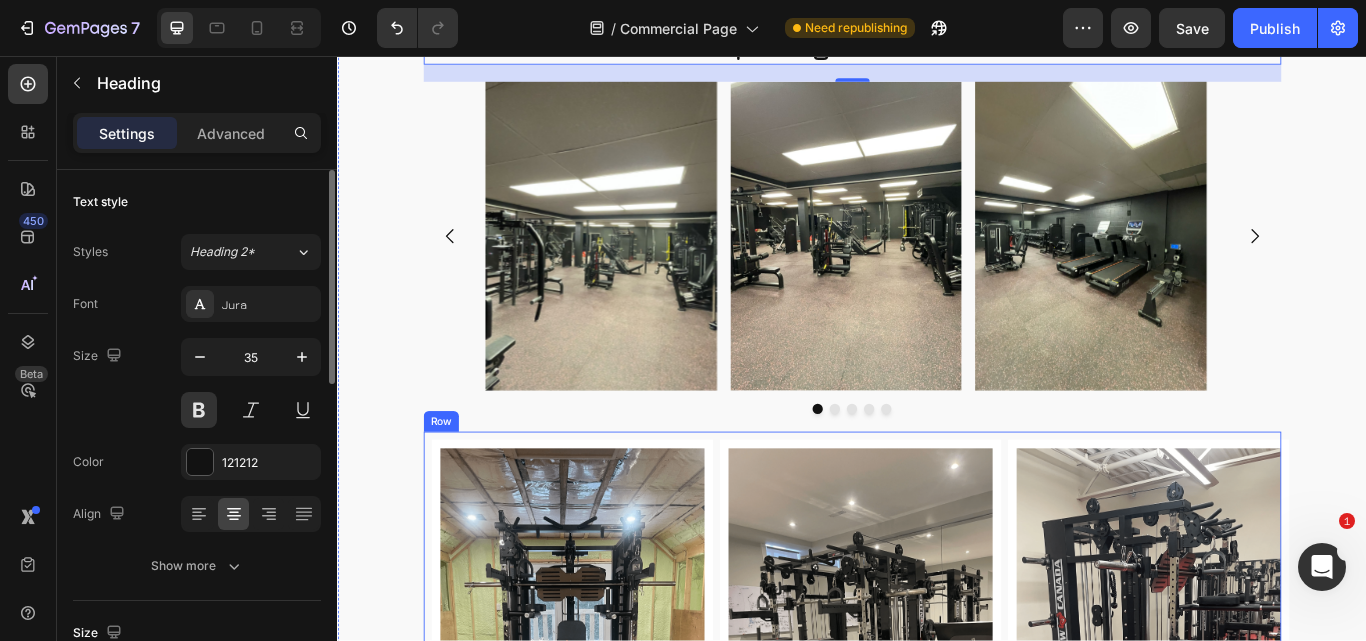 click on "Image Private Home Gym, Texas Heading Row" at bounding box center [601, 759] 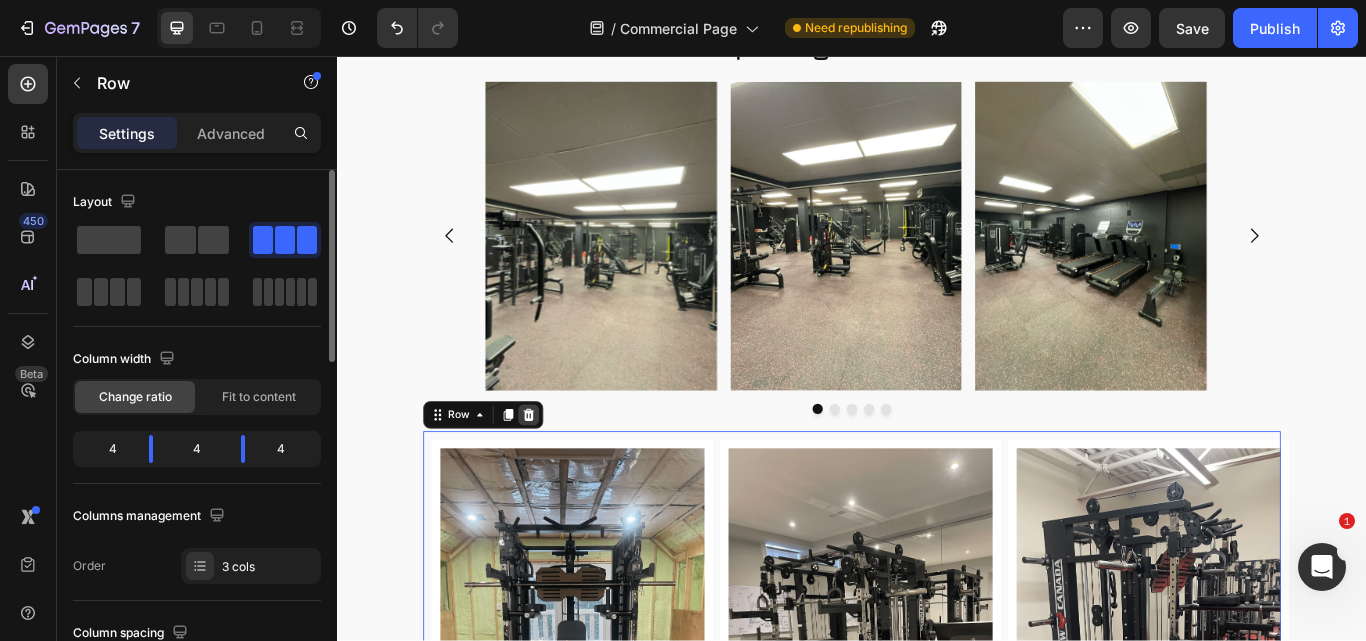 click 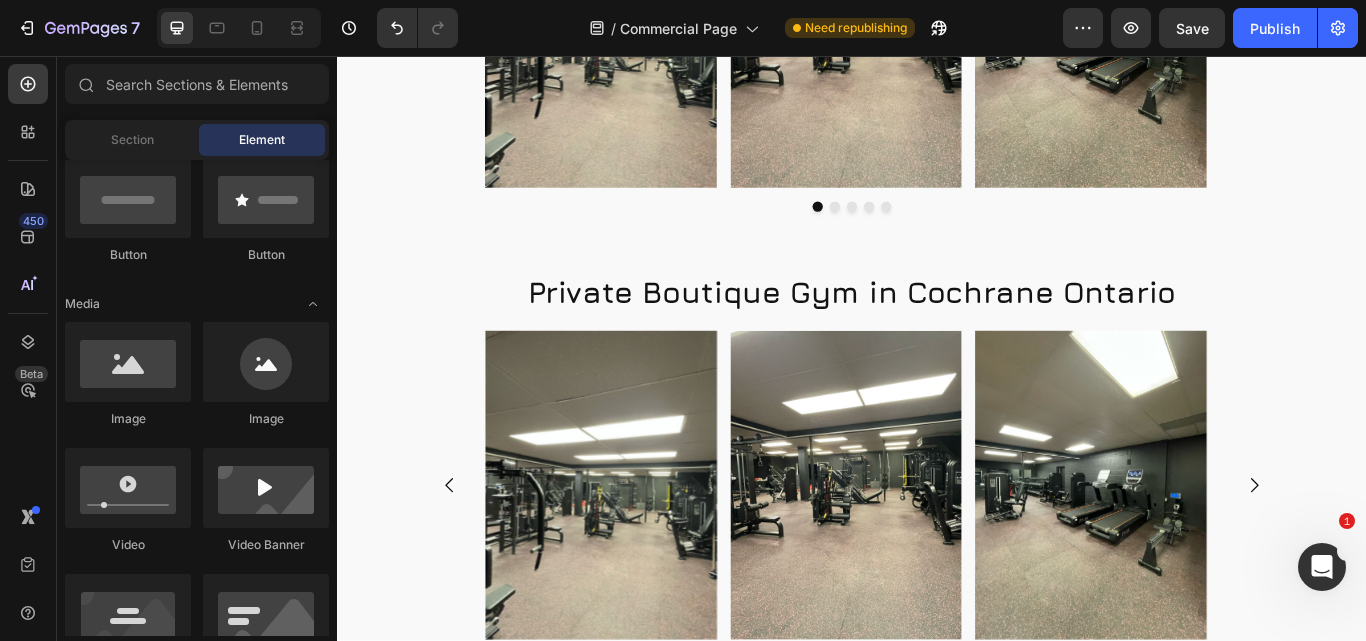 scroll, scrollTop: 5156, scrollLeft: 0, axis: vertical 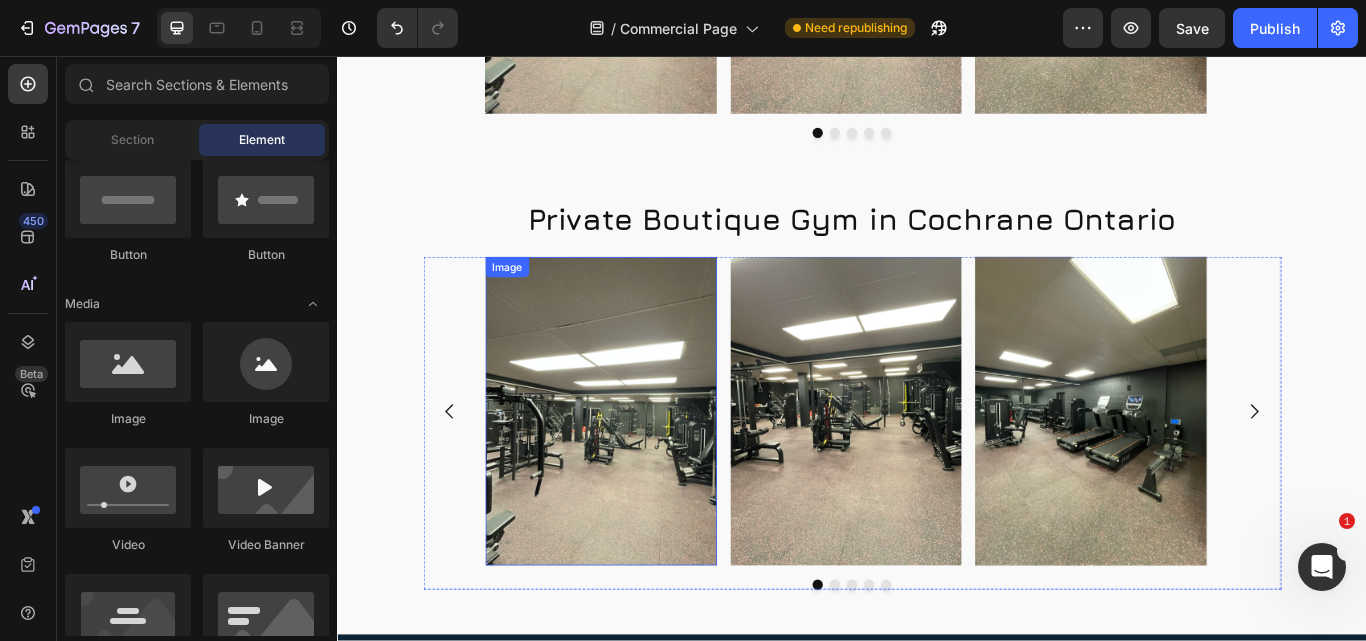click at bounding box center (644, 471) 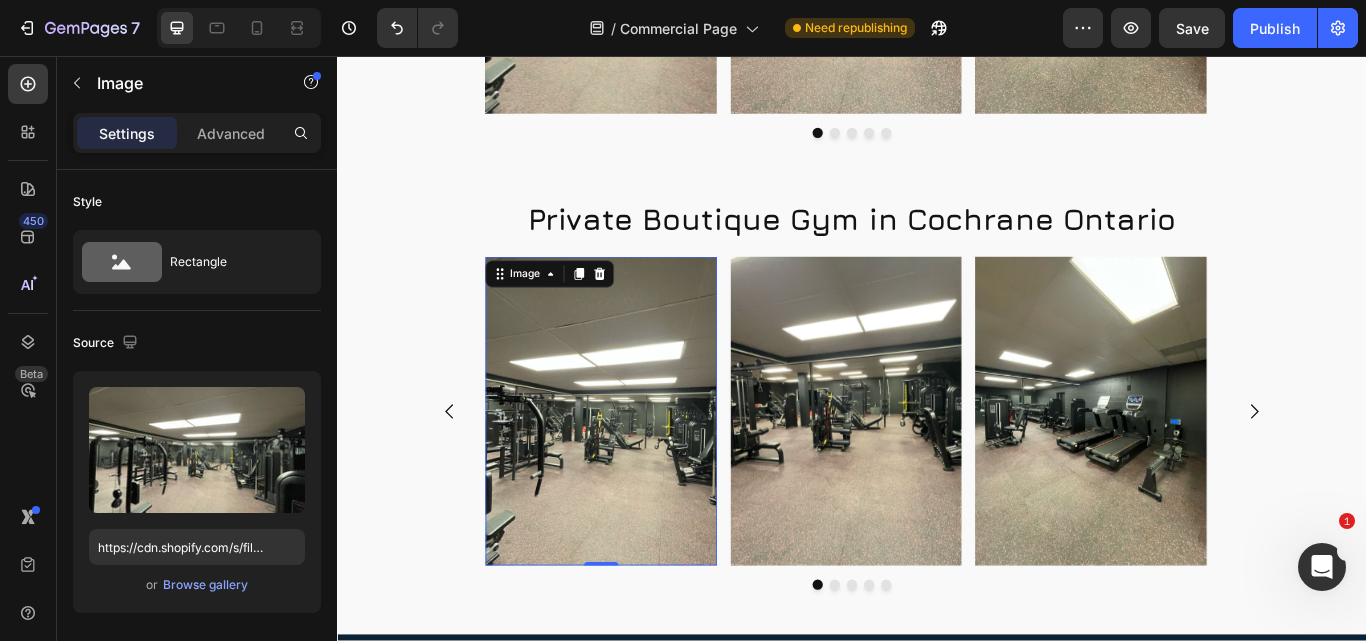 click at bounding box center [644, 471] 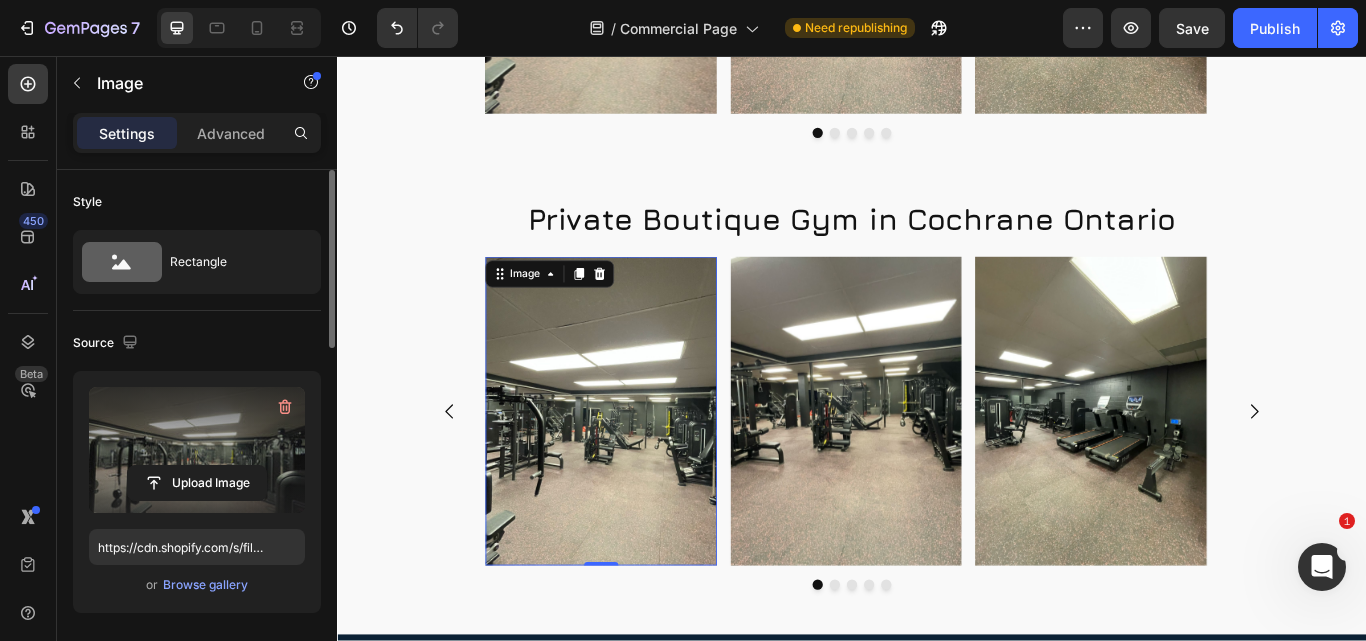 click at bounding box center [197, 450] 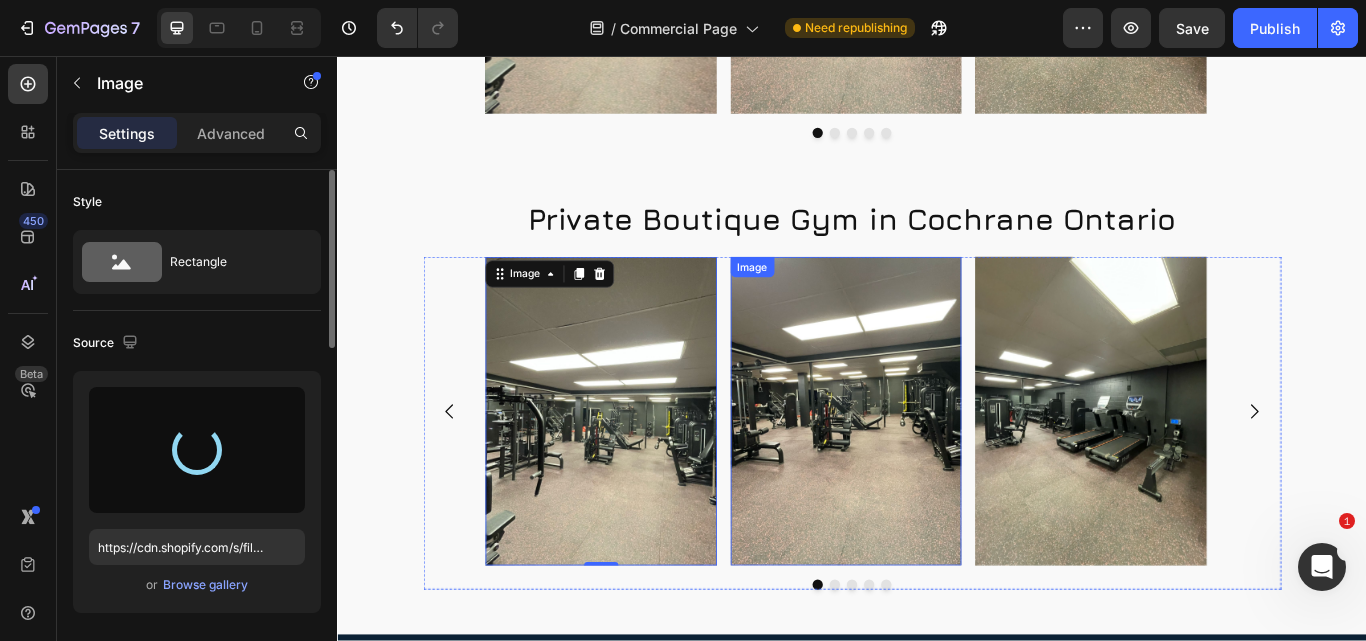 type on "https://cdn.shopify.com/s/files/1/0570/3339/2197/files/gempages_516092555671110776-7ff036bf-1182-4ee0-af04-c57e22474271.jpg" 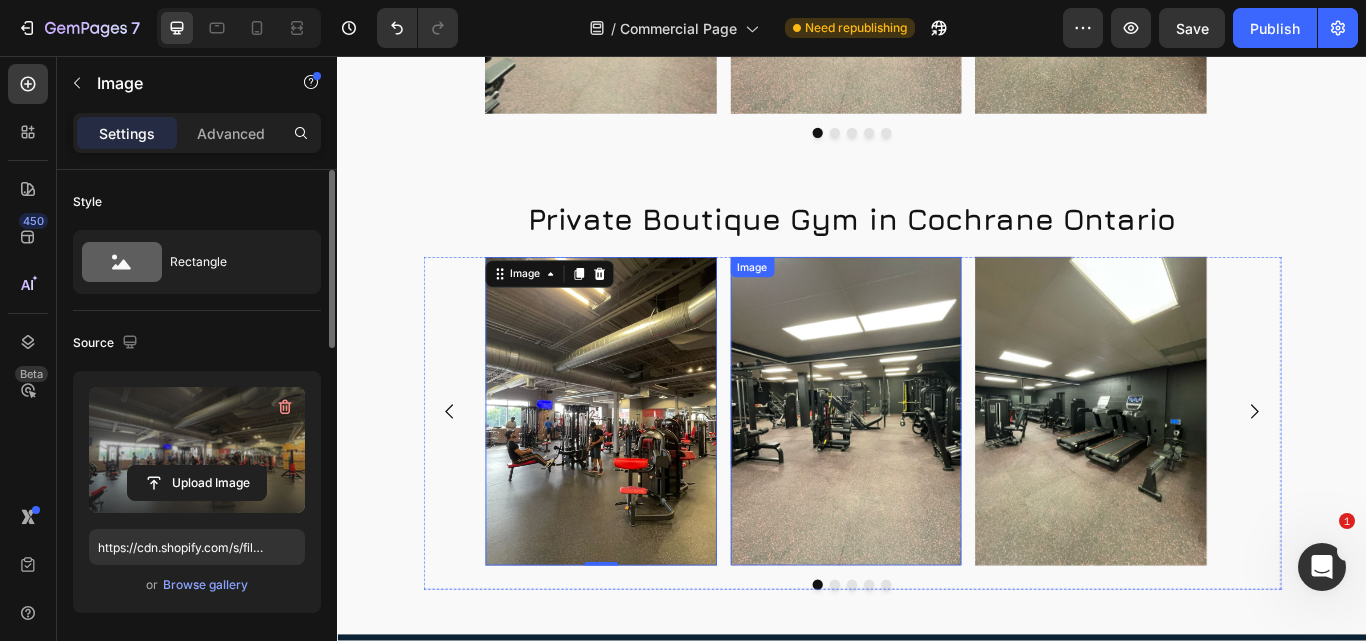 click at bounding box center (930, 471) 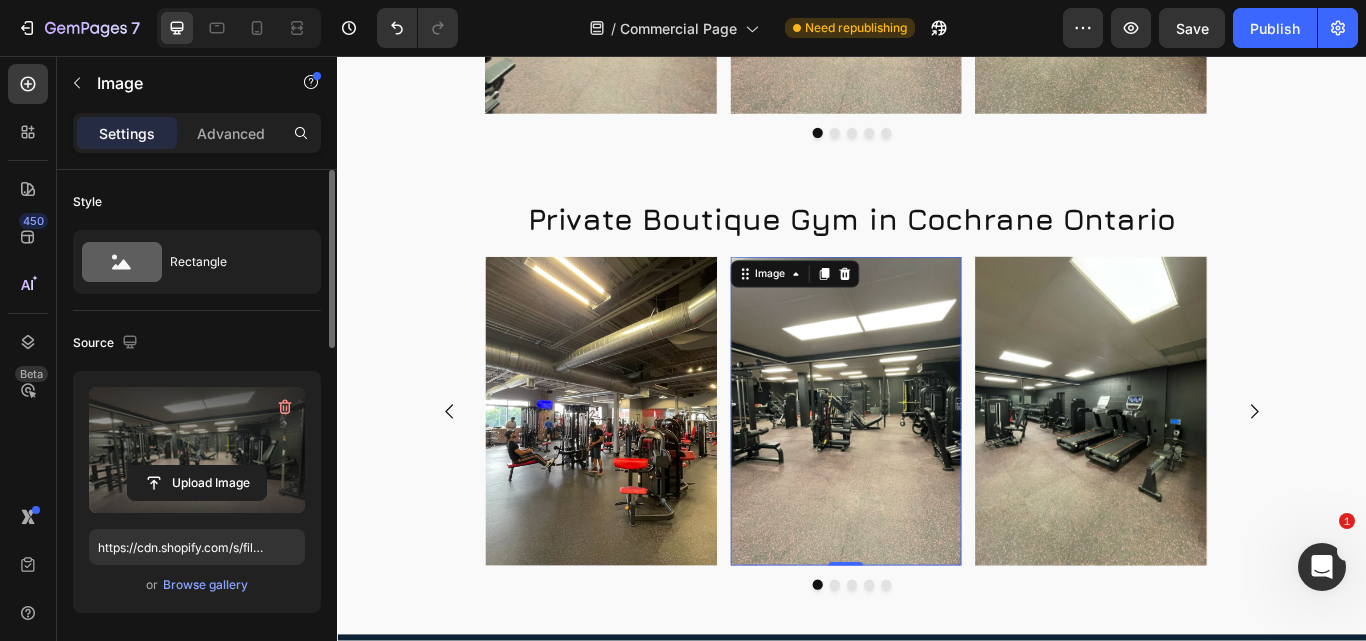 click at bounding box center [197, 450] 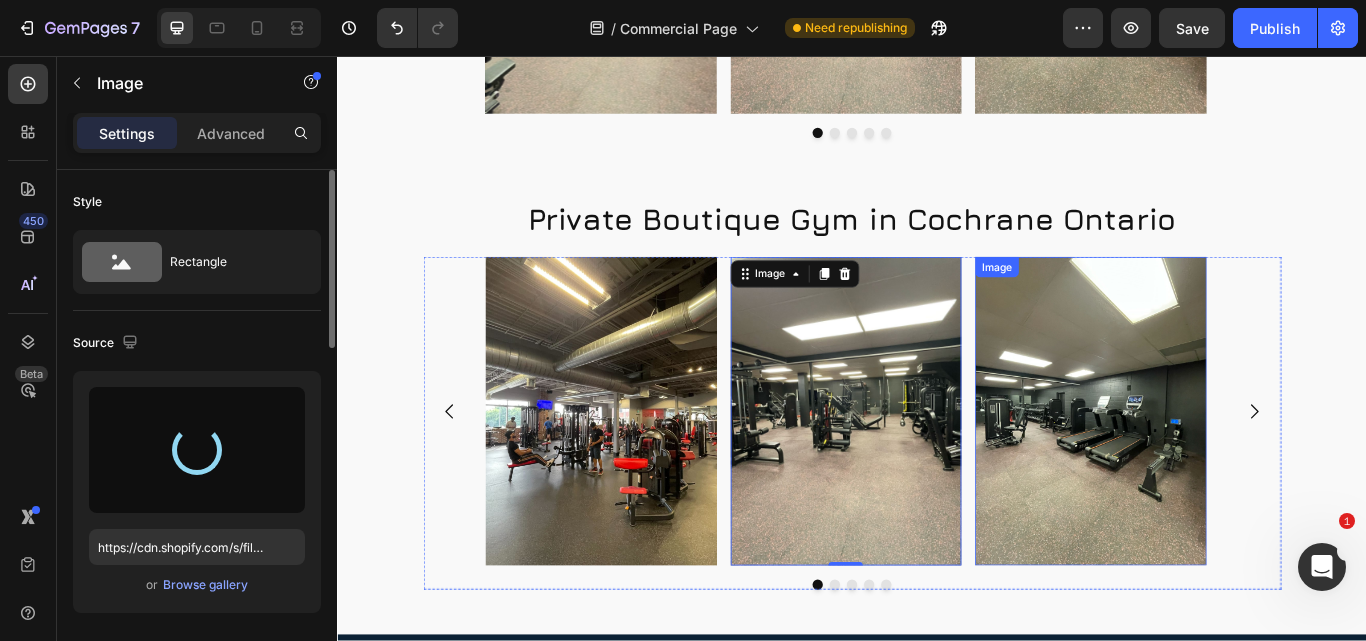 type on "https://cdn.shopify.com/s/files/1/0570/3339/2197/files/gempages_516092555671110776-2dcc16cc-6b44-4302-8997-976af78ed394.jpg" 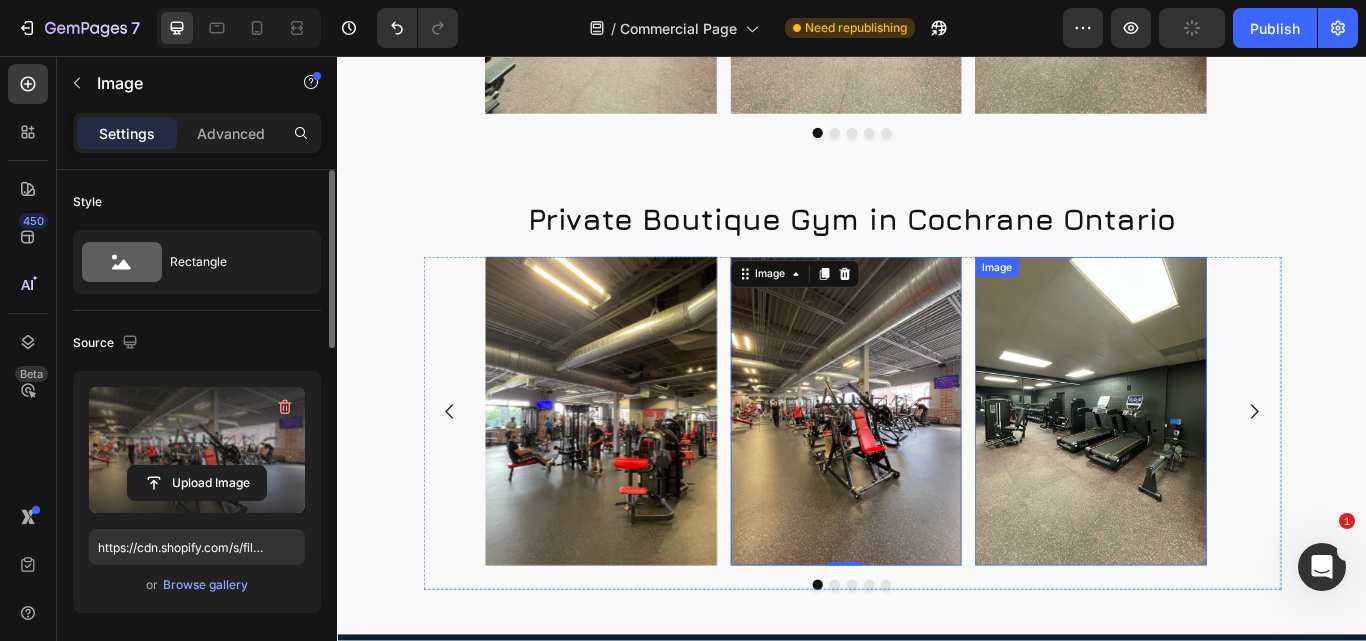 click at bounding box center (1215, 471) 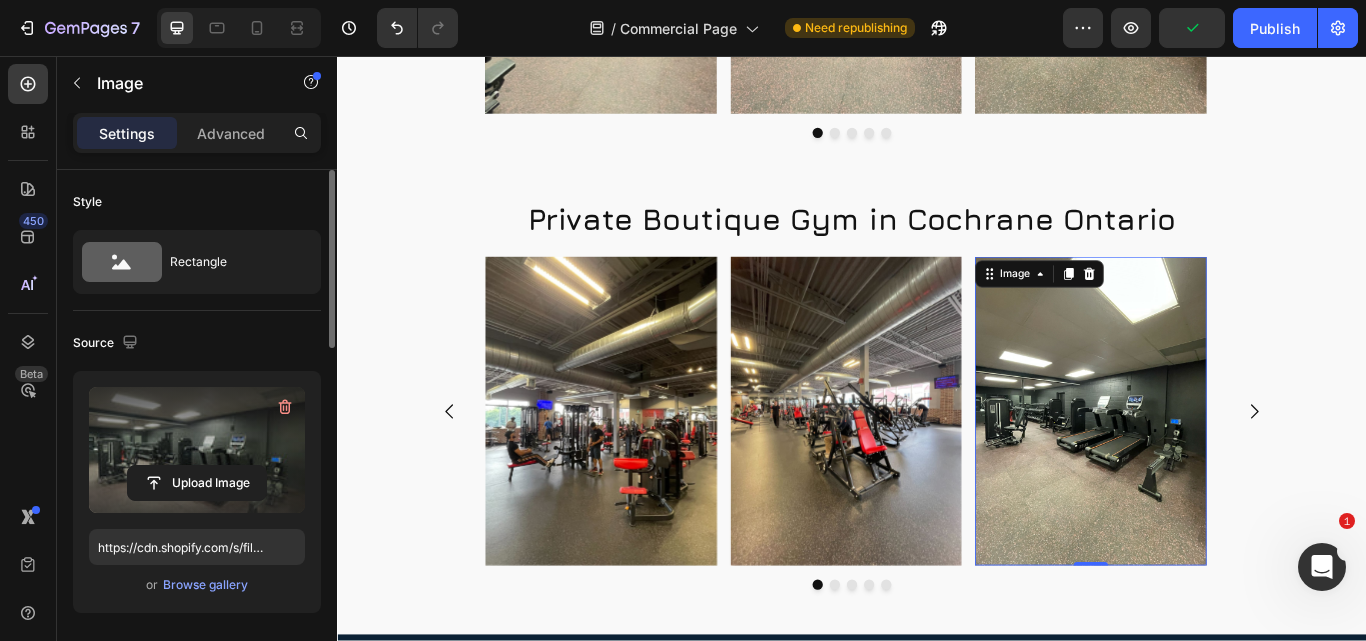 click at bounding box center [197, 450] 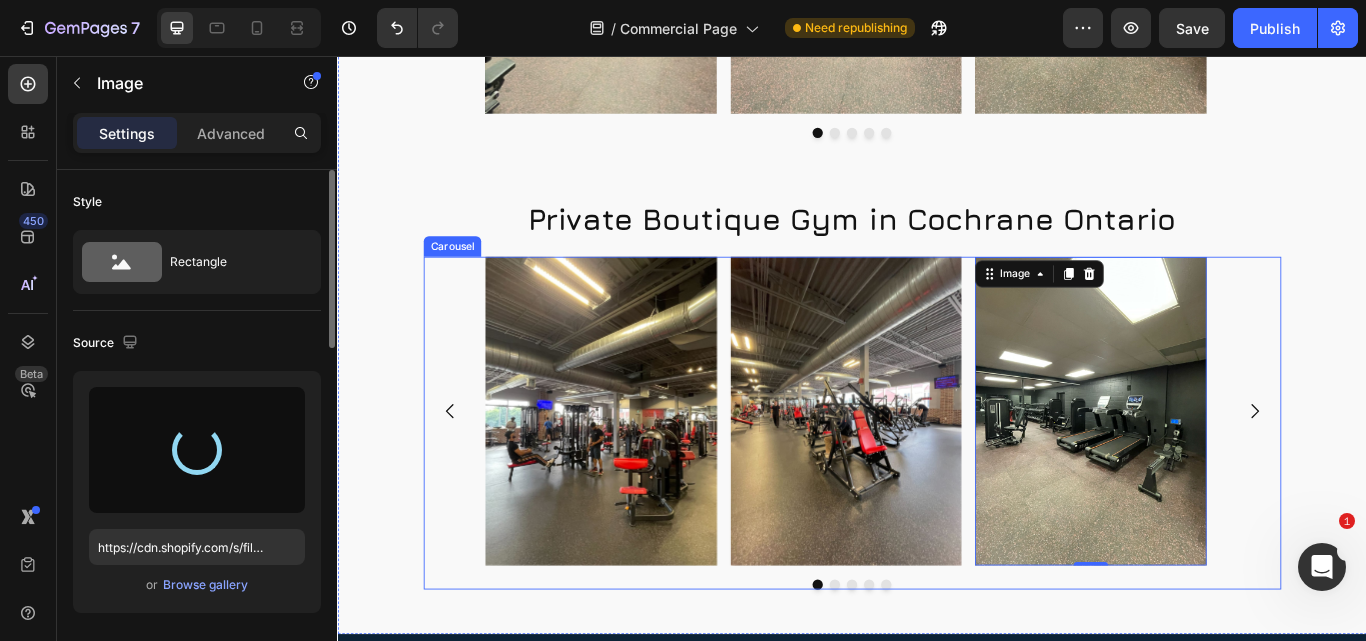 type on "https://cdn.shopify.com/s/files/1/0570/3339/2197/files/gempages_516092555671110776-e1230084-37df-4827-8573-b382d7436360.jpg" 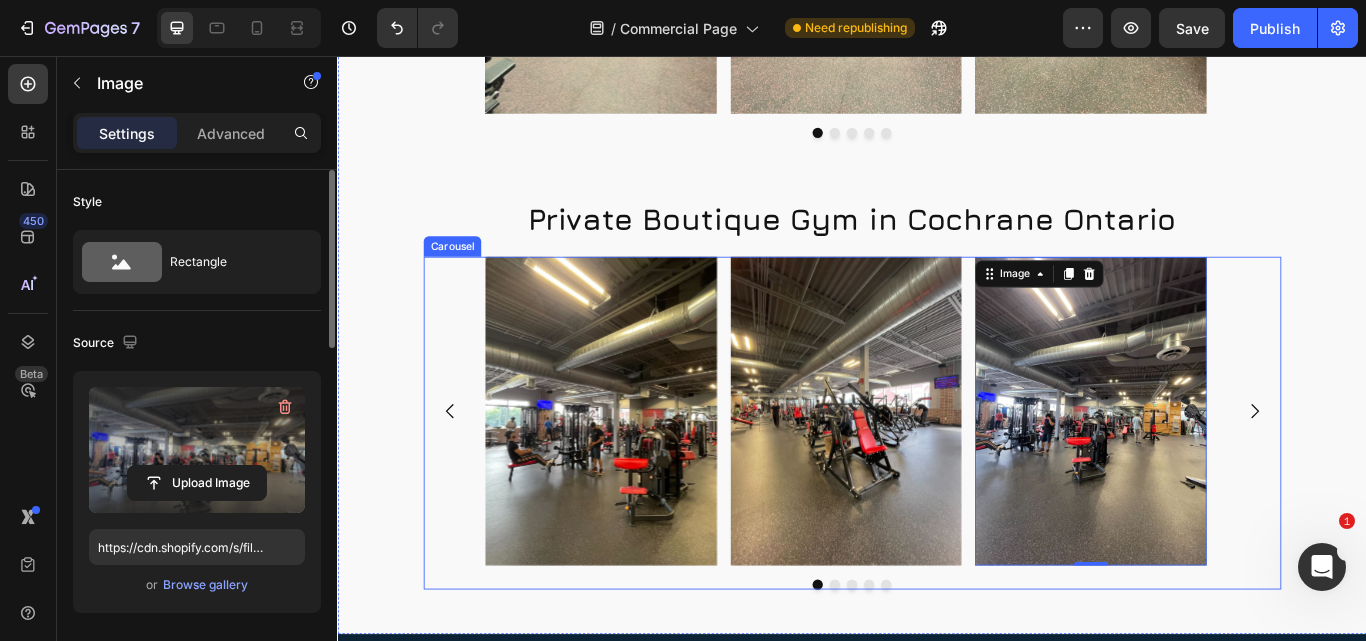 click 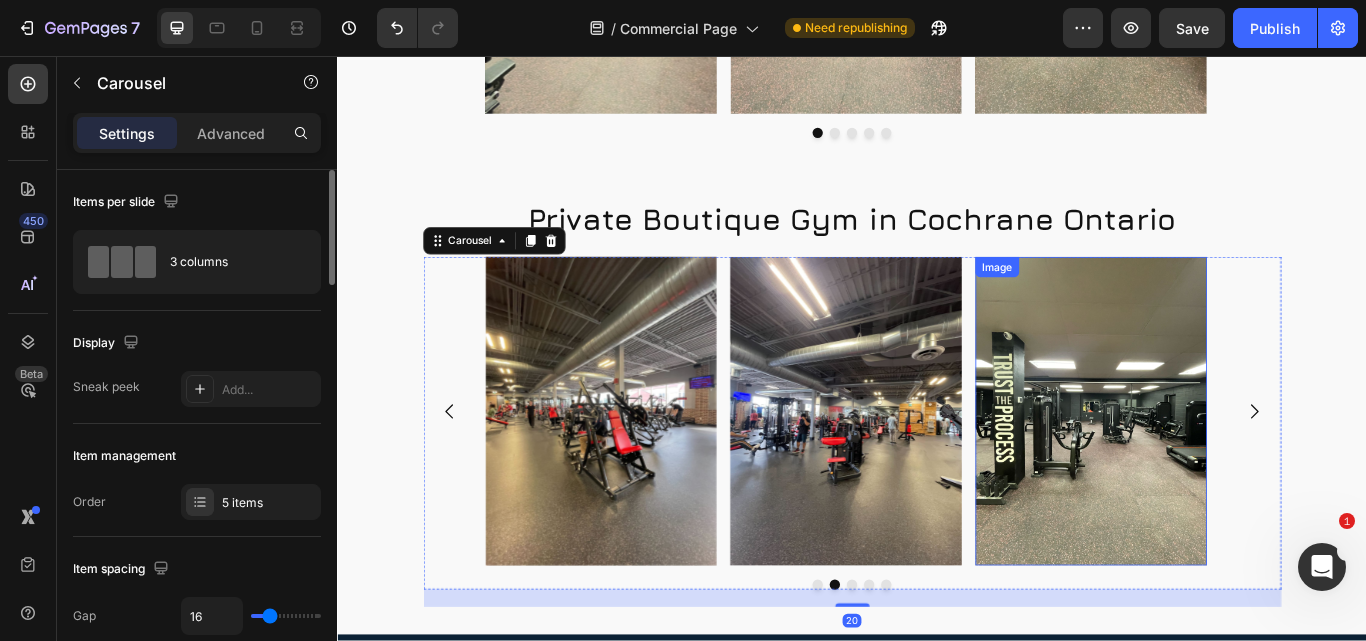 click at bounding box center (1215, 471) 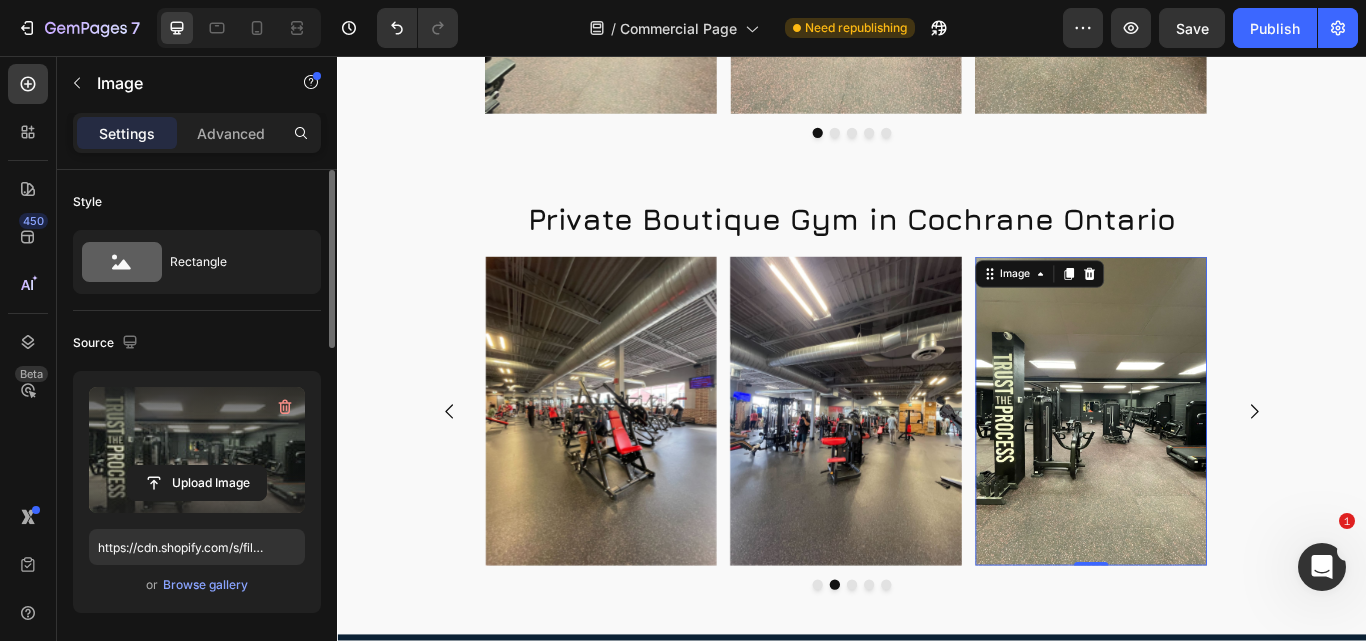 click at bounding box center [197, 450] 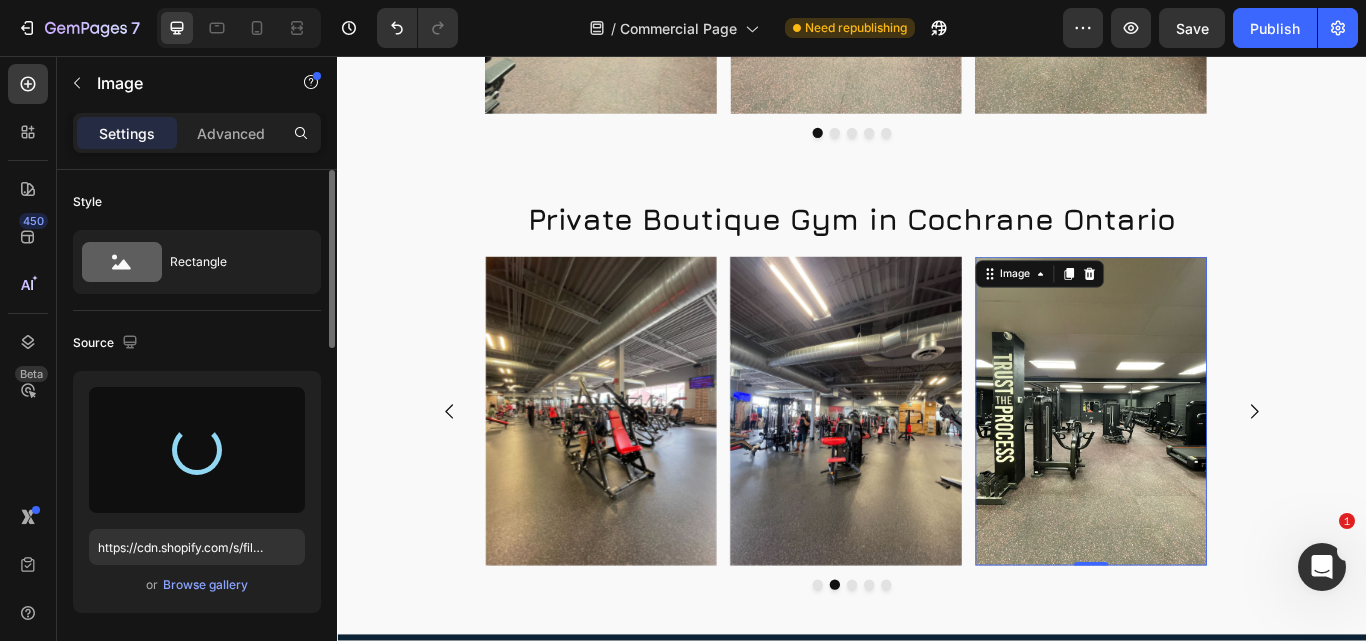 type on "https://cdn.shopify.com/s/files/1/0570/3339/2197/files/gempages_516092555671110776-d1ae40f4-6ab4-4e43-84a2-3c946fb16da3.jpg" 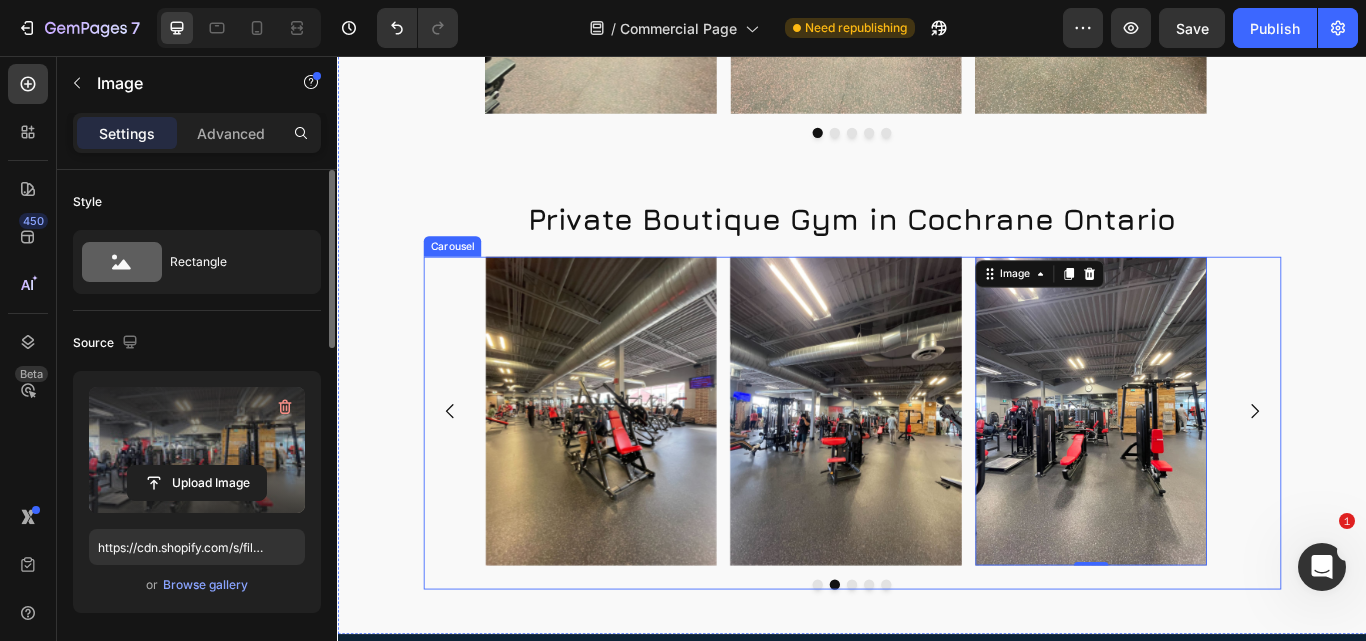 click 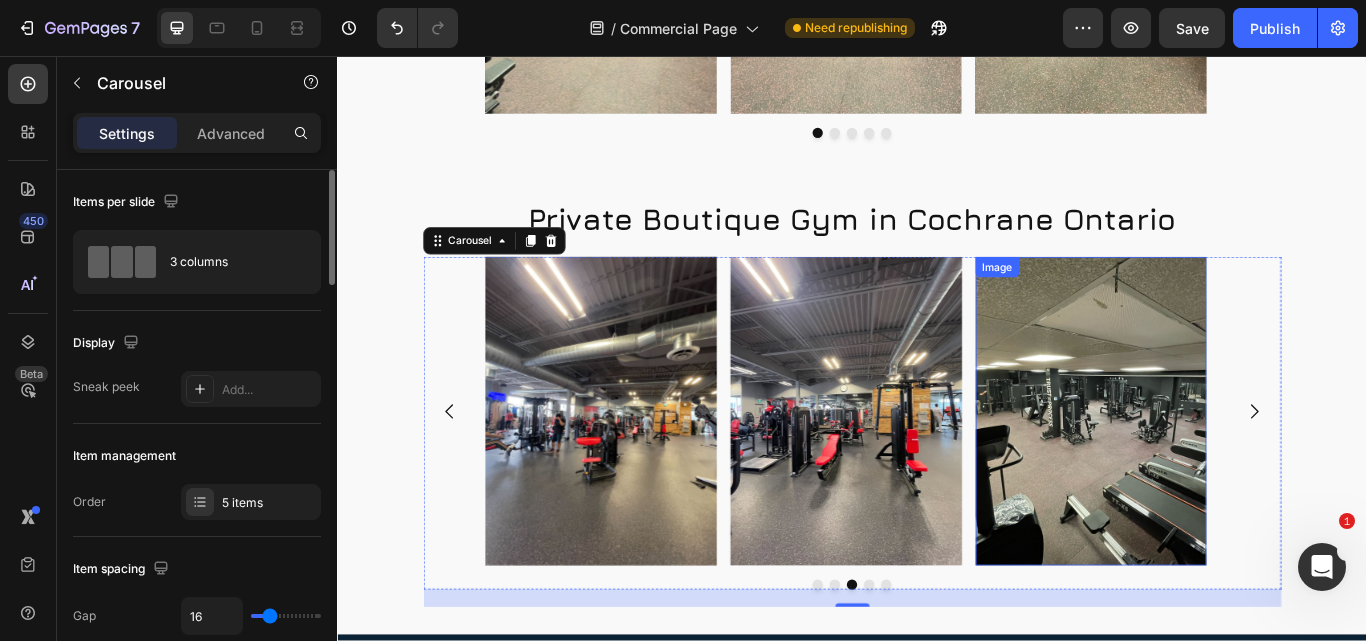 click at bounding box center [1215, 471] 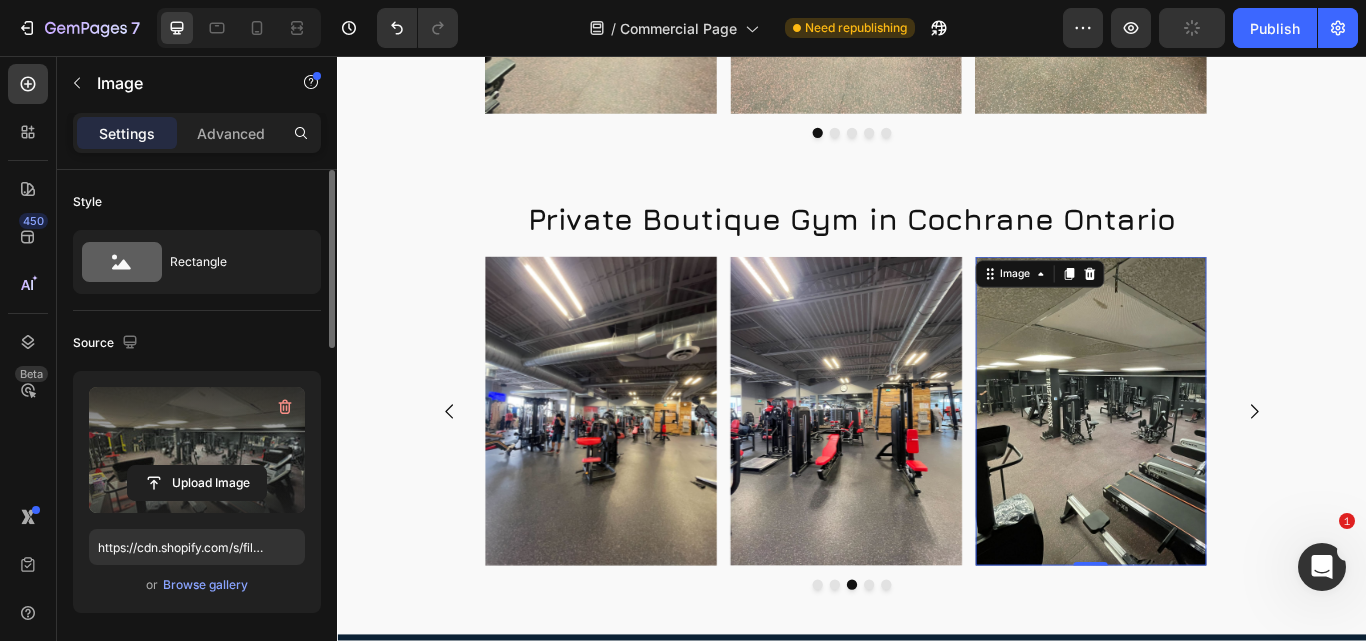 click at bounding box center [197, 450] 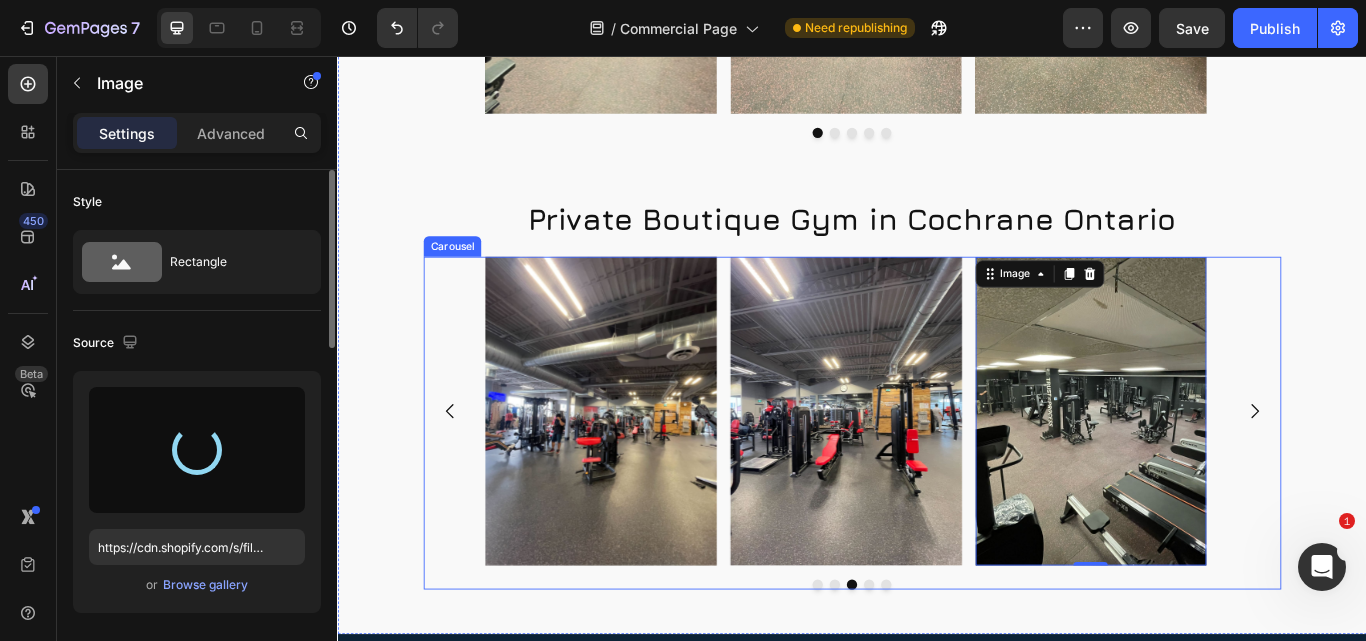 type on "https://cdn.shopify.com/s/files/1/0570/3339/2197/files/gempages_516092555671110776-8917f234-fd29-43c4-8e42-43cb79fad619.jpg" 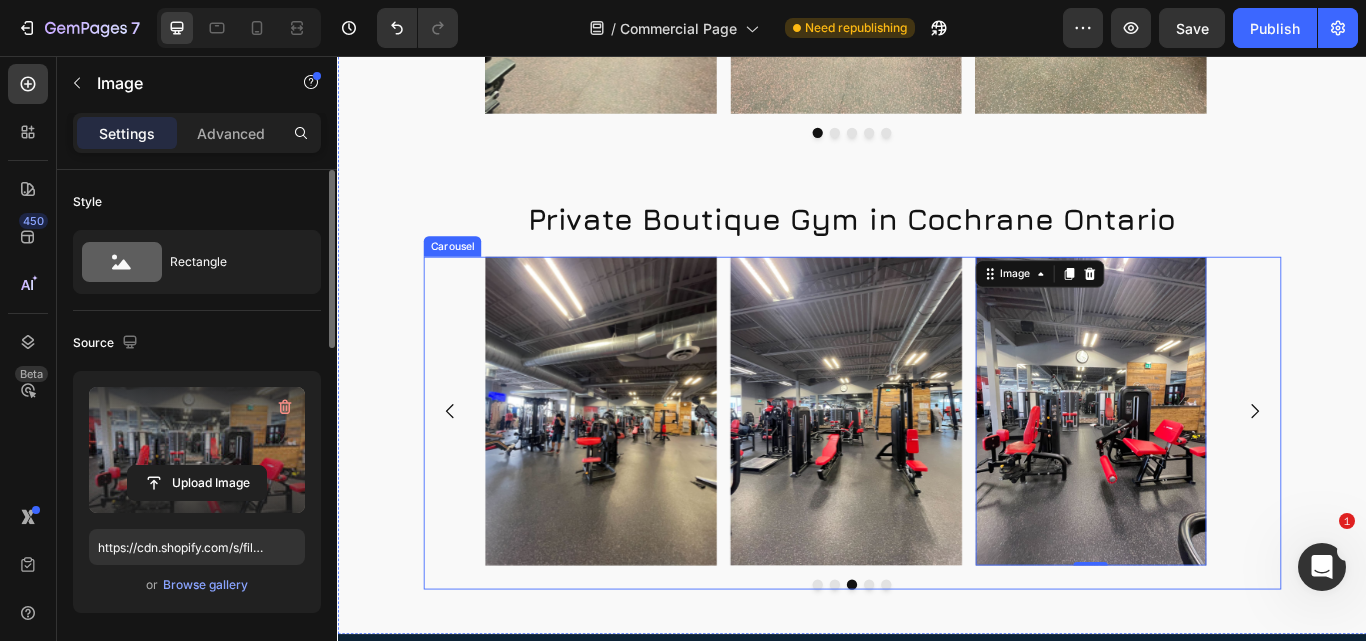 click 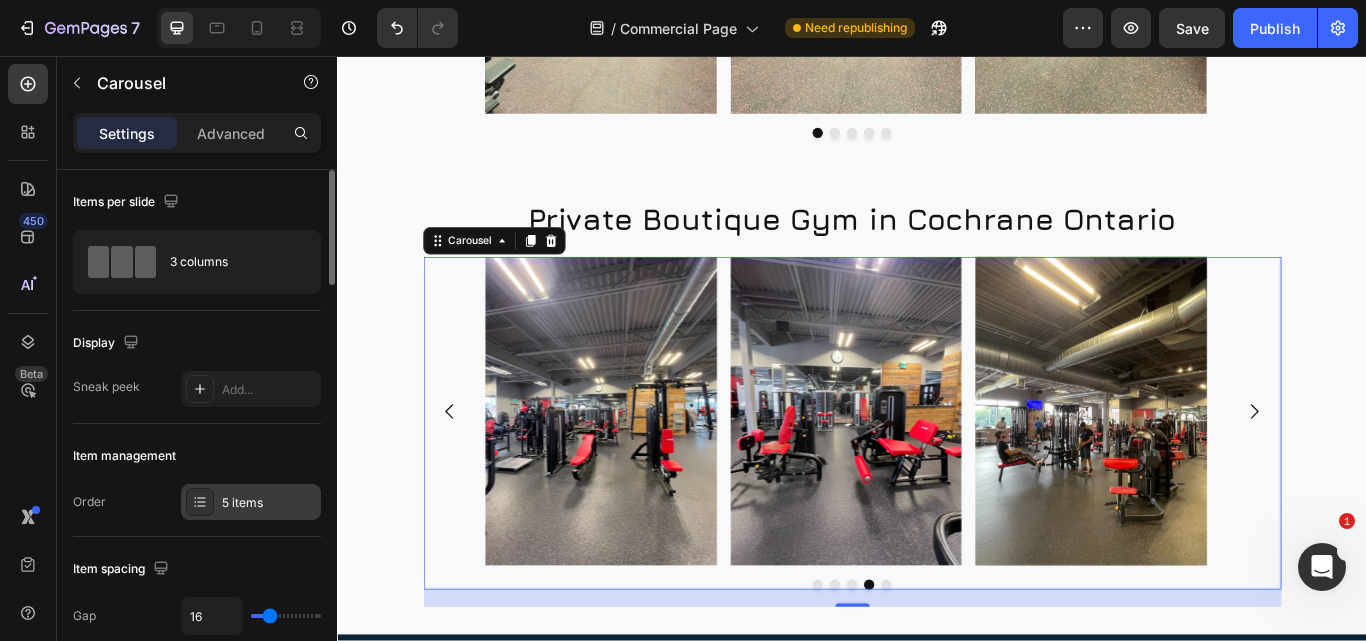 click on "5 items" at bounding box center (269, 503) 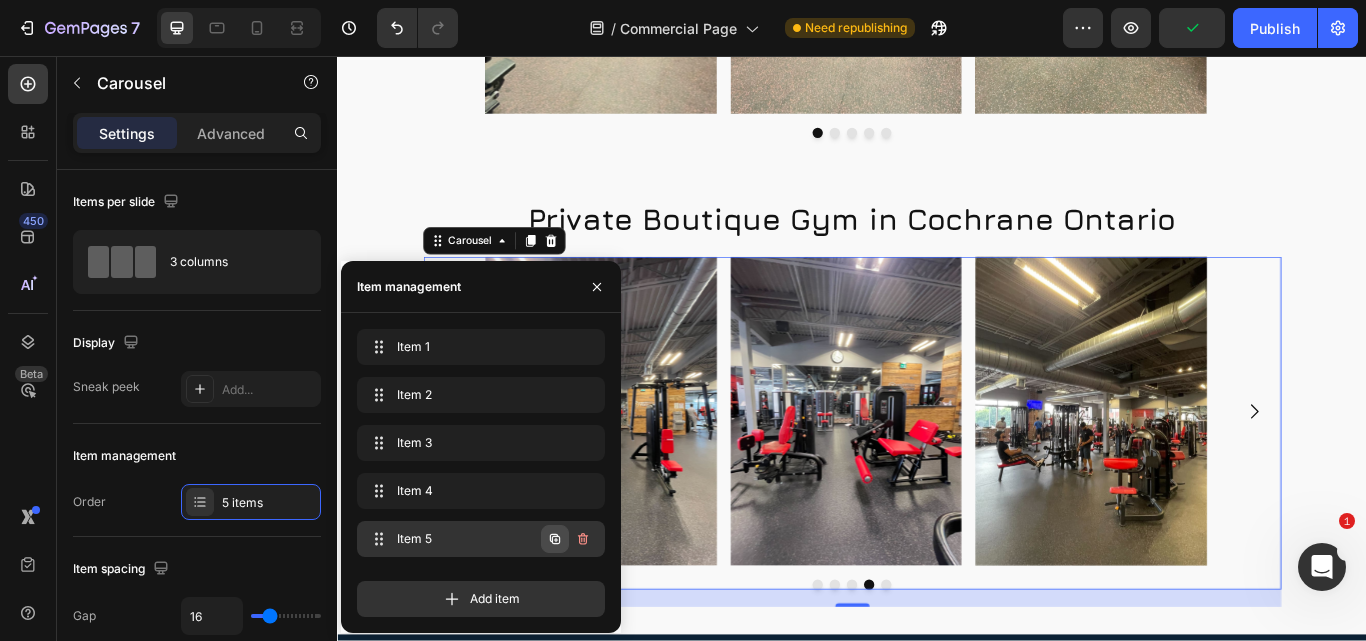 click 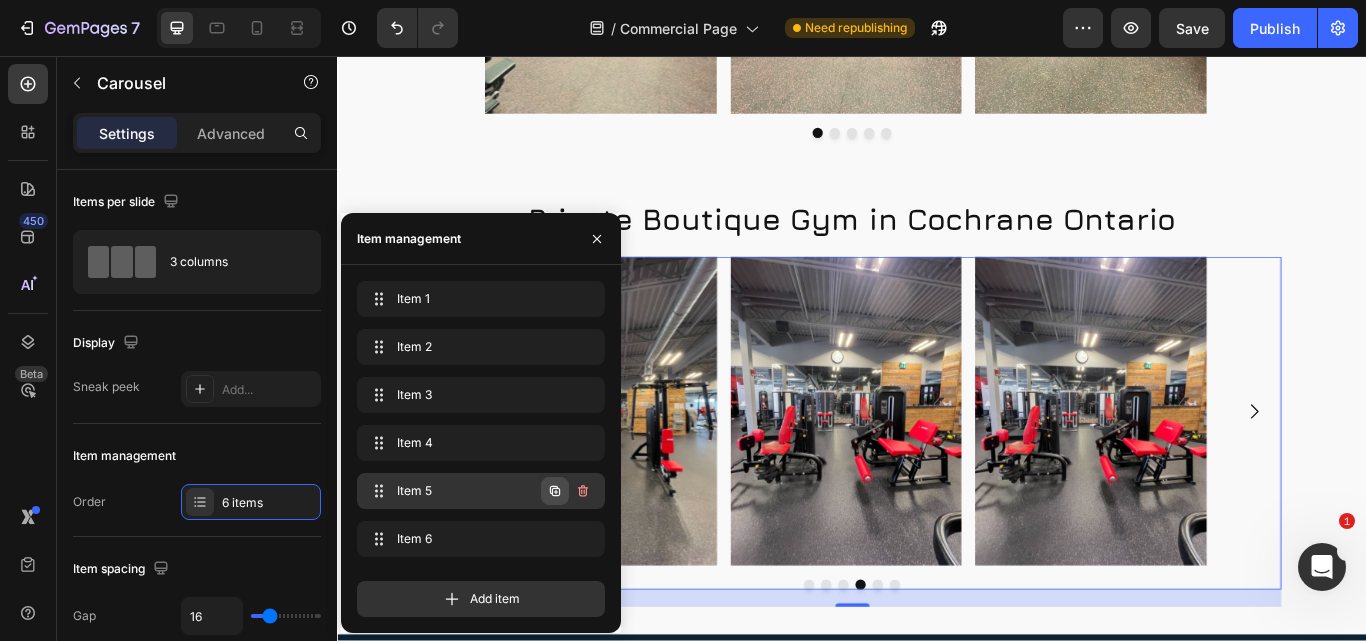 click 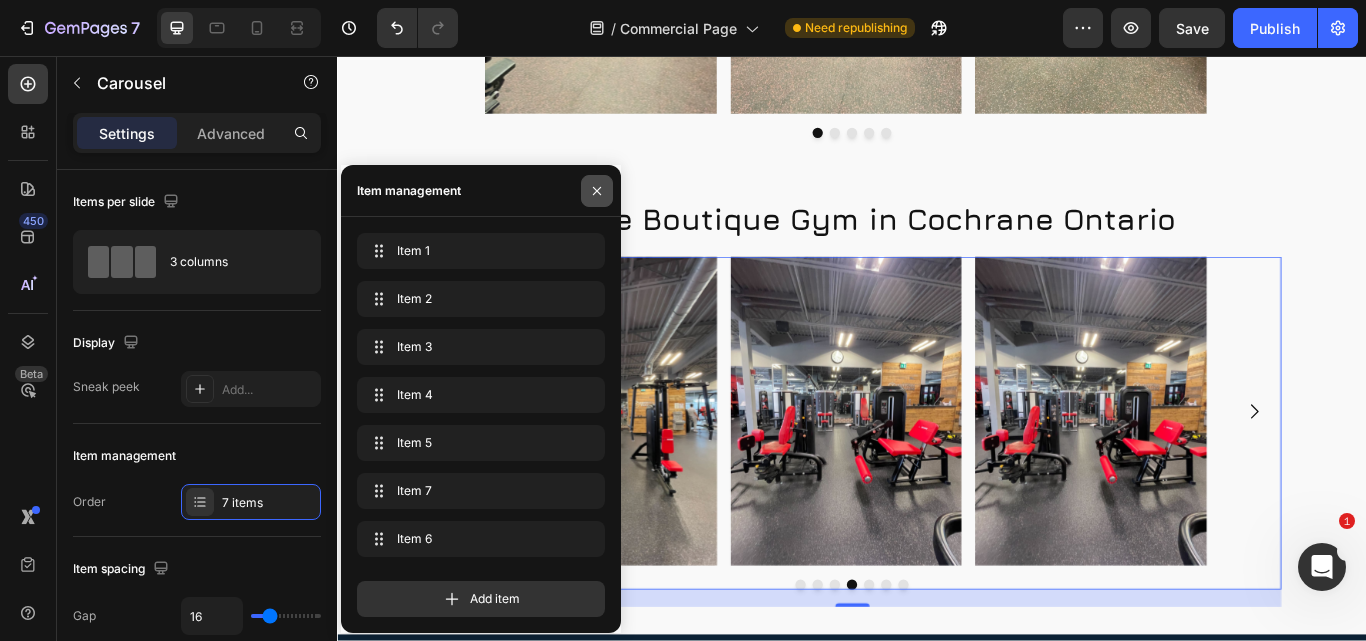 click at bounding box center (597, 191) 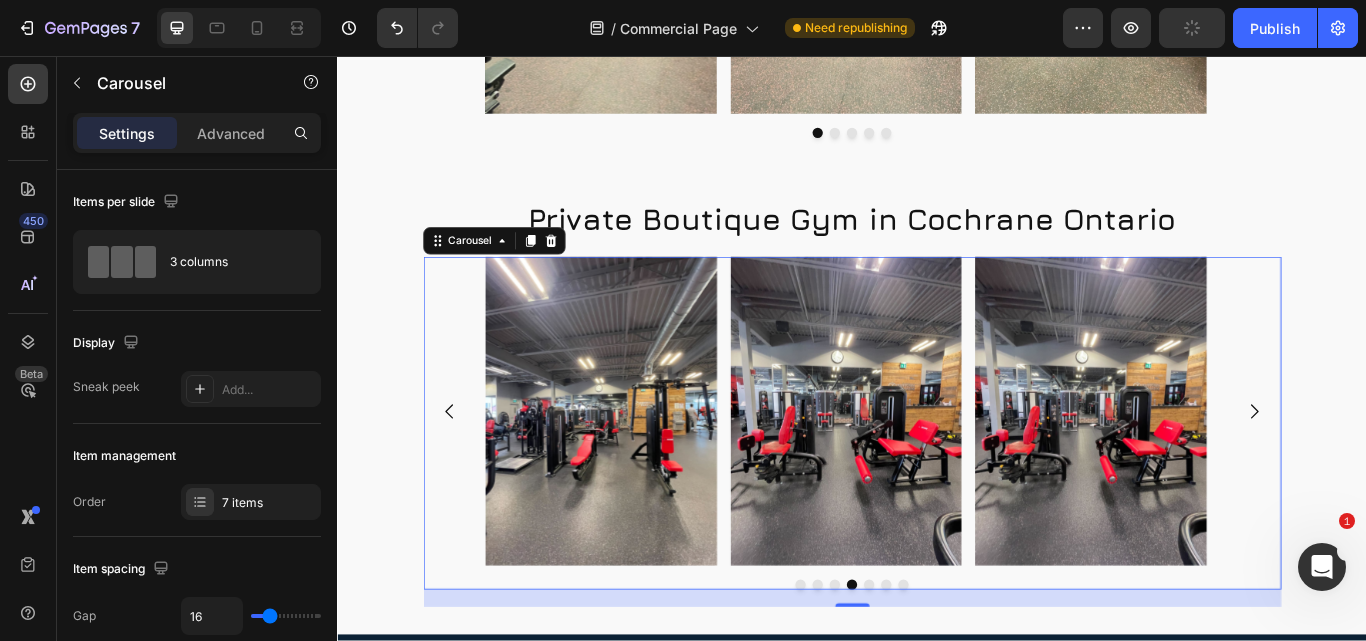 click 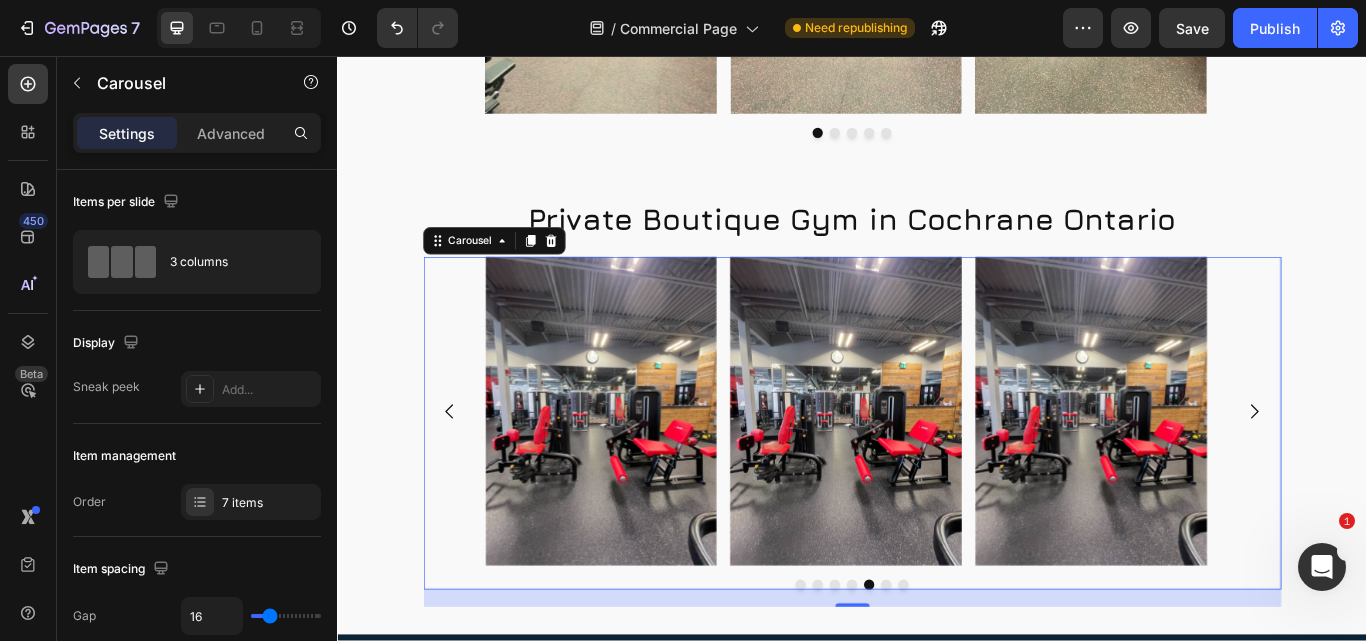 click 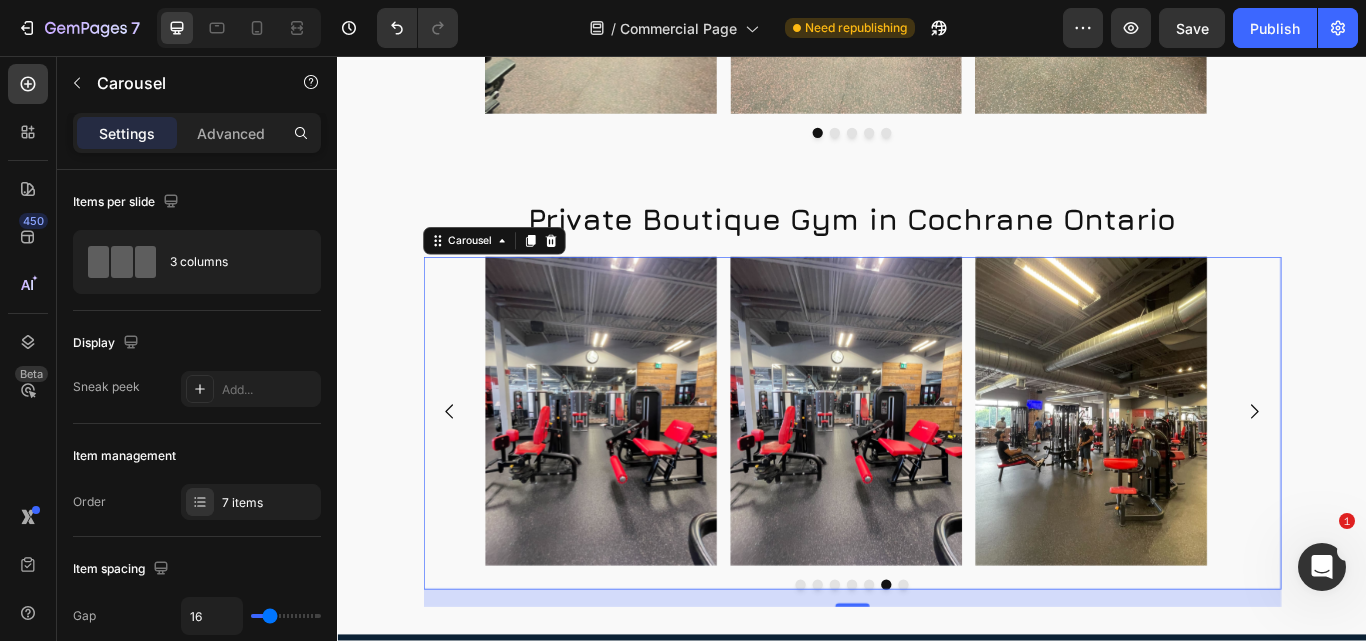 click 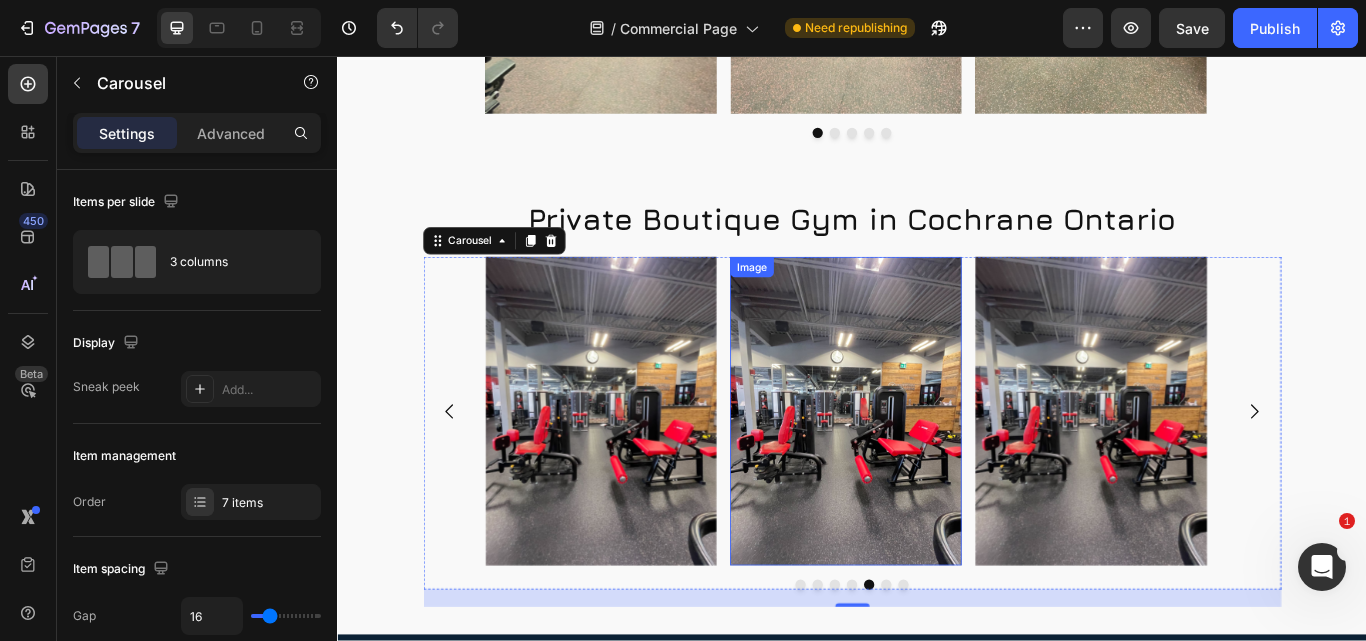 click at bounding box center (930, 471) 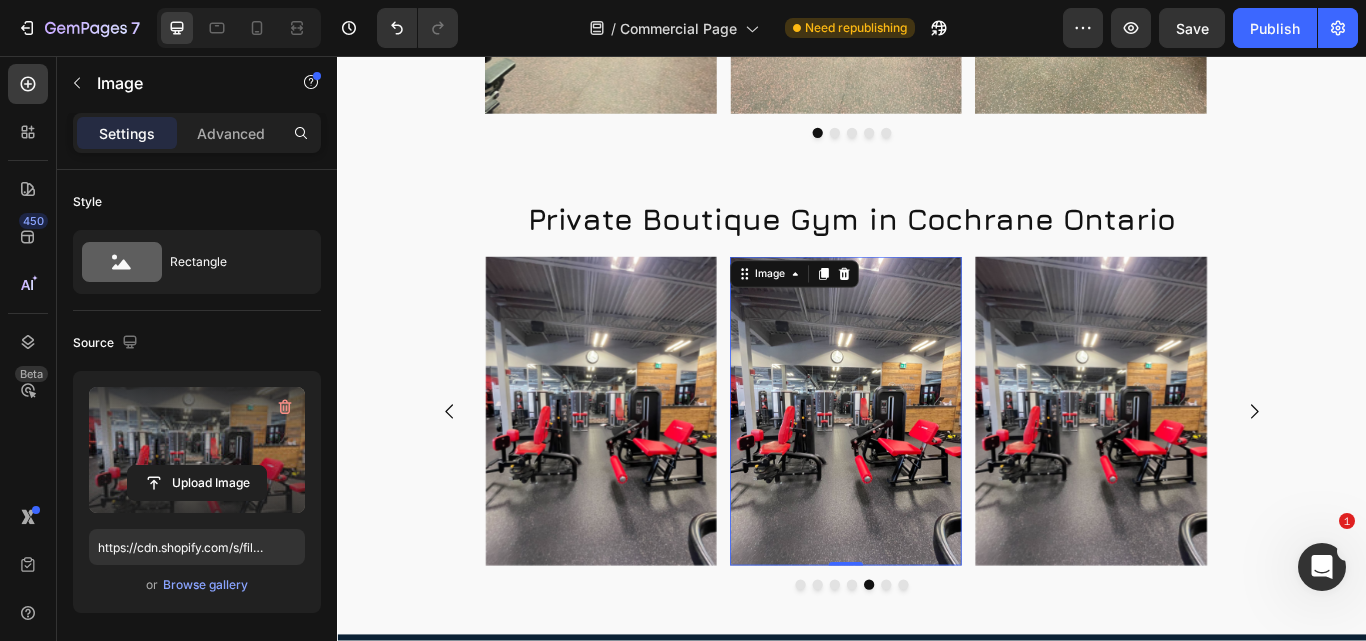 click at bounding box center (197, 450) 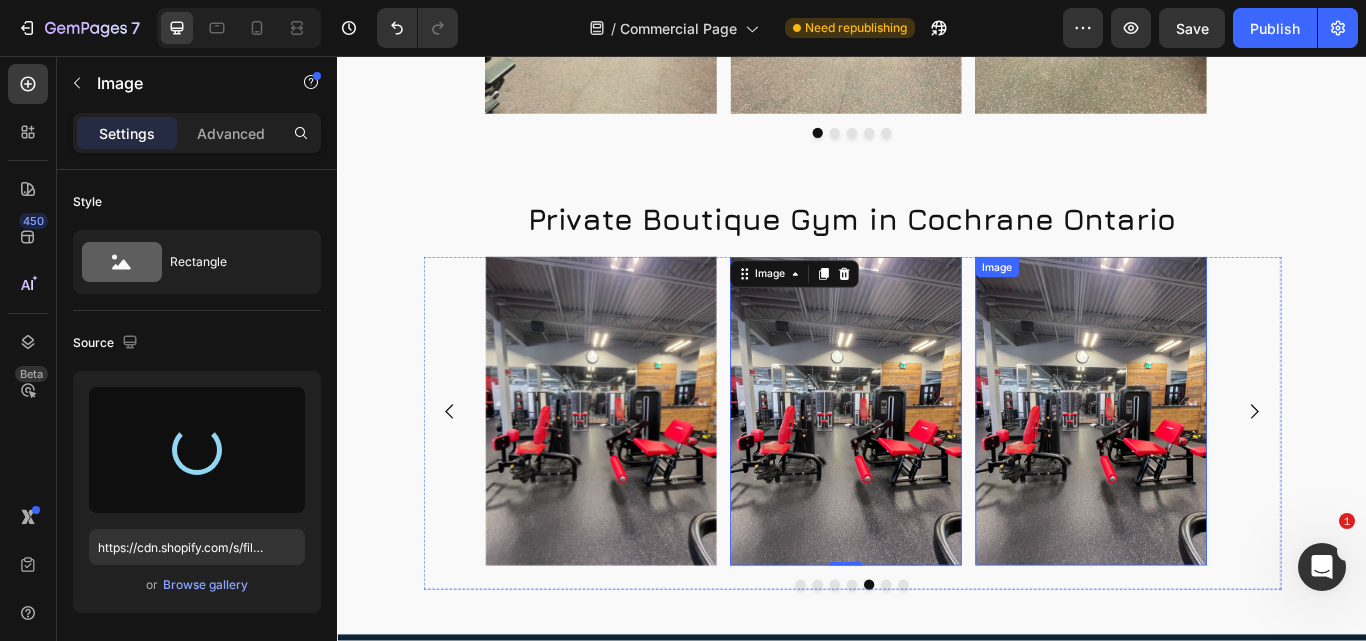type on "https://cdn.shopify.com/s/files/1/0570/3339/2197/files/gempages_516092555671110776-276f189c-e79f-4e94-b891-518b77cb3b3e.jpg" 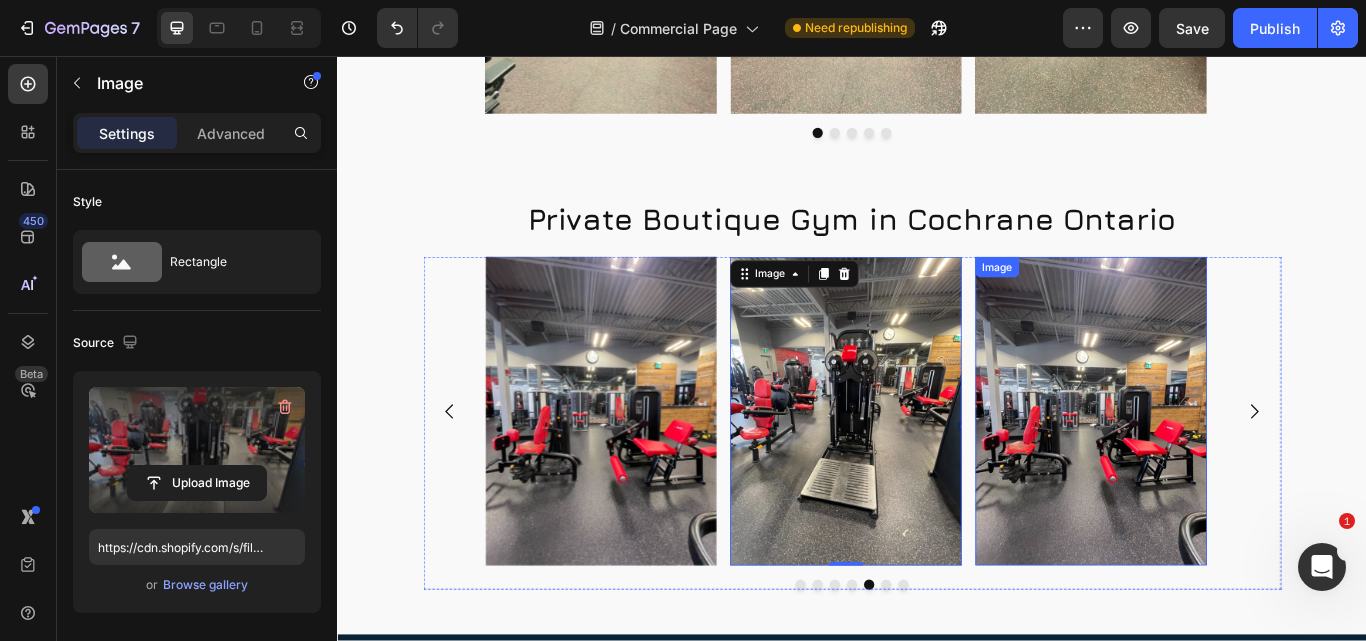 click at bounding box center [1215, 471] 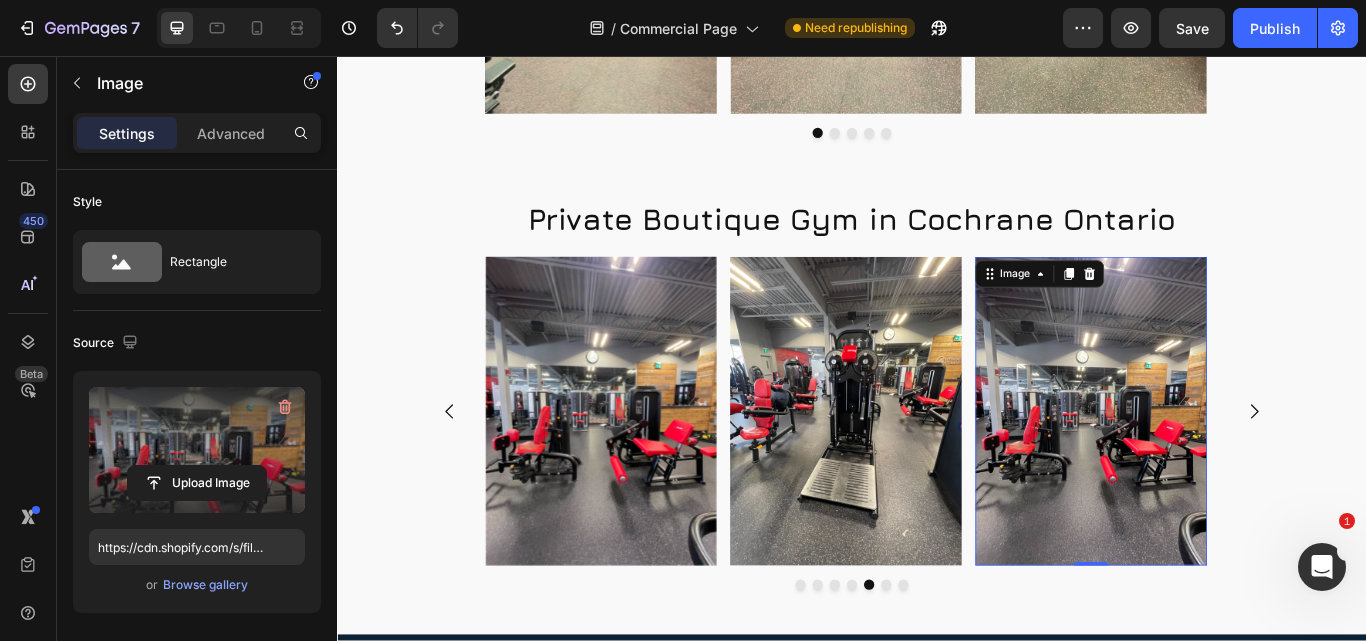 click at bounding box center (197, 450) 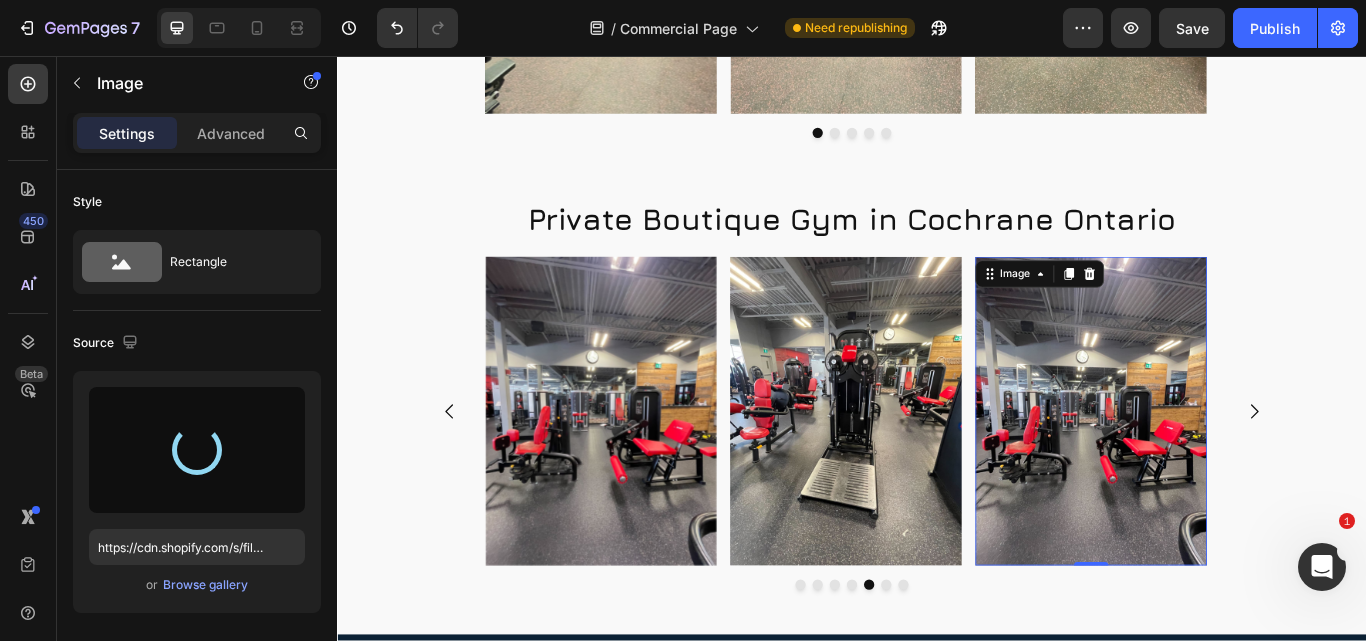 type on "https://cdn.shopify.com/s/files/1/0570/3339/2197/files/gempages_516092555671110776-276f189c-e79f-4e94-b891-518b77cb3b3e.jpg" 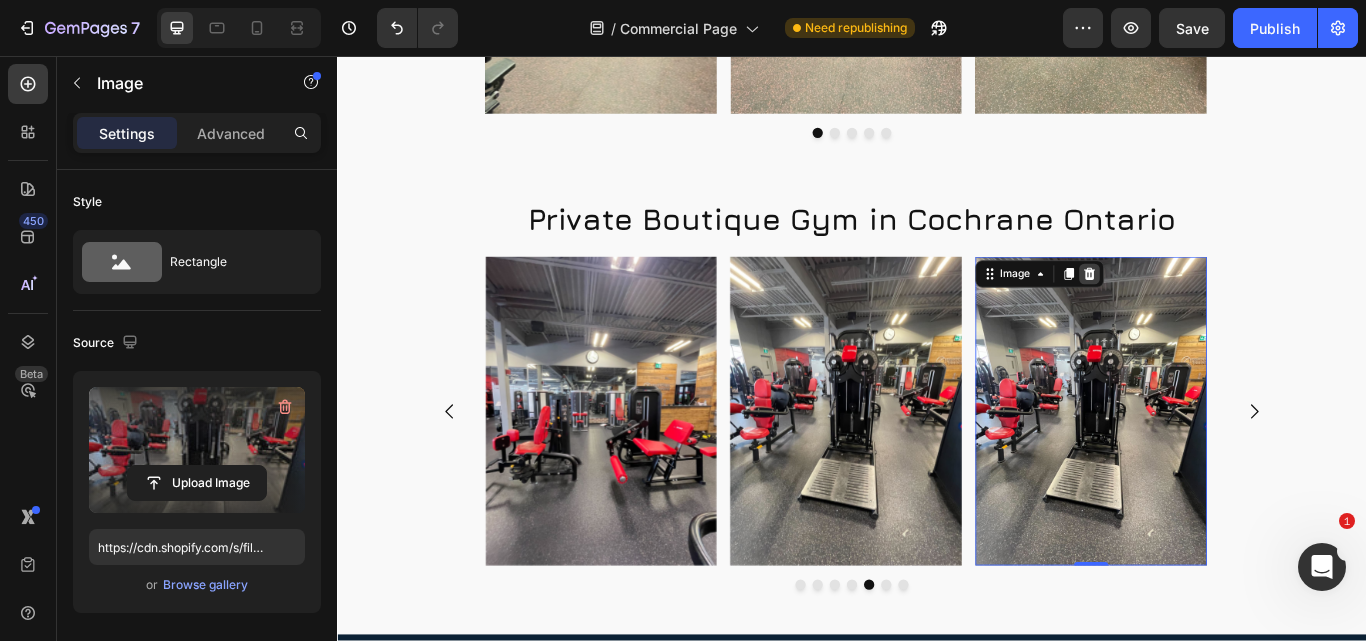 click at bounding box center (1213, 311) 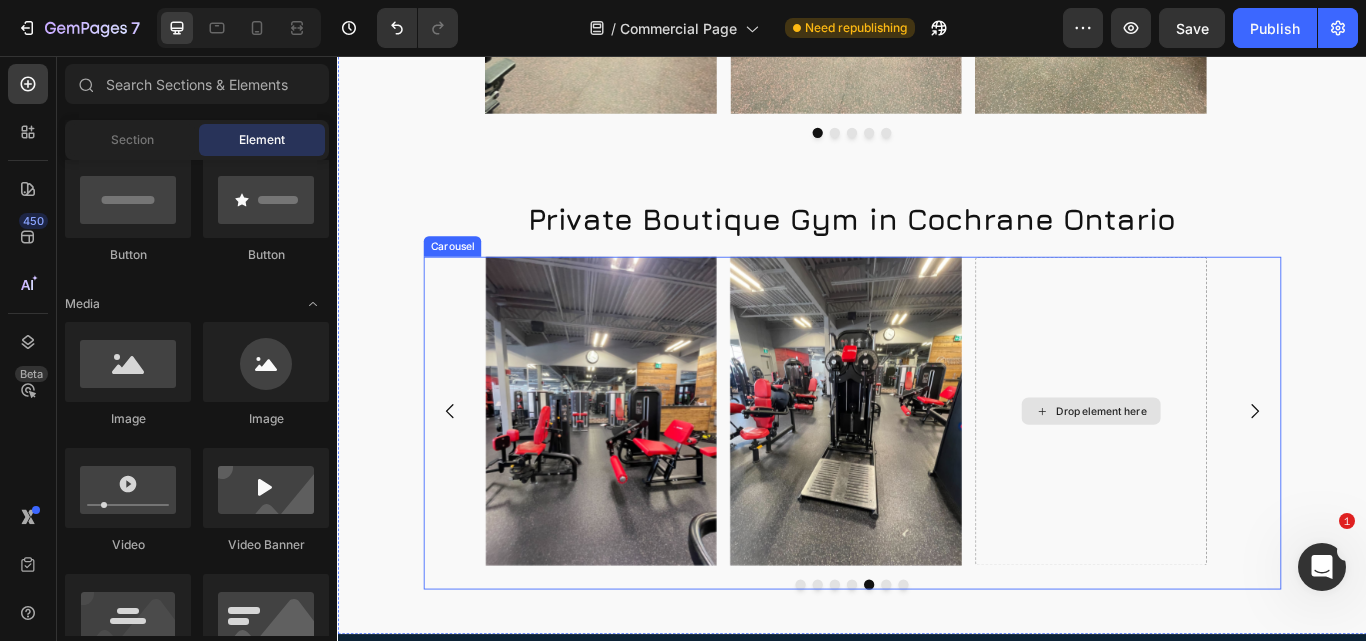 click on "Drop element here" at bounding box center (1215, 471) 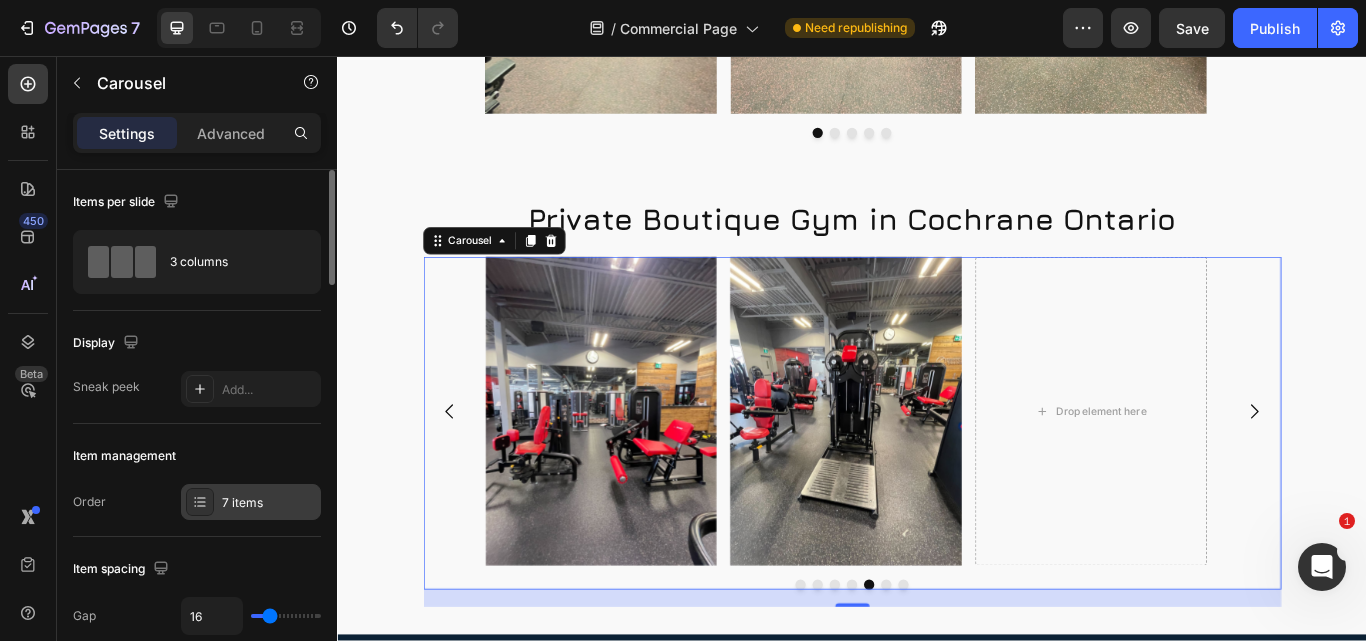 click on "7 items" at bounding box center [269, 503] 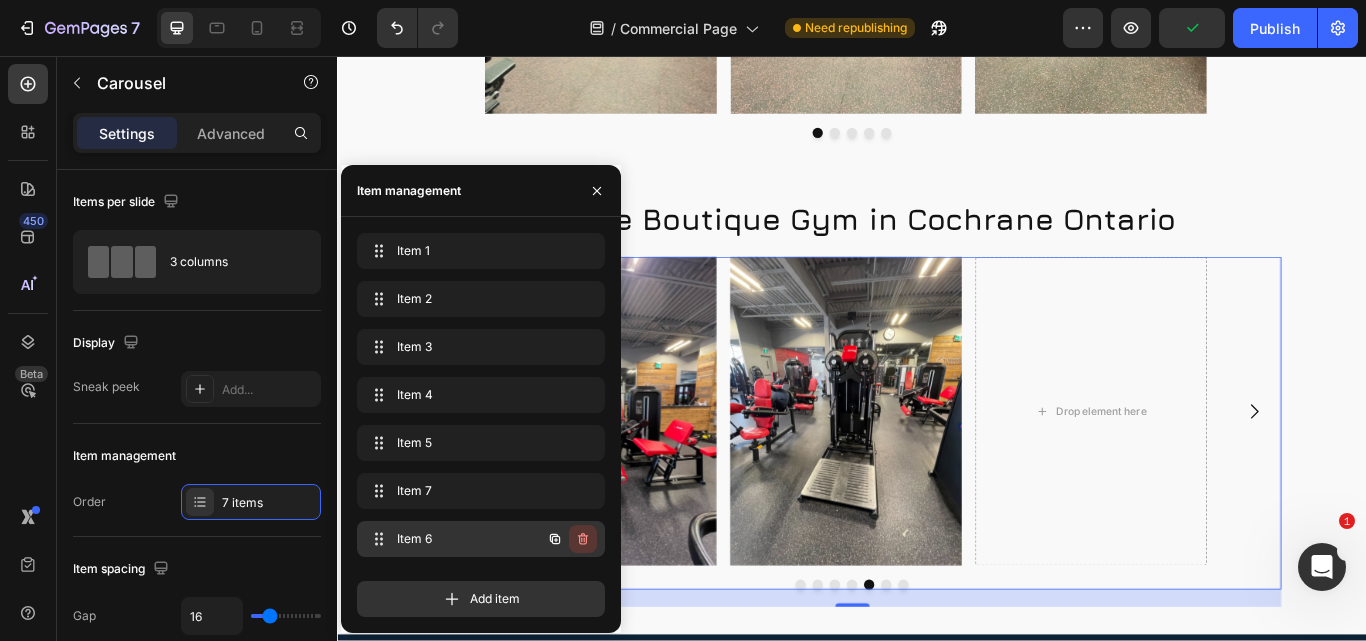 click 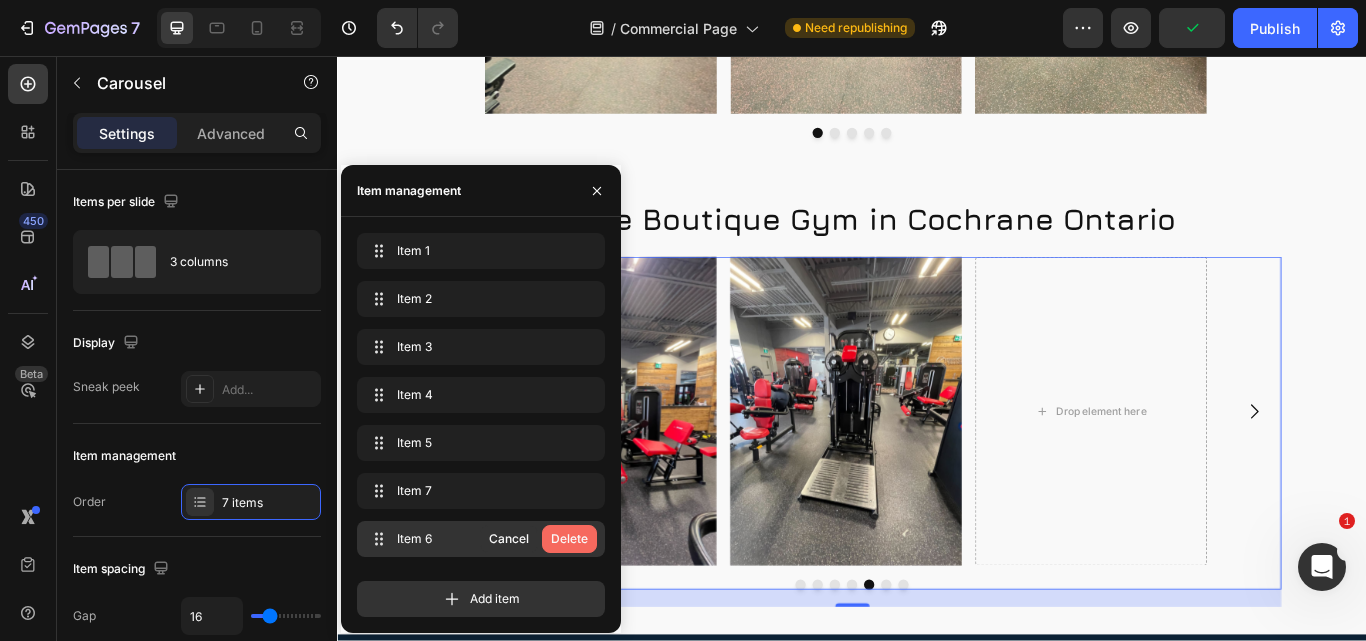 click on "Delete" at bounding box center (569, 539) 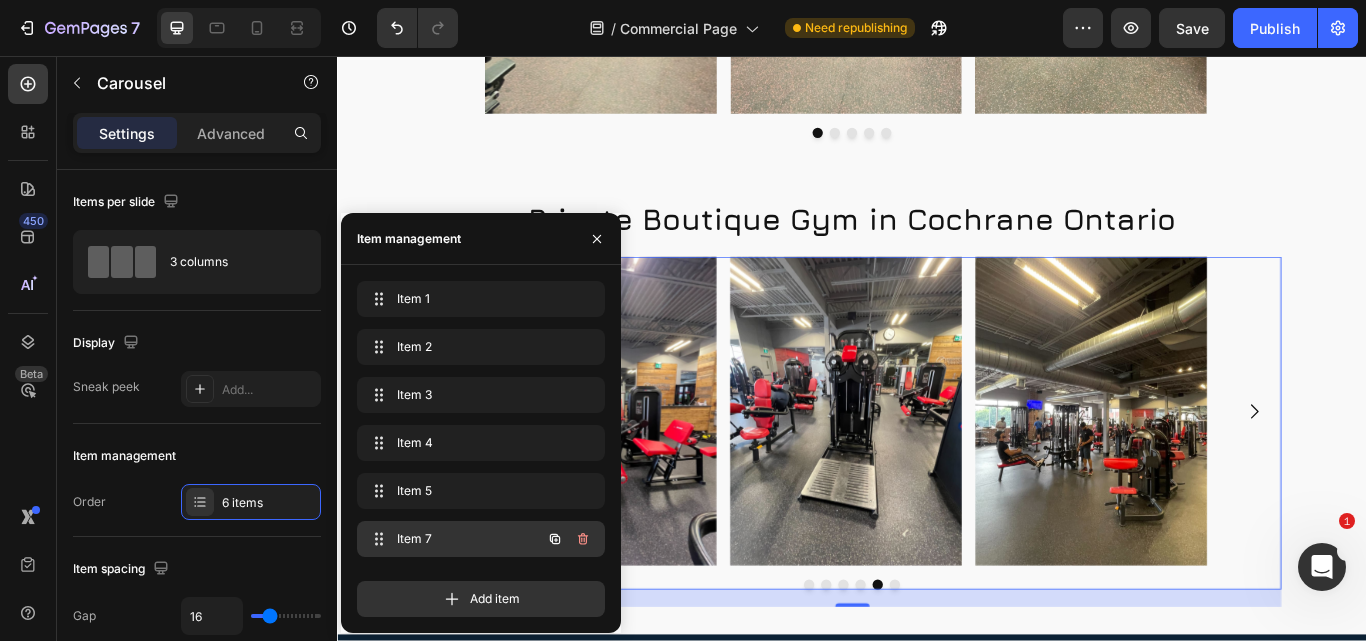 click on "Item 7" at bounding box center (453, 539) 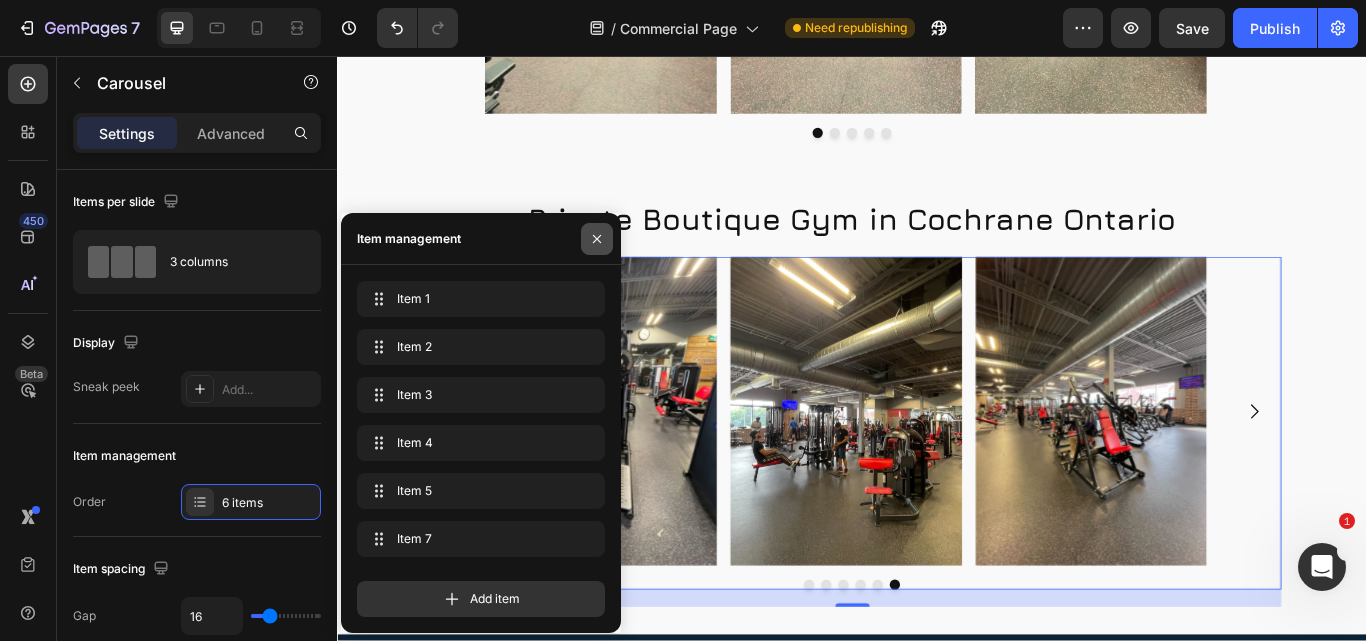 click 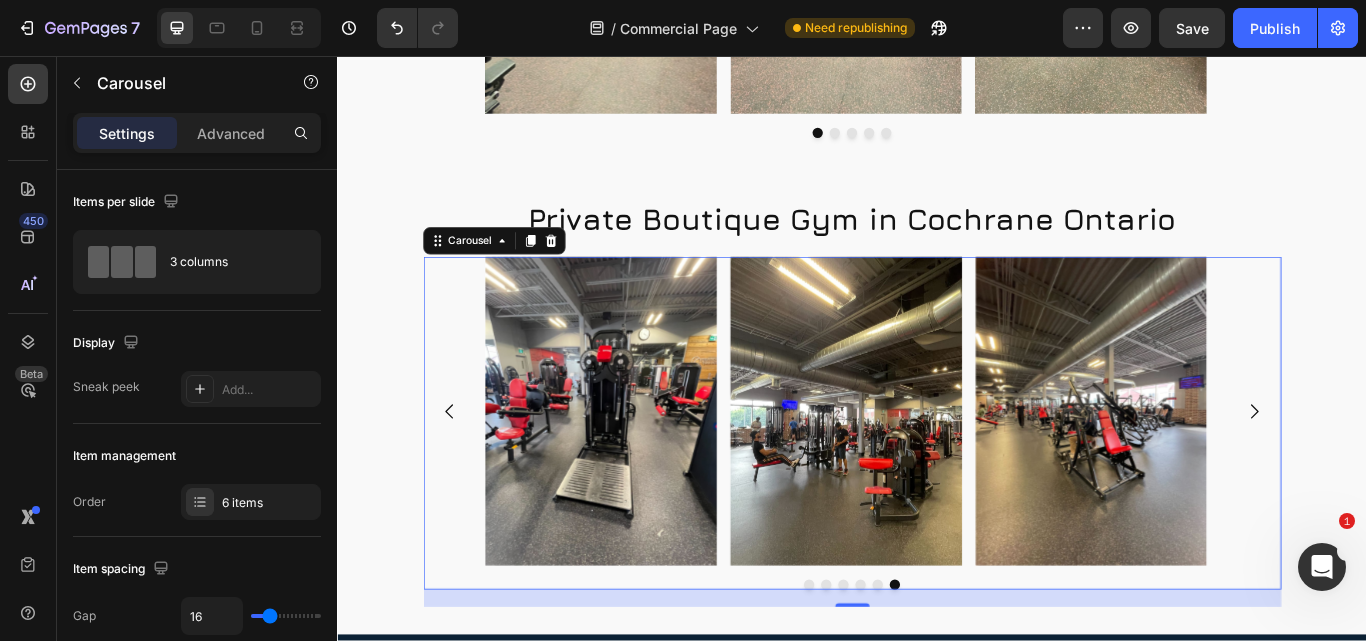 click 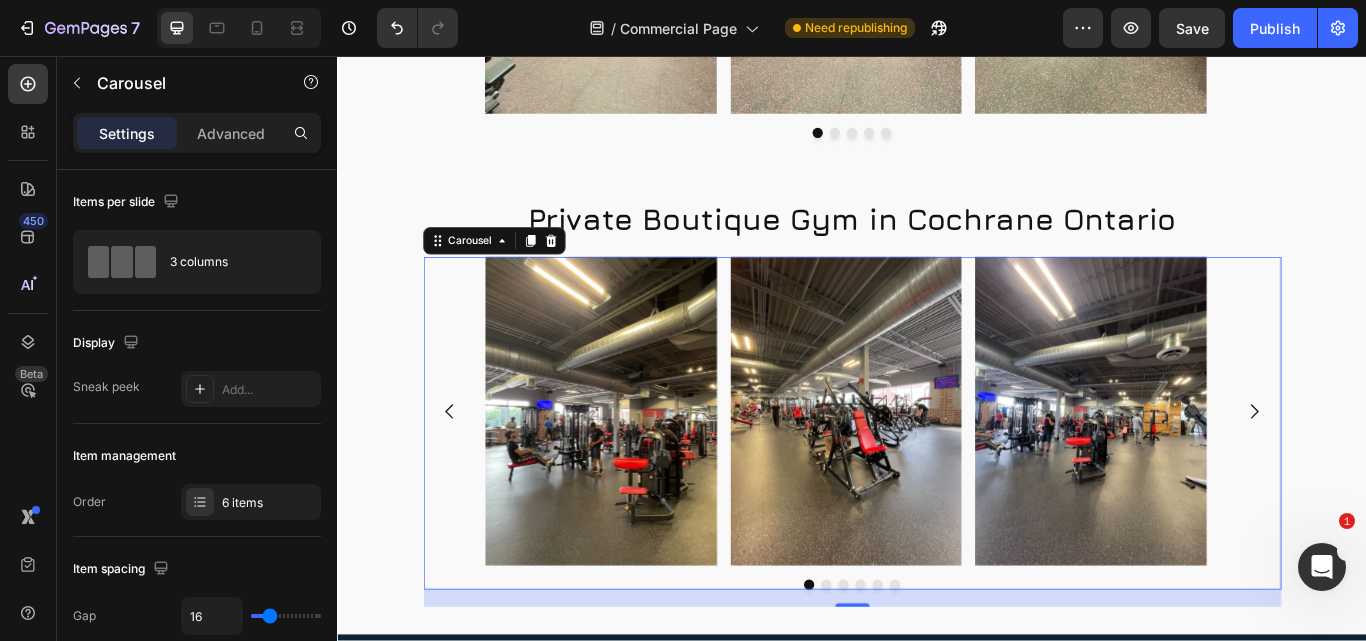 click 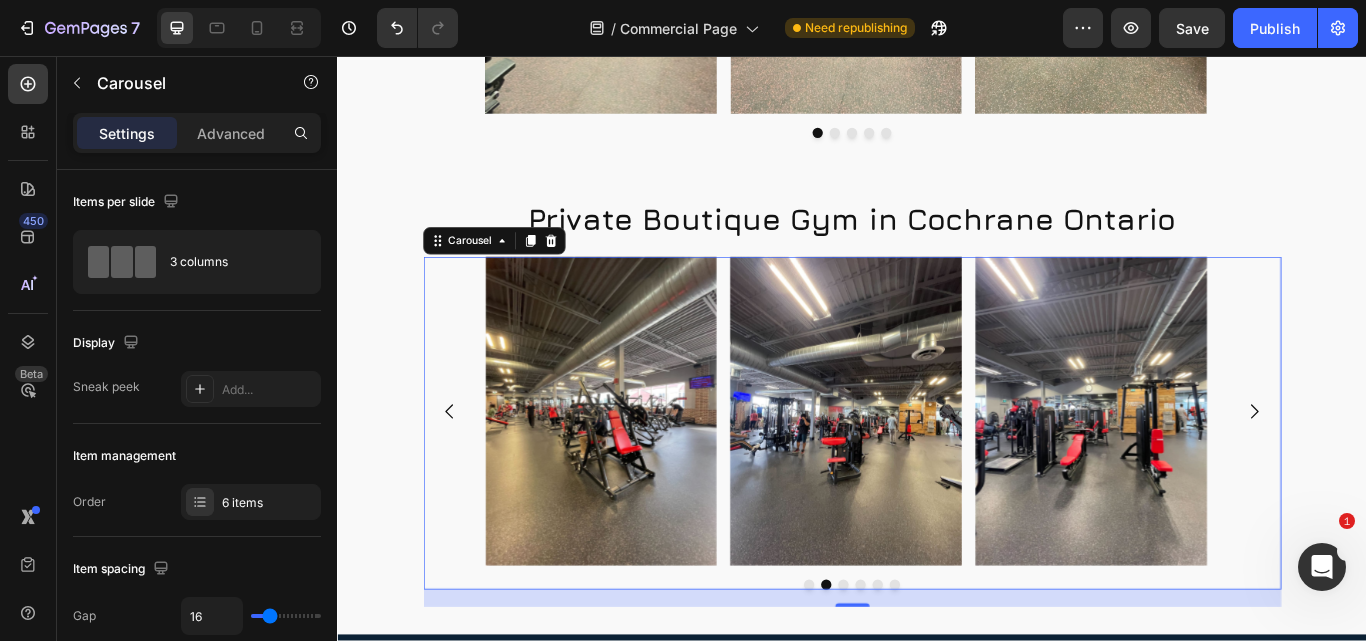 click 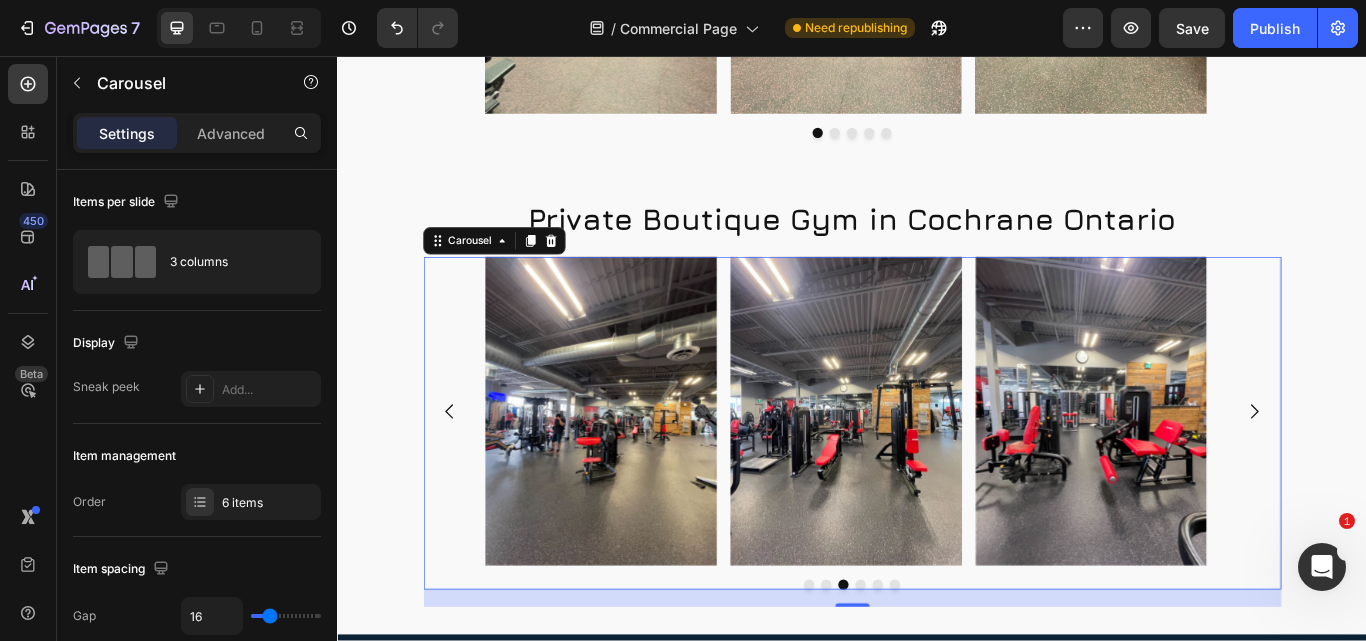 click 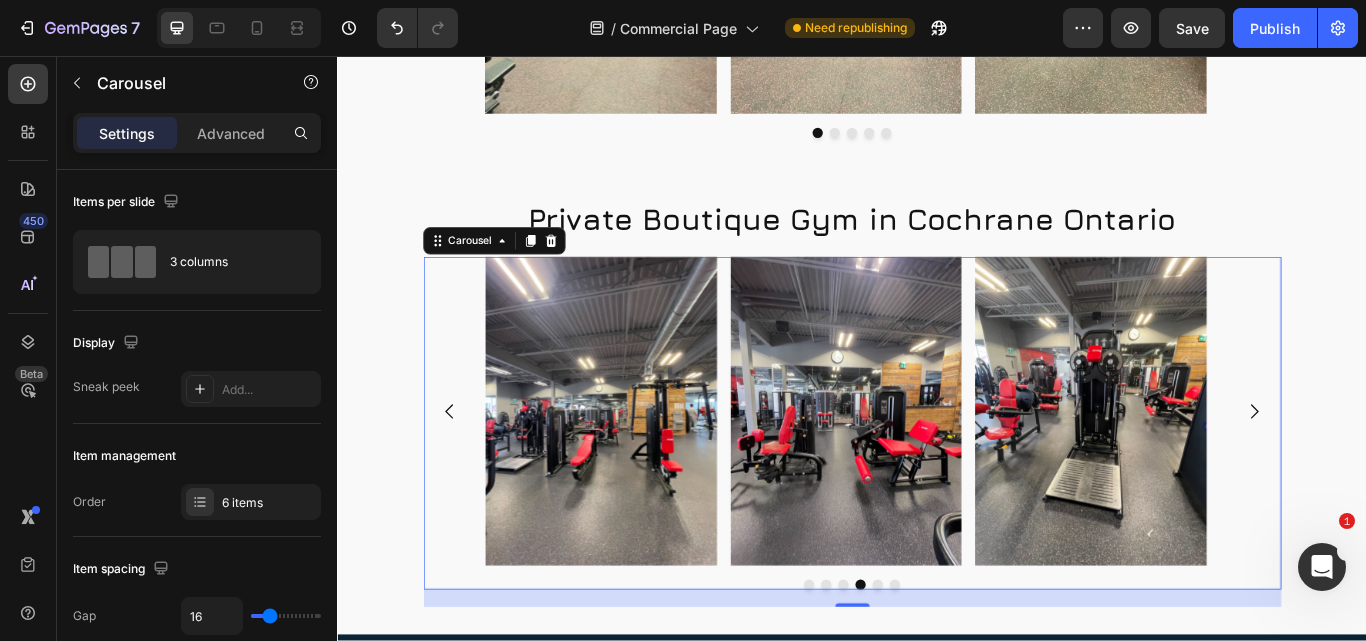 click 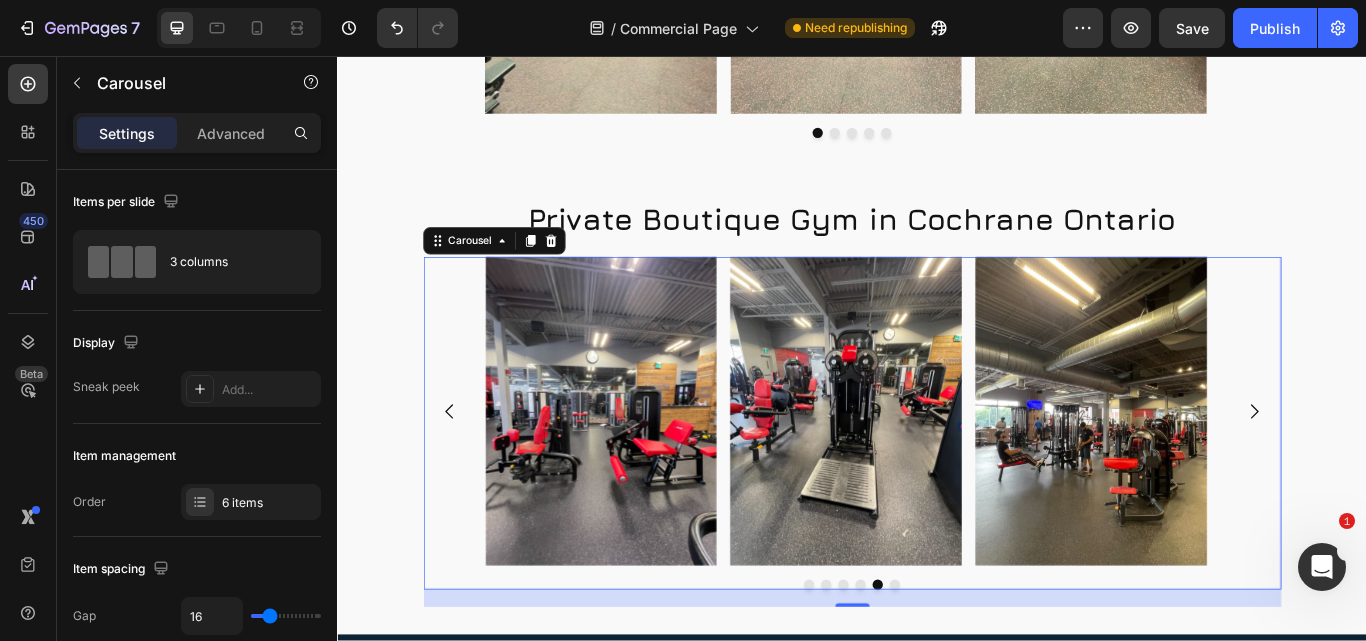 click 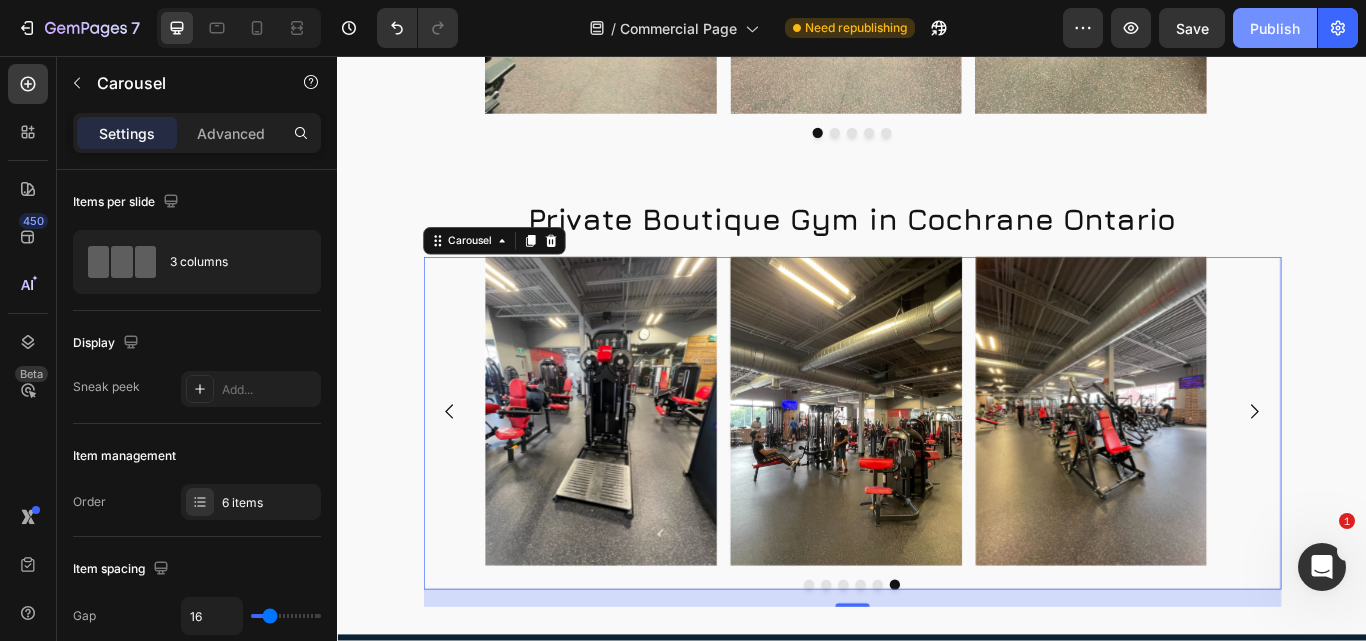 click on "Publish" 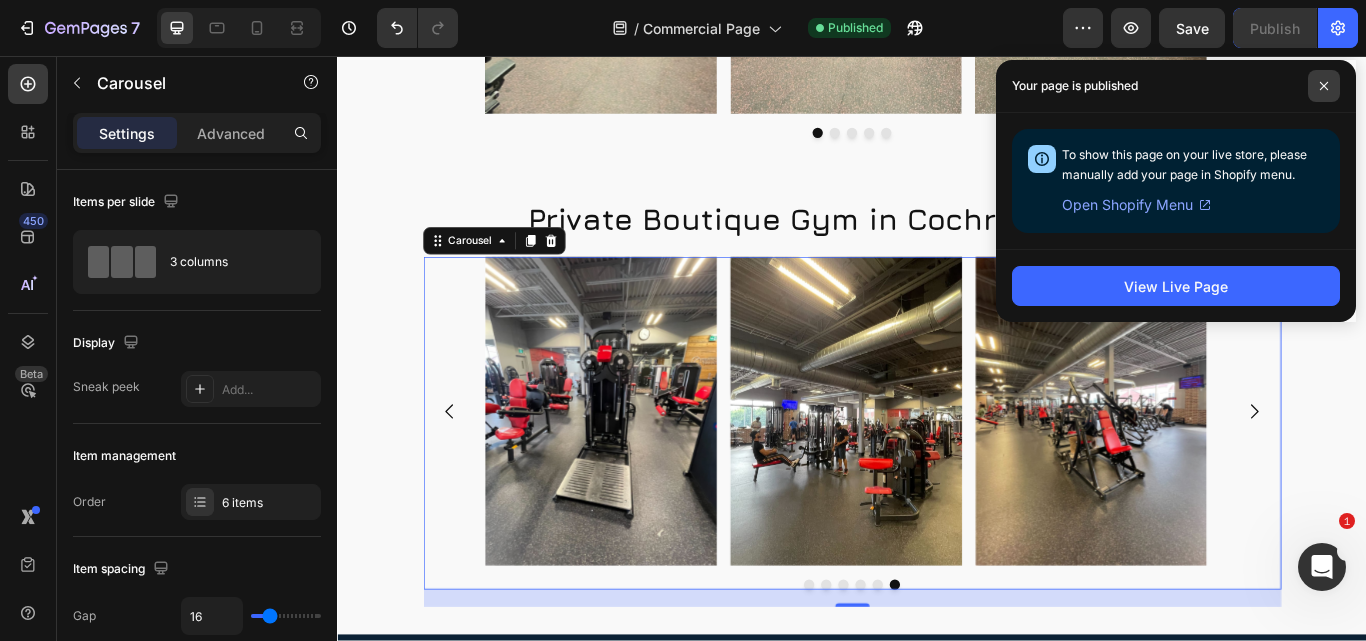 click 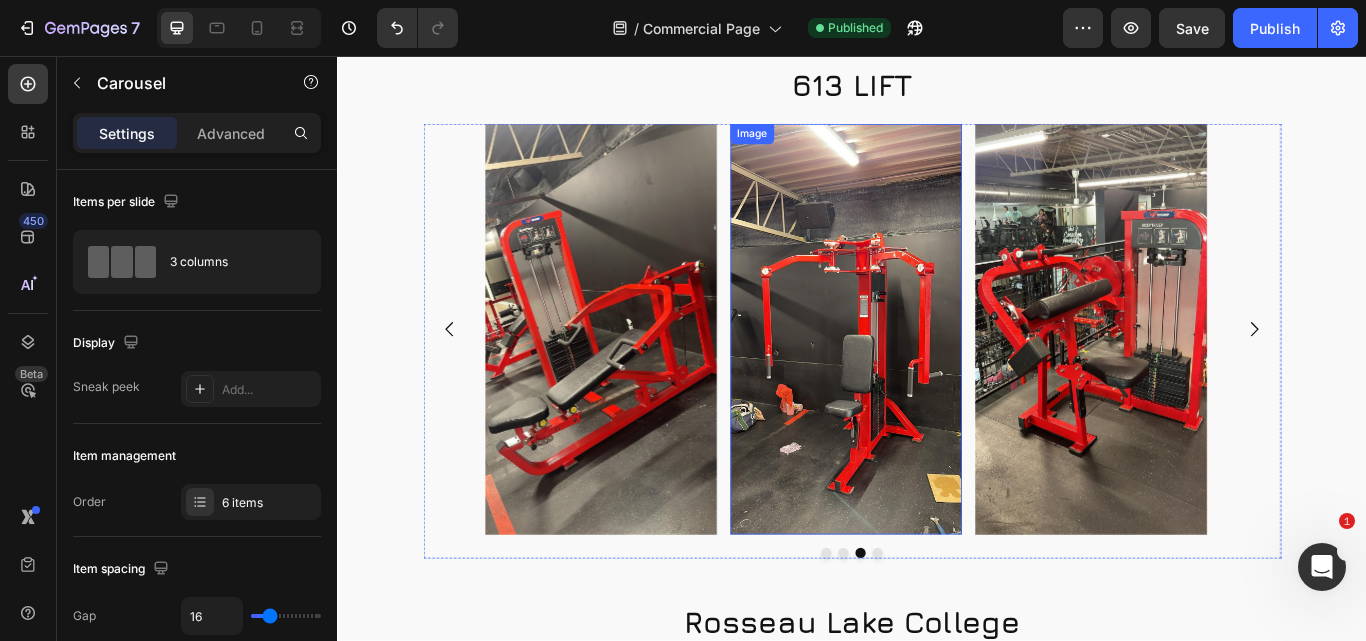 scroll, scrollTop: 3156, scrollLeft: 0, axis: vertical 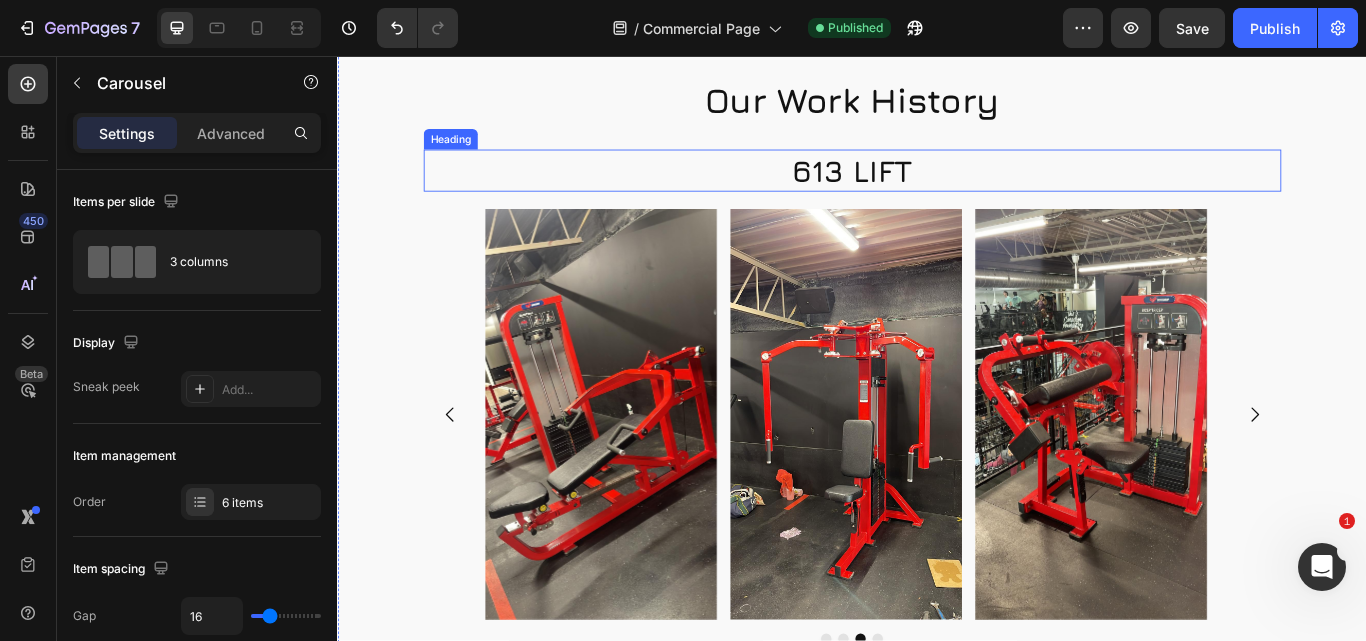 click on "613 LIFT" at bounding box center (937, 191) 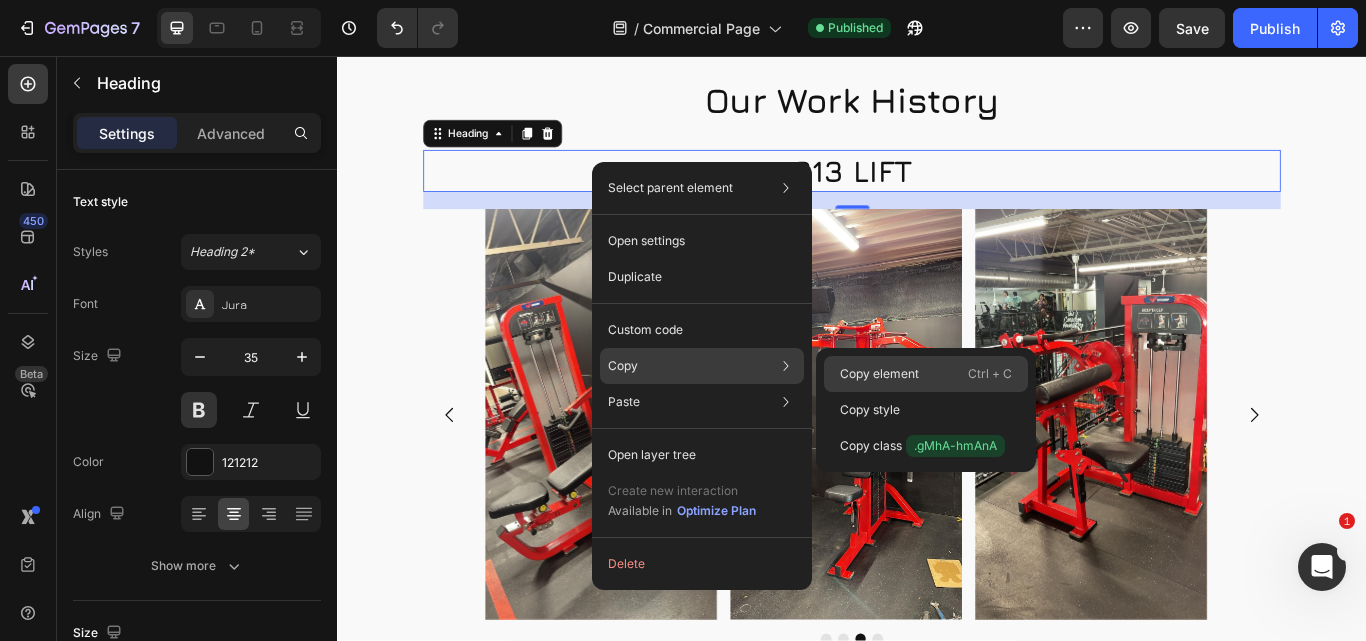 click on "Copy element" at bounding box center [879, 374] 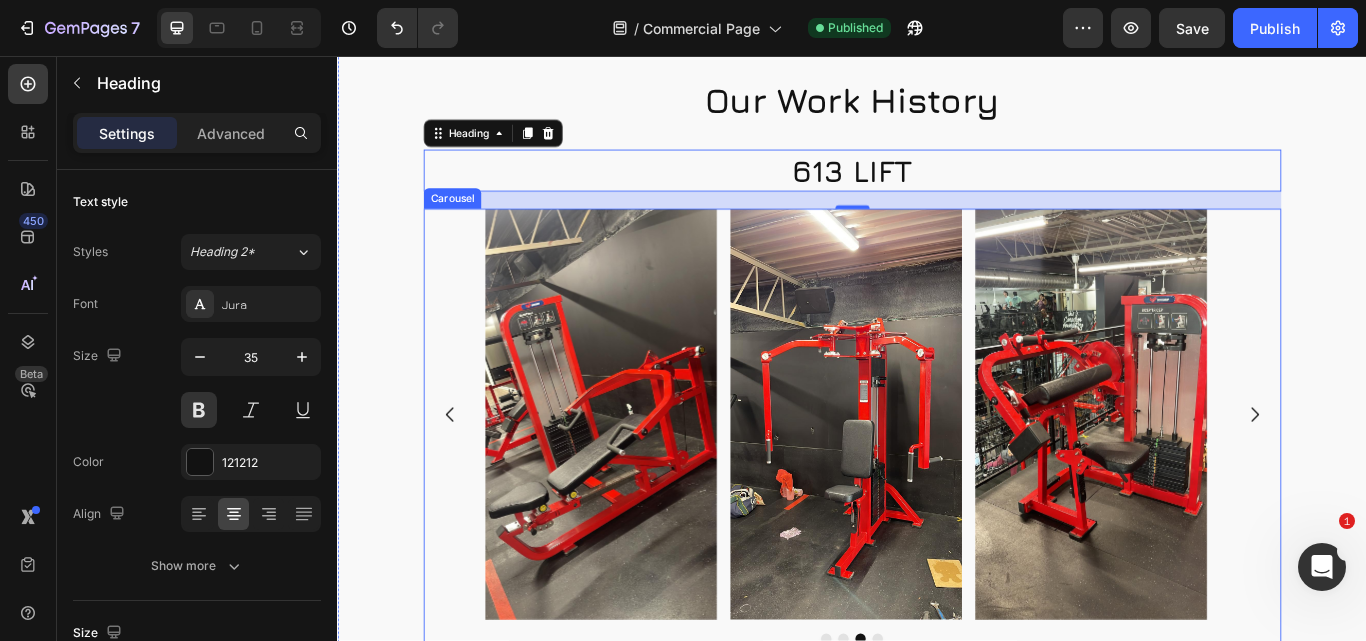click on "Image Image Image Image" at bounding box center (937, 474) 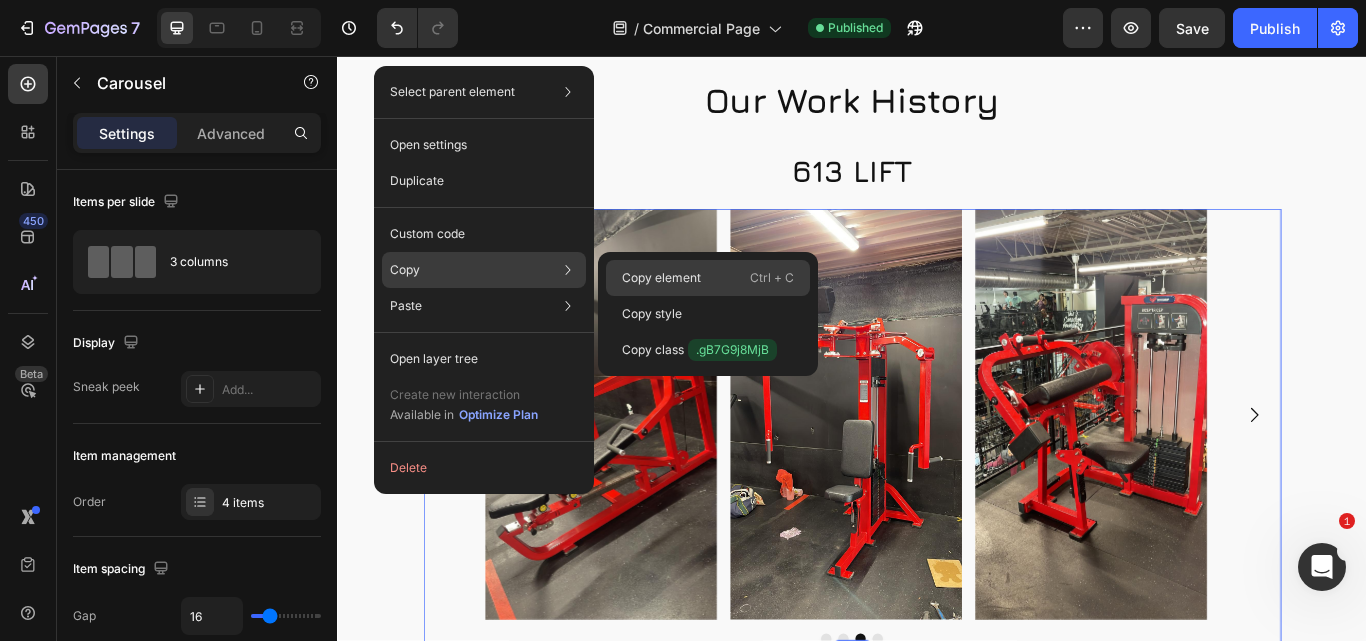 click on "Copy element" at bounding box center (661, 278) 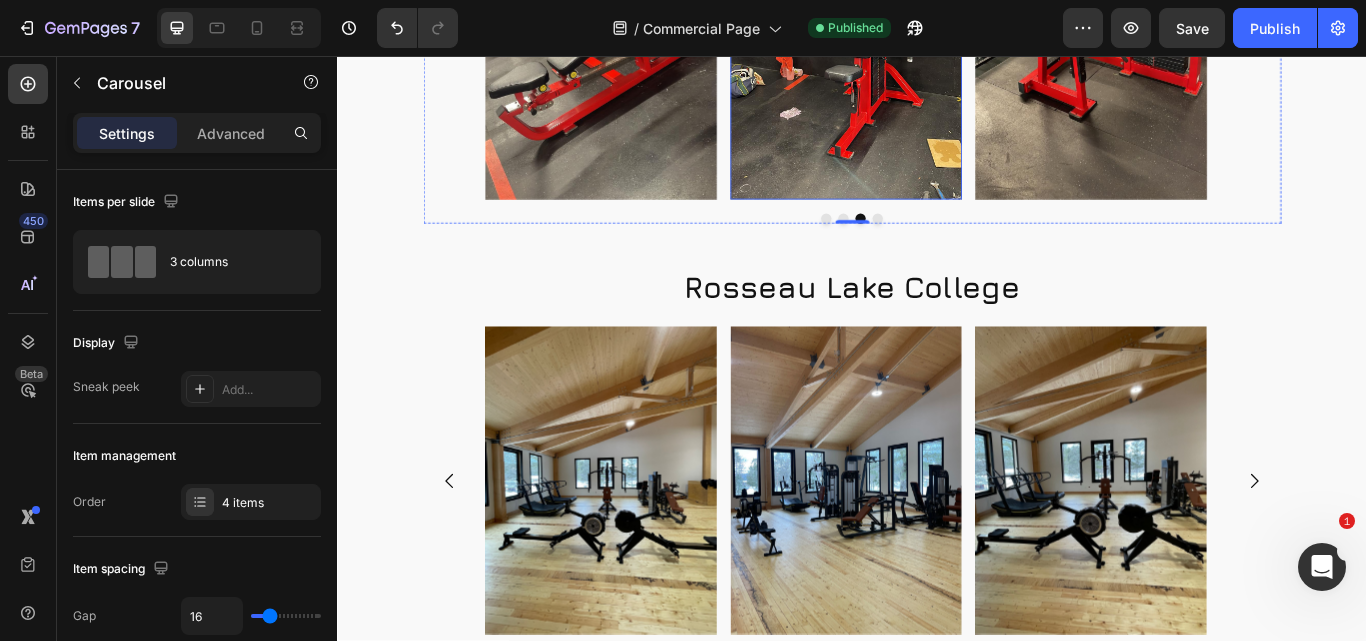 scroll, scrollTop: 3656, scrollLeft: 0, axis: vertical 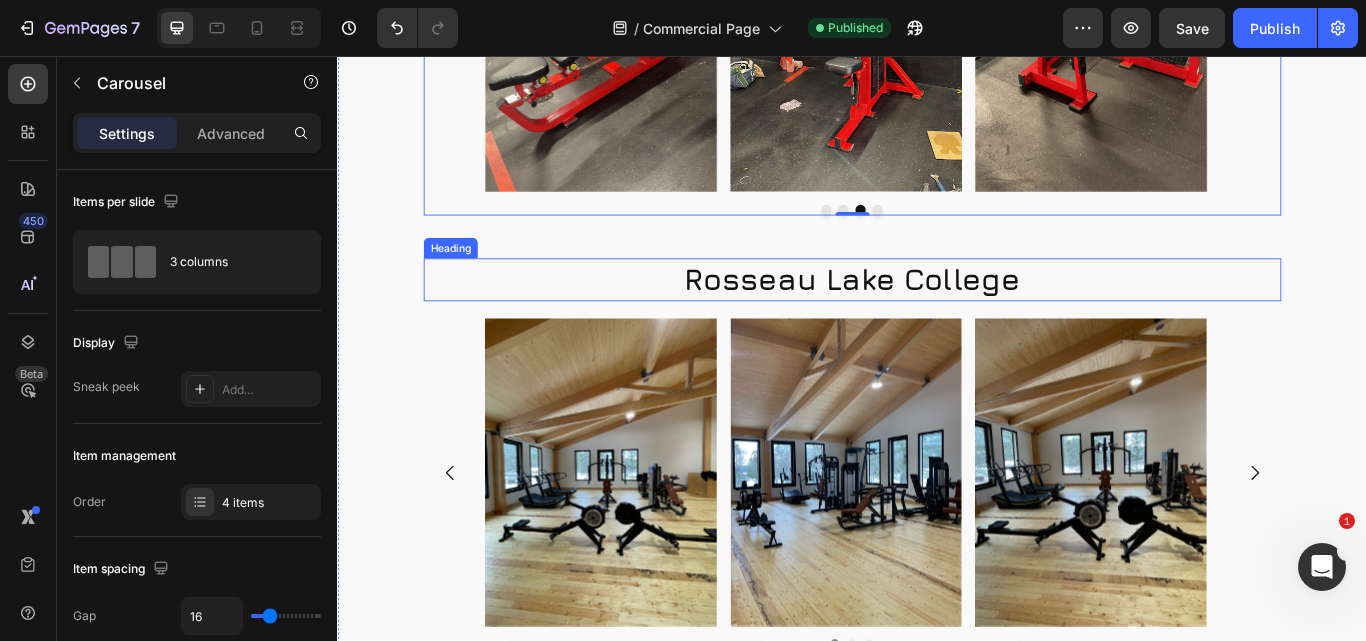 click on "Rosseau Lake College" at bounding box center [937, 317] 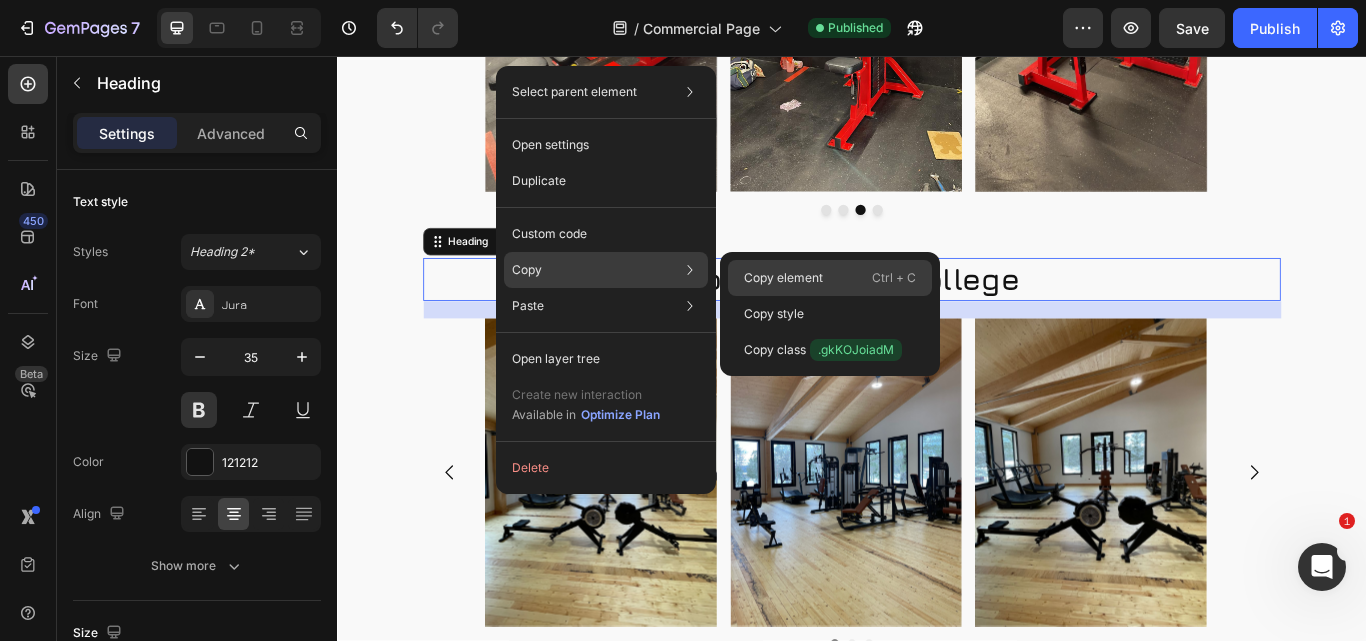 click on "Copy element  Ctrl + C" 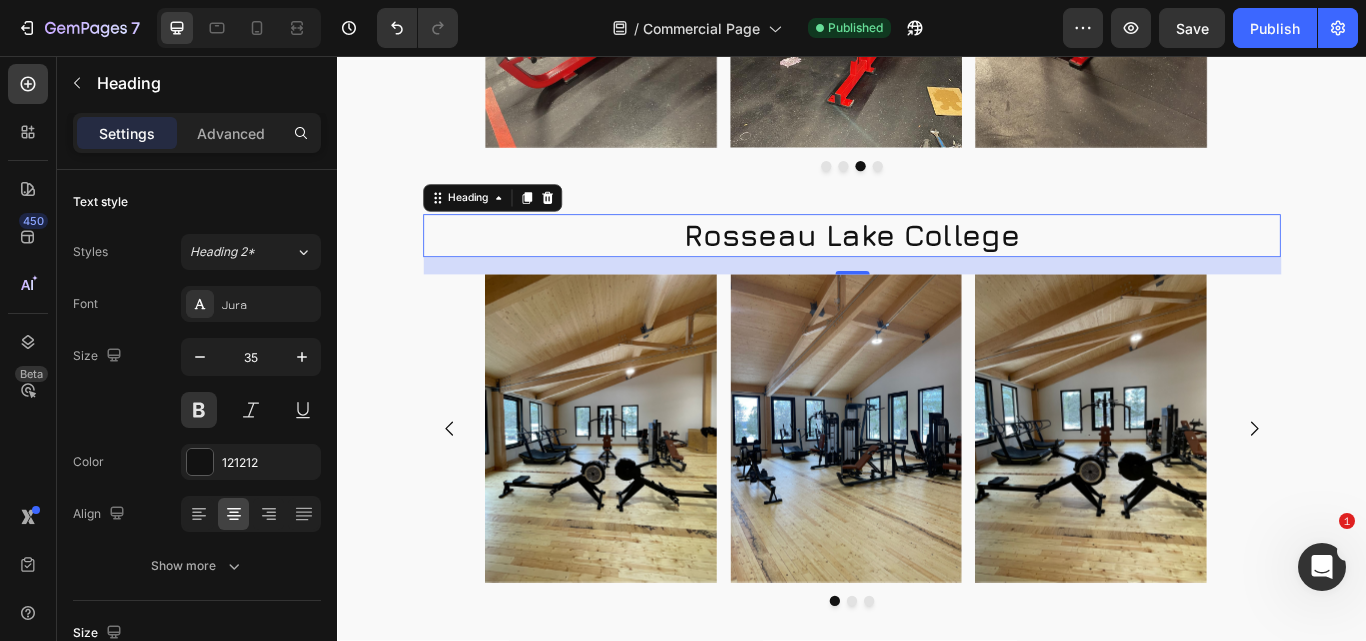 scroll, scrollTop: 3756, scrollLeft: 0, axis: vertical 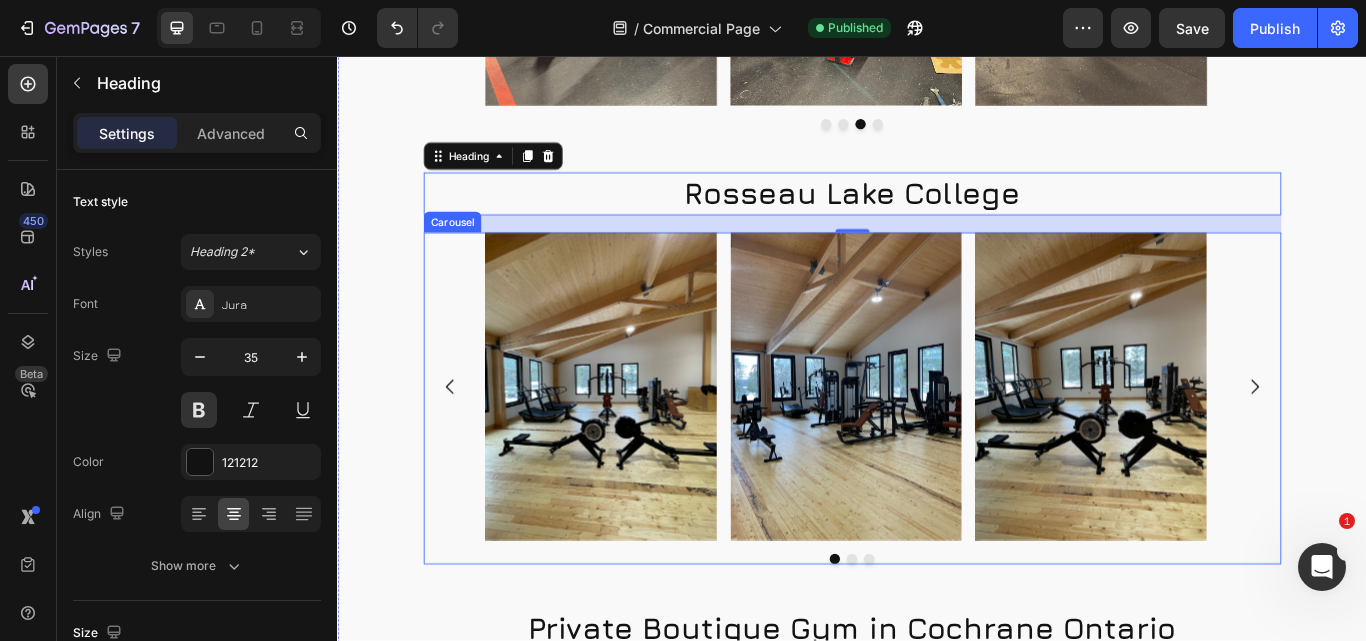 click on "Image Image Image" at bounding box center (937, 442) 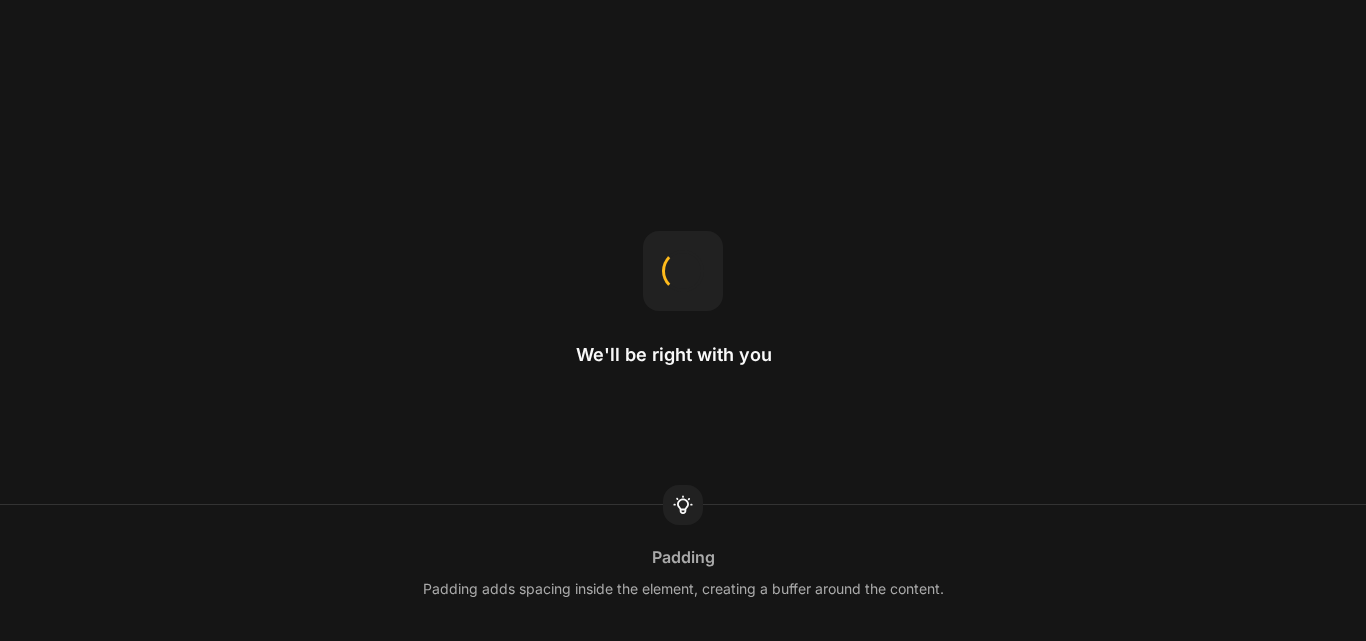 scroll, scrollTop: 0, scrollLeft: 0, axis: both 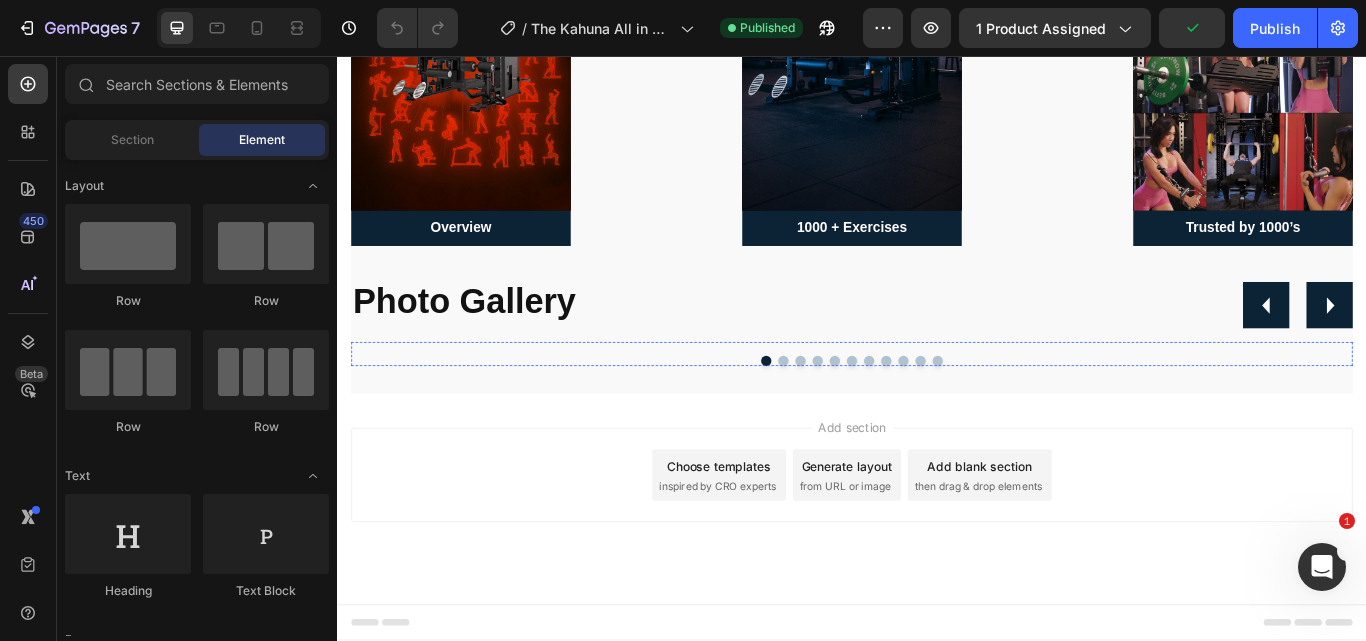 click at bounding box center (930, 390) 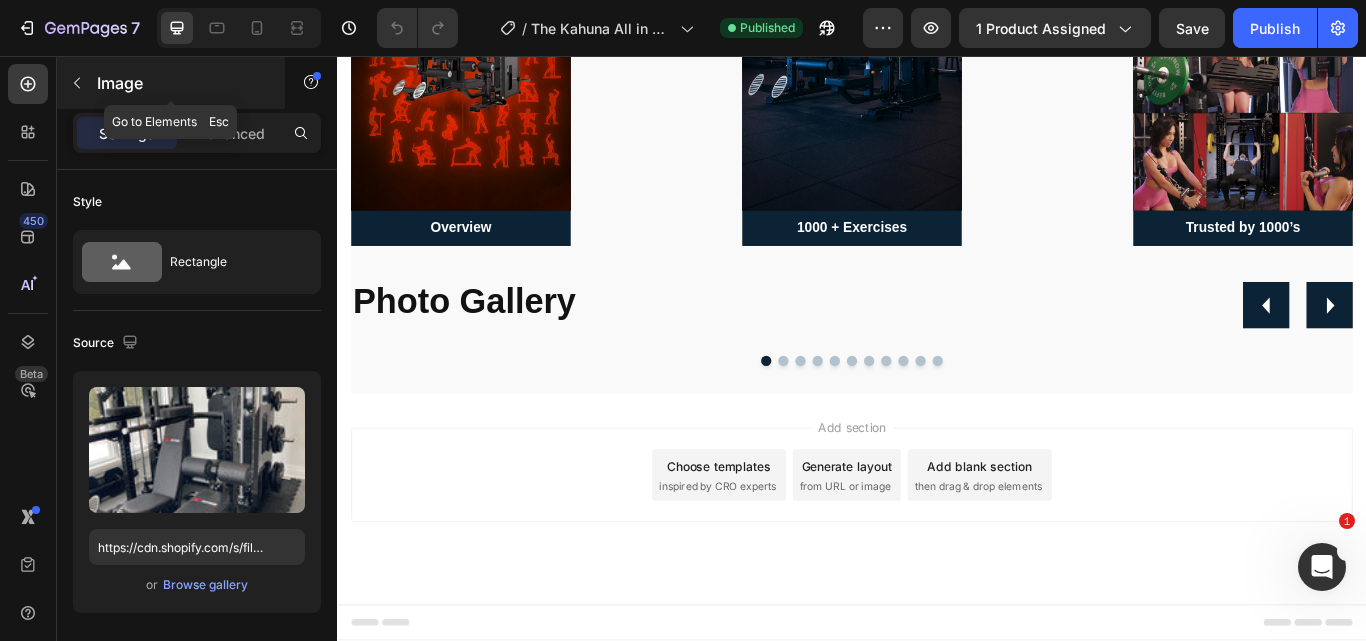 click 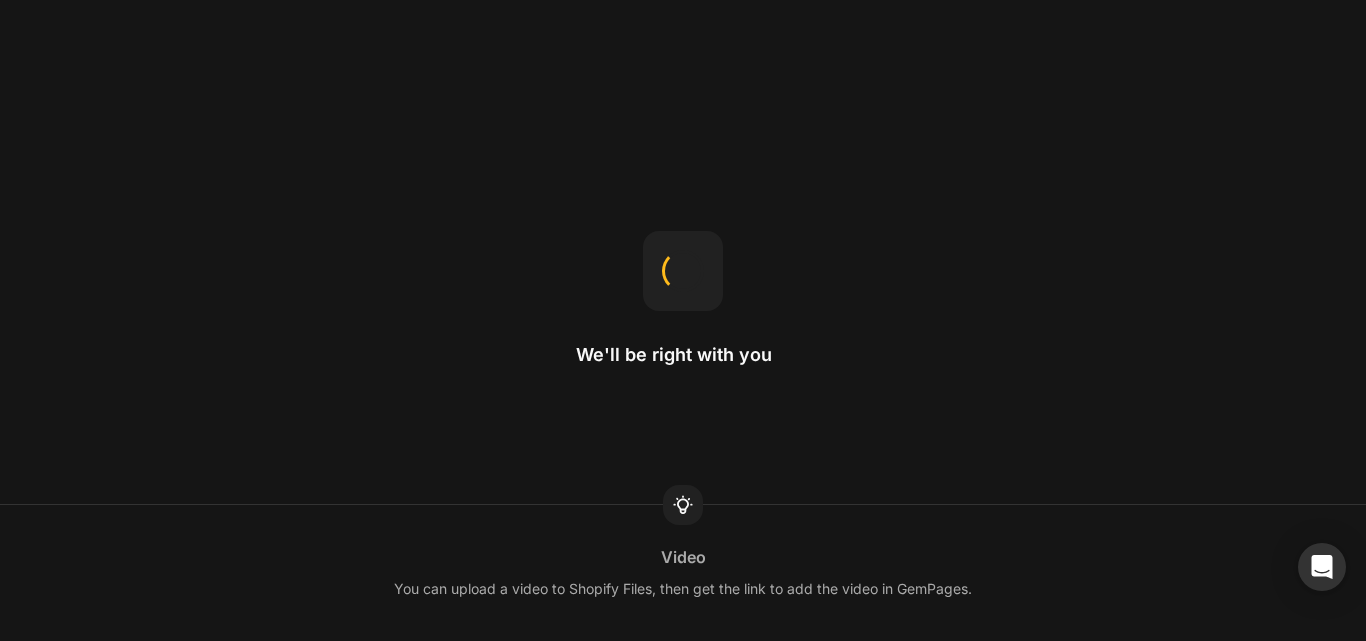 scroll, scrollTop: 0, scrollLeft: 0, axis: both 